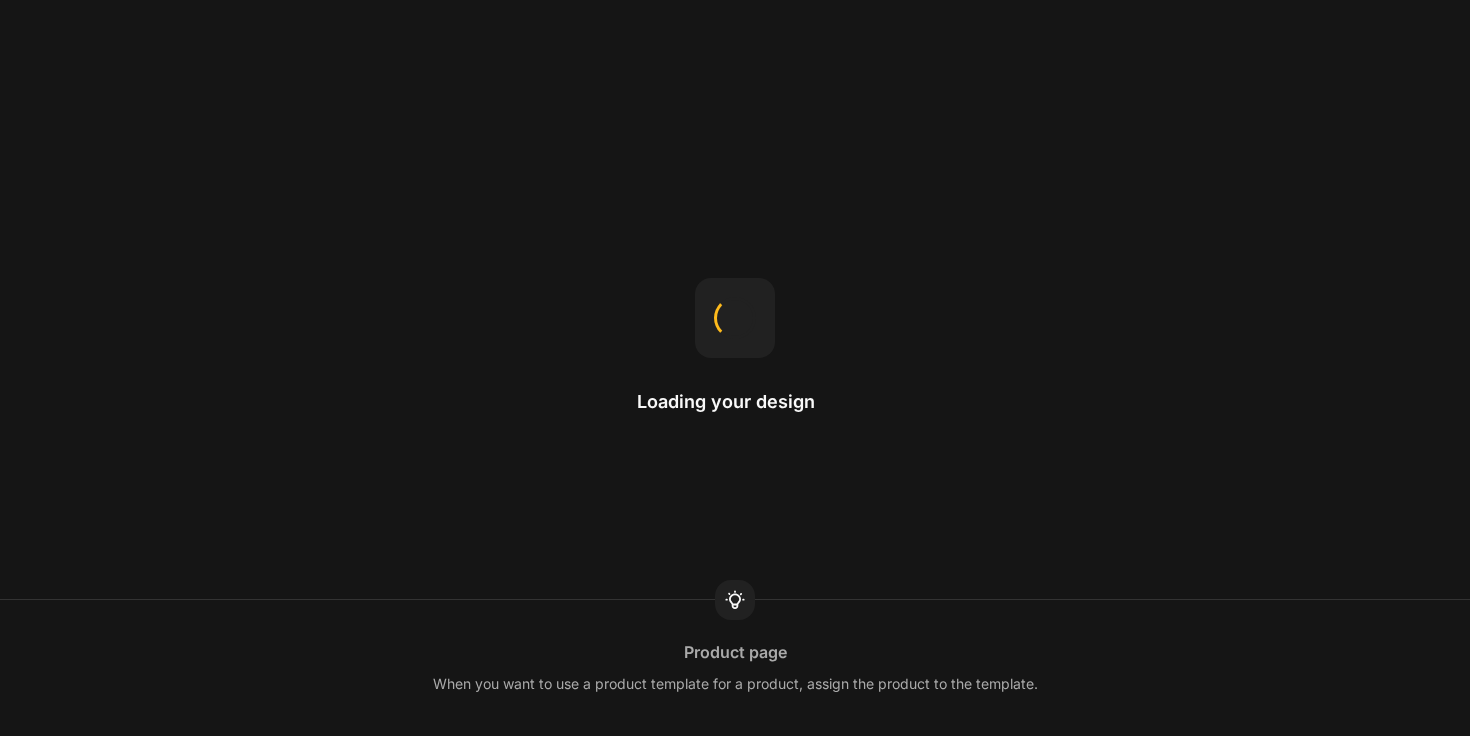 scroll, scrollTop: 0, scrollLeft: 0, axis: both 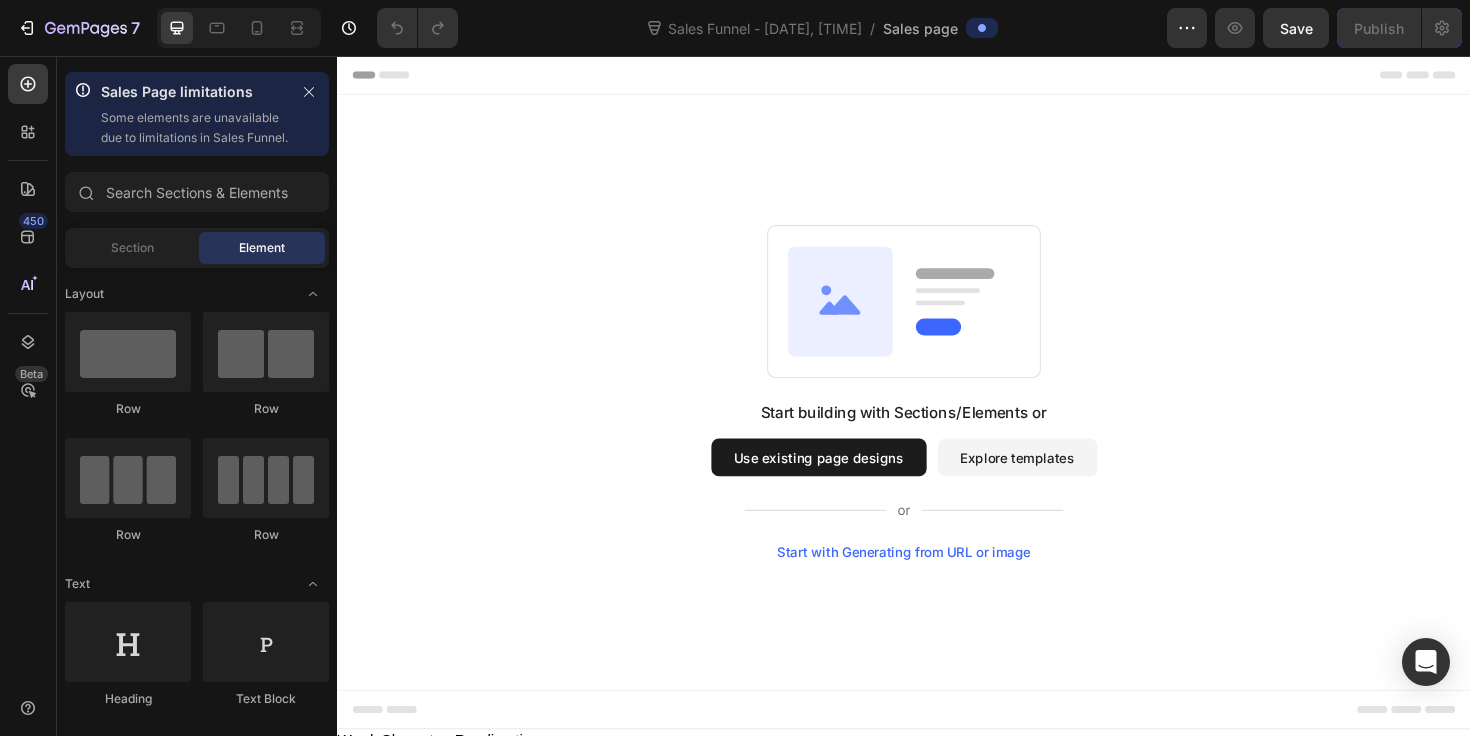 click on "Explore templates" at bounding box center (1057, 481) 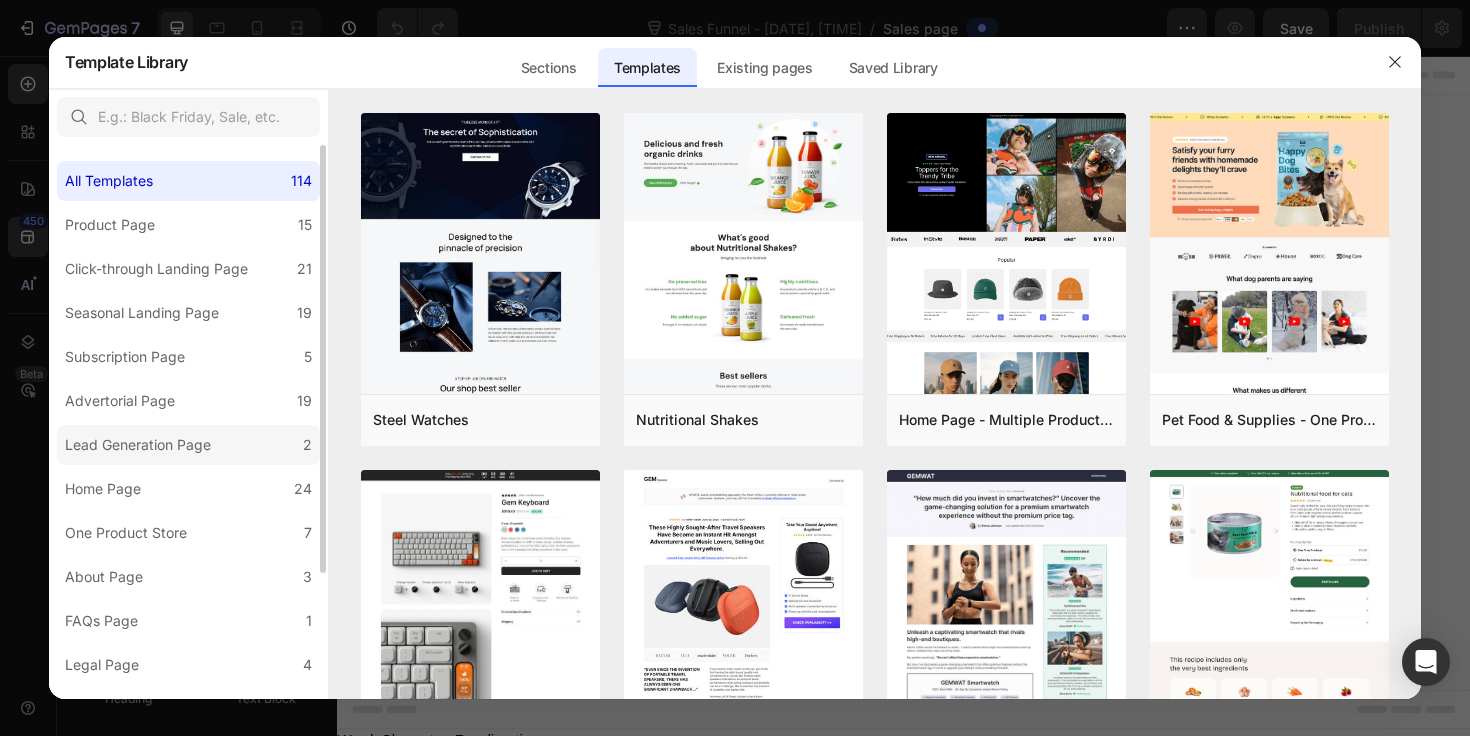 click on "Lead Generation Page" at bounding box center (138, 445) 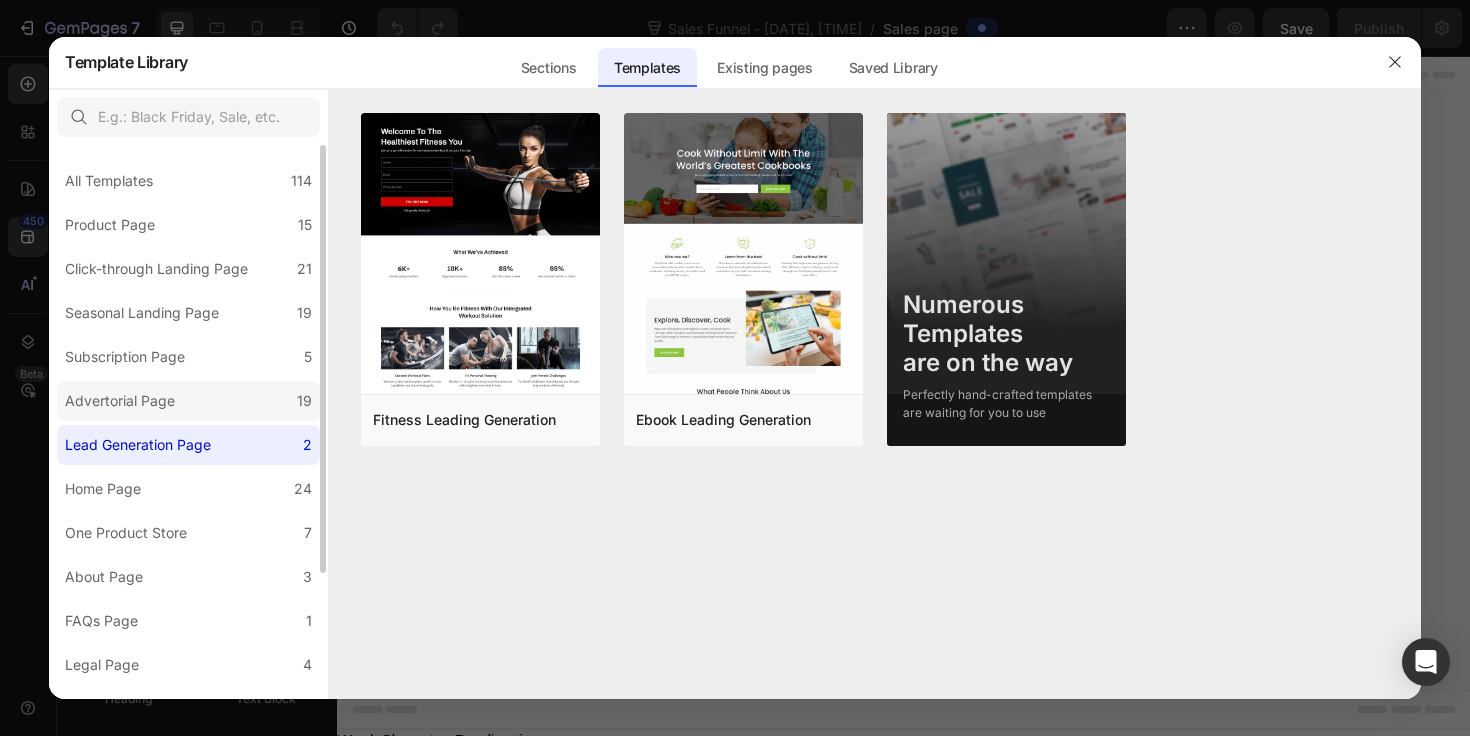 click on "Advertorial Page" at bounding box center [120, 401] 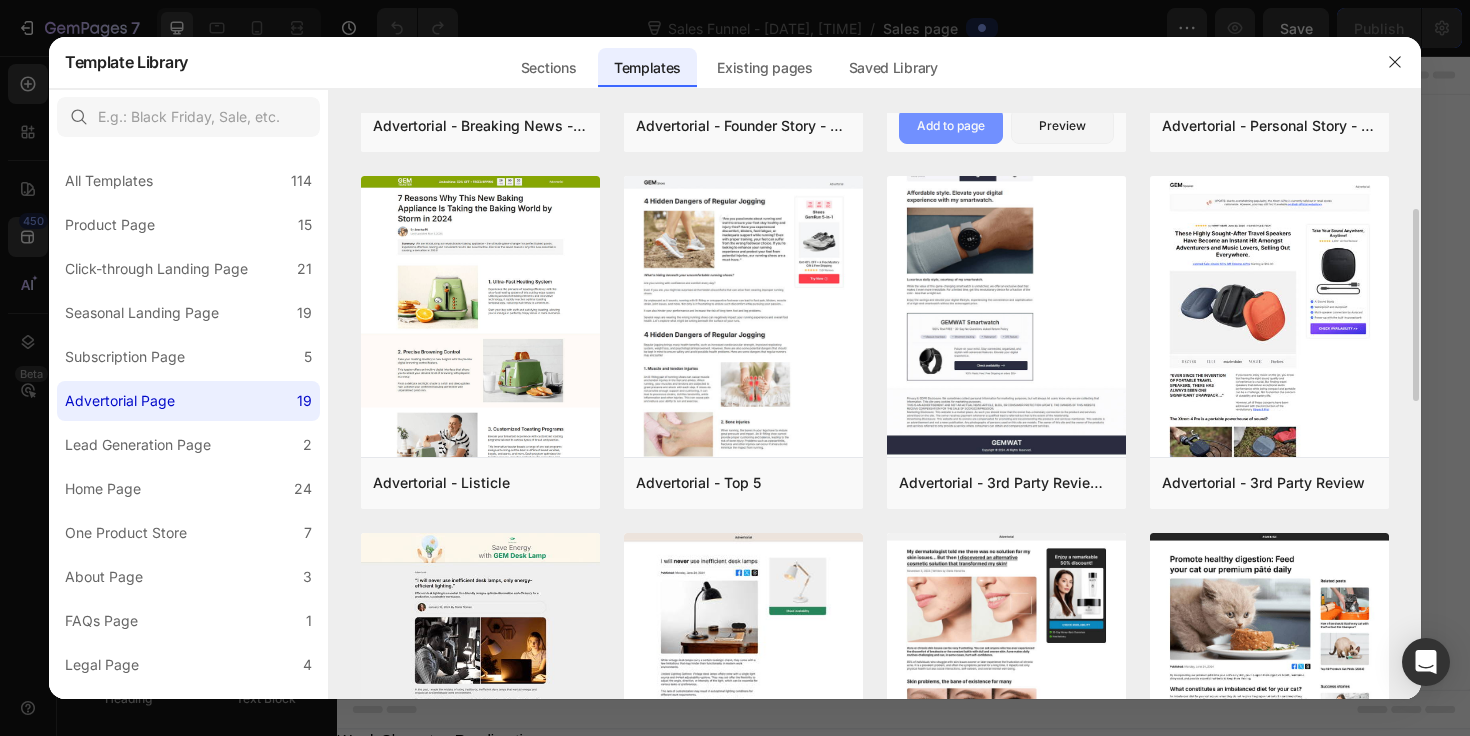 scroll, scrollTop: 297, scrollLeft: 0, axis: vertical 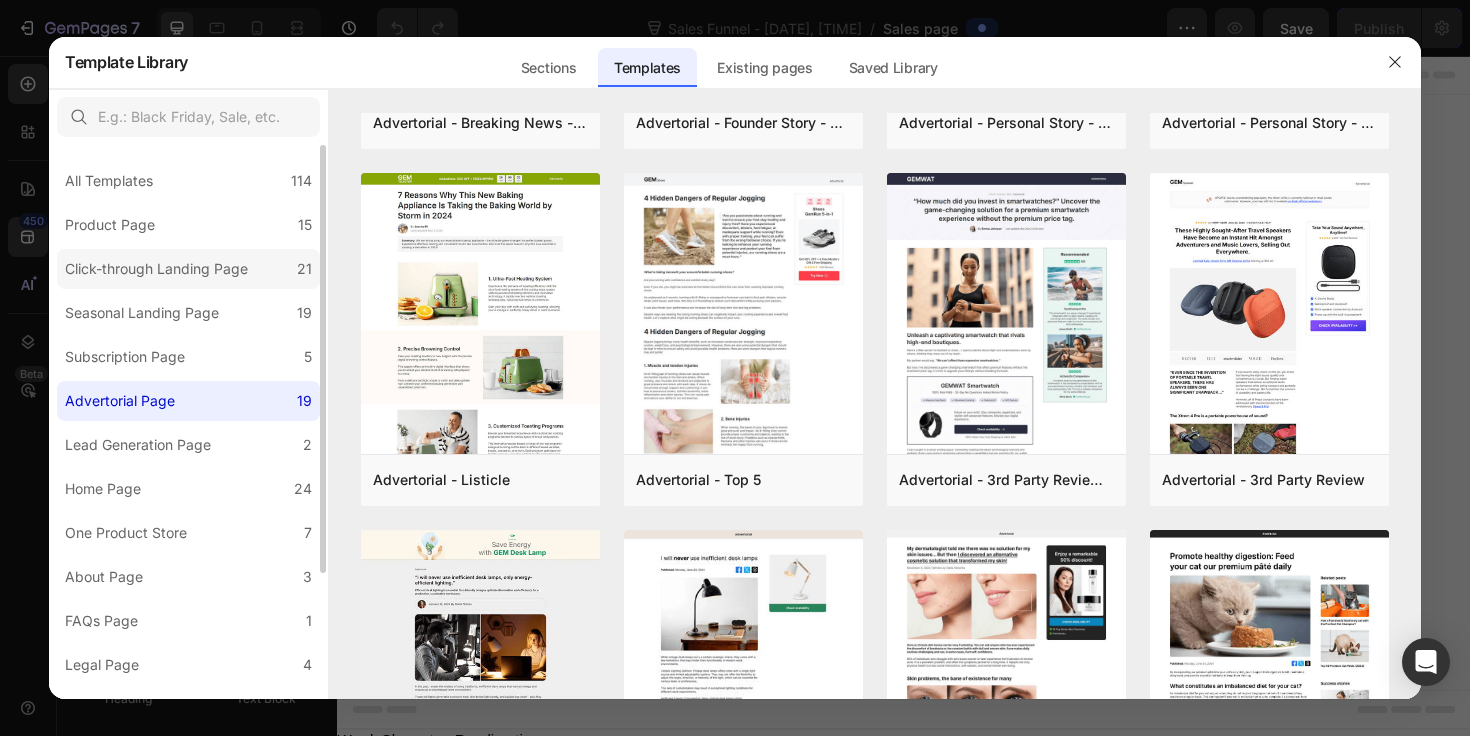 click on "Click-through Landing Page" at bounding box center (156, 269) 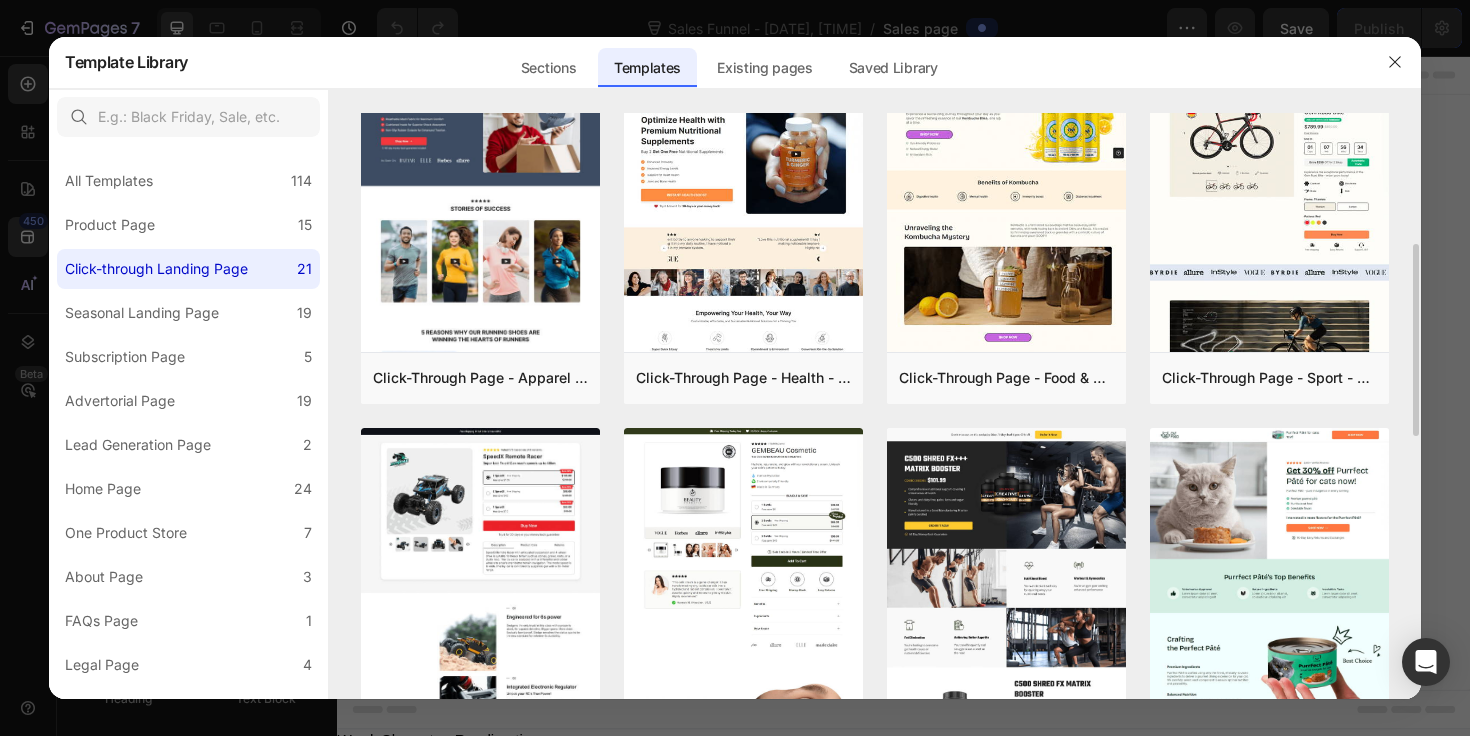 scroll, scrollTop: 446, scrollLeft: 0, axis: vertical 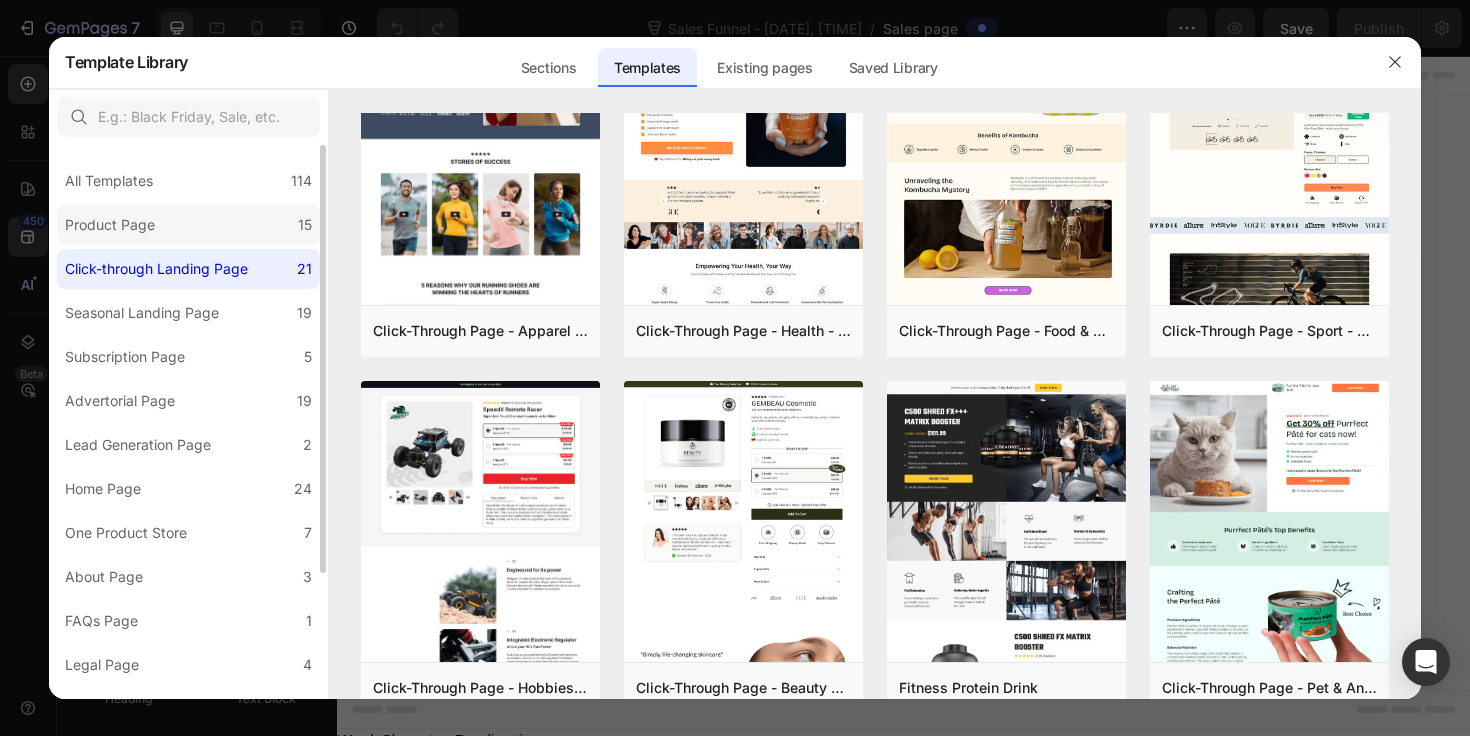 click on "Product Page" at bounding box center (110, 225) 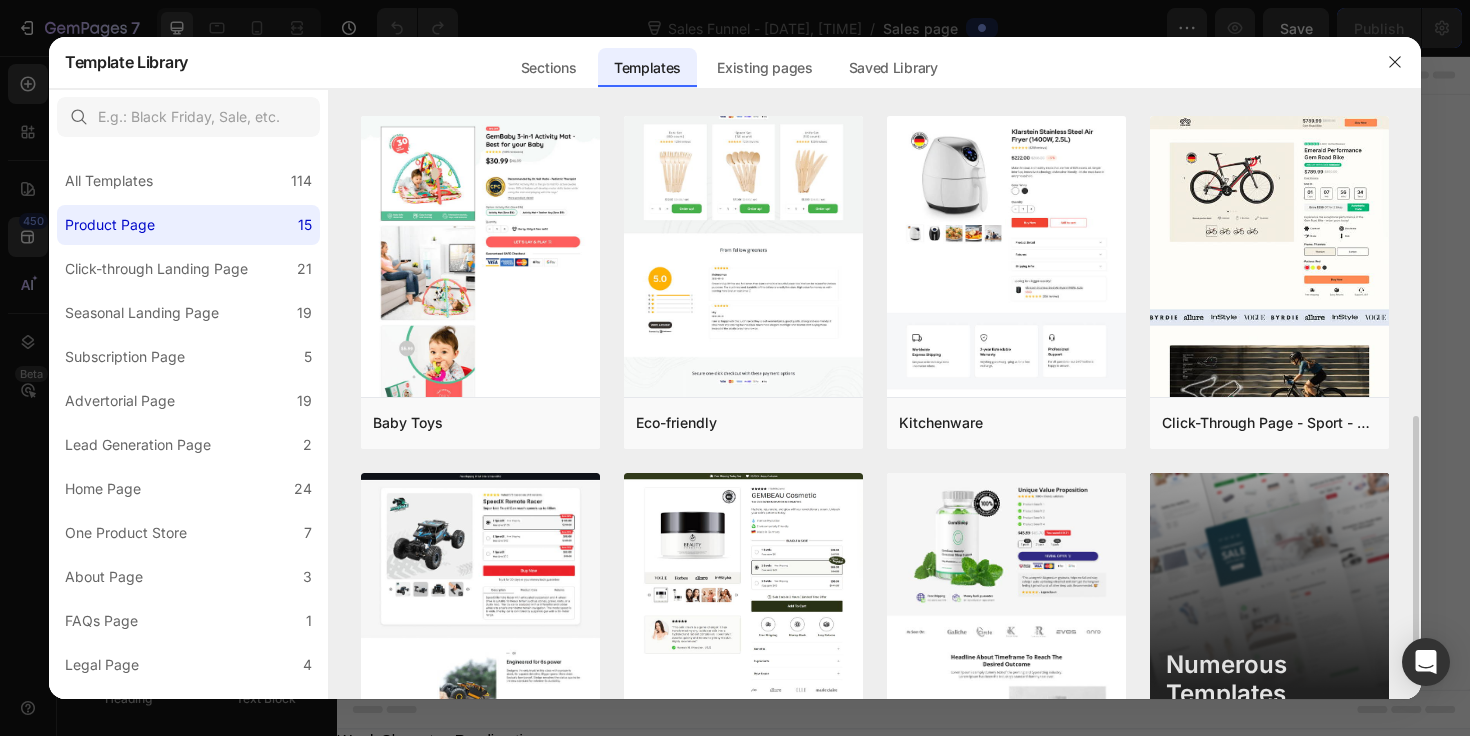 scroll, scrollTop: 841, scrollLeft: 0, axis: vertical 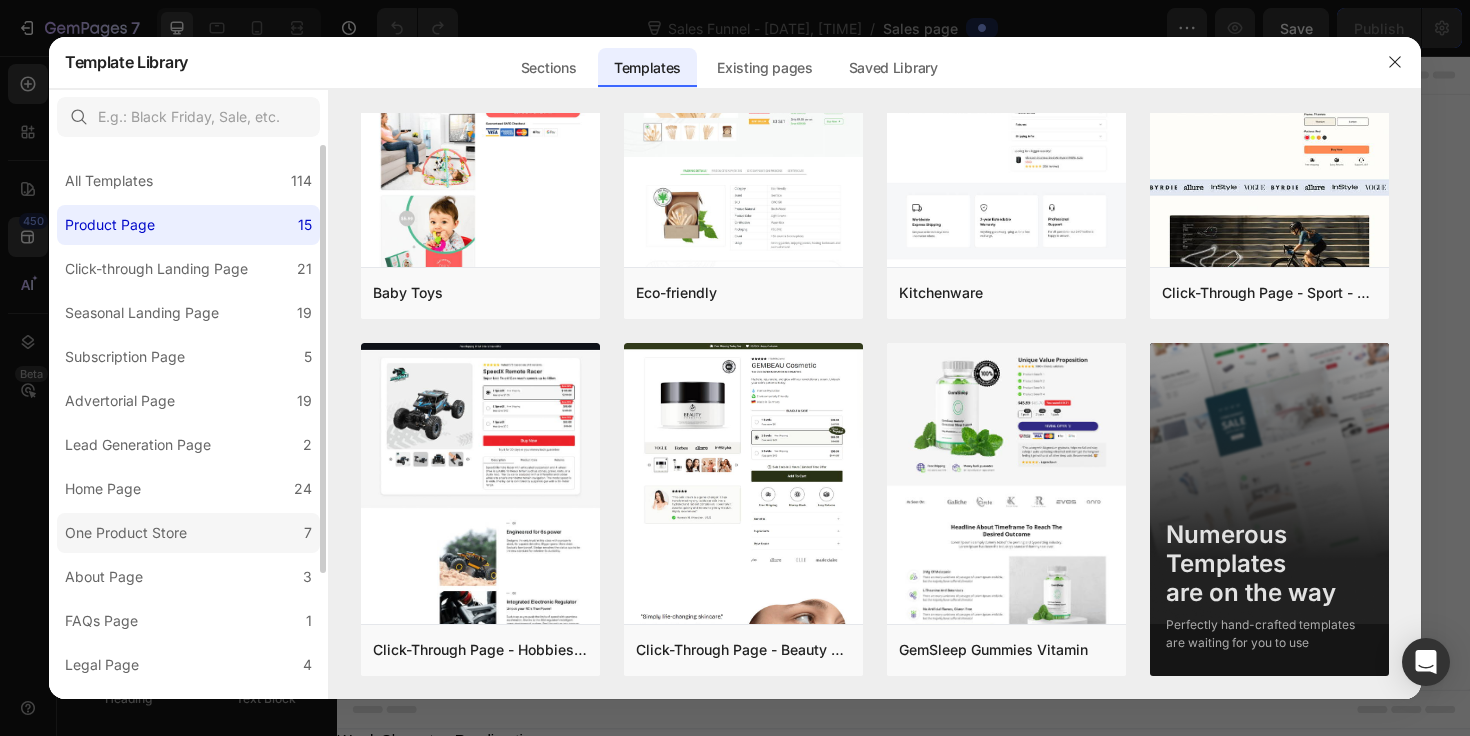 click on "One Product Store" at bounding box center (126, 533) 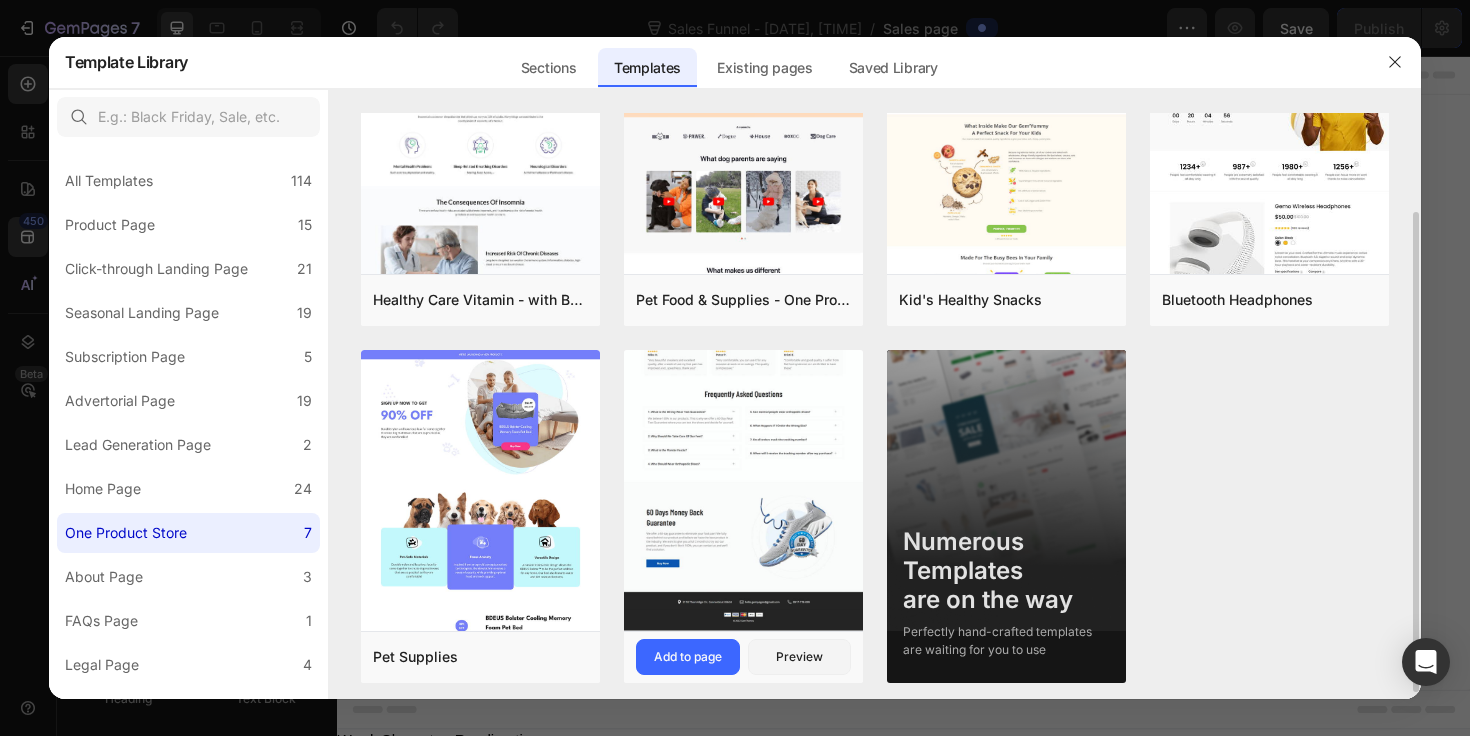 scroll, scrollTop: 0, scrollLeft: 0, axis: both 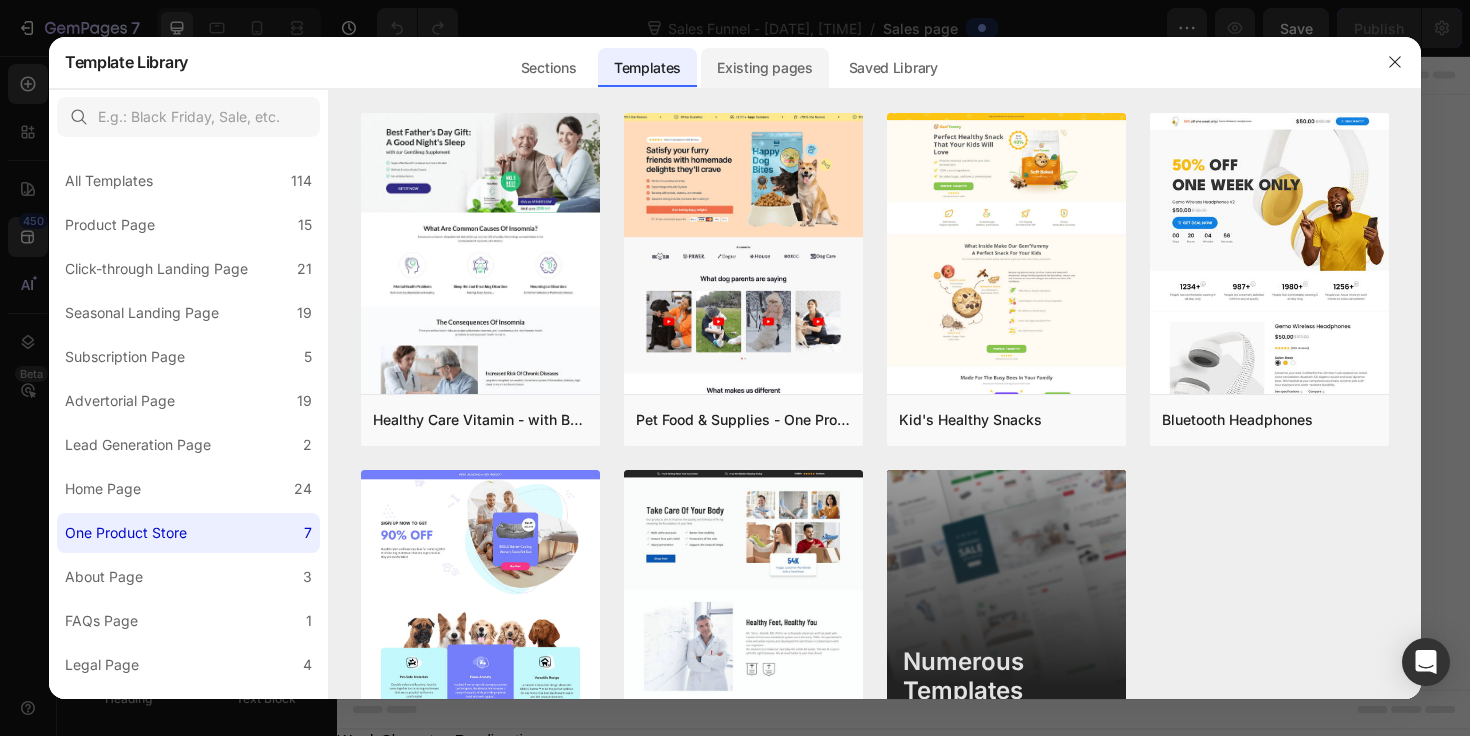 click on "Existing pages" 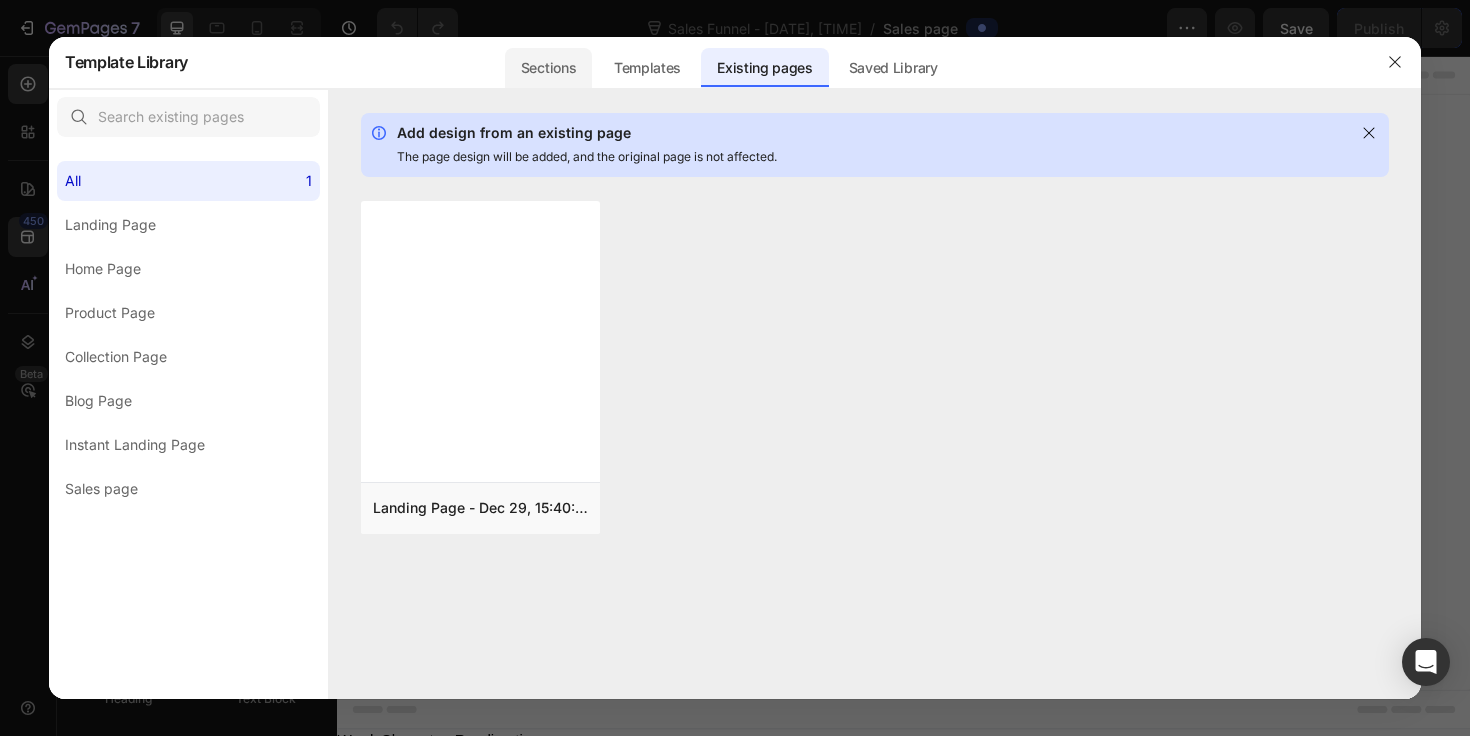 click on "Sections" 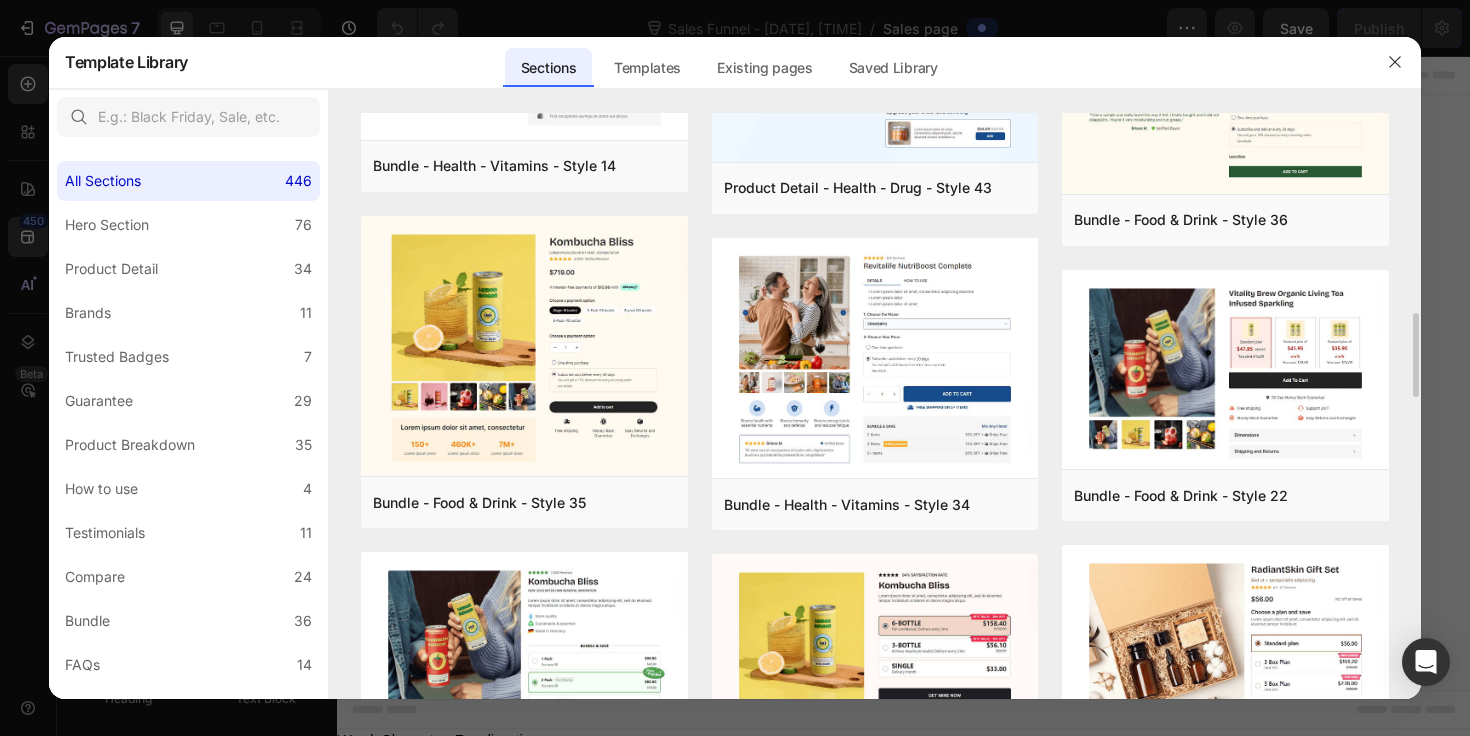 scroll, scrollTop: 1442, scrollLeft: 0, axis: vertical 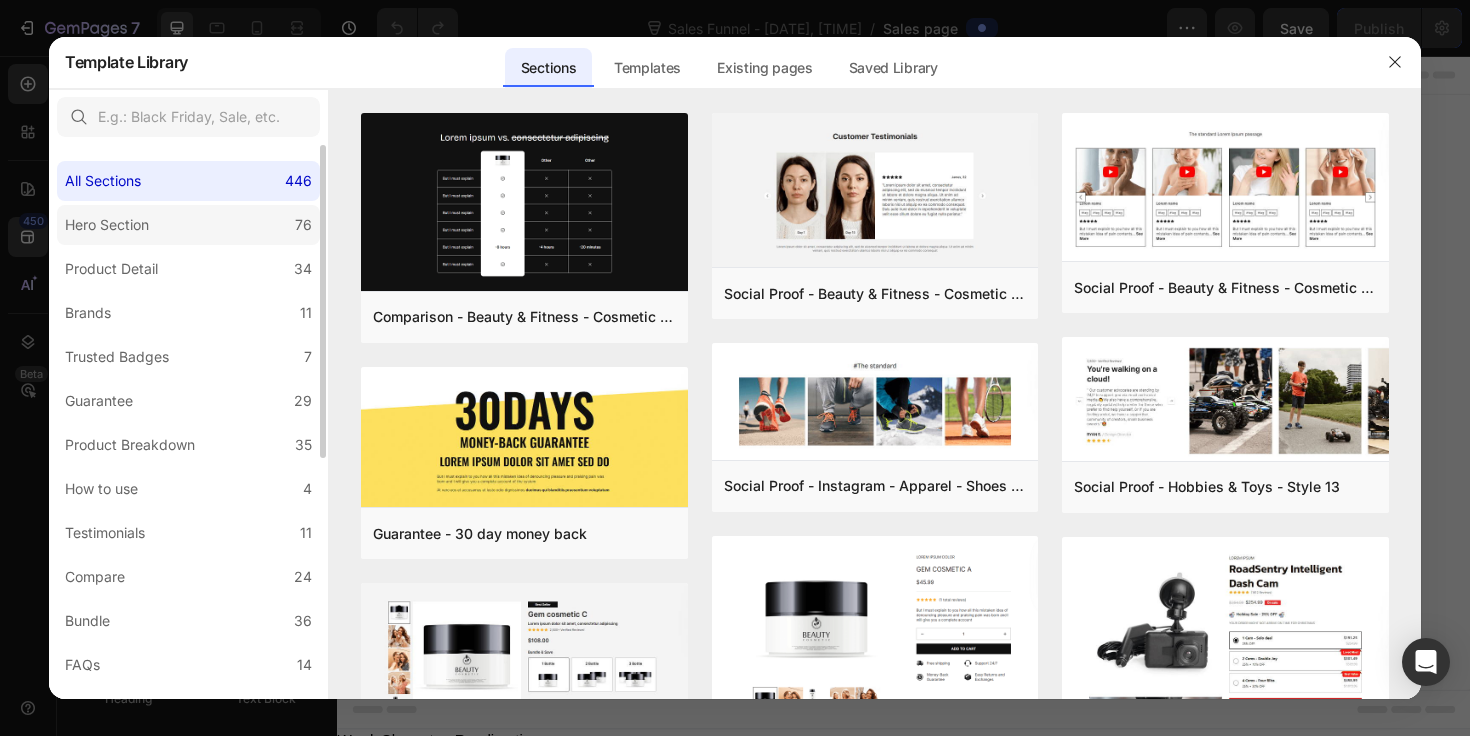 click on "Hero Section 76" 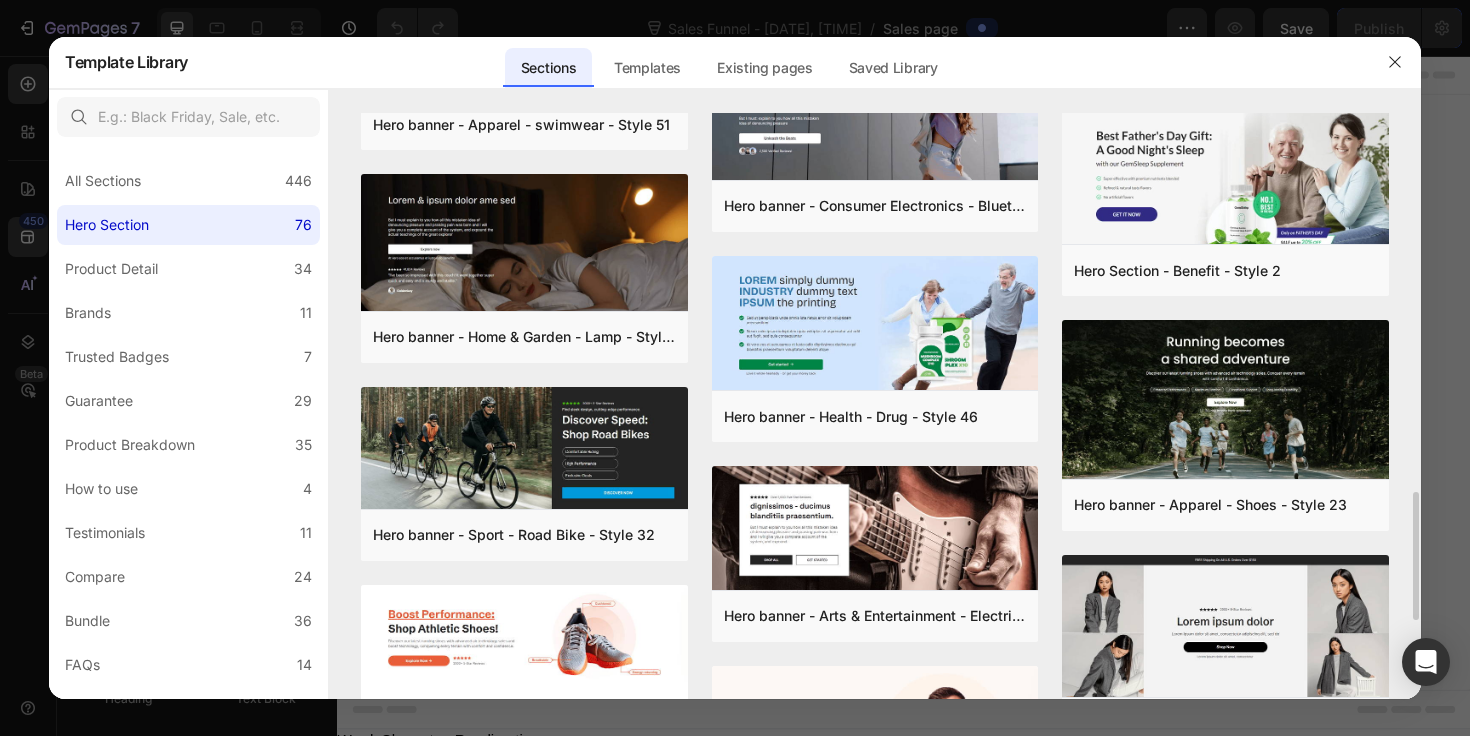scroll, scrollTop: 1685, scrollLeft: 0, axis: vertical 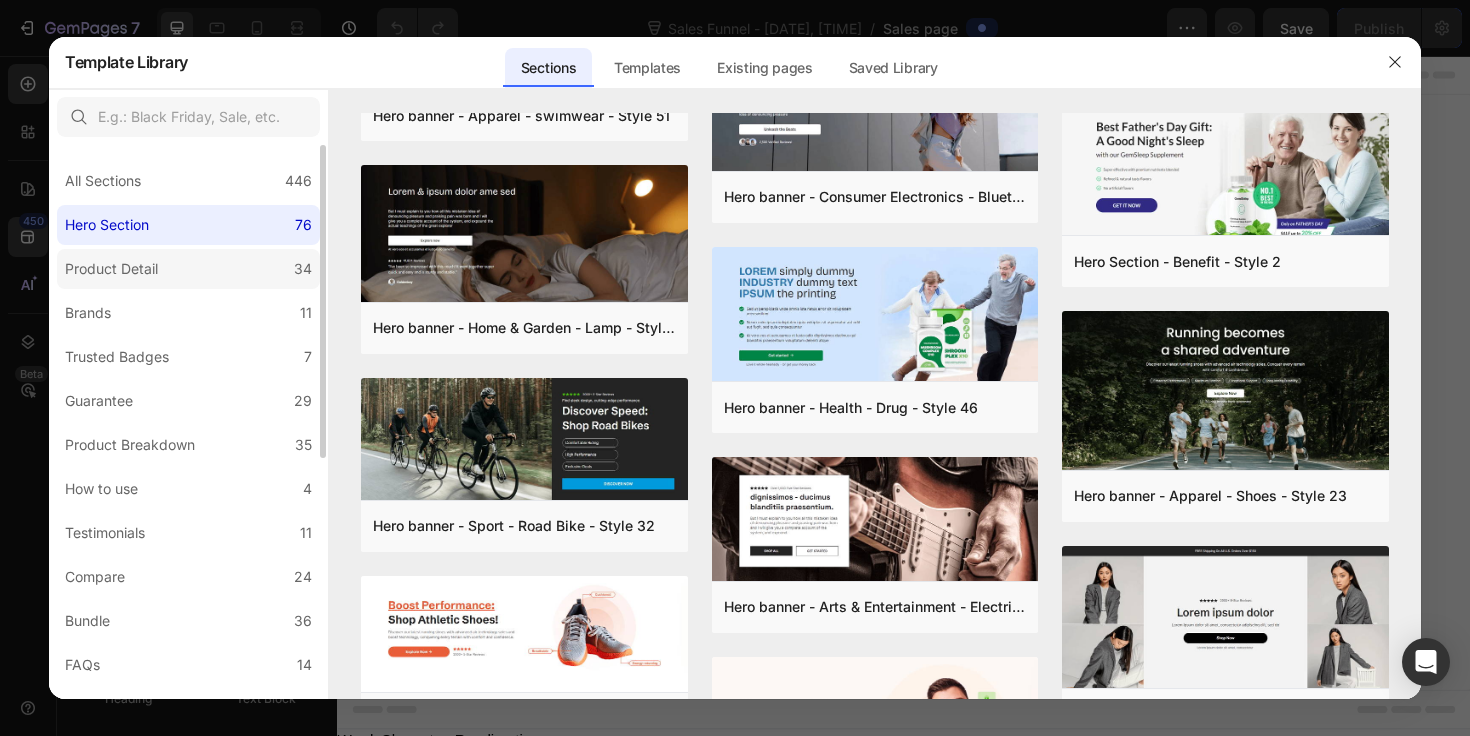 click on "Product Detail" at bounding box center (111, 269) 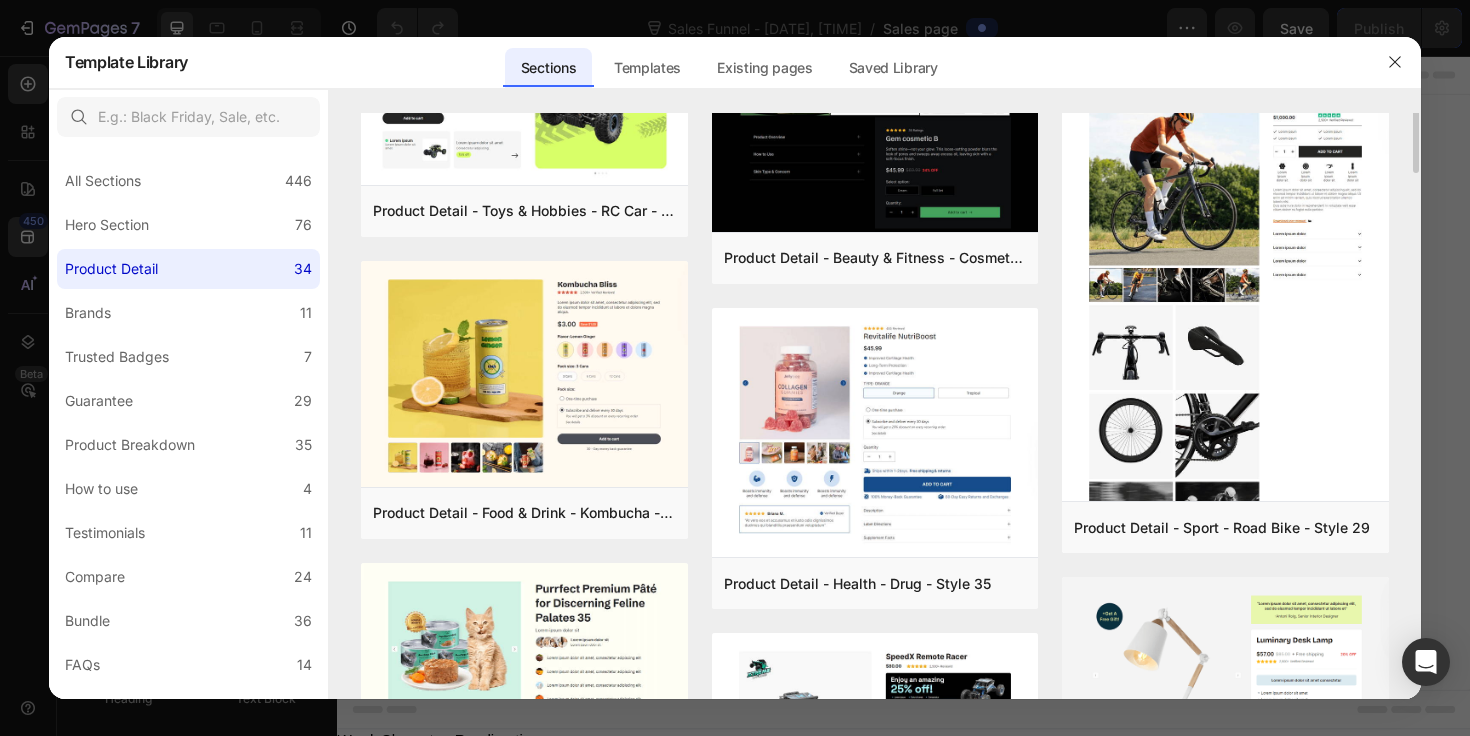 scroll, scrollTop: 612, scrollLeft: 0, axis: vertical 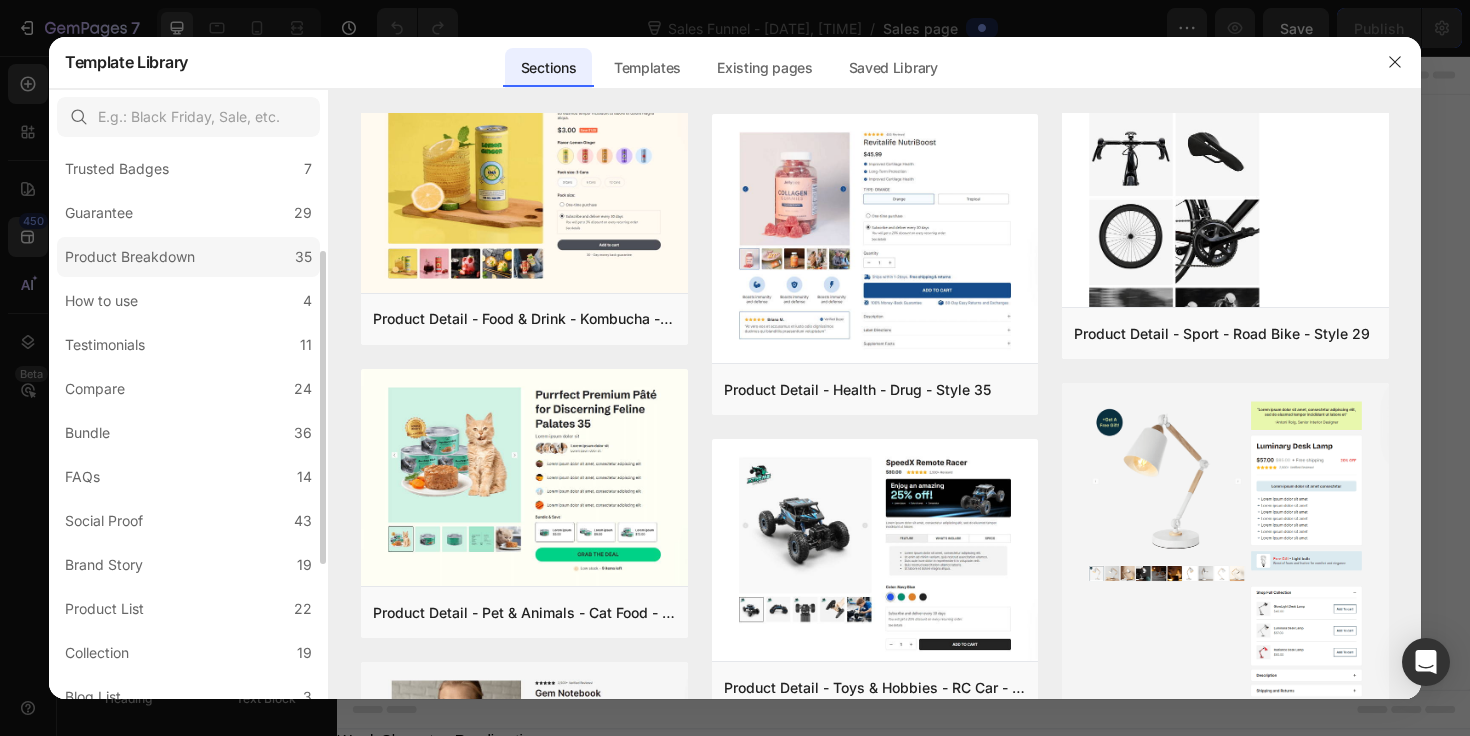 click on "Product Breakdown" at bounding box center [130, 257] 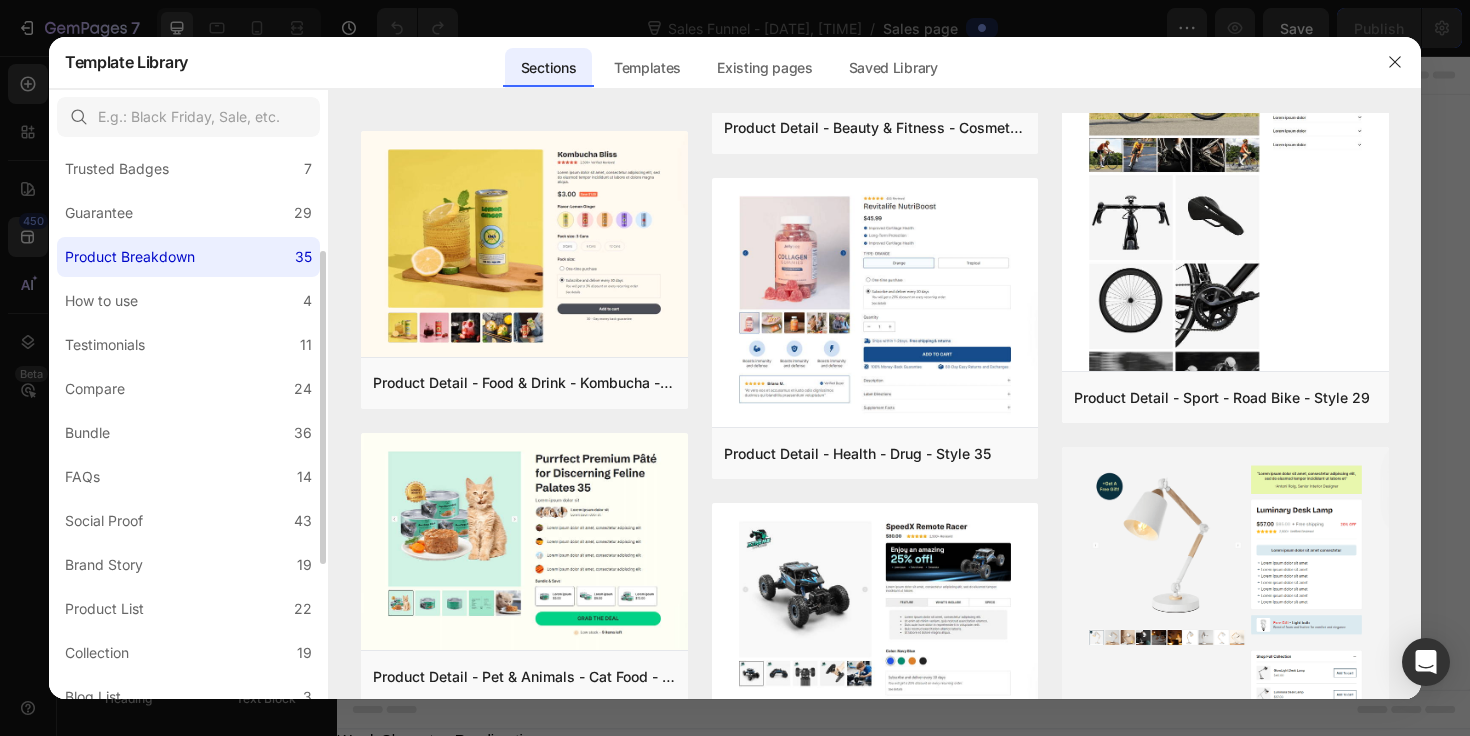 scroll, scrollTop: 0, scrollLeft: 0, axis: both 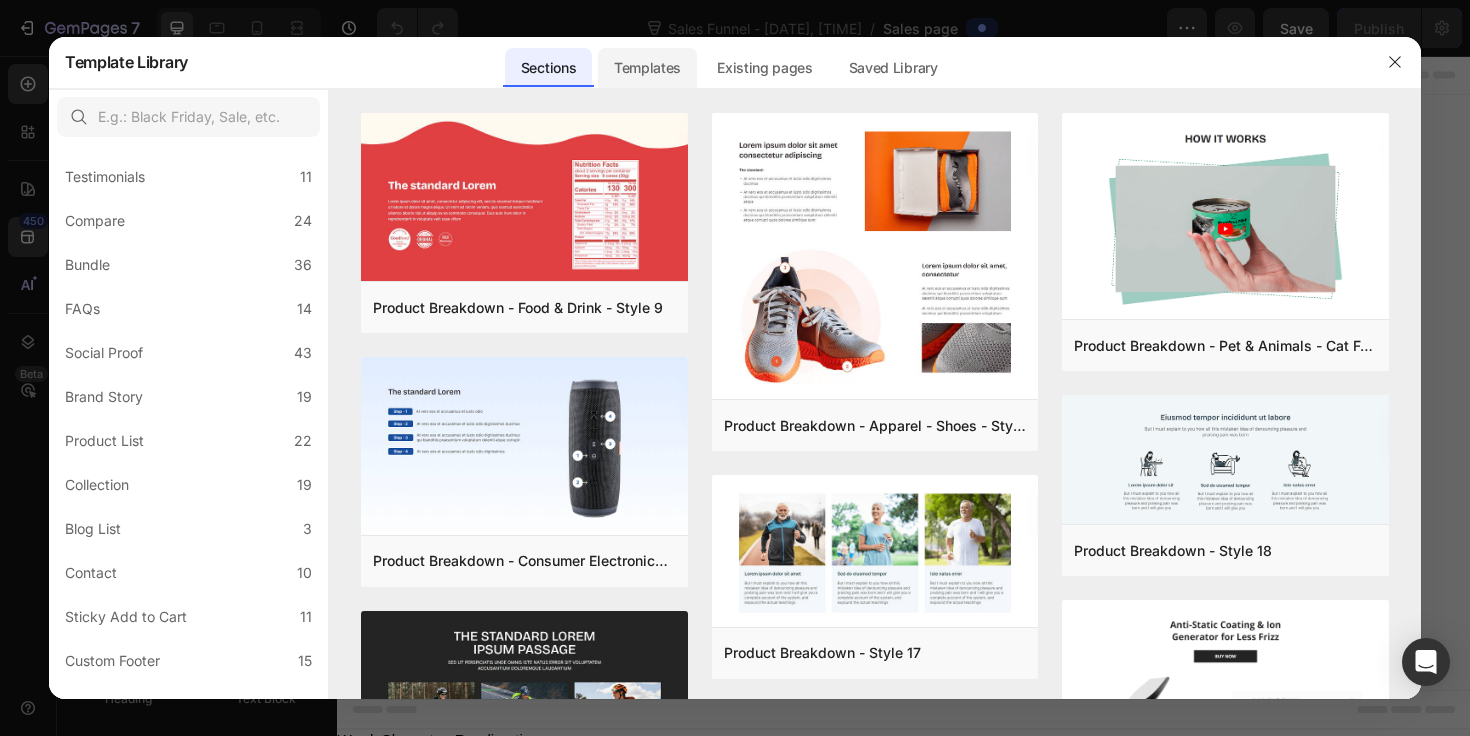 click on "Templates" 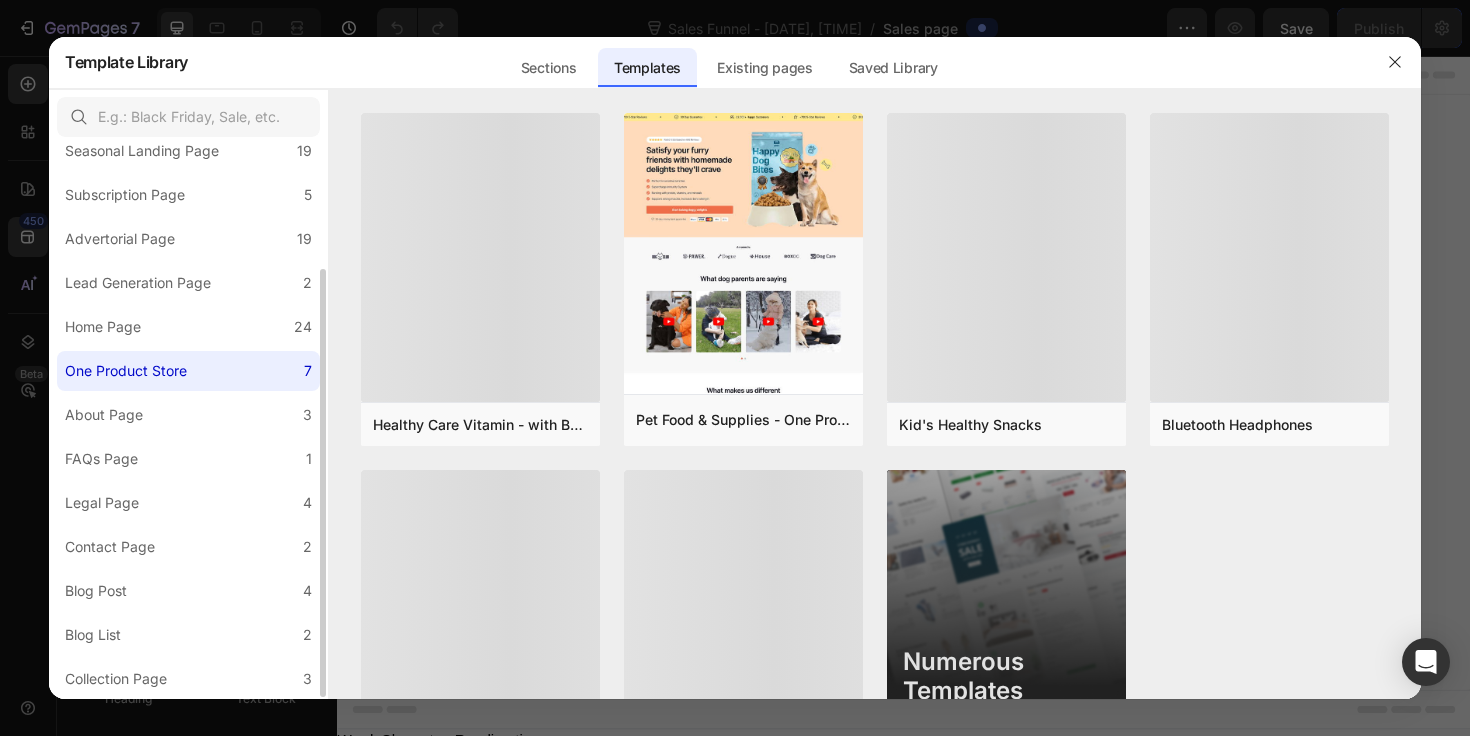 scroll, scrollTop: 161, scrollLeft: 0, axis: vertical 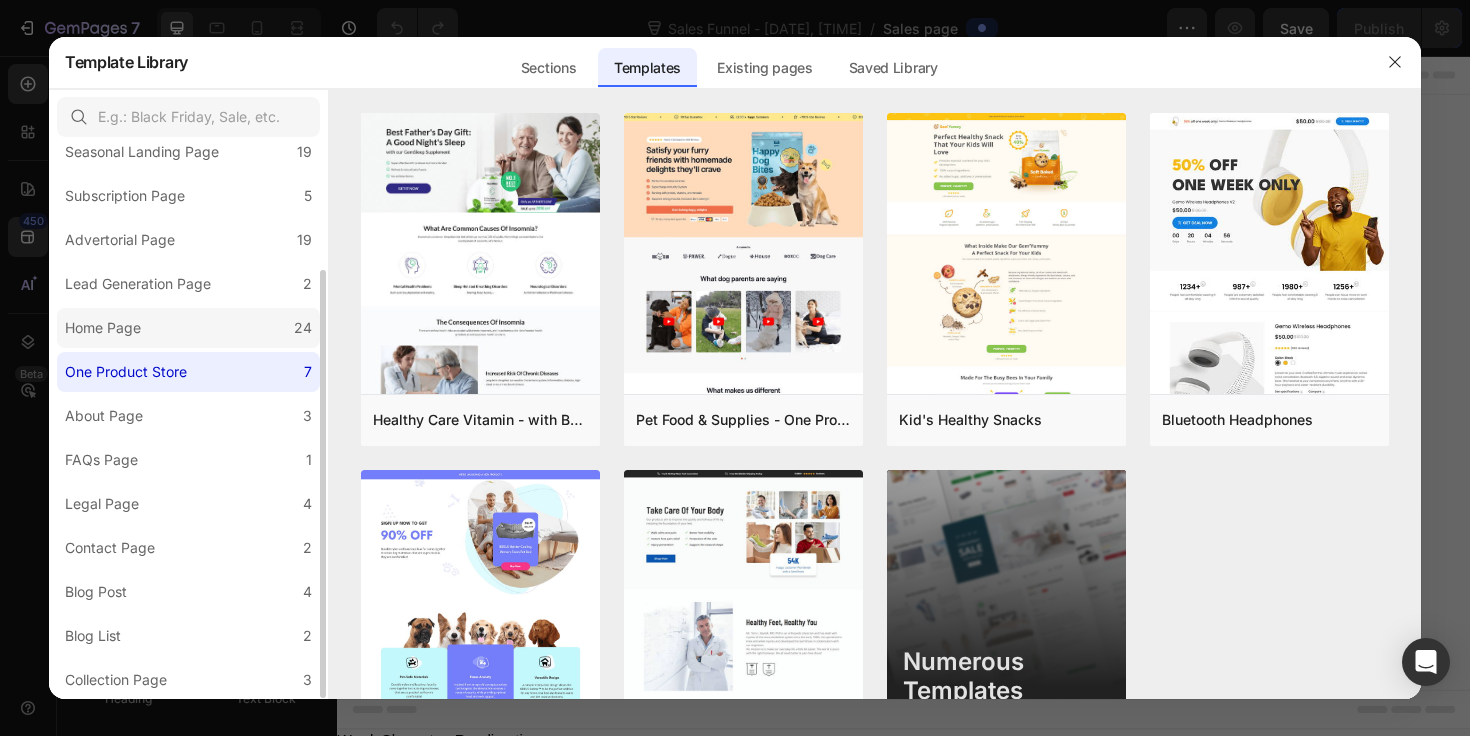 click on "Home Page 24" 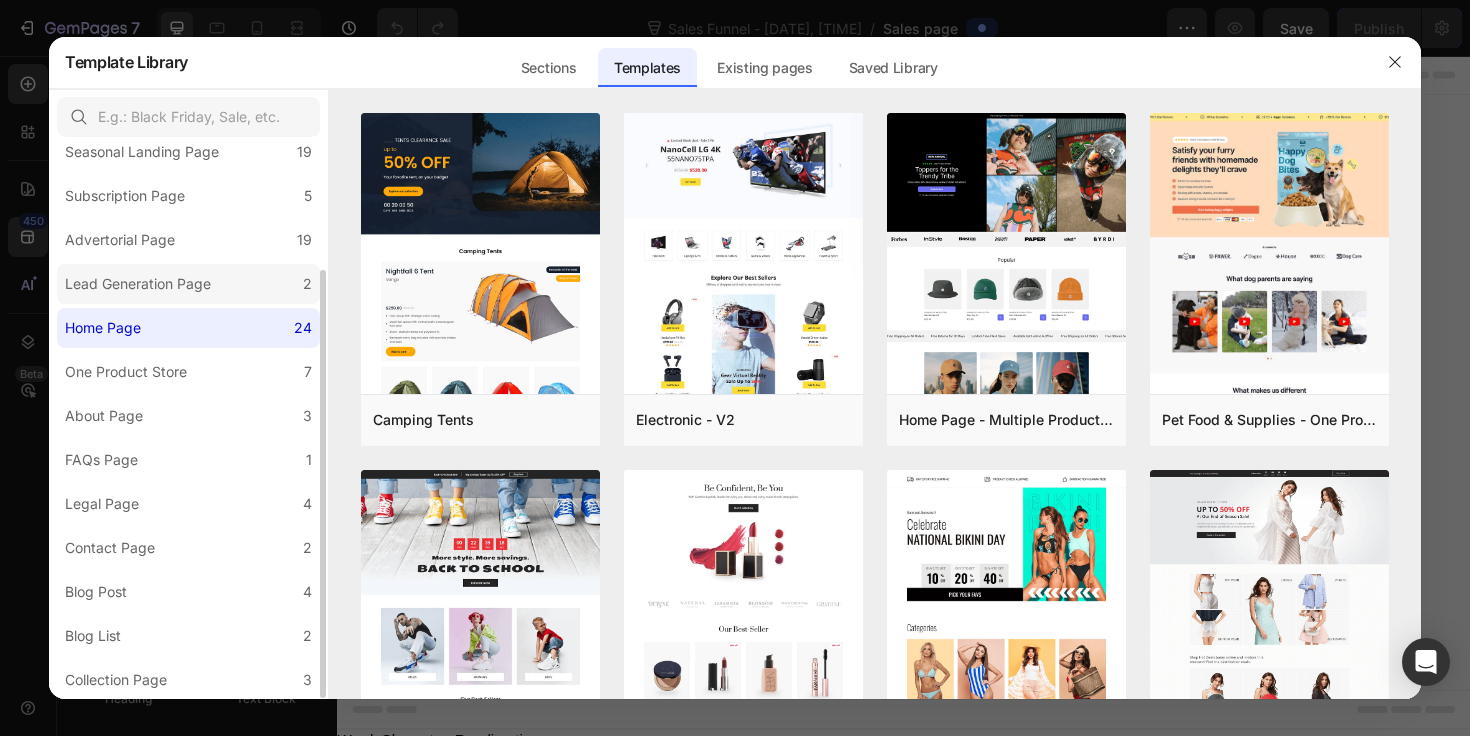 click on "Lead Generation Page" at bounding box center (138, 284) 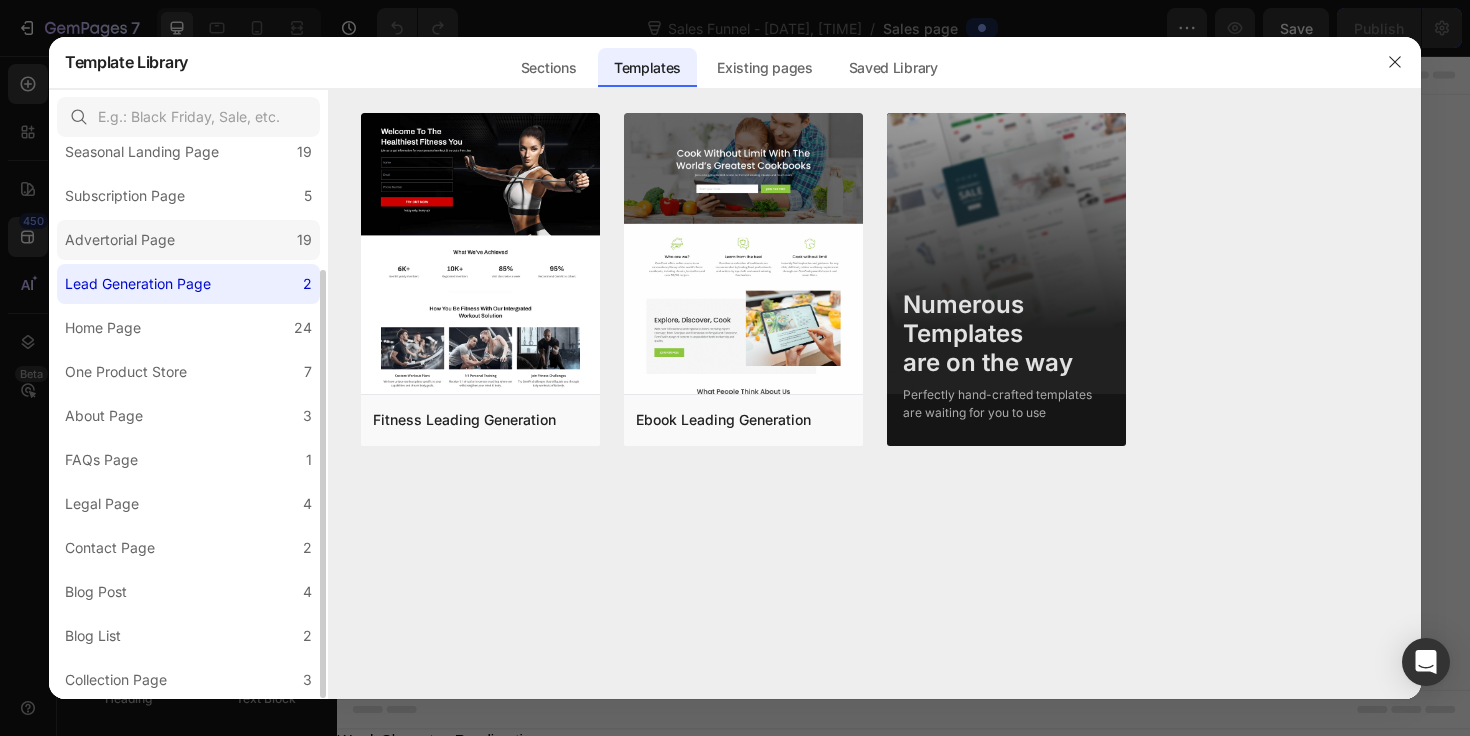 click on "Advertorial Page" at bounding box center (120, 240) 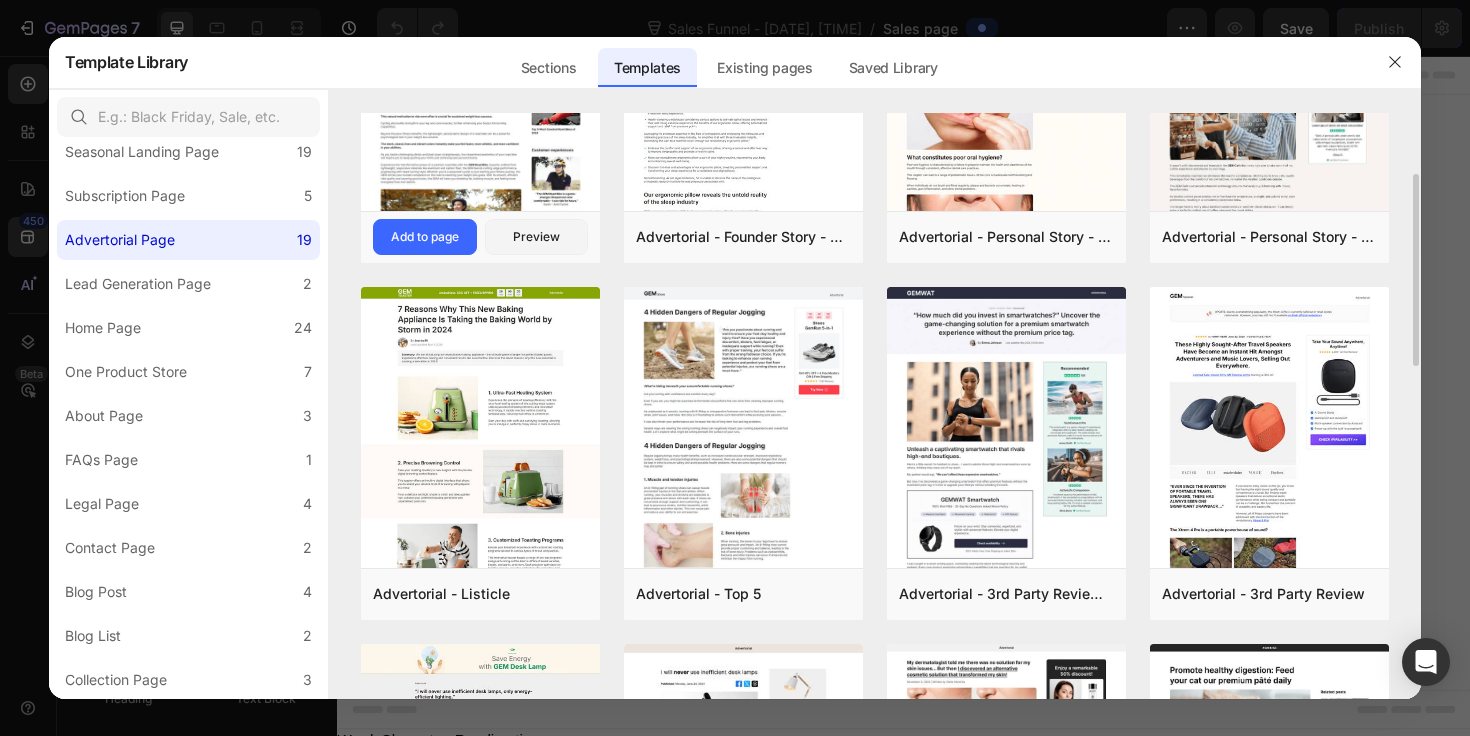 scroll, scrollTop: 184, scrollLeft: 0, axis: vertical 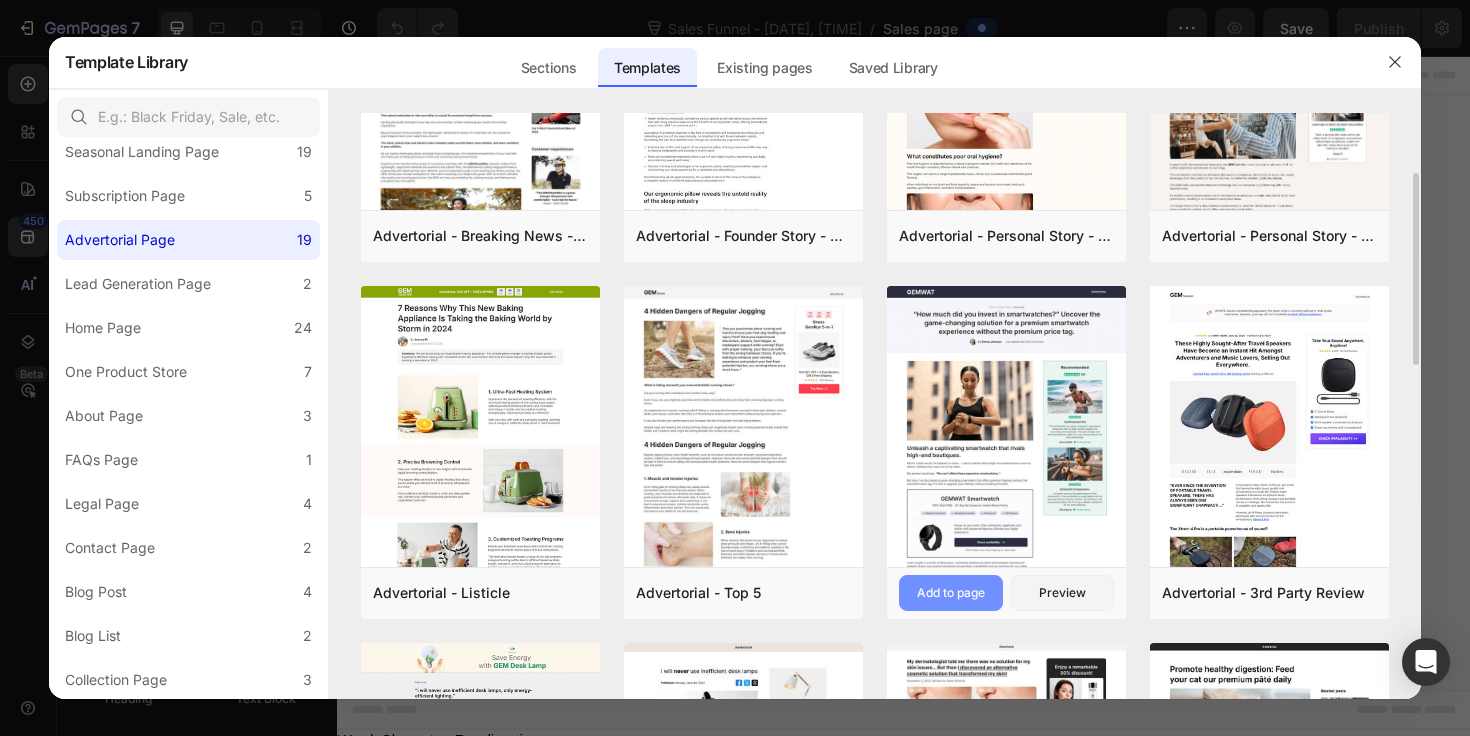 click on "Add to page" at bounding box center (951, 593) 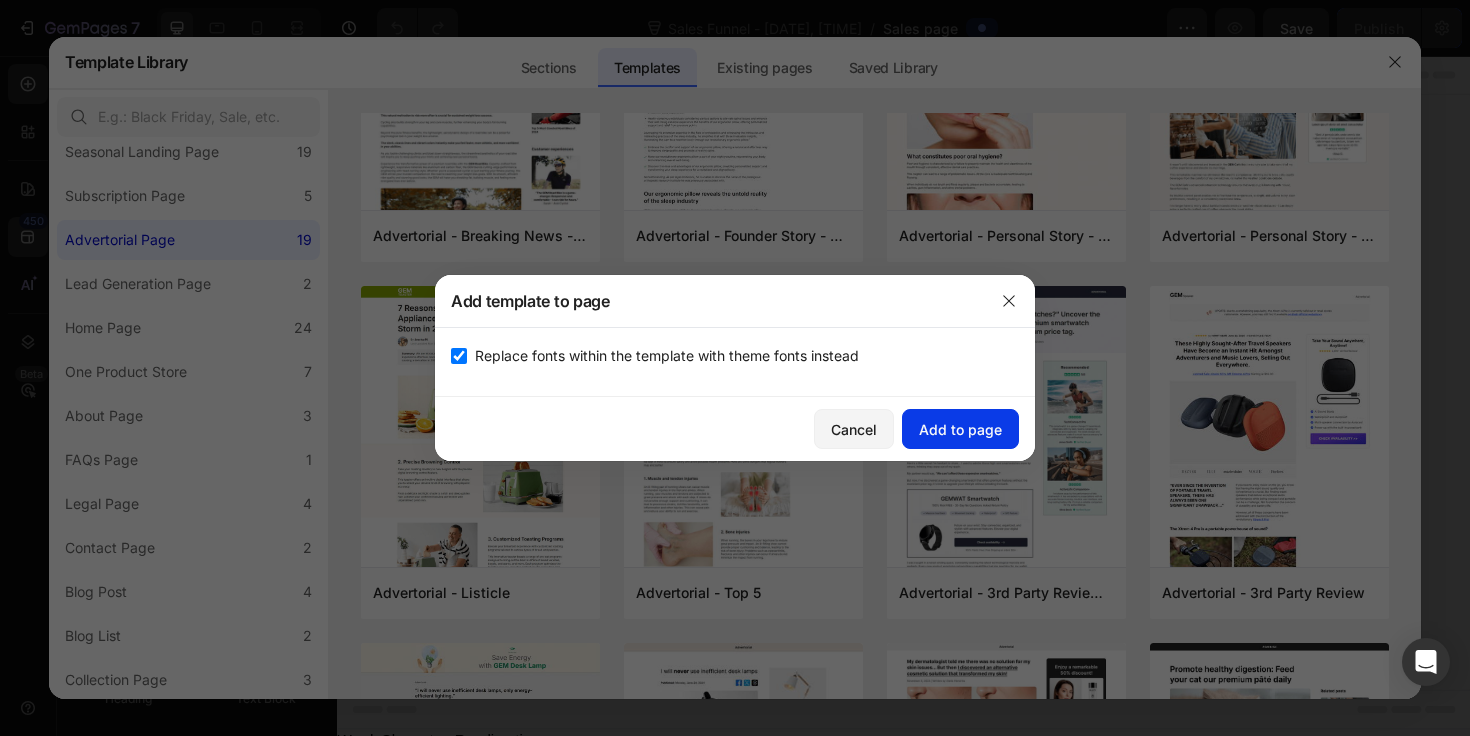 click on "Add to page" at bounding box center [960, 429] 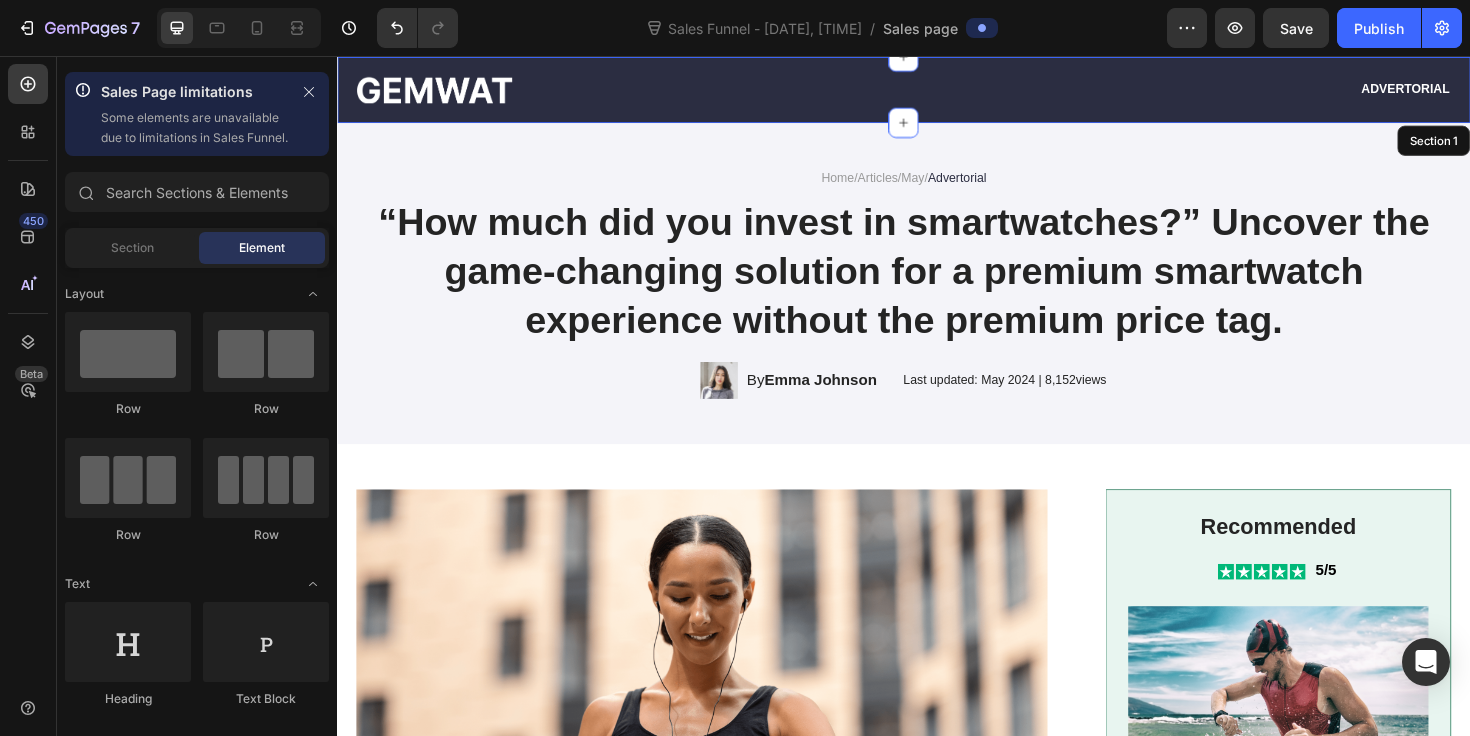 scroll, scrollTop: 41, scrollLeft: 0, axis: vertical 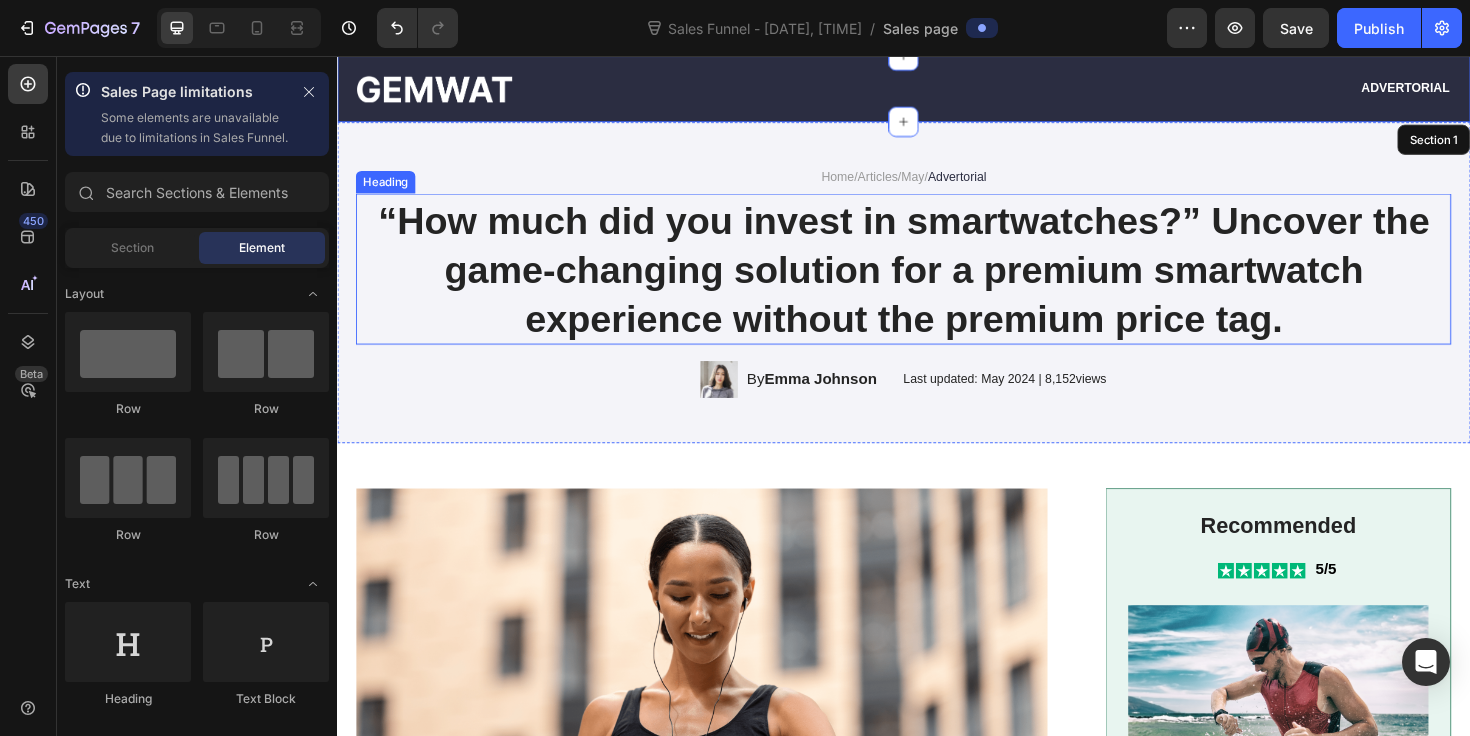 click on "“How much did you invest in smartwatches?” Uncover the game-changing solution for a premium smartwatch experience without the premium price tag." at bounding box center [937, 282] 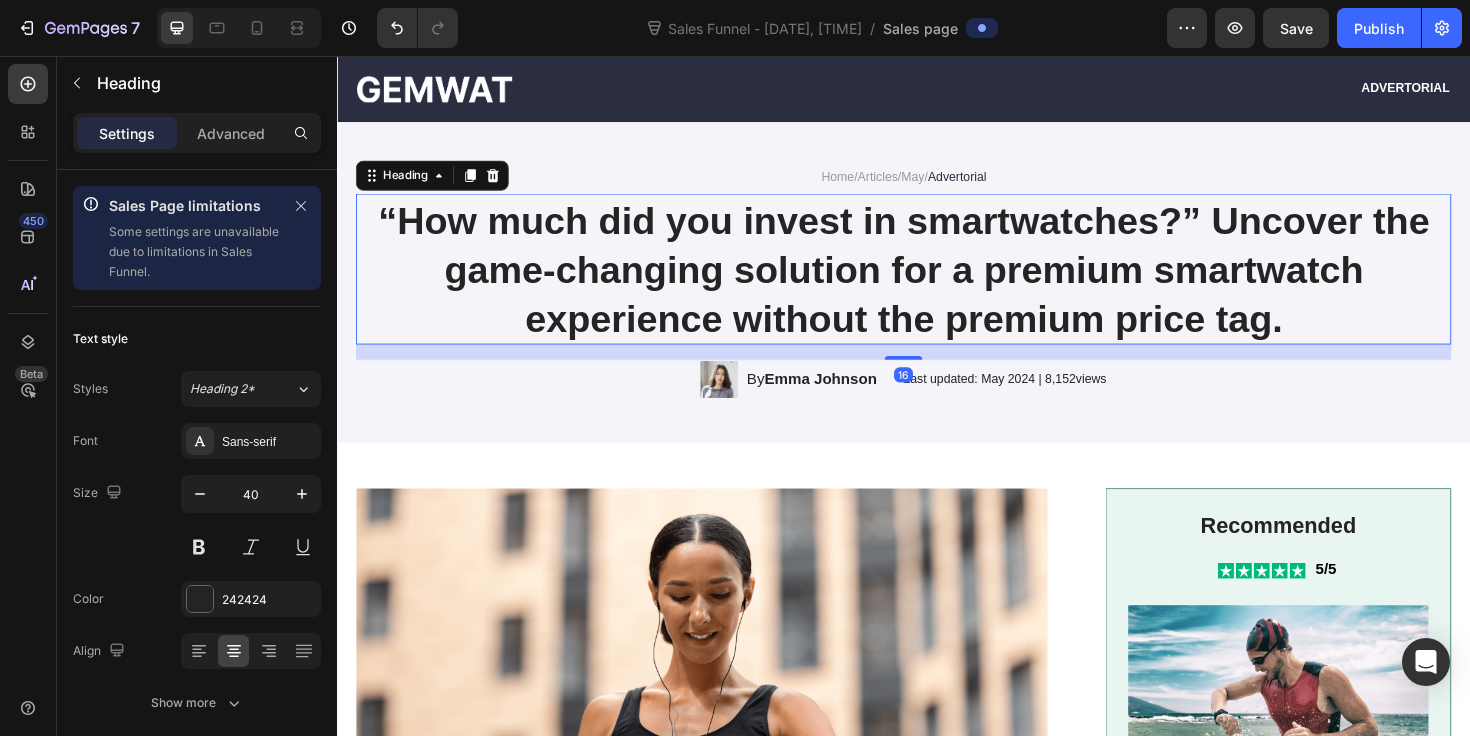click on "“How much did you invest in smartwatches?” Uncover the game-changing solution for a premium smartwatch experience without the premium price tag." at bounding box center (937, 282) 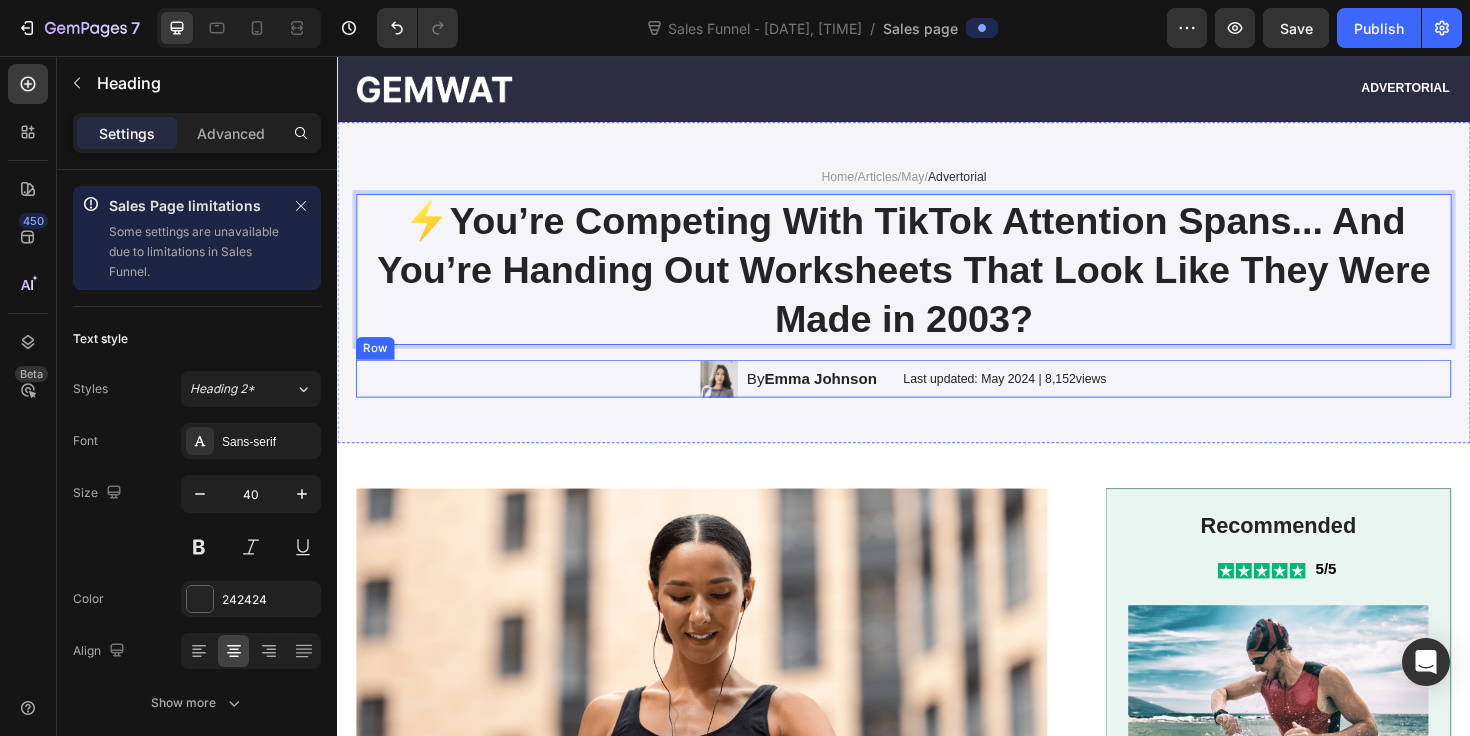 click on "Image By [PERSON] Text Block Row Last updated: [DATE] | 8,152views Text Block Row" at bounding box center (937, 398) 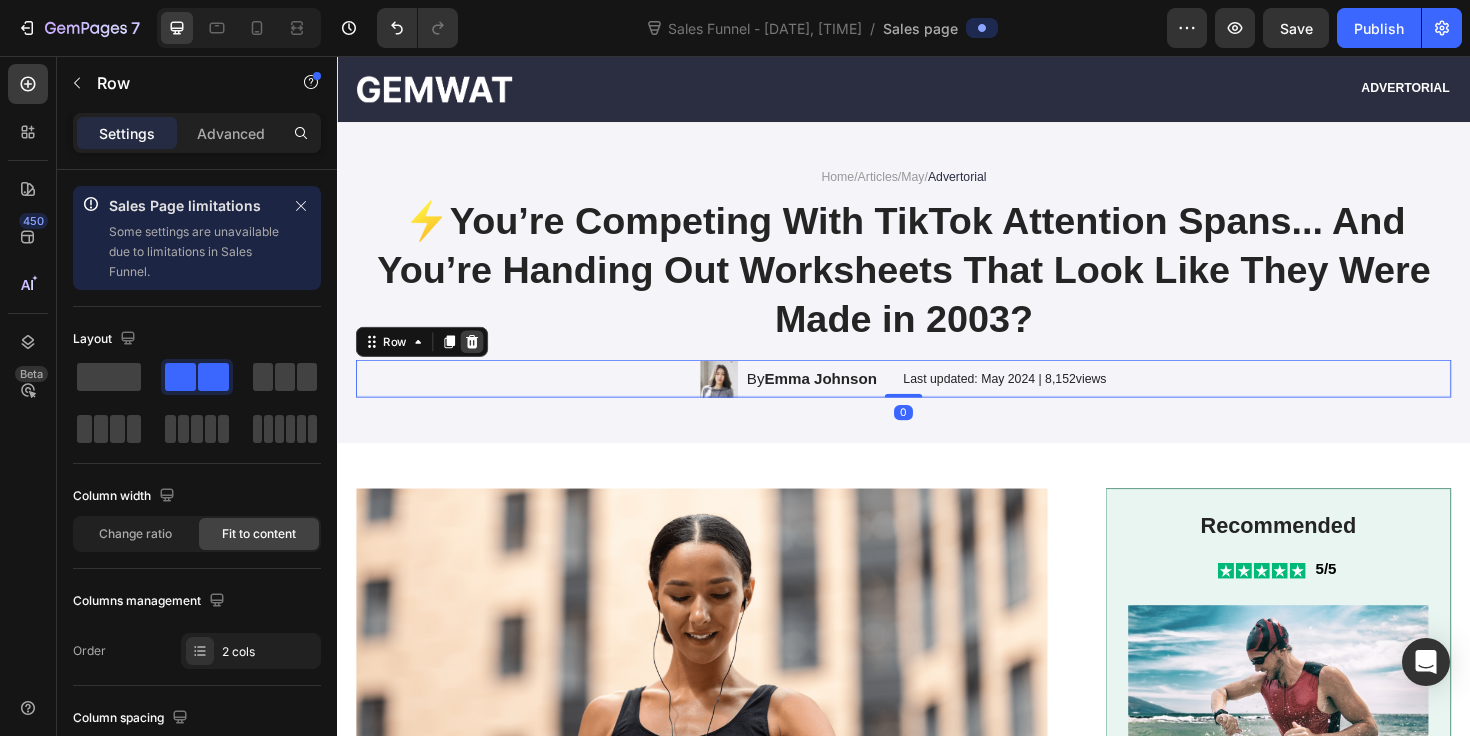 click 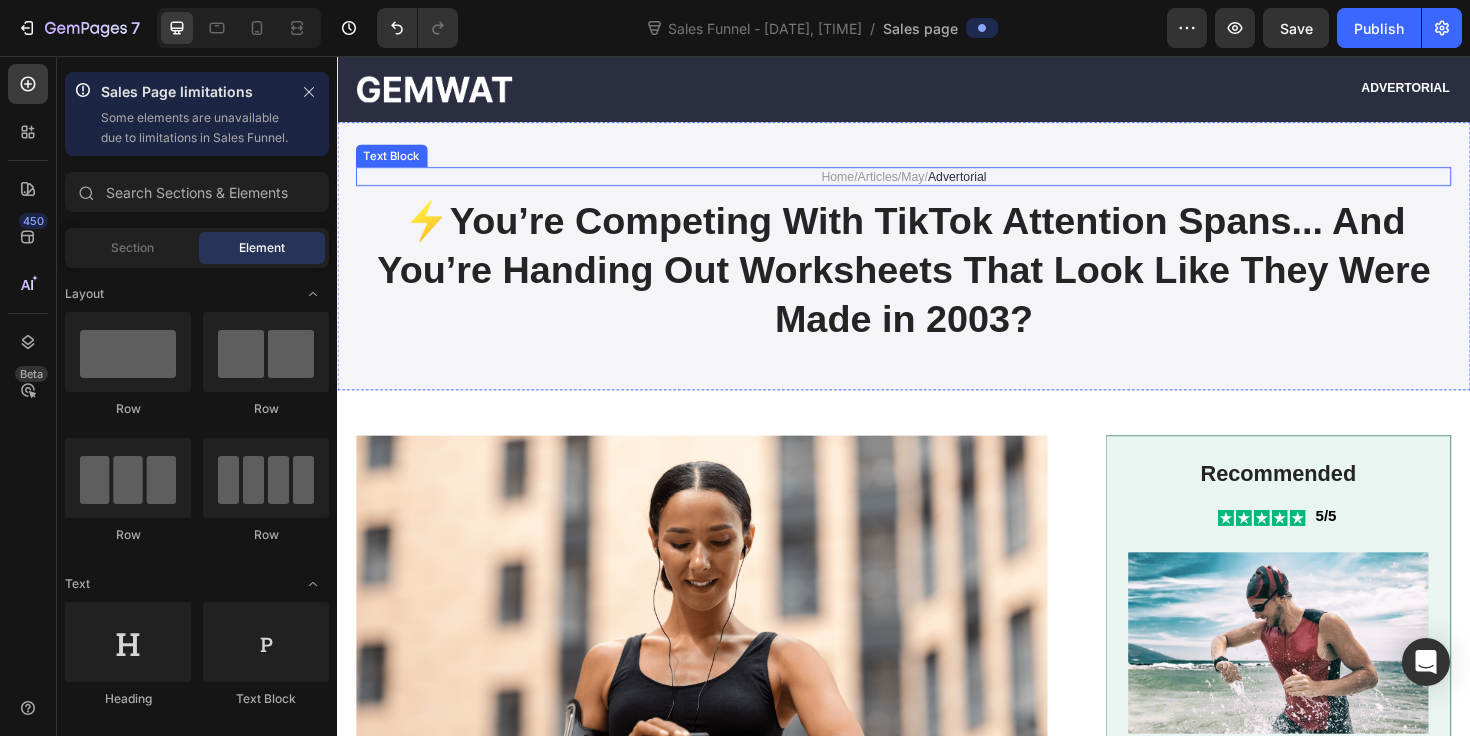click on "Home  /  Articles  /  May  /  Advertorial" at bounding box center (937, 184) 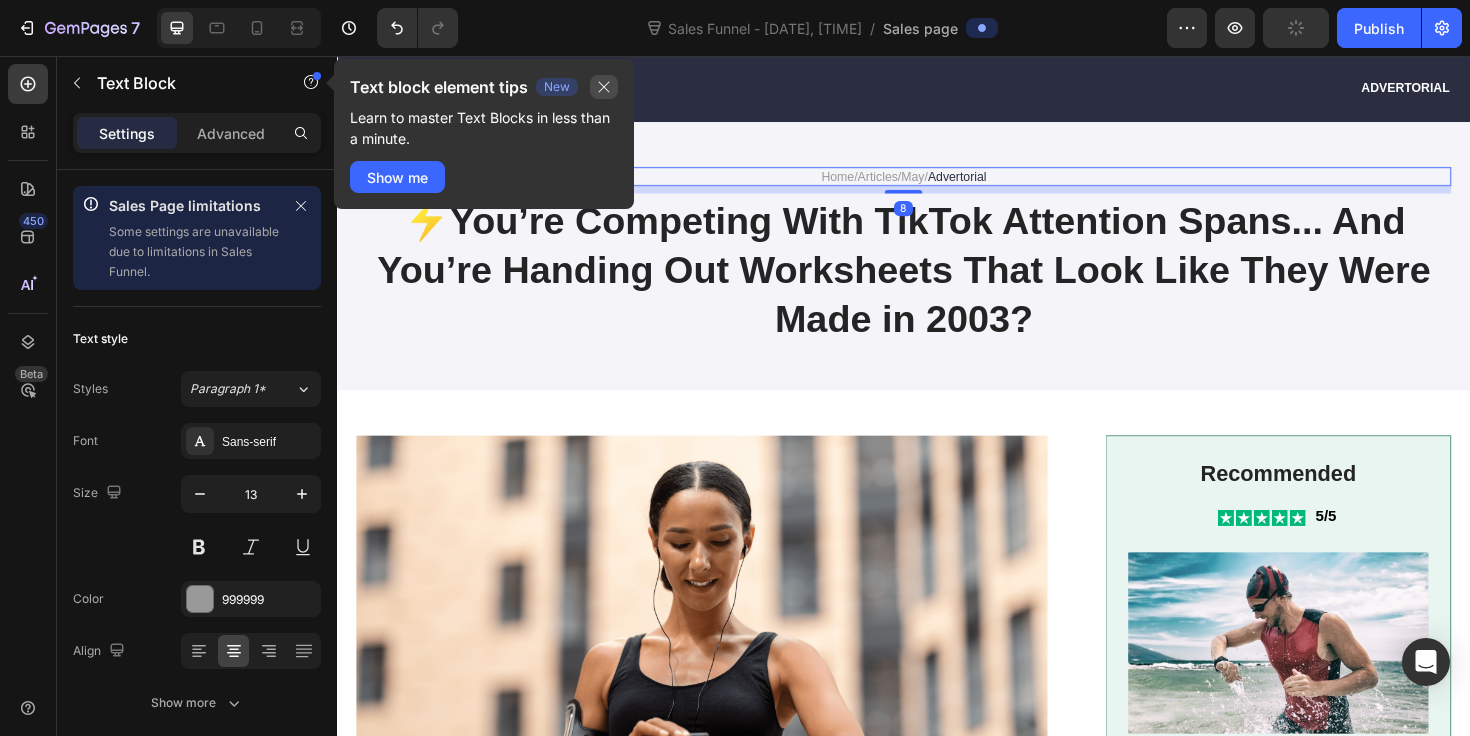 click 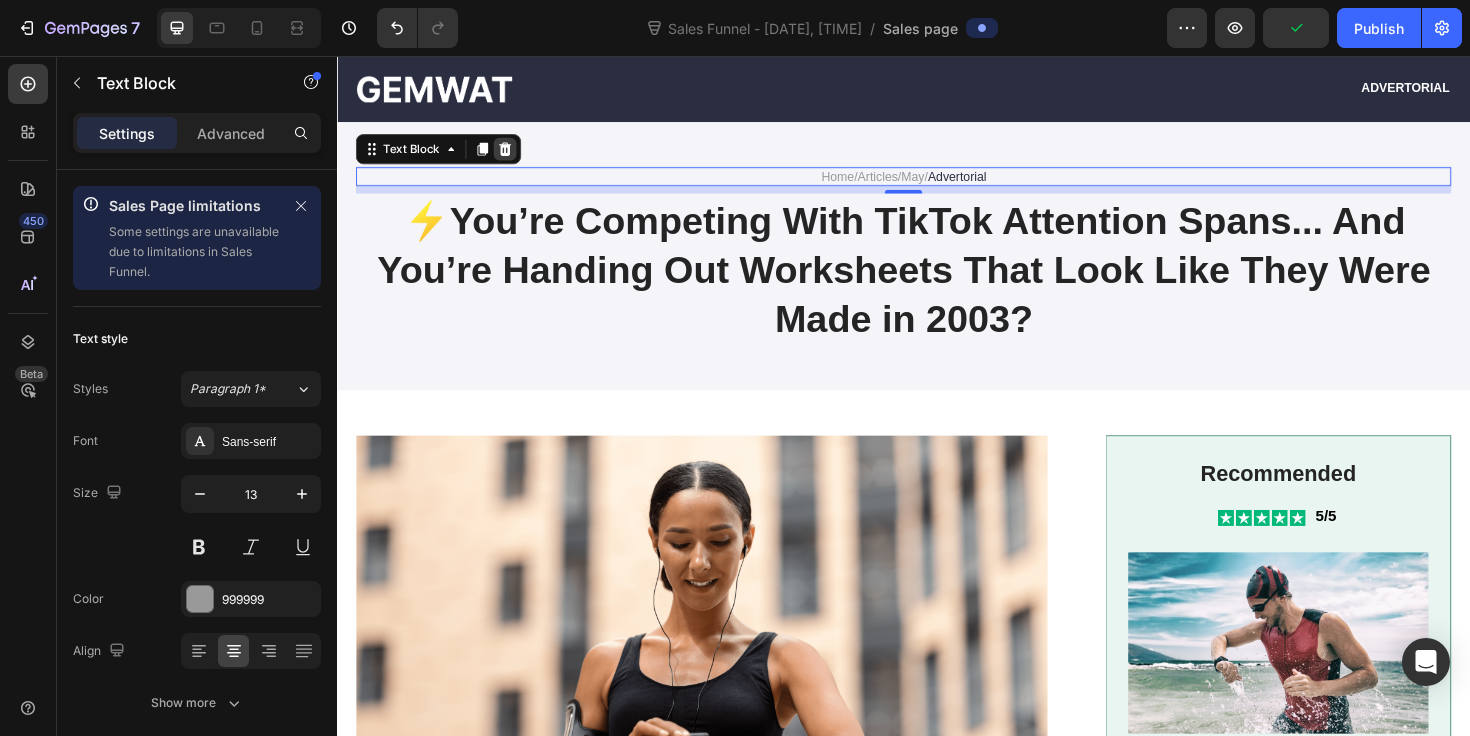 click 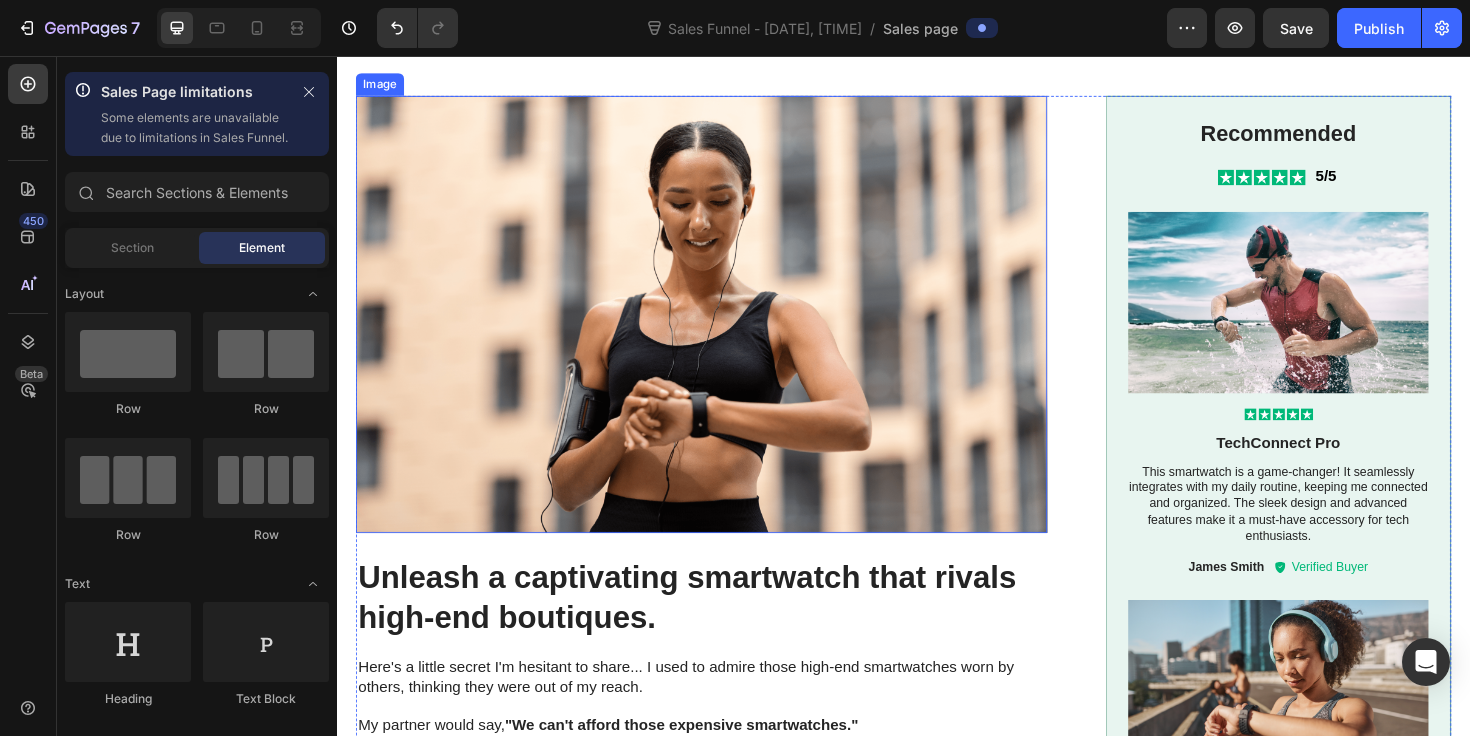 scroll, scrollTop: 380, scrollLeft: 0, axis: vertical 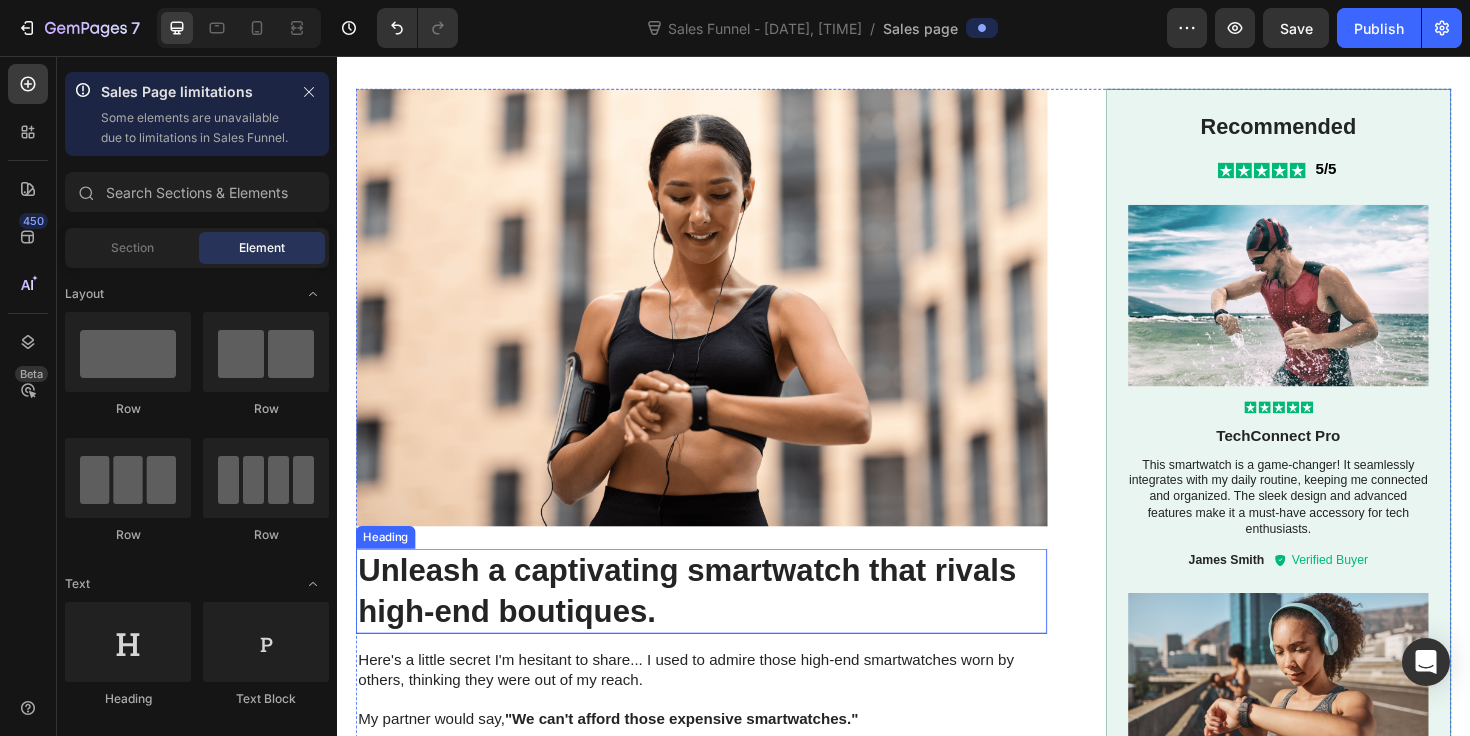 click on "Unleash a captivating smartwatch that rivals high-end boutiques." at bounding box center (723, 623) 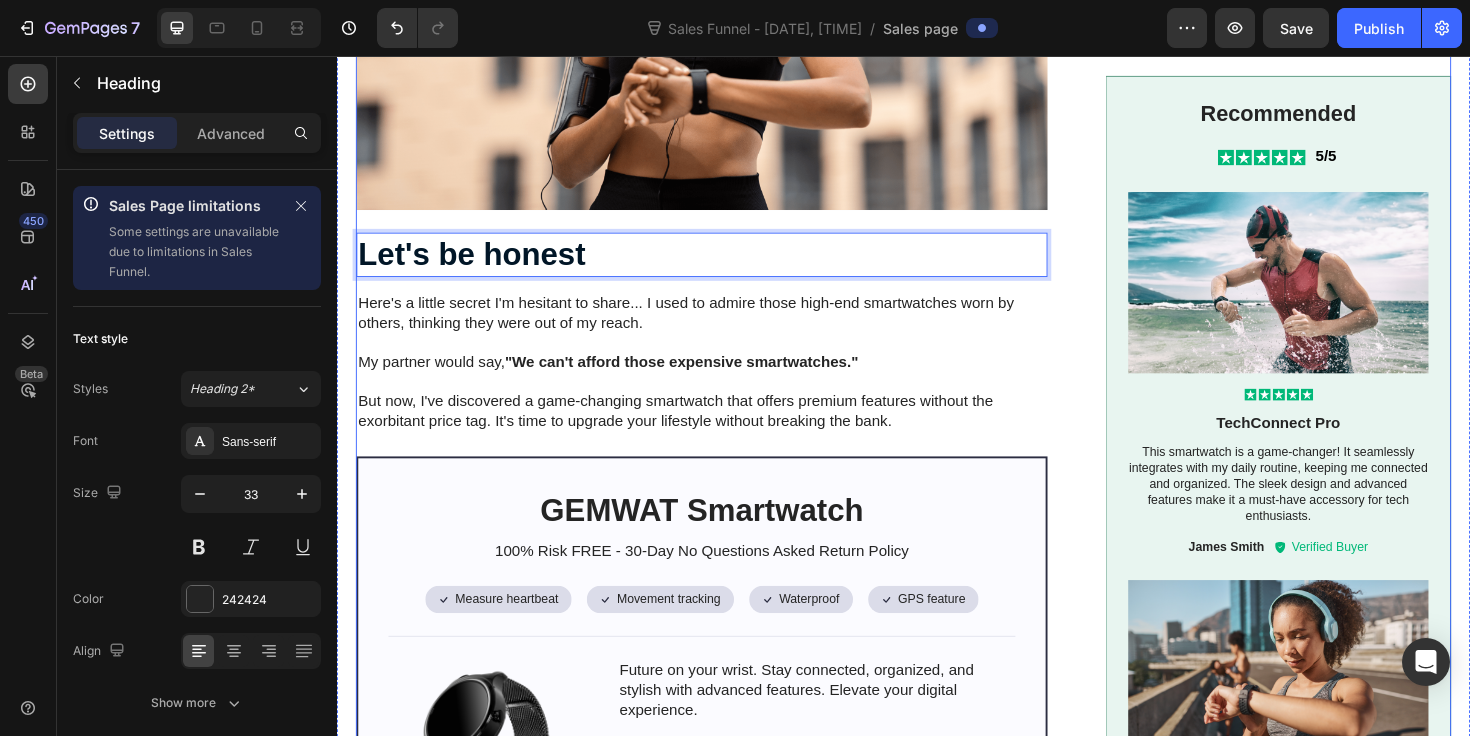 scroll, scrollTop: 729, scrollLeft: 0, axis: vertical 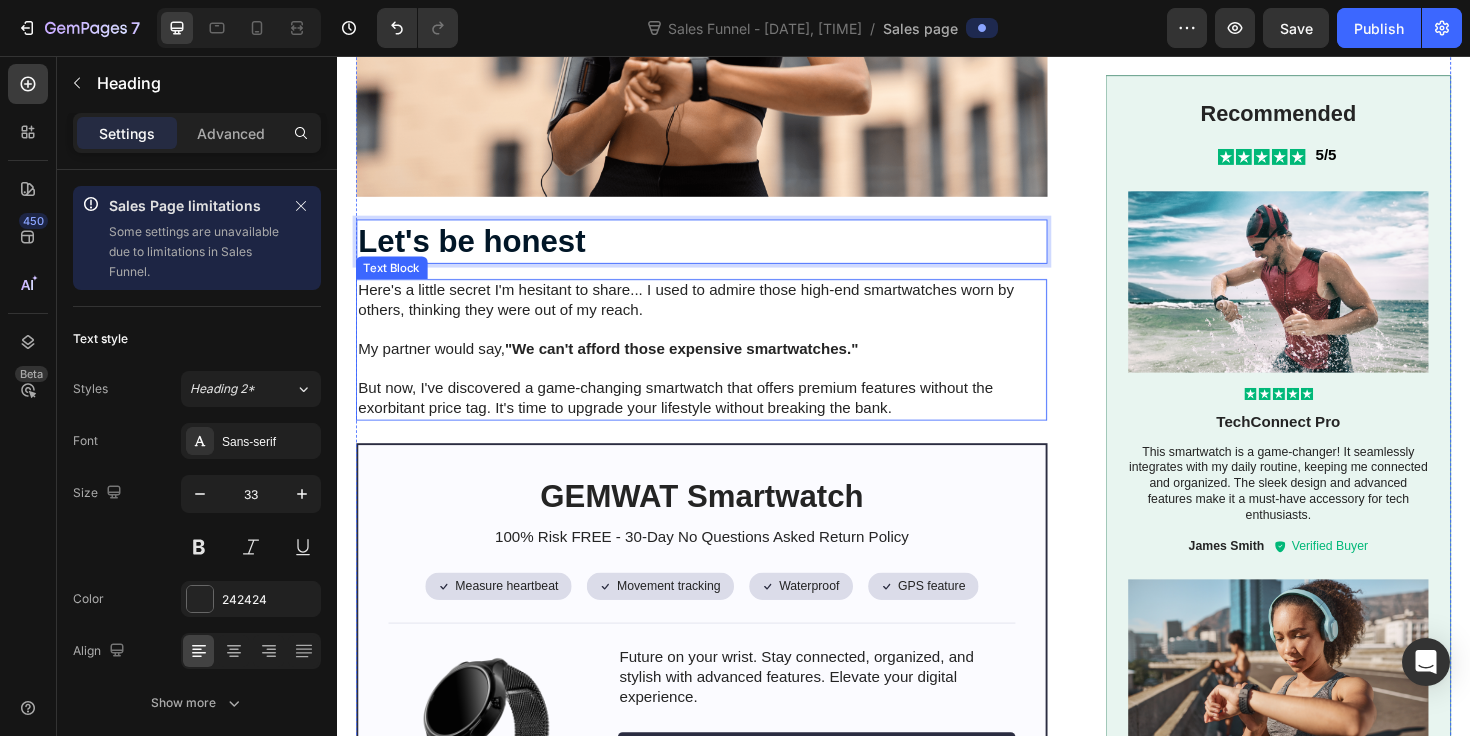 click on ""We can't afford those expensive smartwatches."" at bounding box center [701, 365] 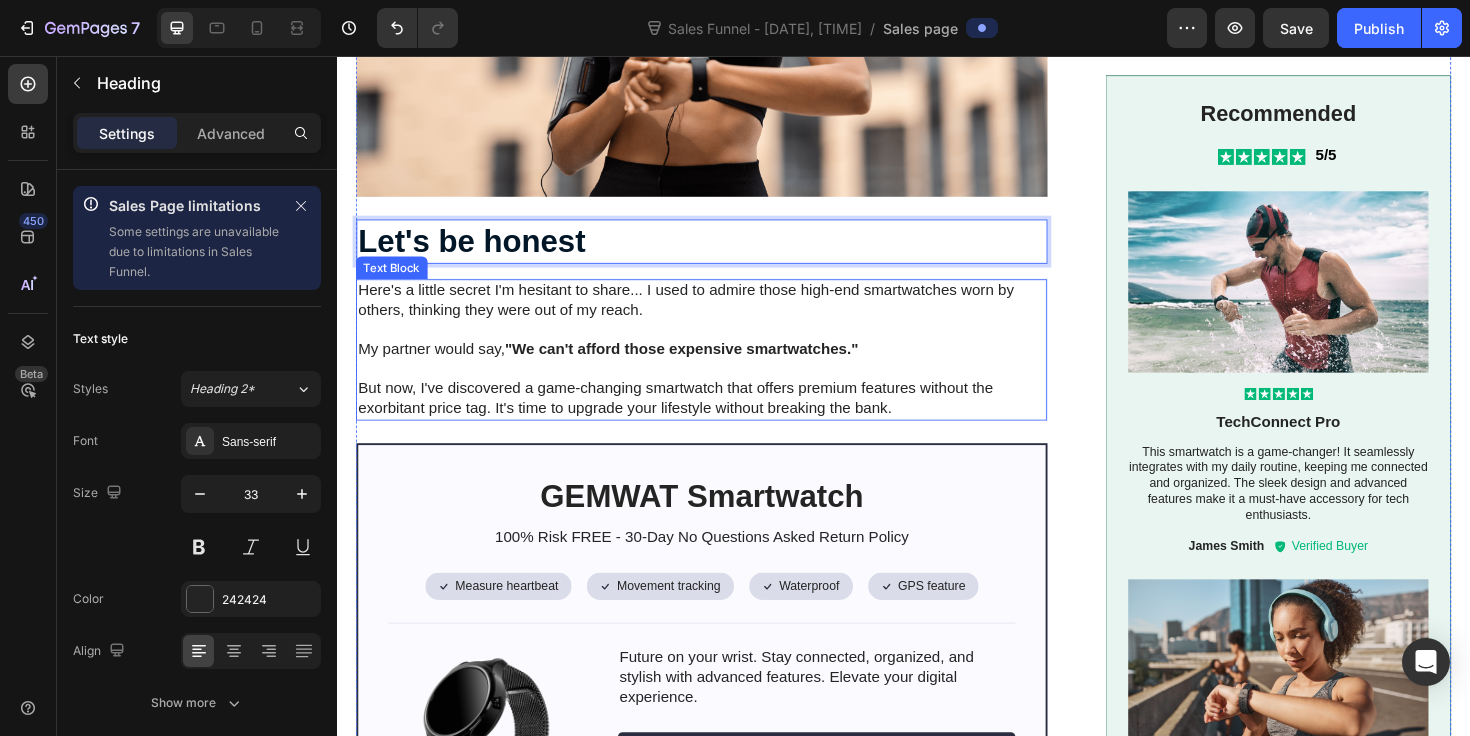 click on ""We can't afford those expensive smartwatches."" at bounding box center (701, 365) 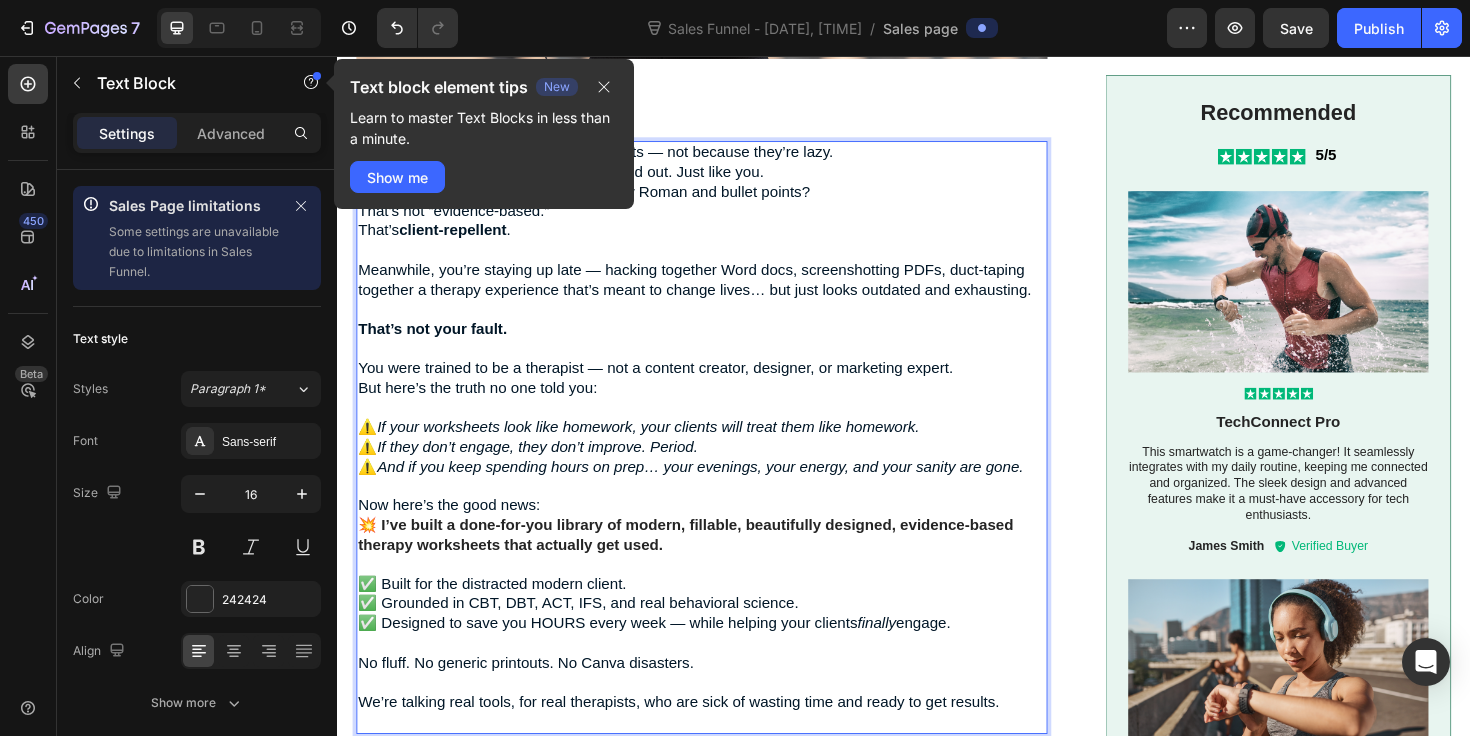 scroll, scrollTop: 891, scrollLeft: 0, axis: vertical 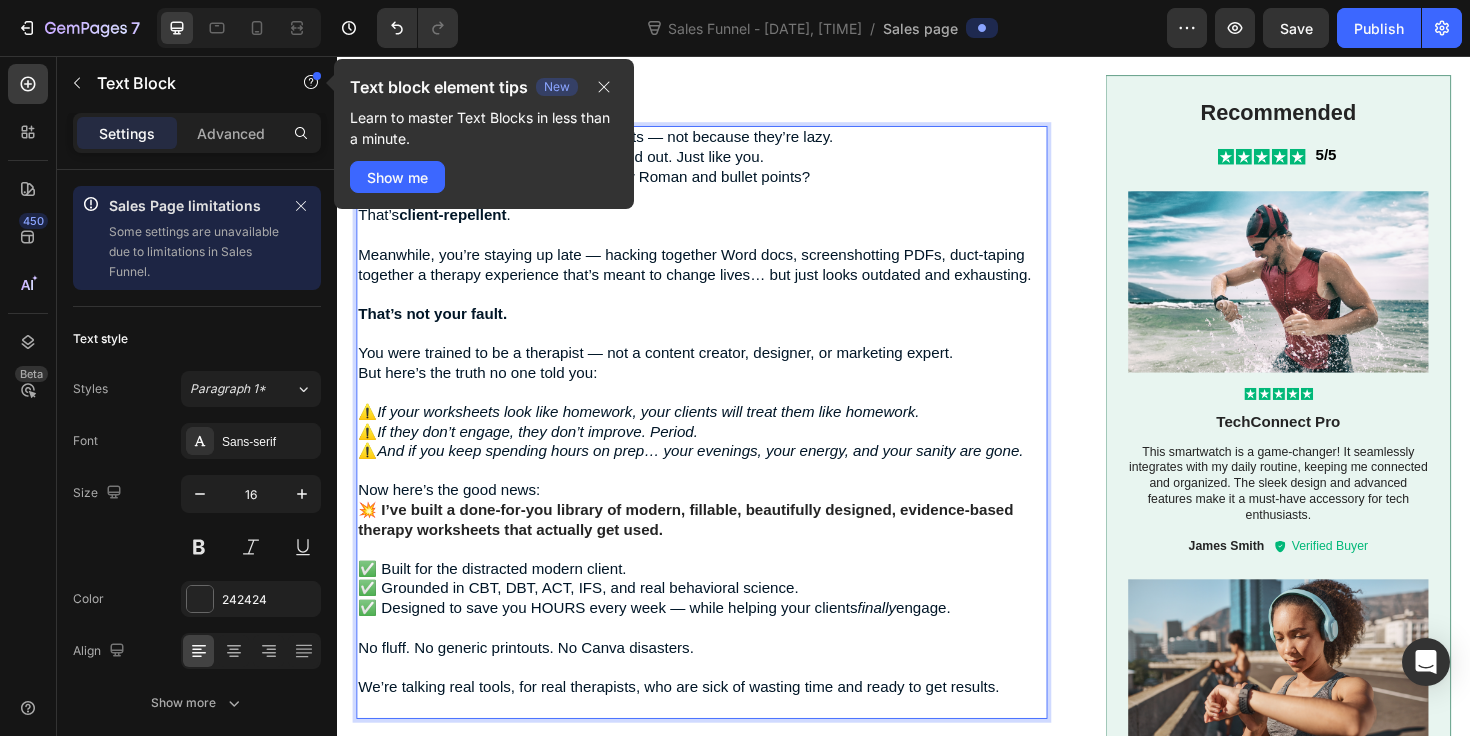 click on "⚠️  If your worksheets look like homework, your clients will treat them like homework. ⚠️  If they don’t engage, they don’t improve. Period. ⚠️  And if you keep spending hours on prep… your evenings, your energy, and your sanity are gone." at bounding box center [723, 454] 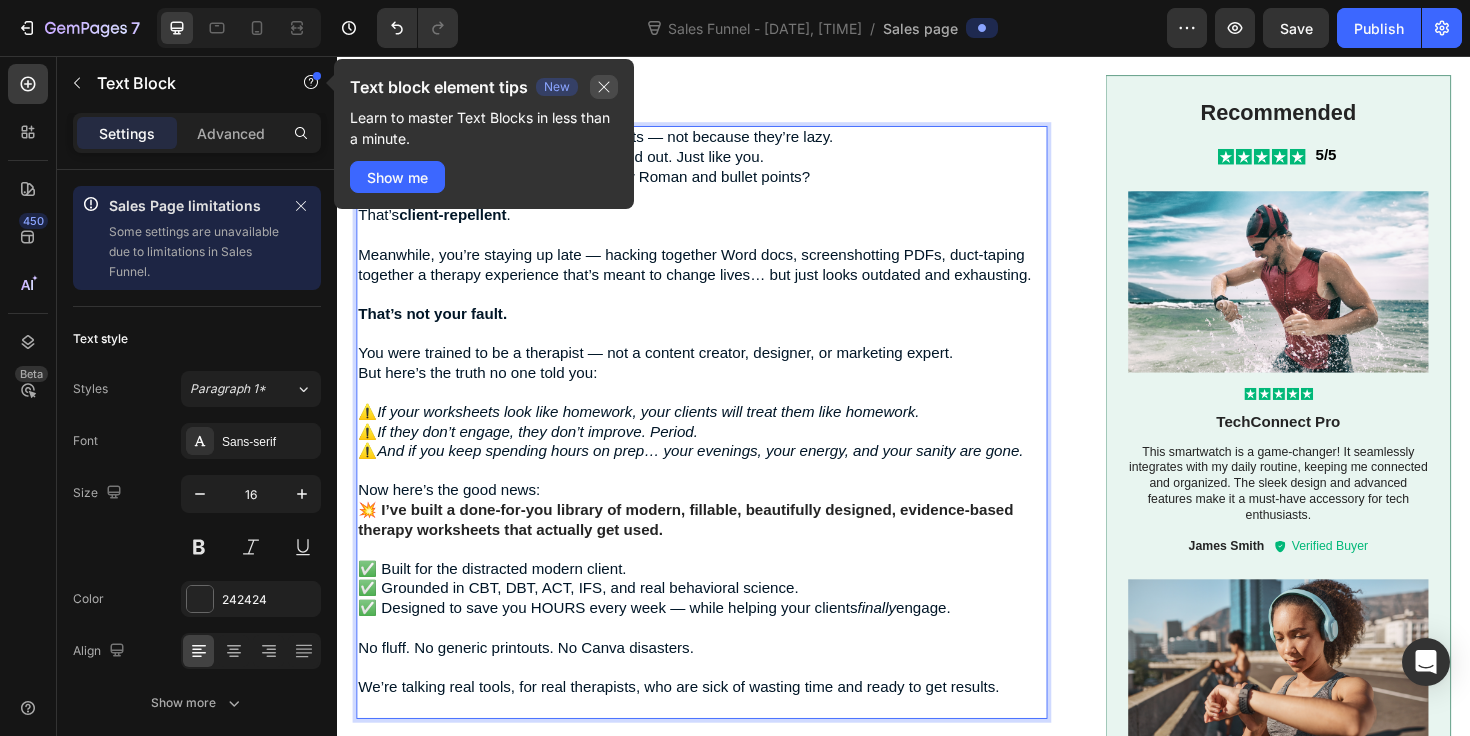 click at bounding box center [604, 87] 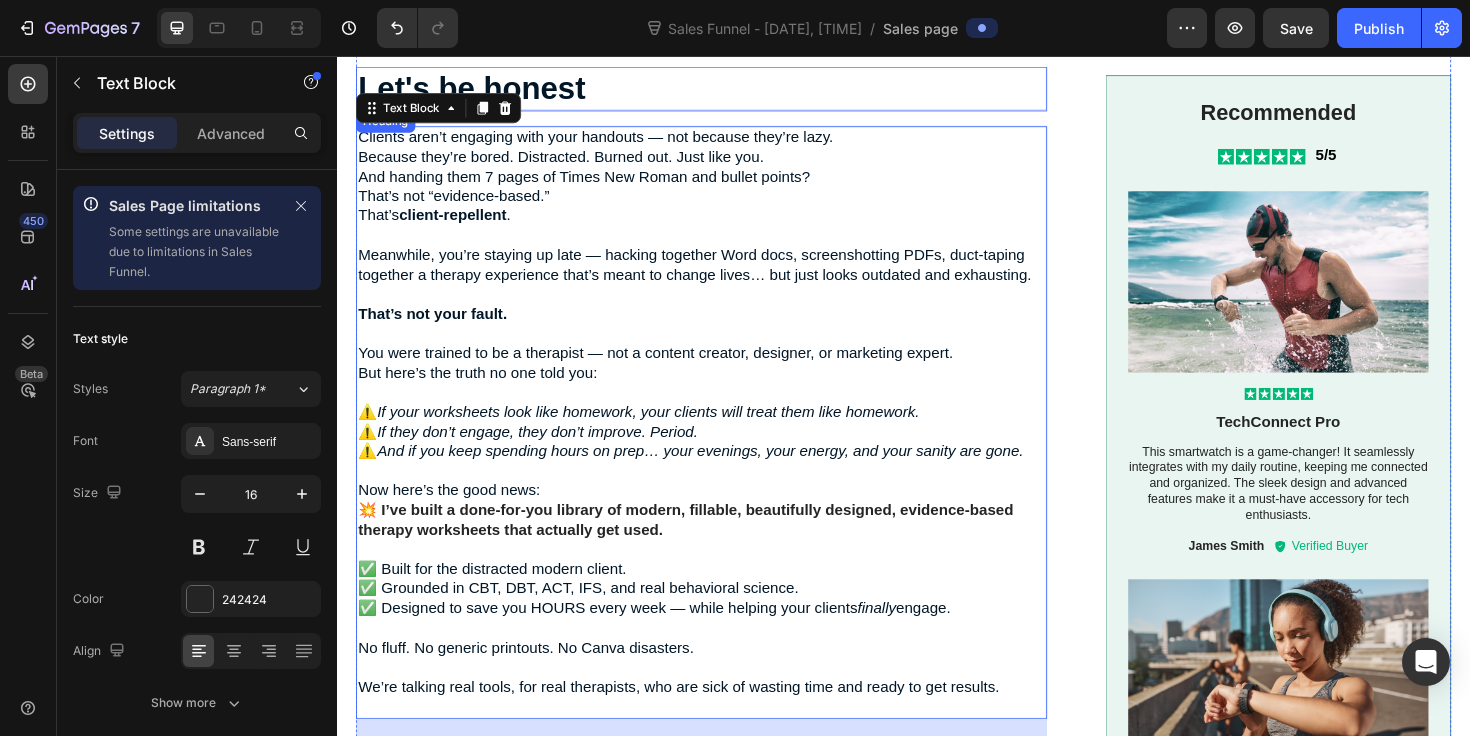 click on "⁠⁠⁠⁠⁠⁠⁠ Let's be honest" at bounding box center (723, 90) 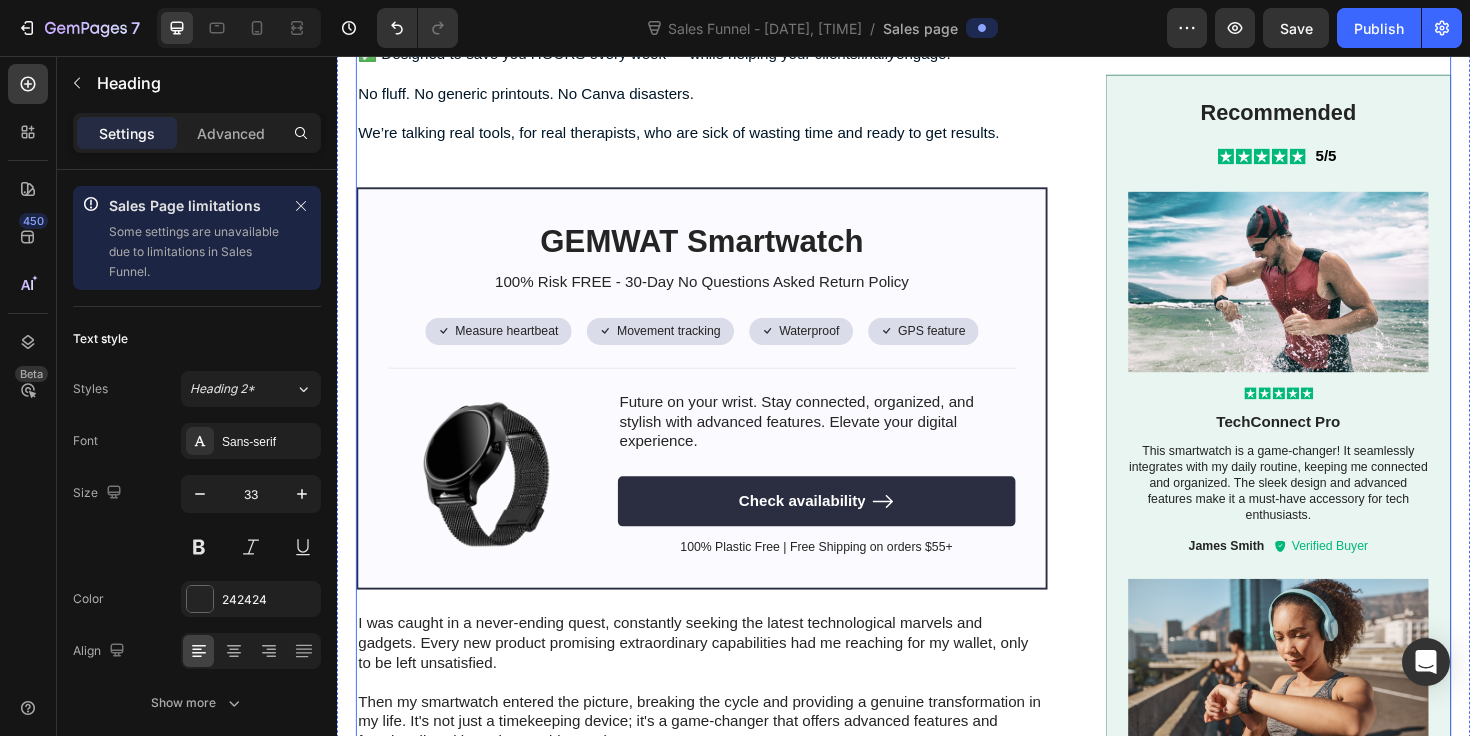 scroll, scrollTop: 1447, scrollLeft: 0, axis: vertical 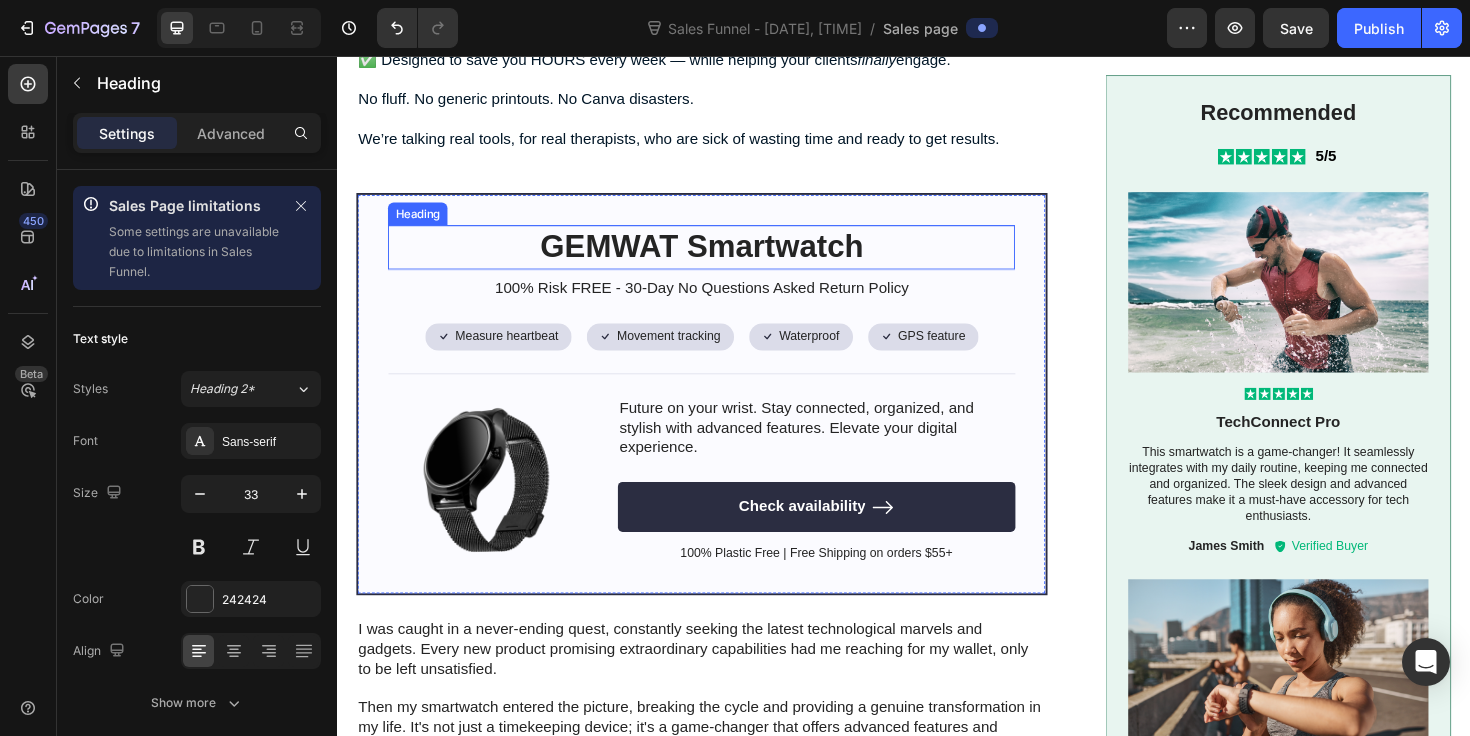 click on "GEMWAT Smartwatch" at bounding box center [723, 258] 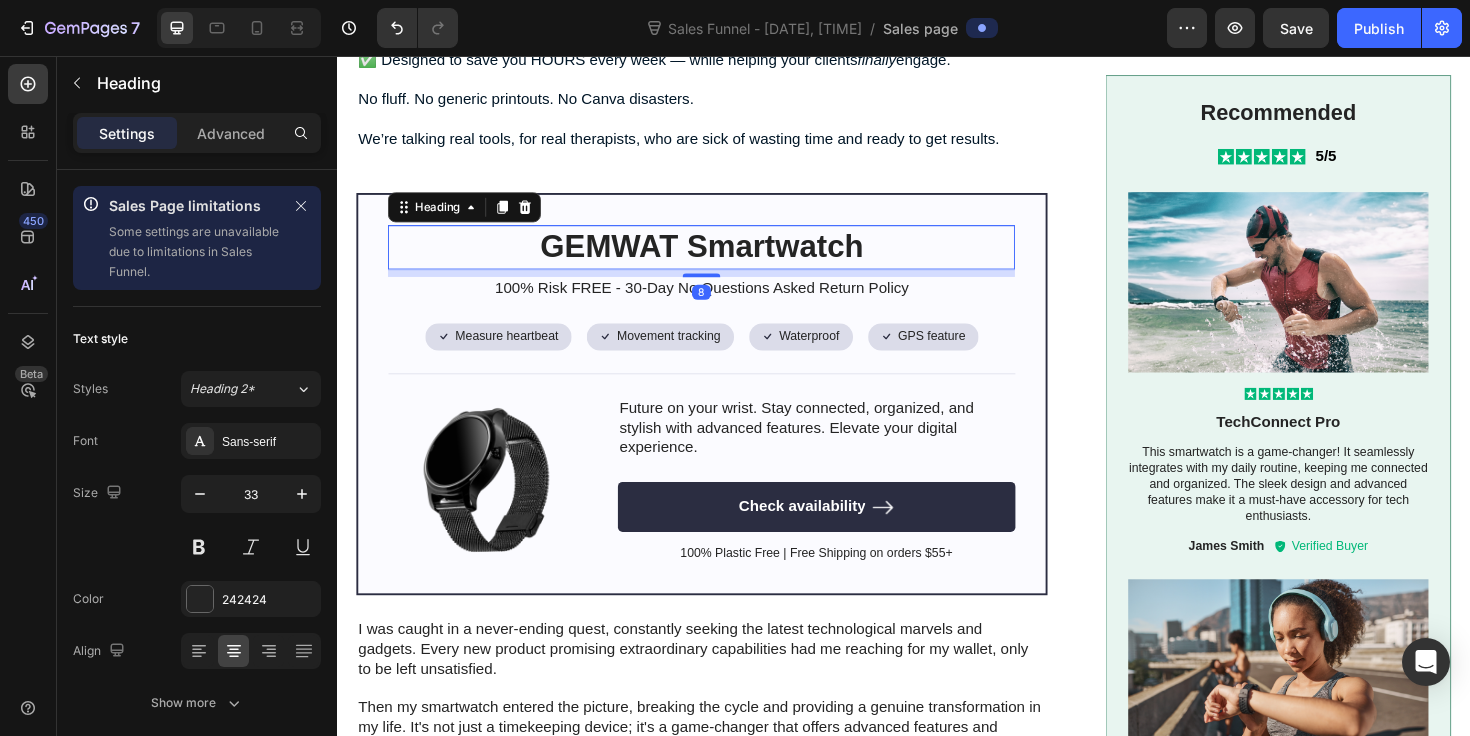 click on "GEMWAT Smartwatch" at bounding box center [723, 258] 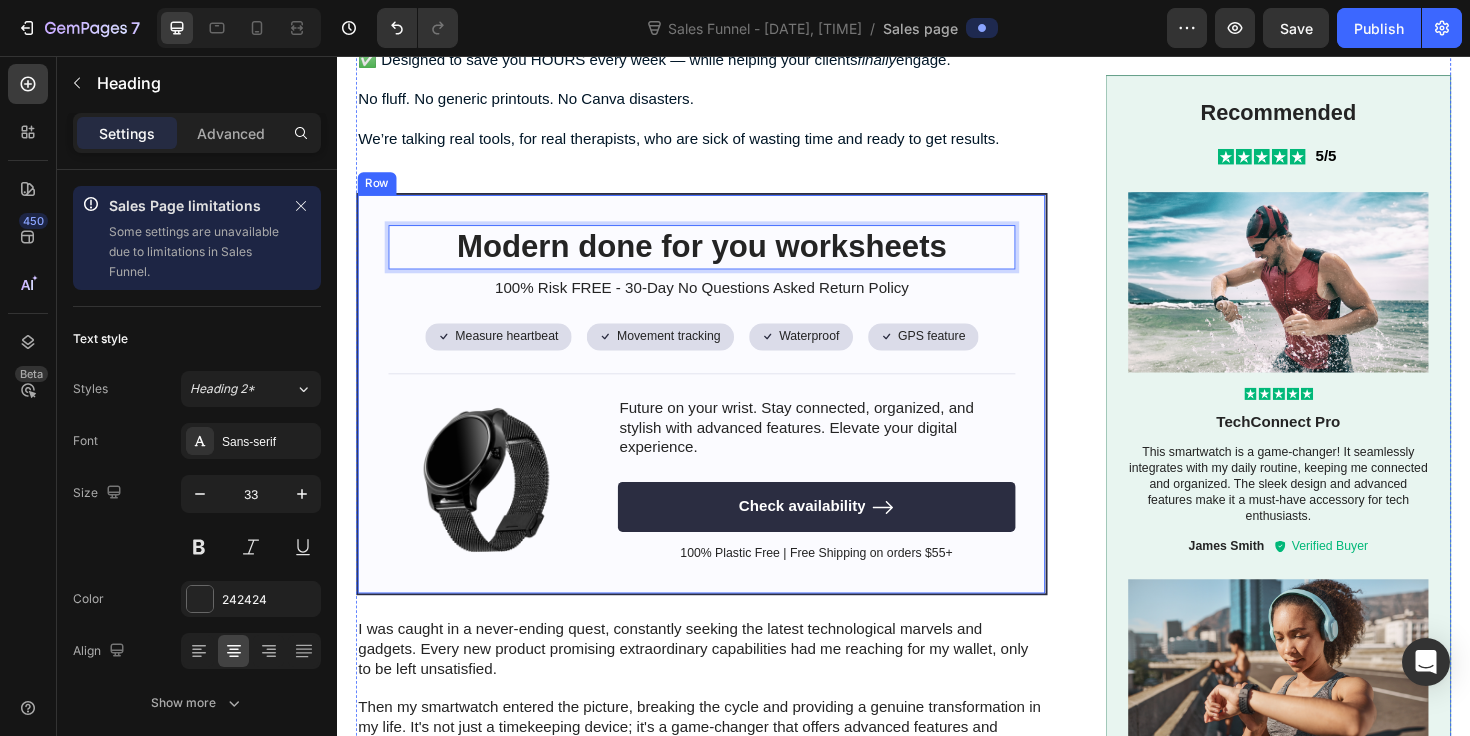click on "Image ⁠⁠⁠⁠⁠⁠⁠ Let's be honest Heading Clients aren’t engaging with your handouts — not because they’re lazy. Because they’re bored. Distracted. Burned out. Just like you. And handing them 7 pages of Times New Roman and bullet points? That’s not “evidence-based.” That’s  client-repellent . Meanwhile, you’re staying up late — hacking together Word docs, screenshotting PDFs, duct-taping together a therapy experience that’s meant to change lives… but just looks outdated and exhausting. That’s not your fault. You were trained to be a therapist — not a content creator, designer, or marketing expert. But here’s the truth no one told you: ⚠️  If your worksheets look like homework, your clients will treat them like homework. ⚠️  If they don’t engage, they don’t improve. Period. ⚠️  And if you keep spending hours on prep… your evenings, your energy, and your sanity are gone. Now here’s the good news: ✅ Built for the distracted modern client. finally   8" at bounding box center (937, 360) 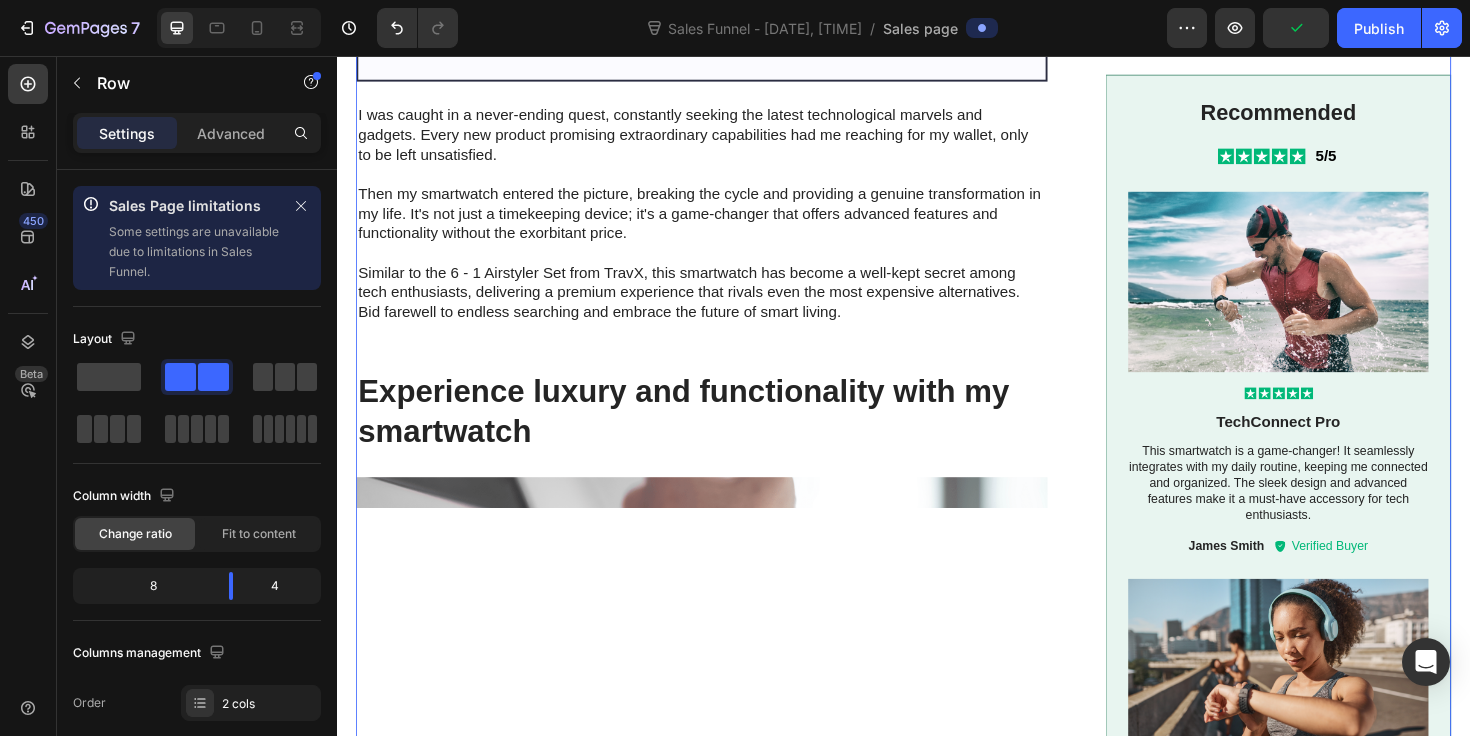 scroll, scrollTop: 1900, scrollLeft: 0, axis: vertical 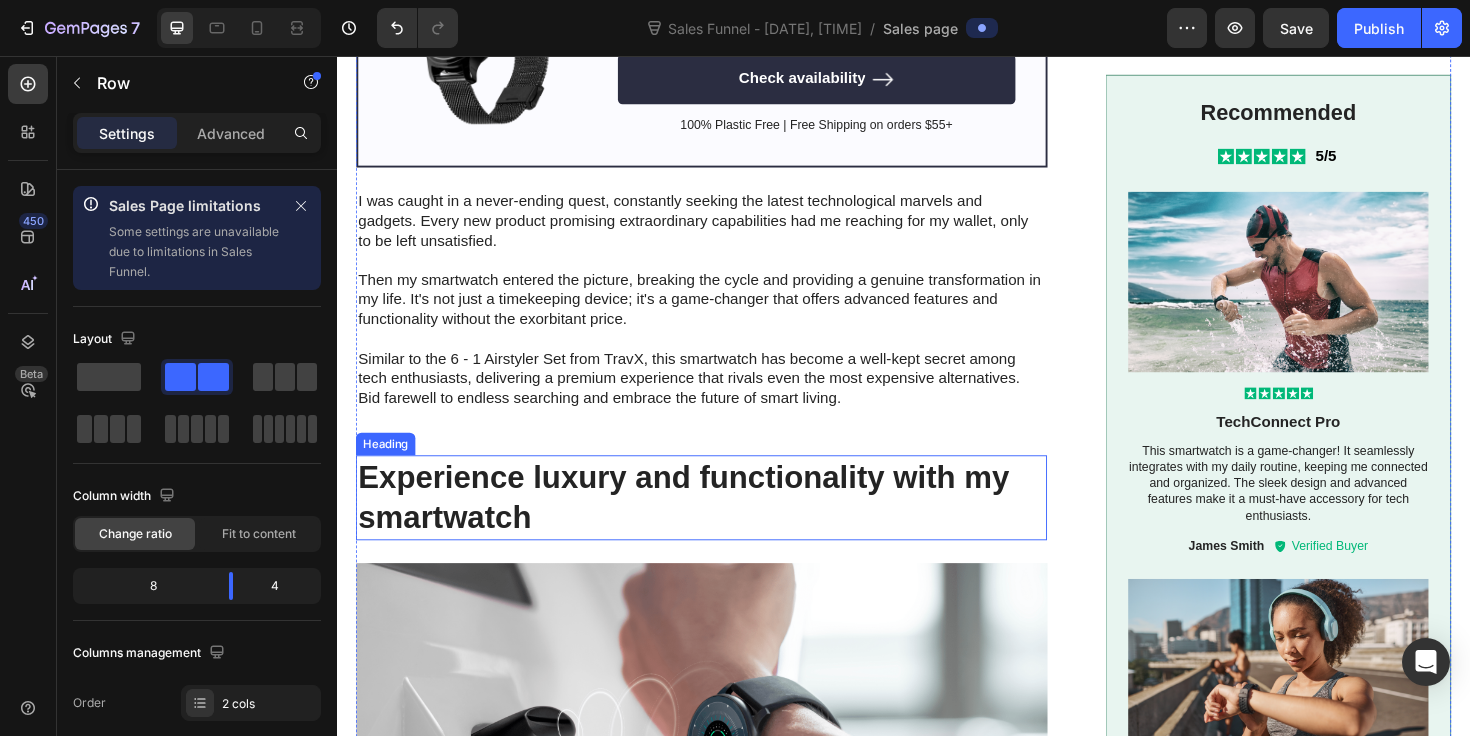 click on "Experience luxury and functionality with my smartwatch" at bounding box center [723, 524] 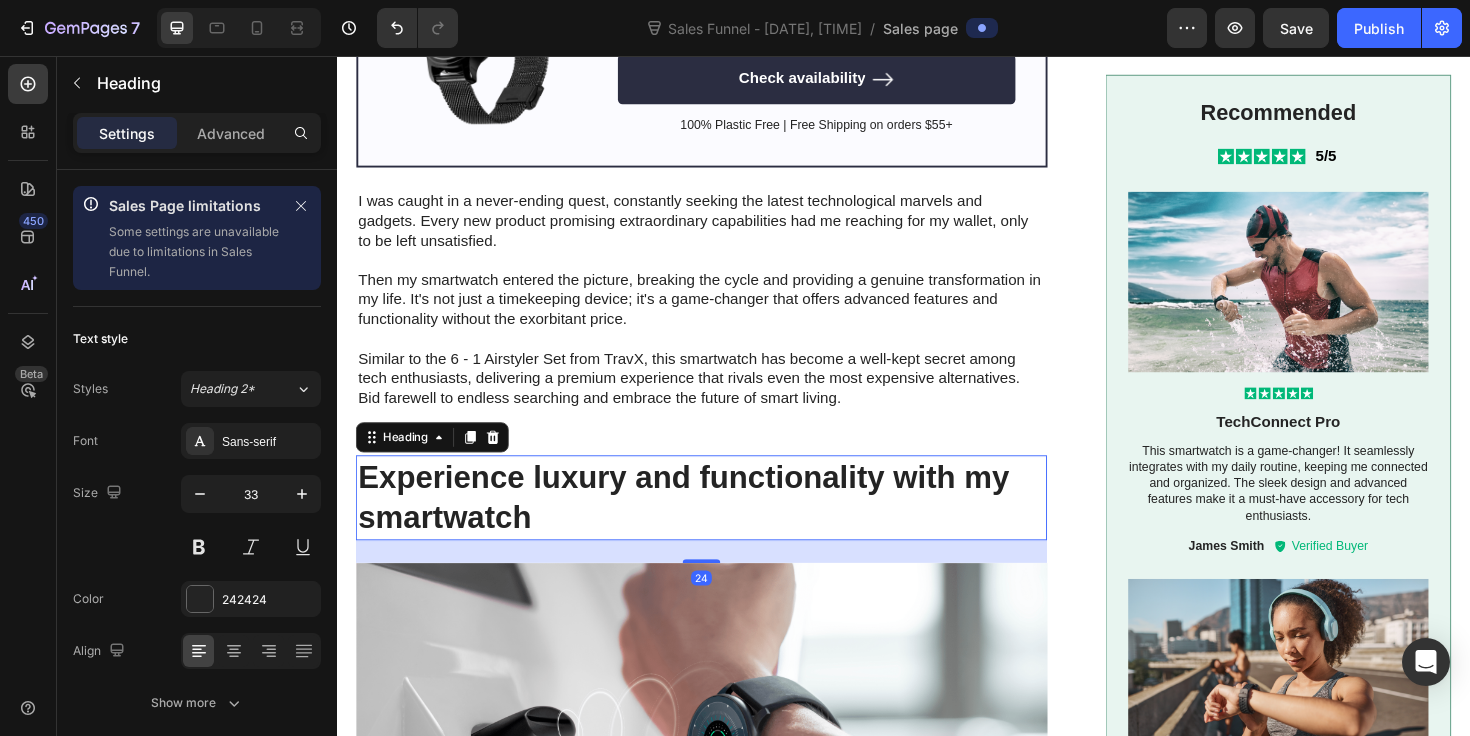 click on "Experience luxury and functionality with my smartwatch" at bounding box center [723, 524] 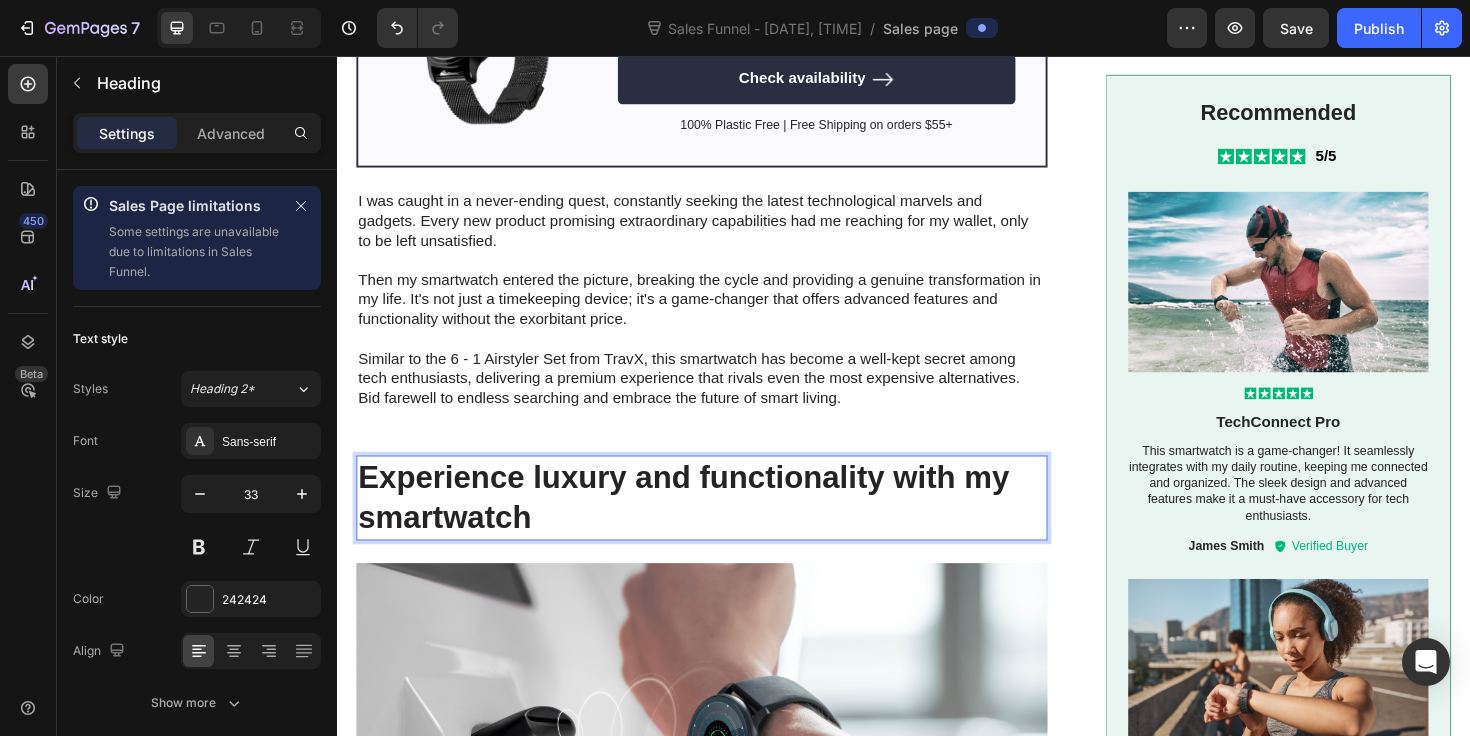 click on "Experience luxury and functionality with my smartwatch" at bounding box center (723, 524) 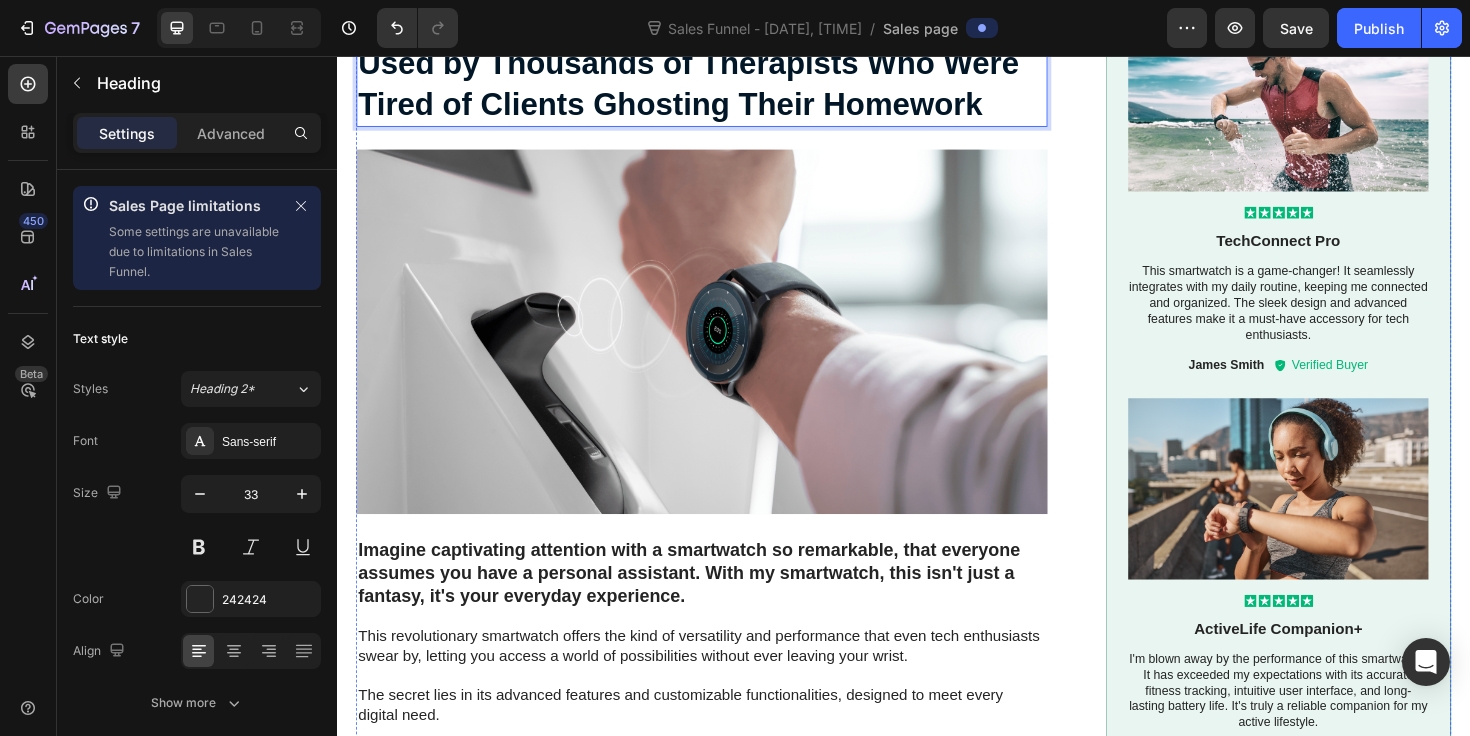 scroll, scrollTop: 2555, scrollLeft: 0, axis: vertical 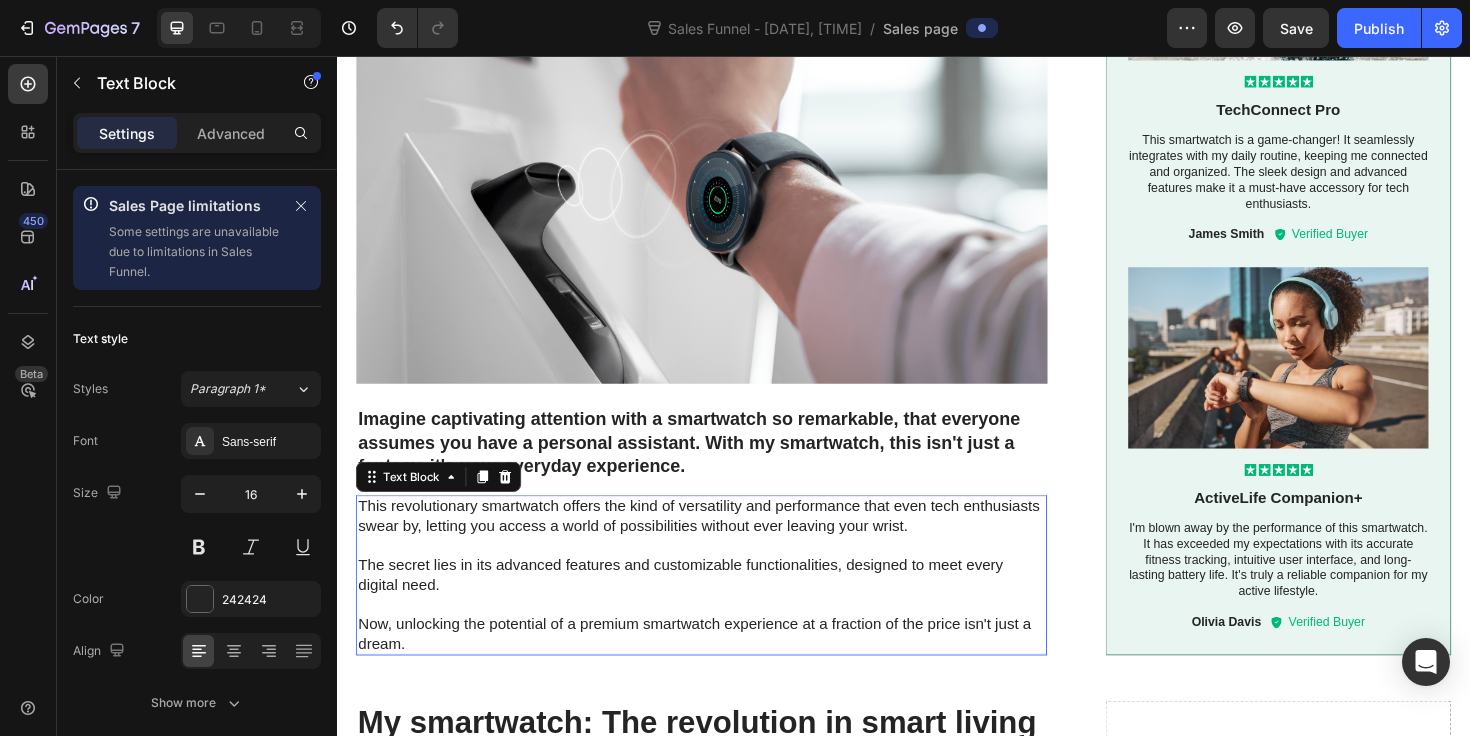 click on "The secret lies in its advanced features and customizable functionalities, designed to meet every digital need." at bounding box center [723, 606] 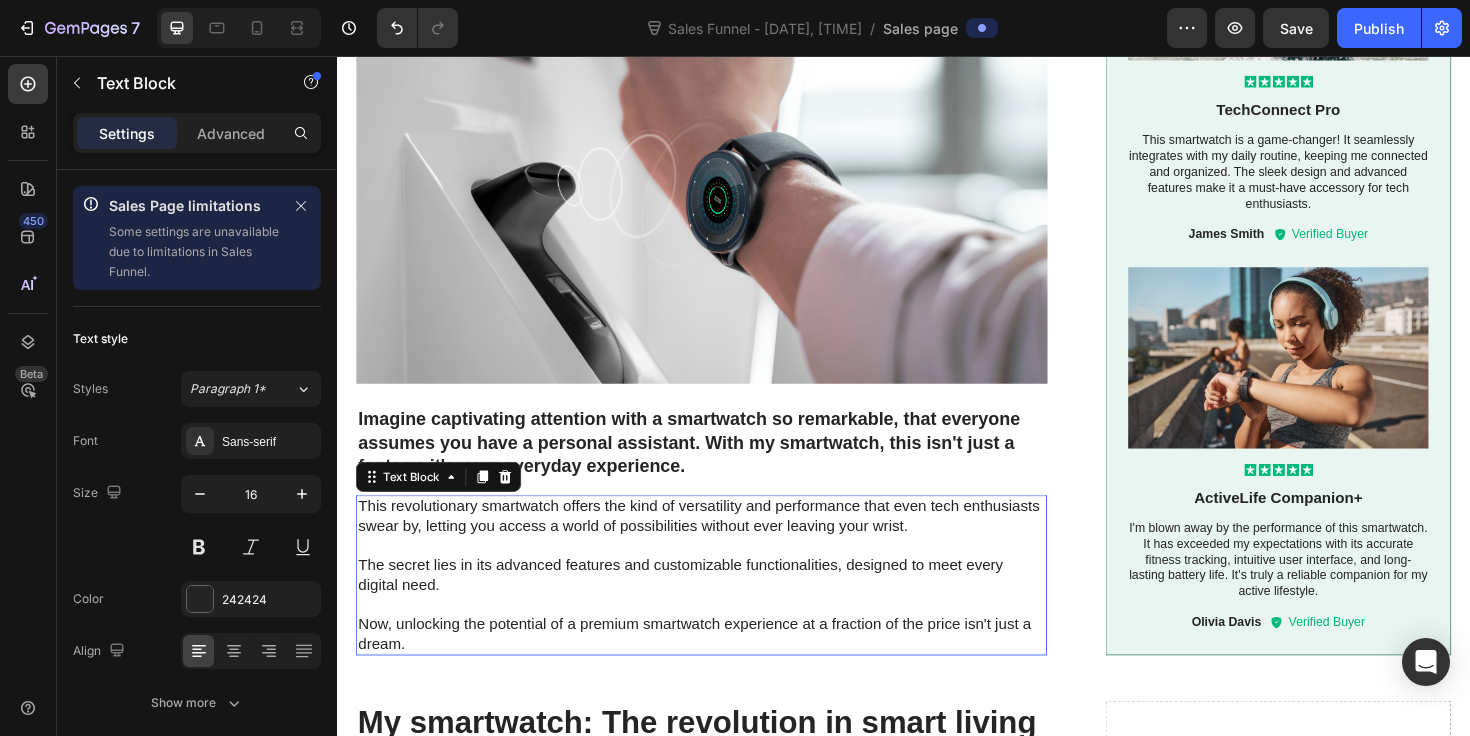 click on "The secret lies in its advanced features and customizable functionalities, designed to meet every digital need." at bounding box center [723, 606] 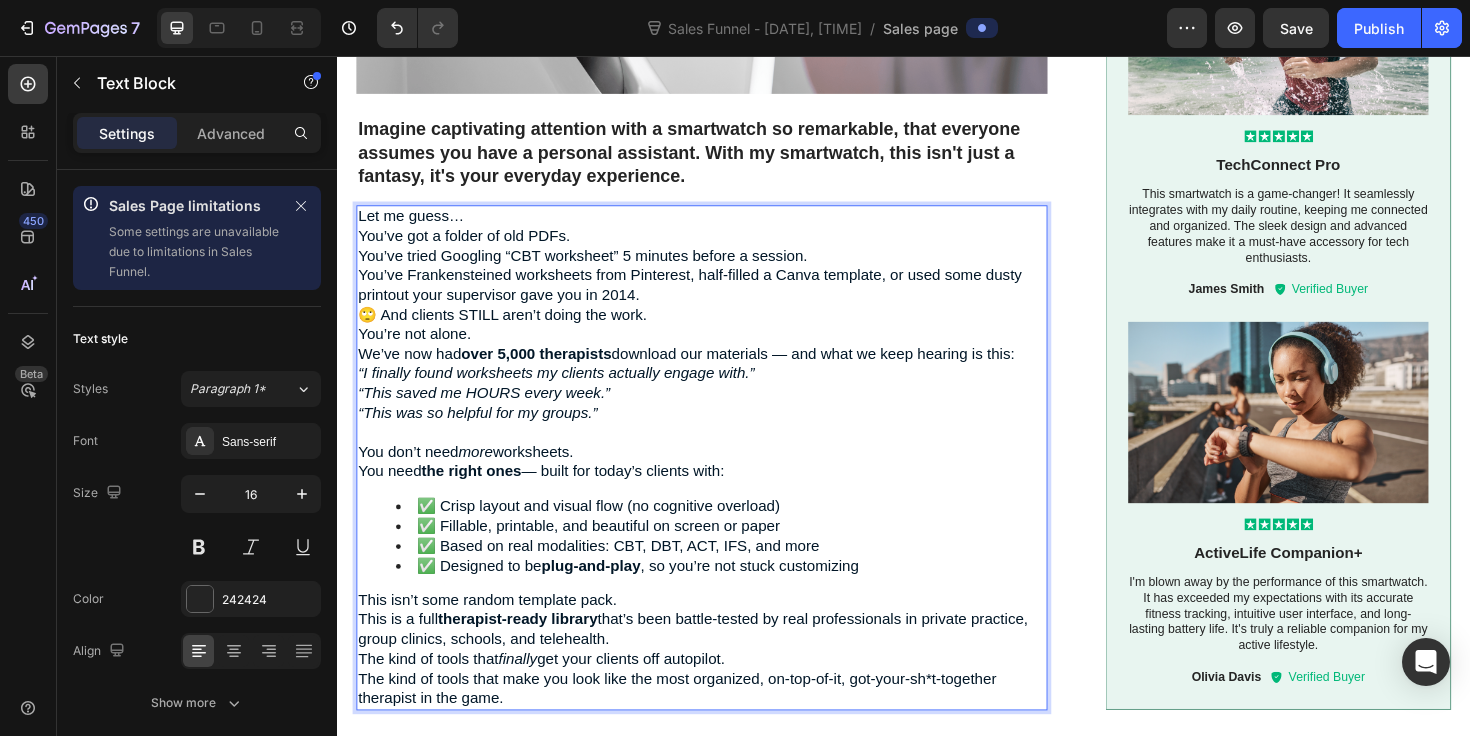 scroll, scrollTop: 2785, scrollLeft: 0, axis: vertical 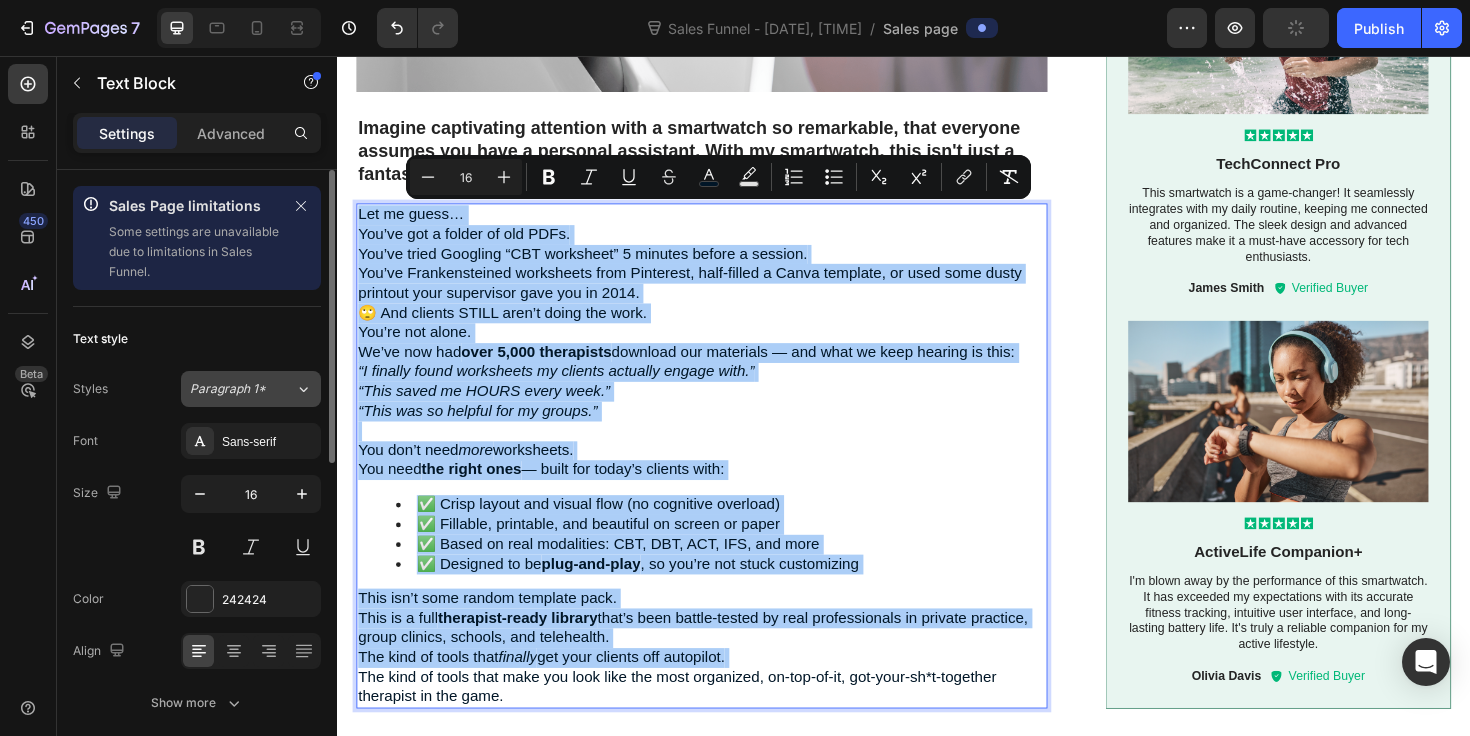 click on "Paragraph 1*" 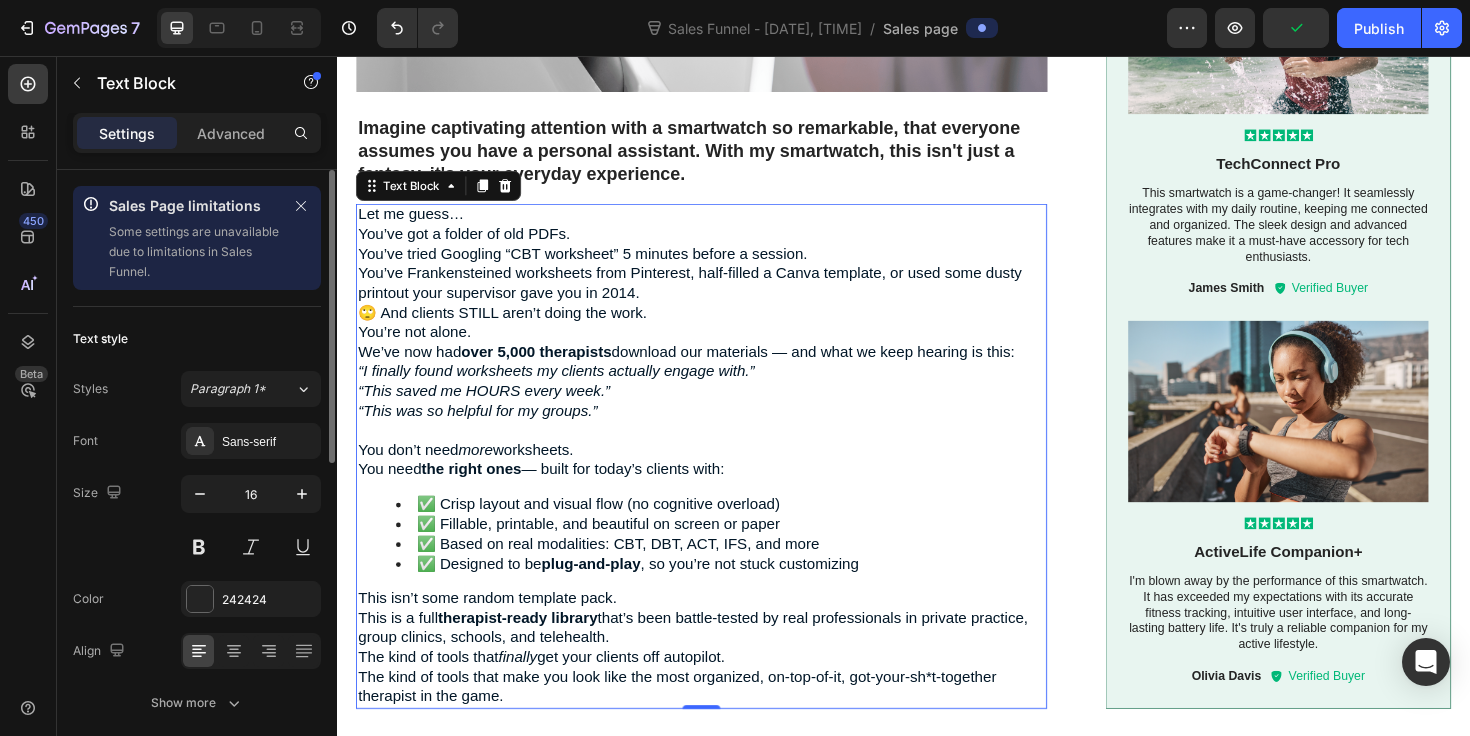 click on "Font Sans-serif Size 16 Color 242424 Align Show more" at bounding box center [197, 572] 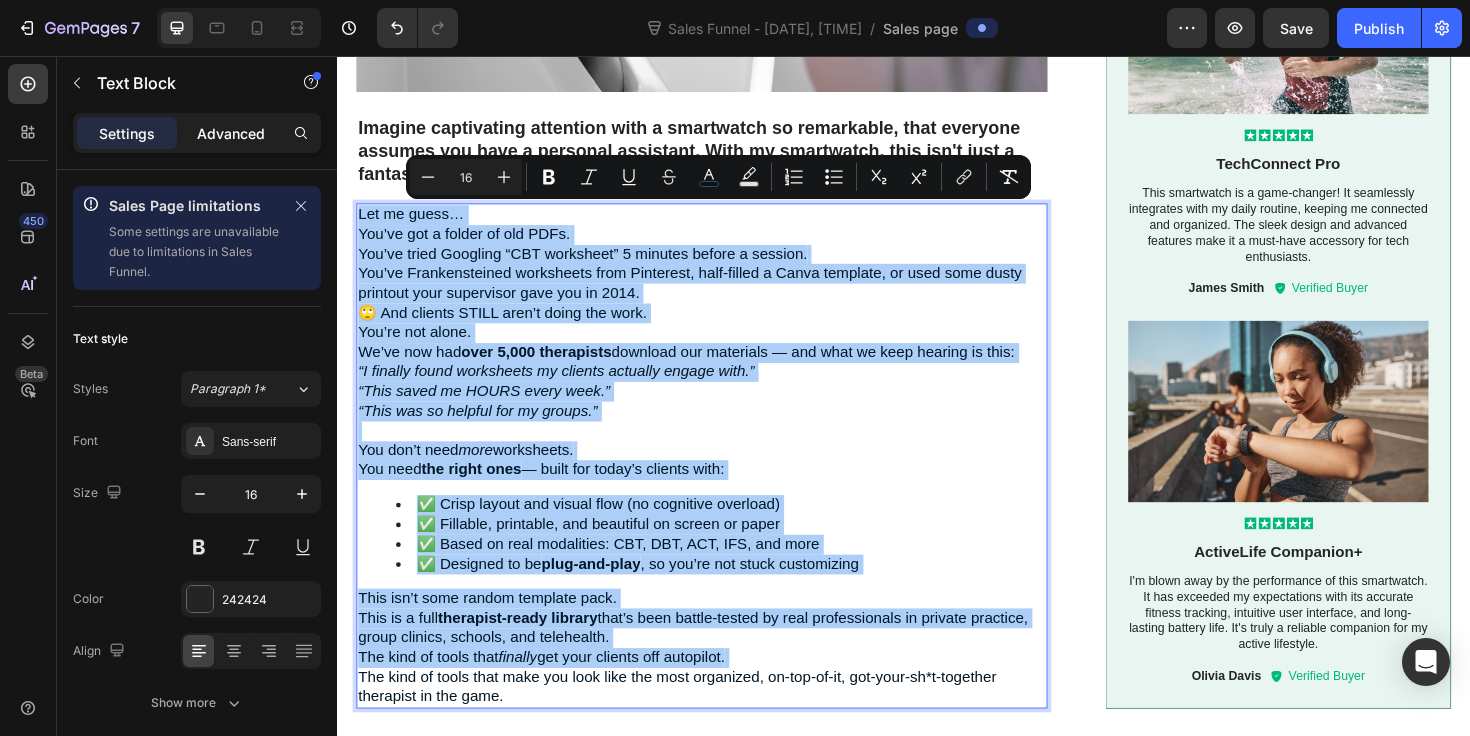 click on "Advanced" at bounding box center [231, 133] 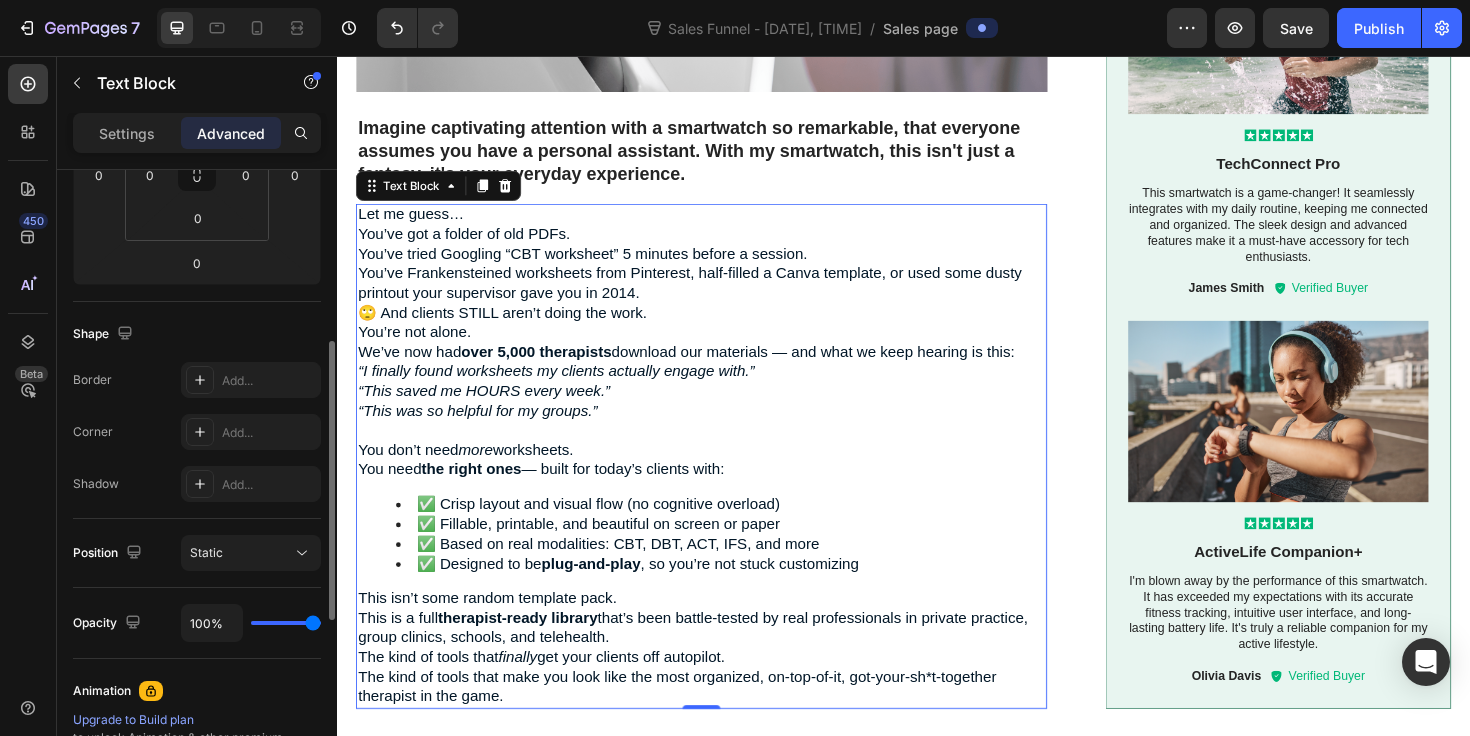 scroll, scrollTop: 524, scrollLeft: 0, axis: vertical 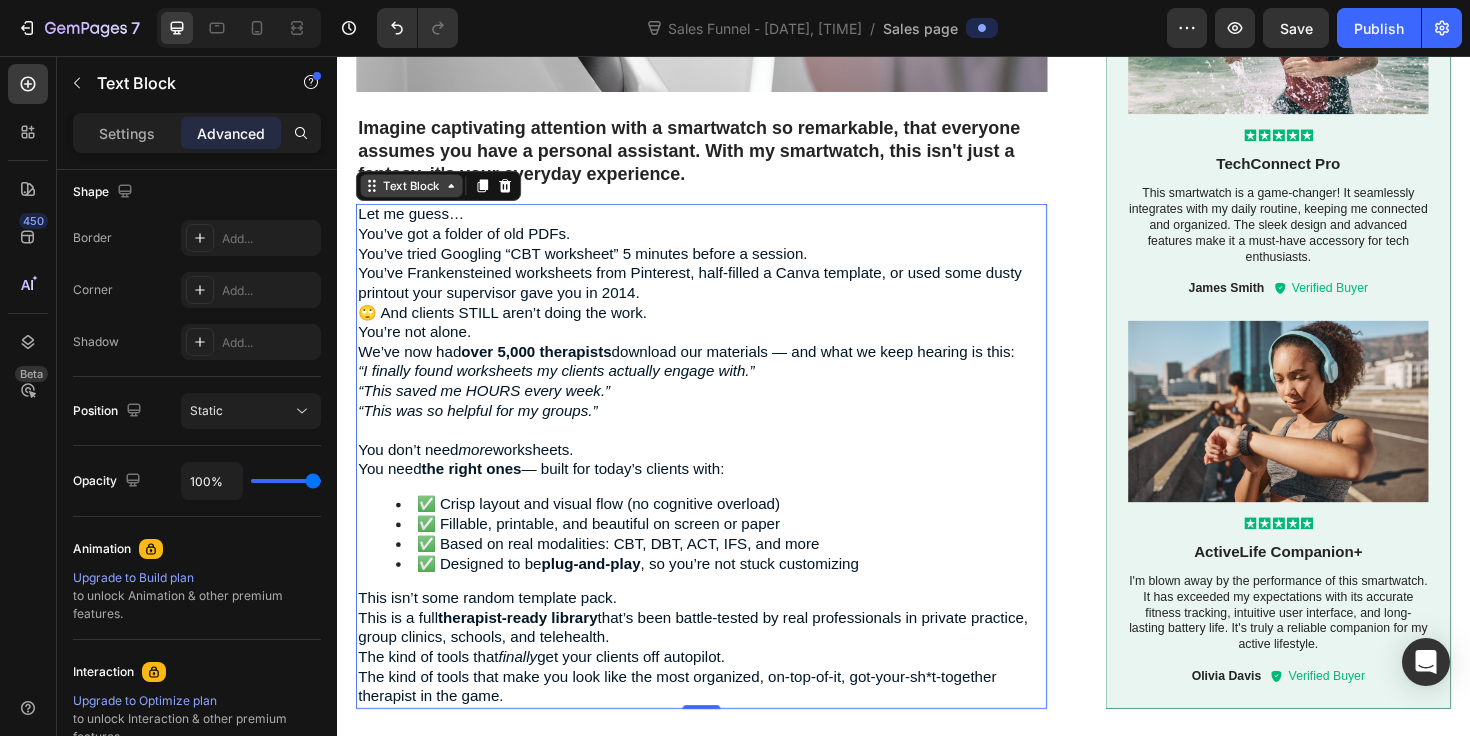 click on "Text Block" at bounding box center [416, 193] 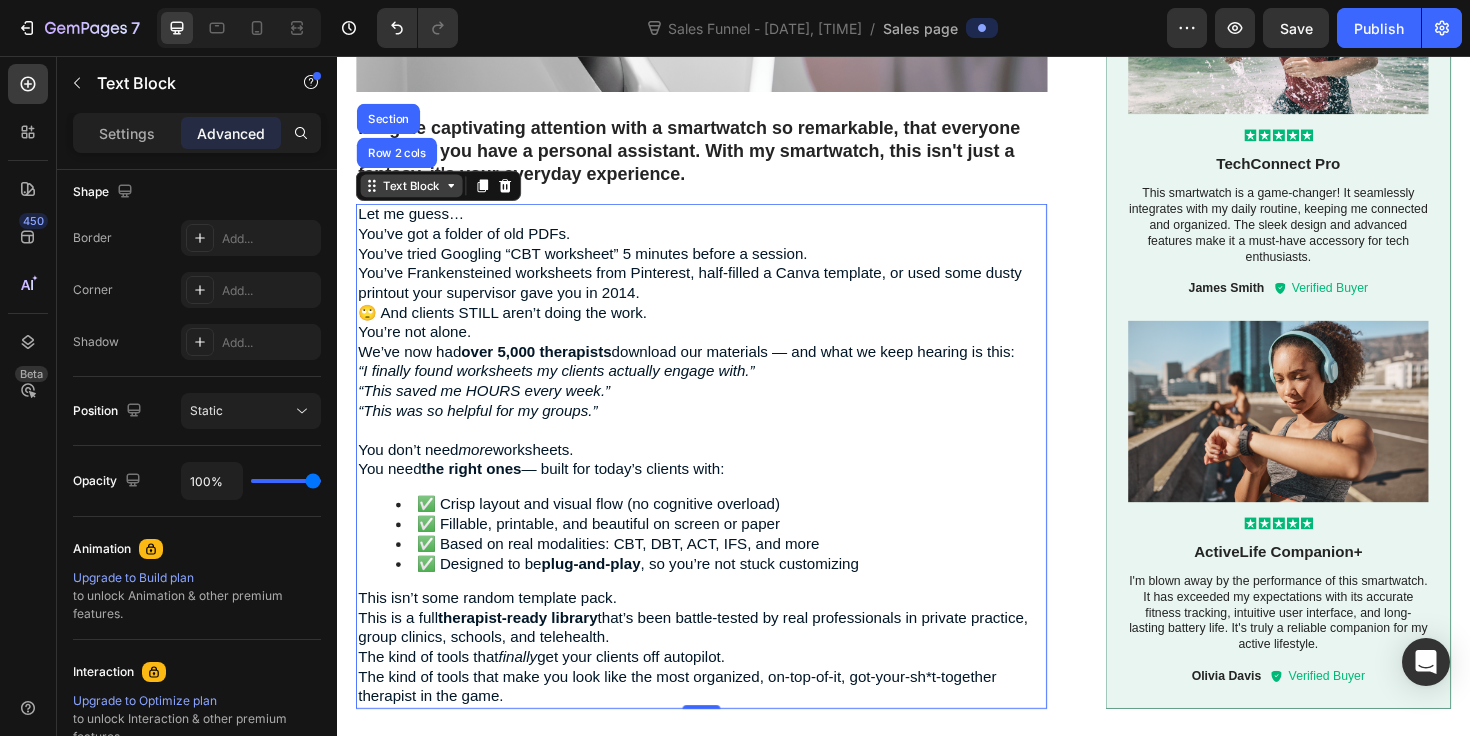 click on "Text Block" at bounding box center [416, 193] 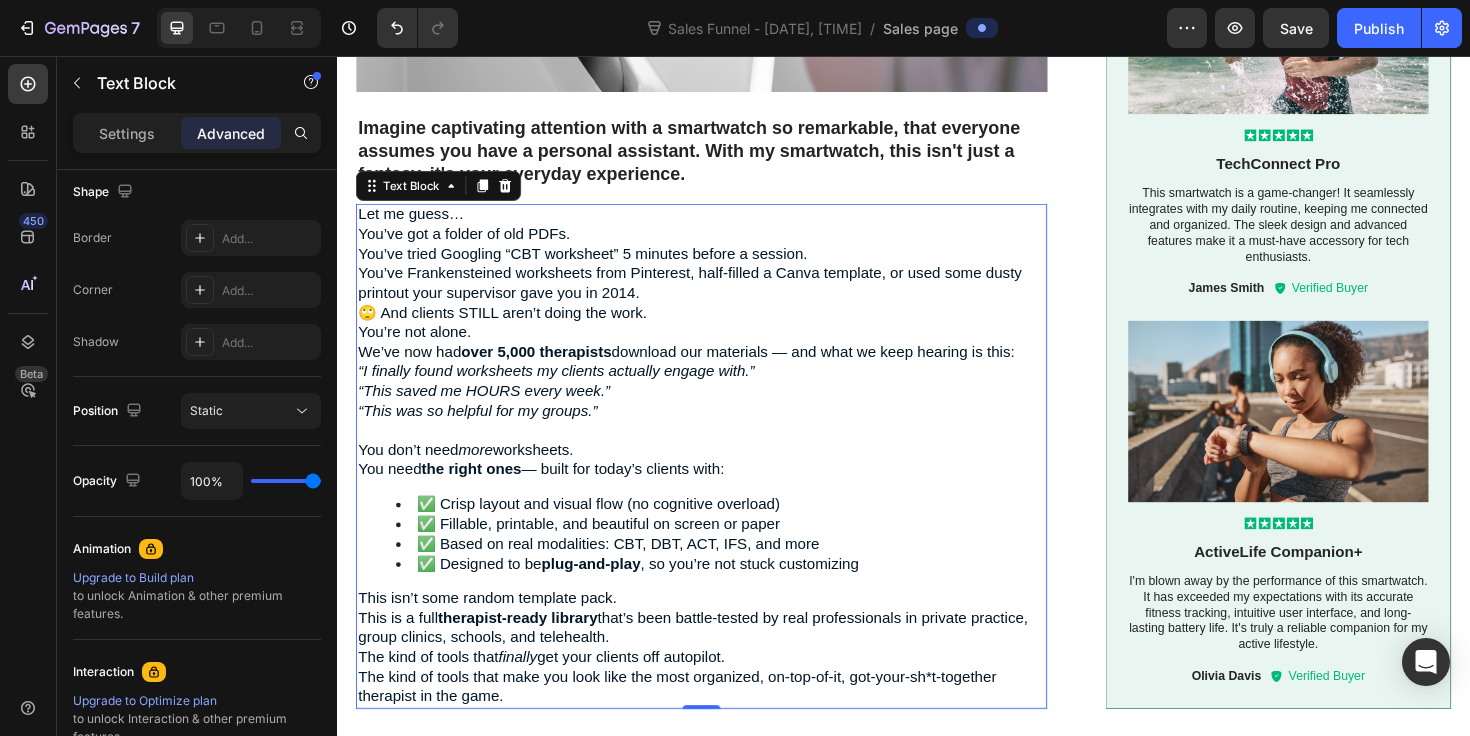 click on "“I finally found worksheets my clients actually engage with.” “This saved me HOURS every week.”" at bounding box center (723, 401) 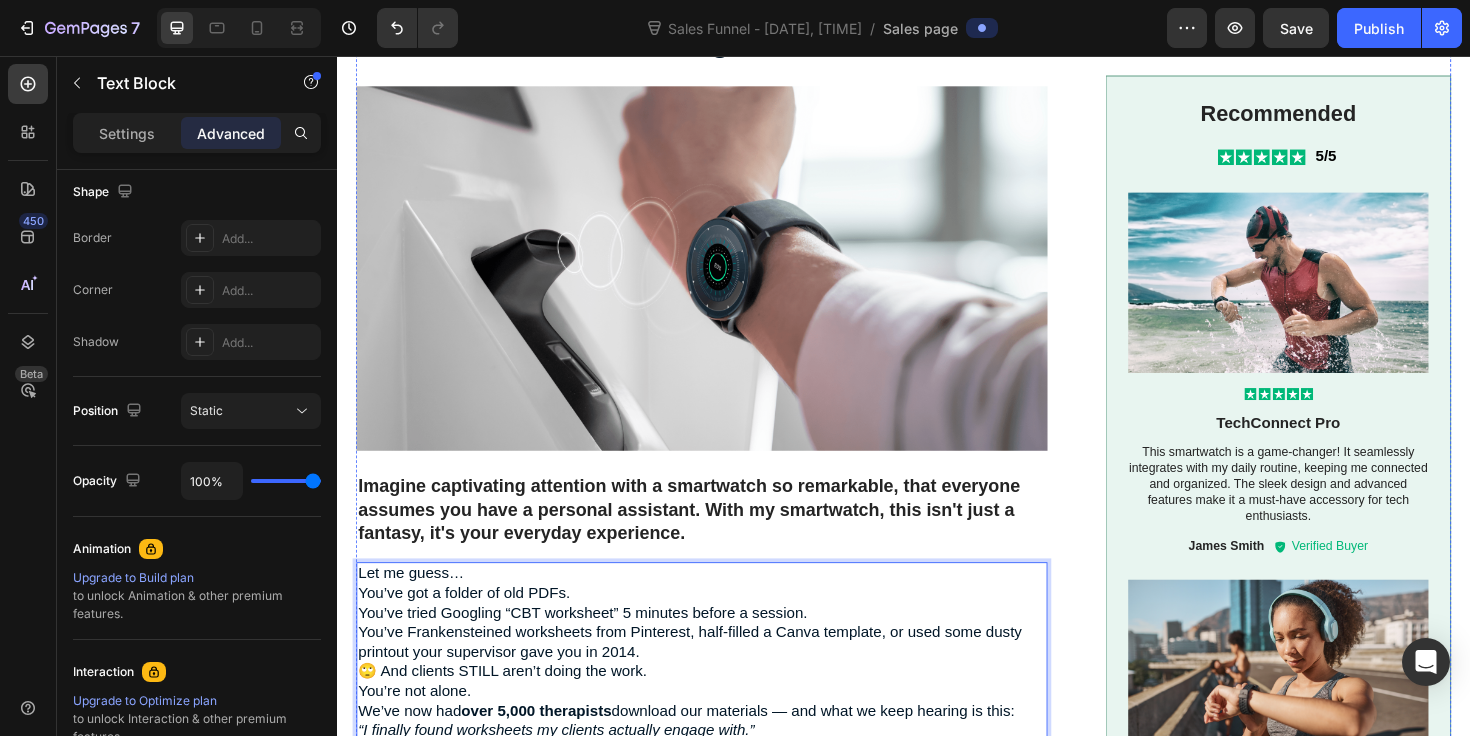 scroll, scrollTop: 2510, scrollLeft: 0, axis: vertical 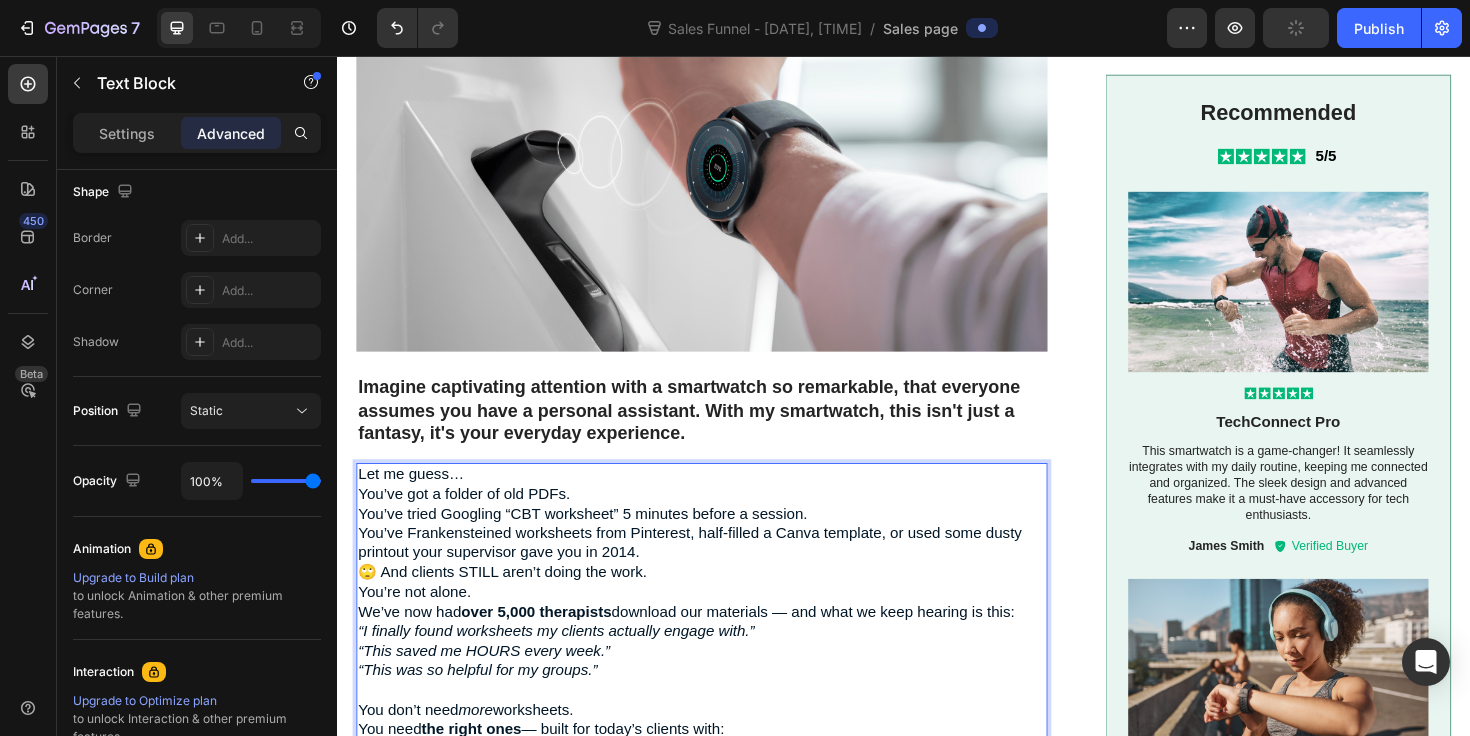 click on "Let me guess…" at bounding box center (723, 499) 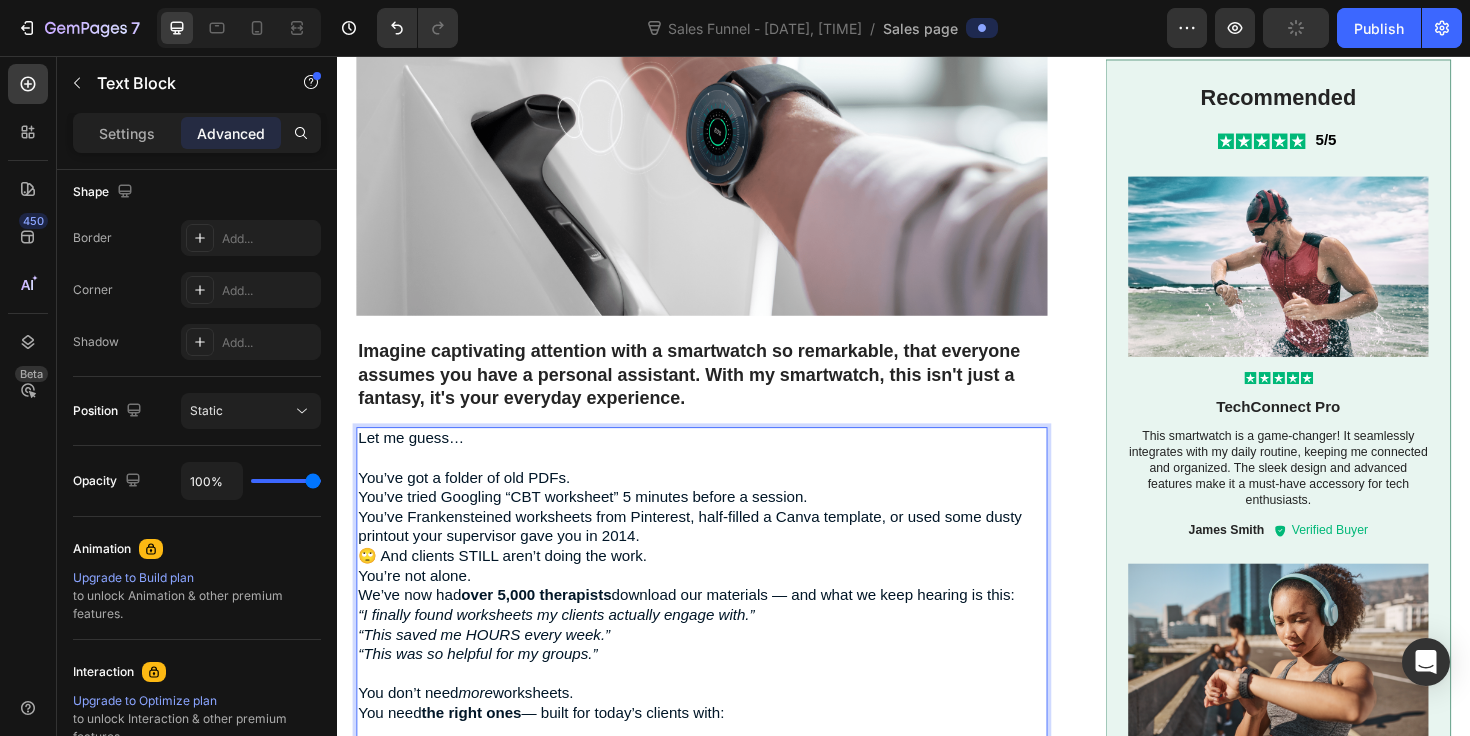 scroll, scrollTop: 2549, scrollLeft: 0, axis: vertical 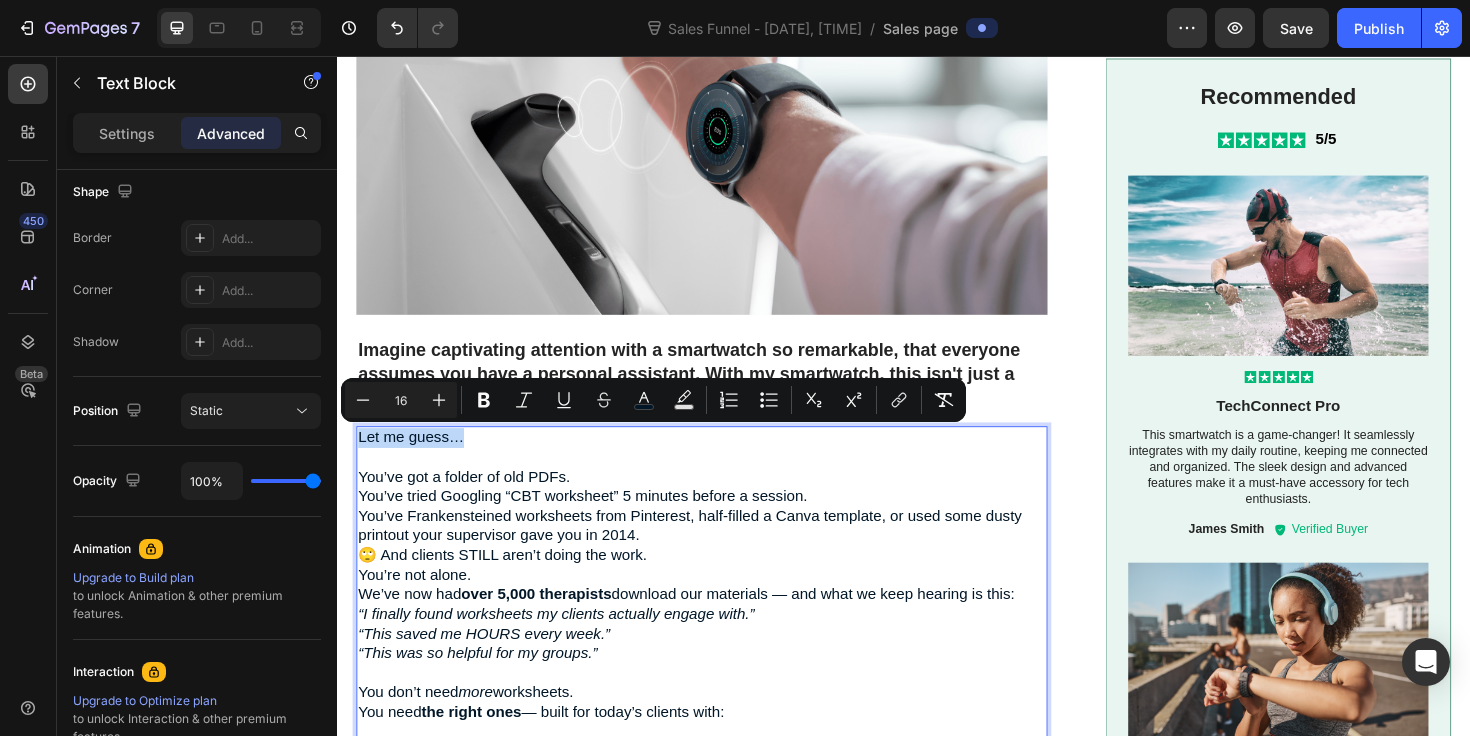 drag, startPoint x: 477, startPoint y: 462, endPoint x: 355, endPoint y: 465, distance: 122.03688 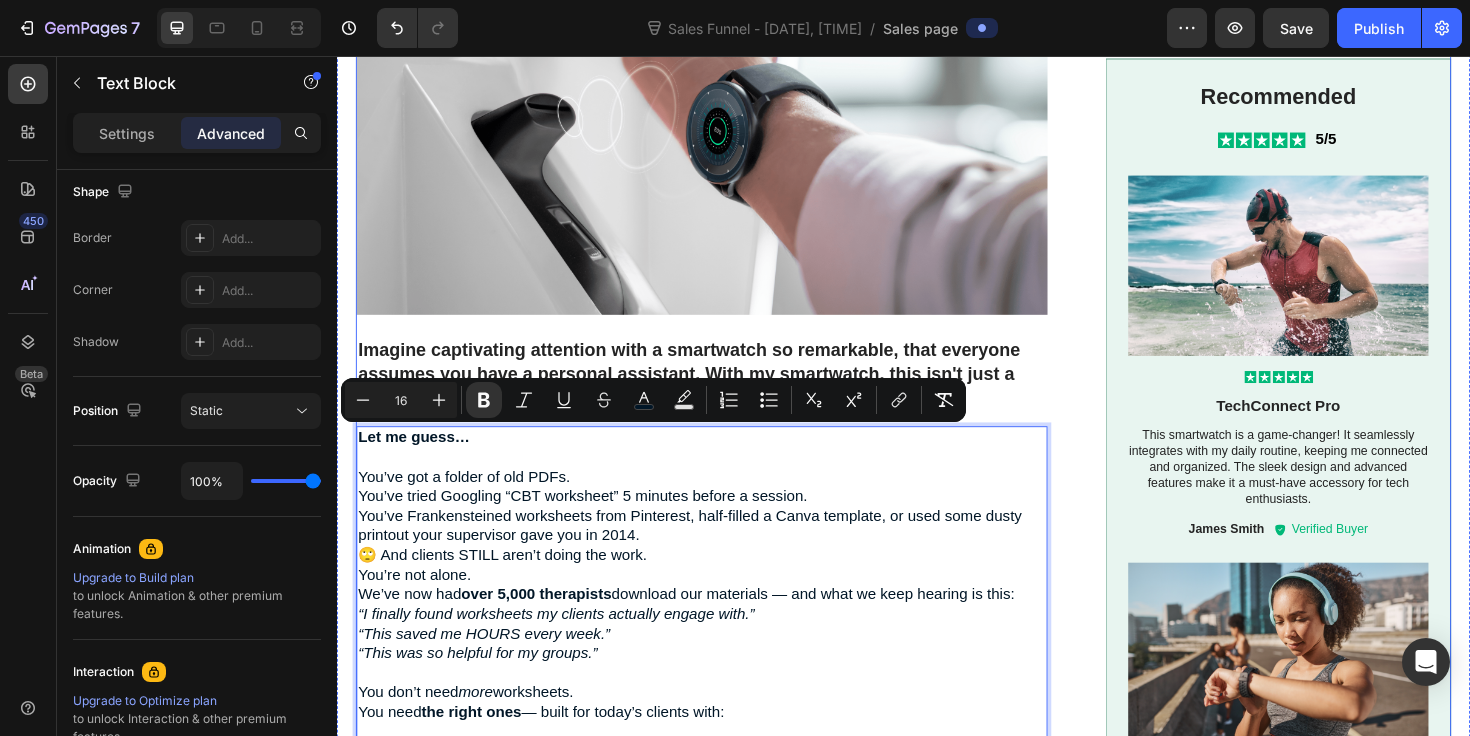 click on "Imagine captivating attention with a smartwatch so remarkable, that everyone assumes you have a personal assistant. With my smartwatch, this isn't just a fantasy, it's your everyday experience." at bounding box center [723, 393] 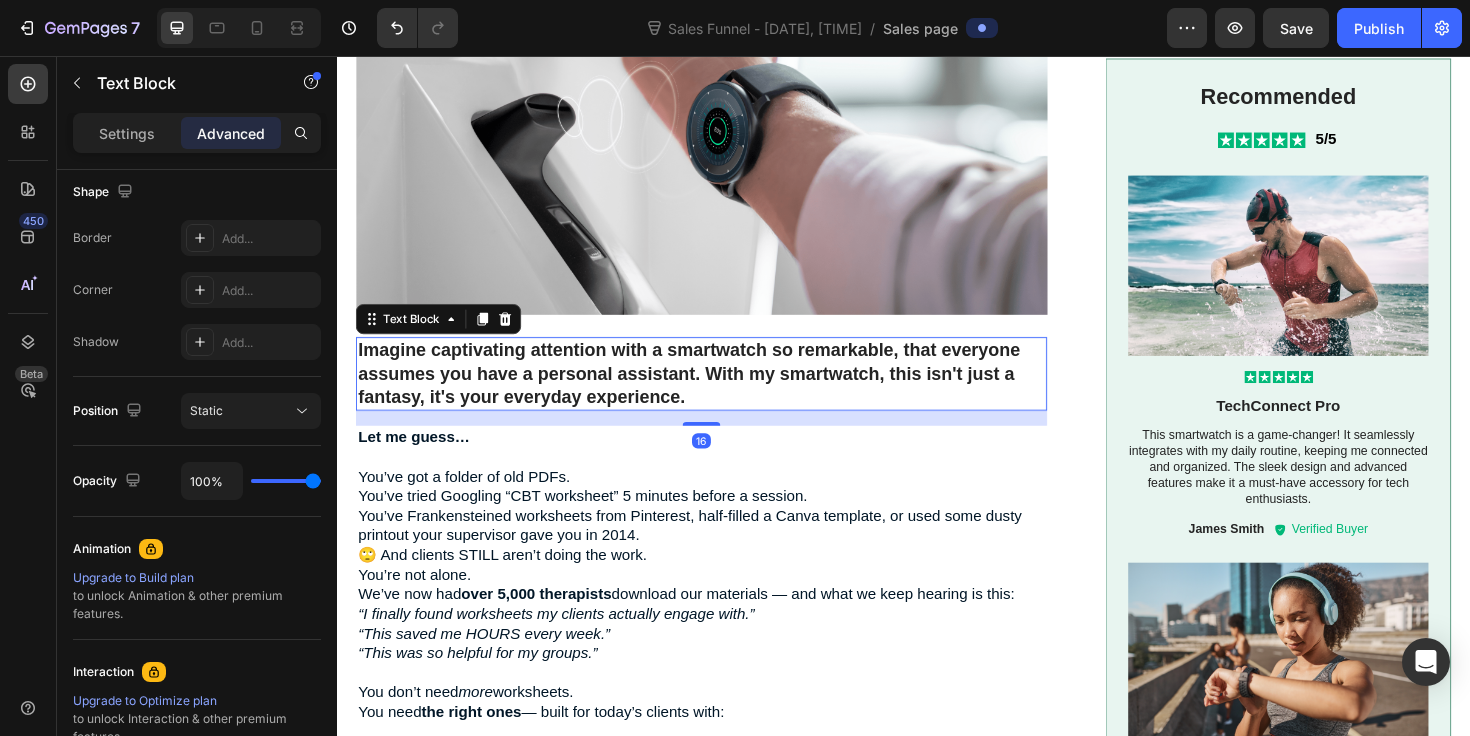 click 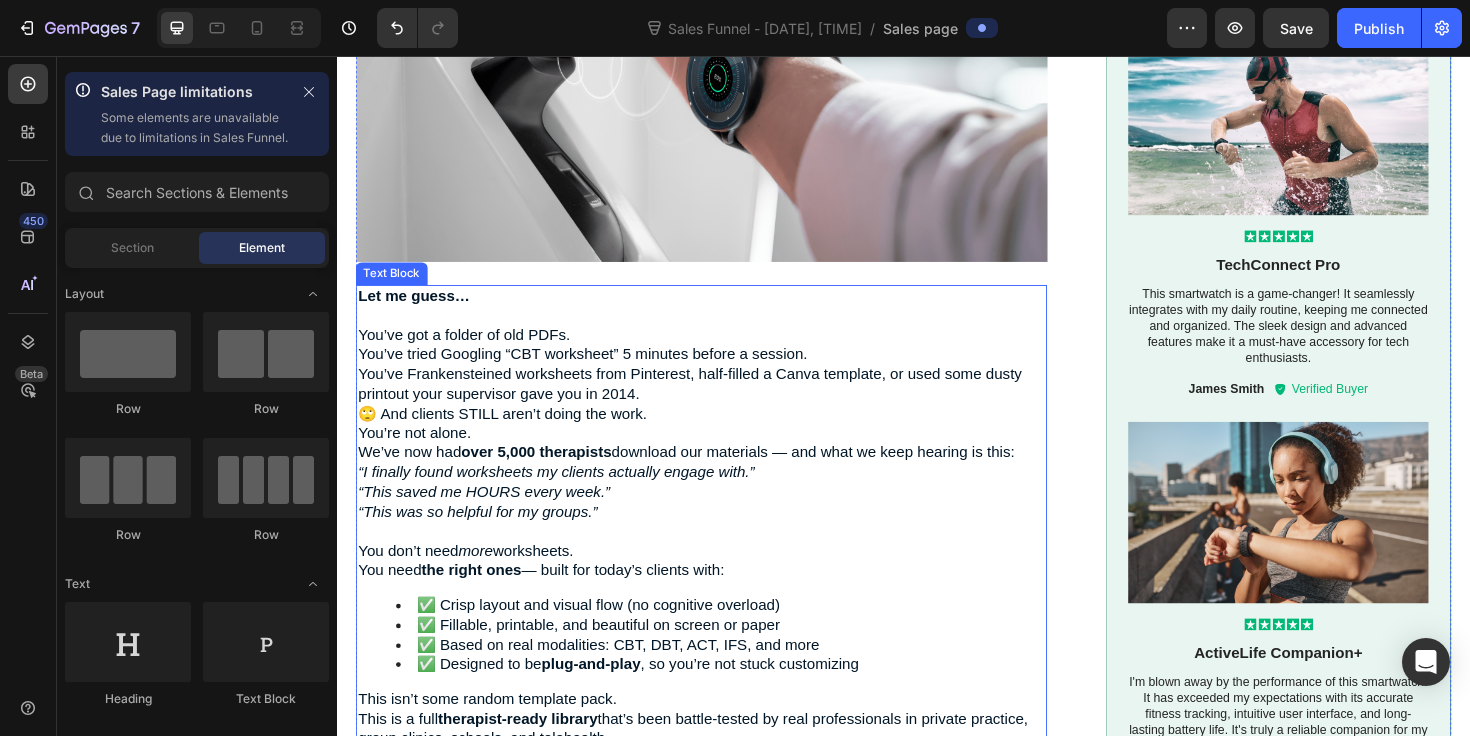 scroll, scrollTop: 2610, scrollLeft: 0, axis: vertical 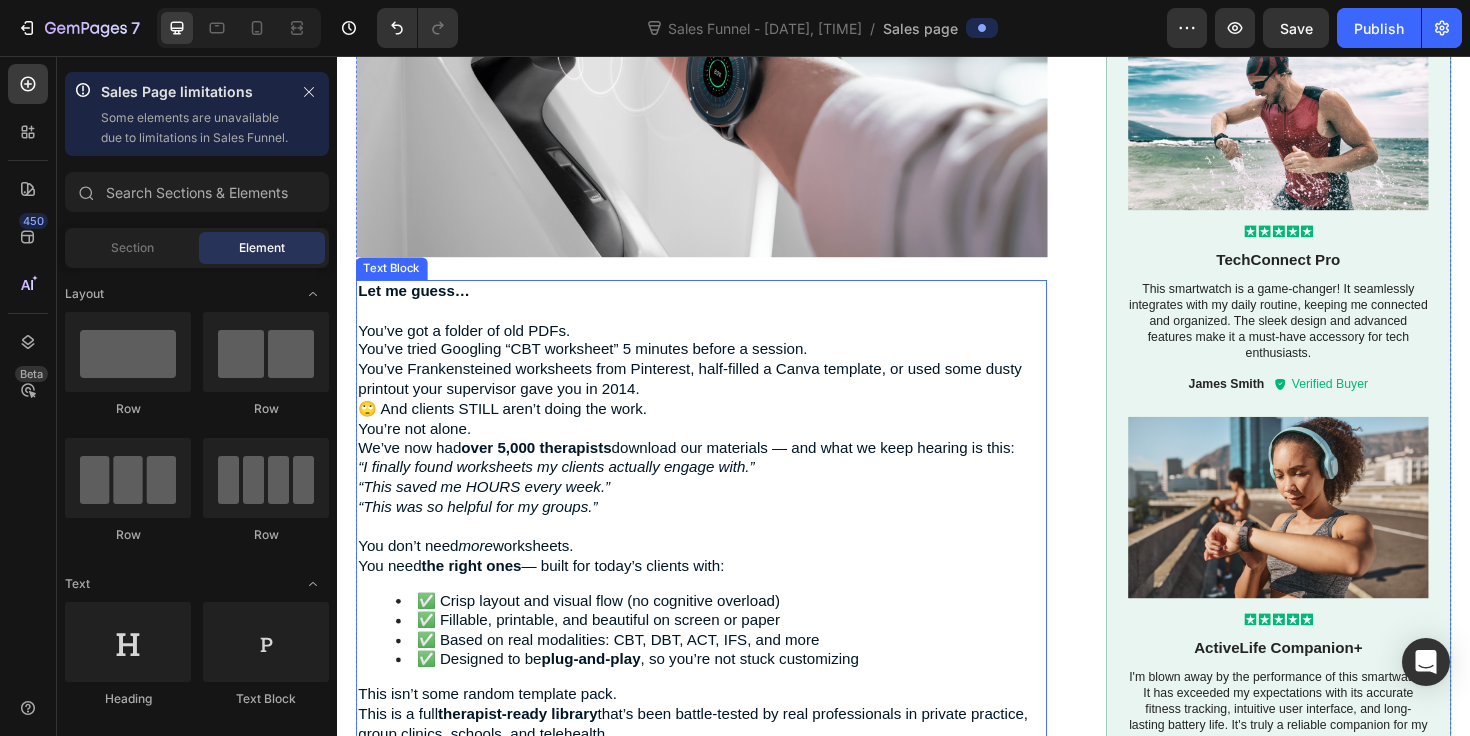 click on "You’re not alone." at bounding box center [723, 451] 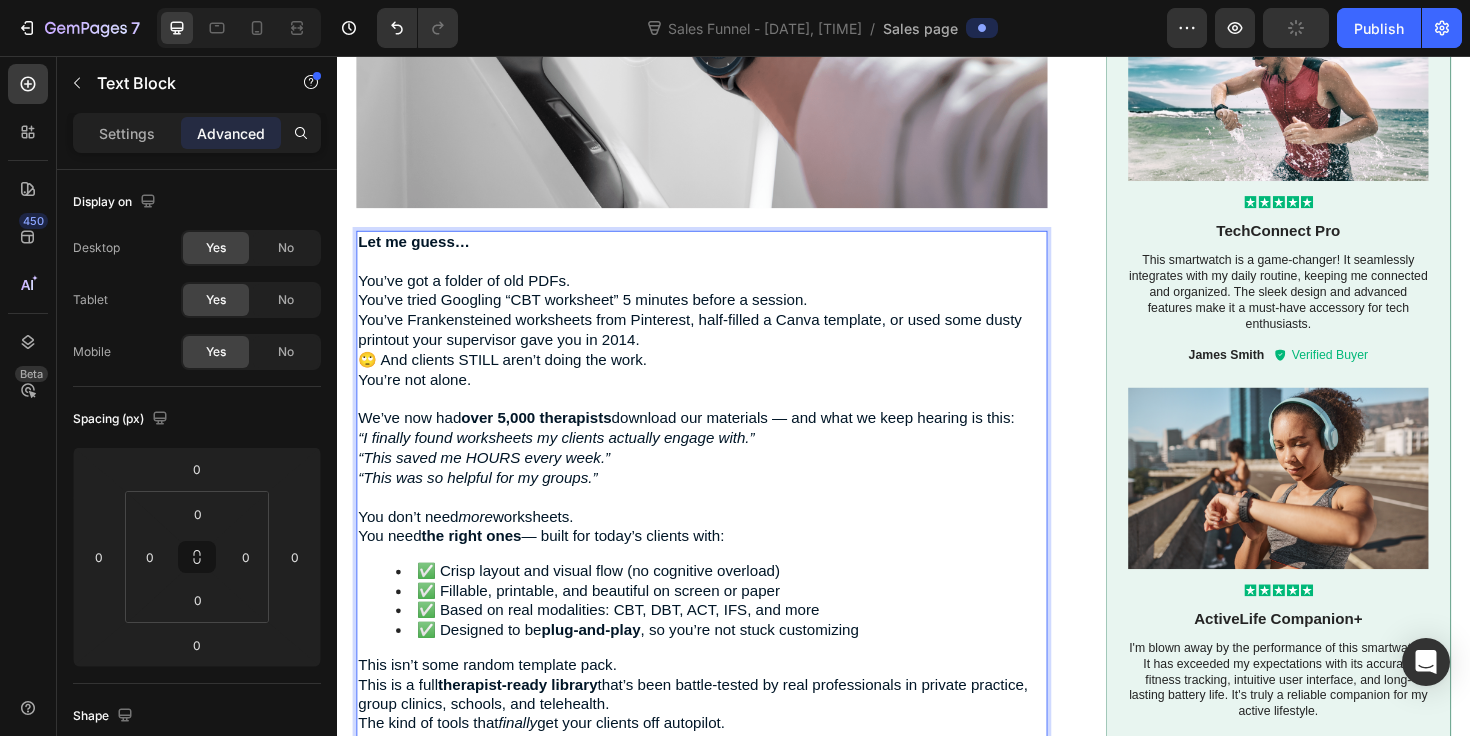 scroll, scrollTop: 2695, scrollLeft: 0, axis: vertical 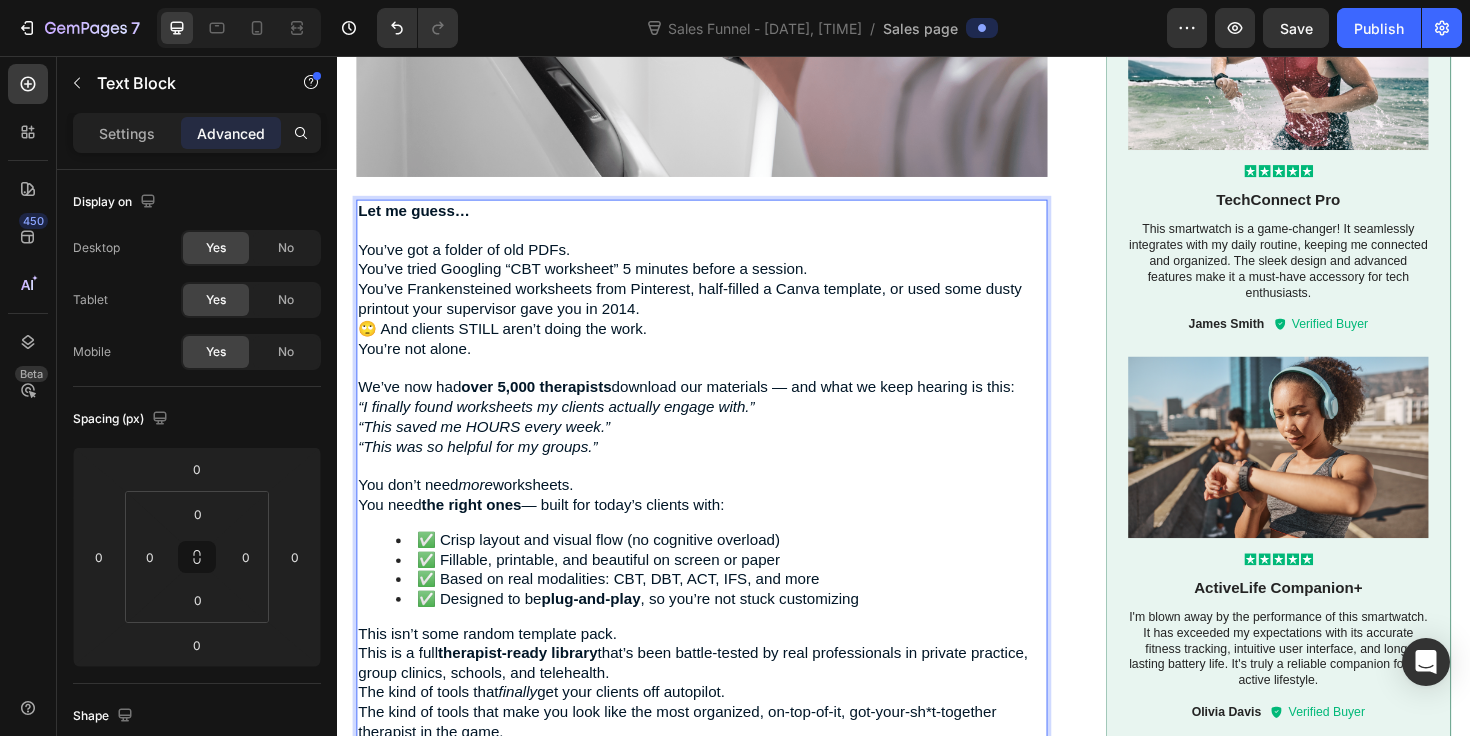 click on "We’ve now had over 5,000 therapists download our materials — and what we keep hearing is this:" at bounding box center [723, 407] 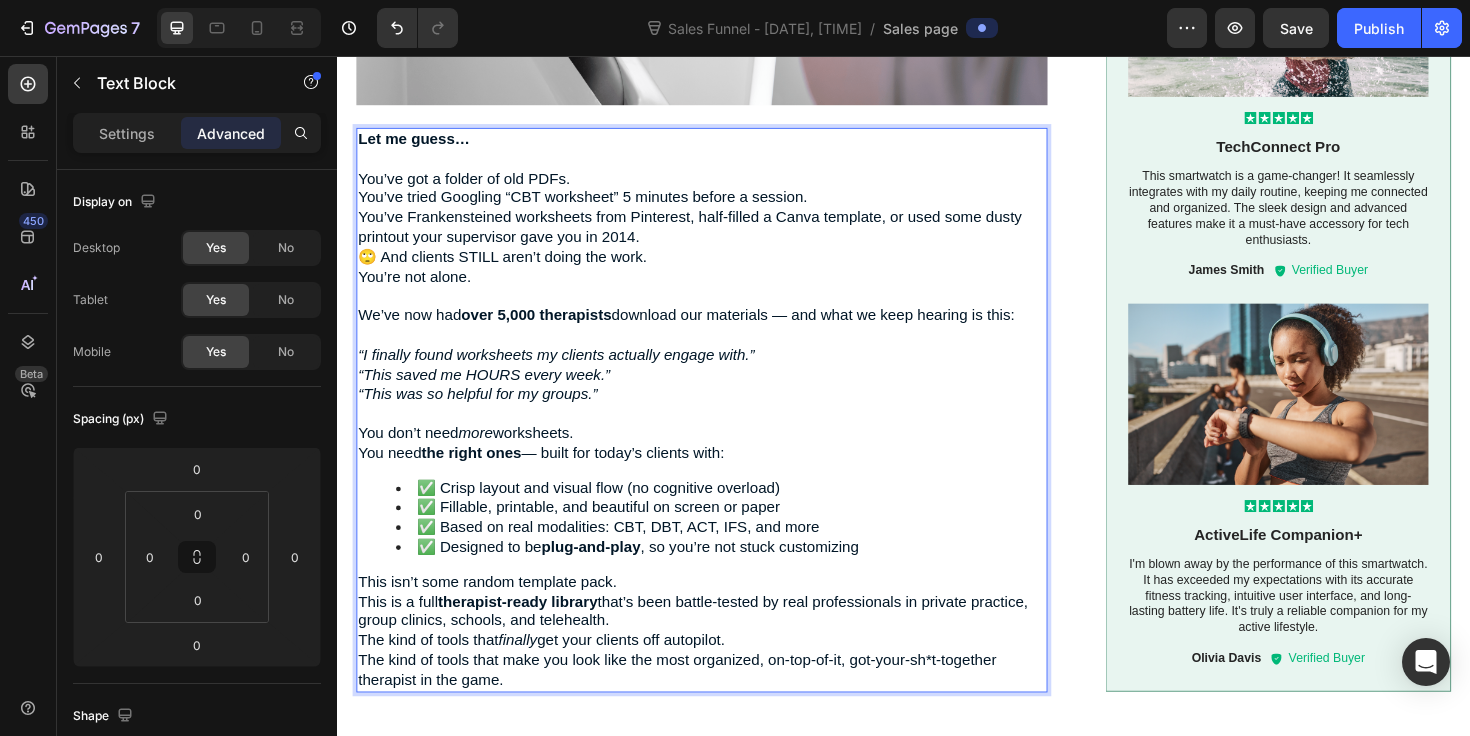 scroll, scrollTop: 2774, scrollLeft: 0, axis: vertical 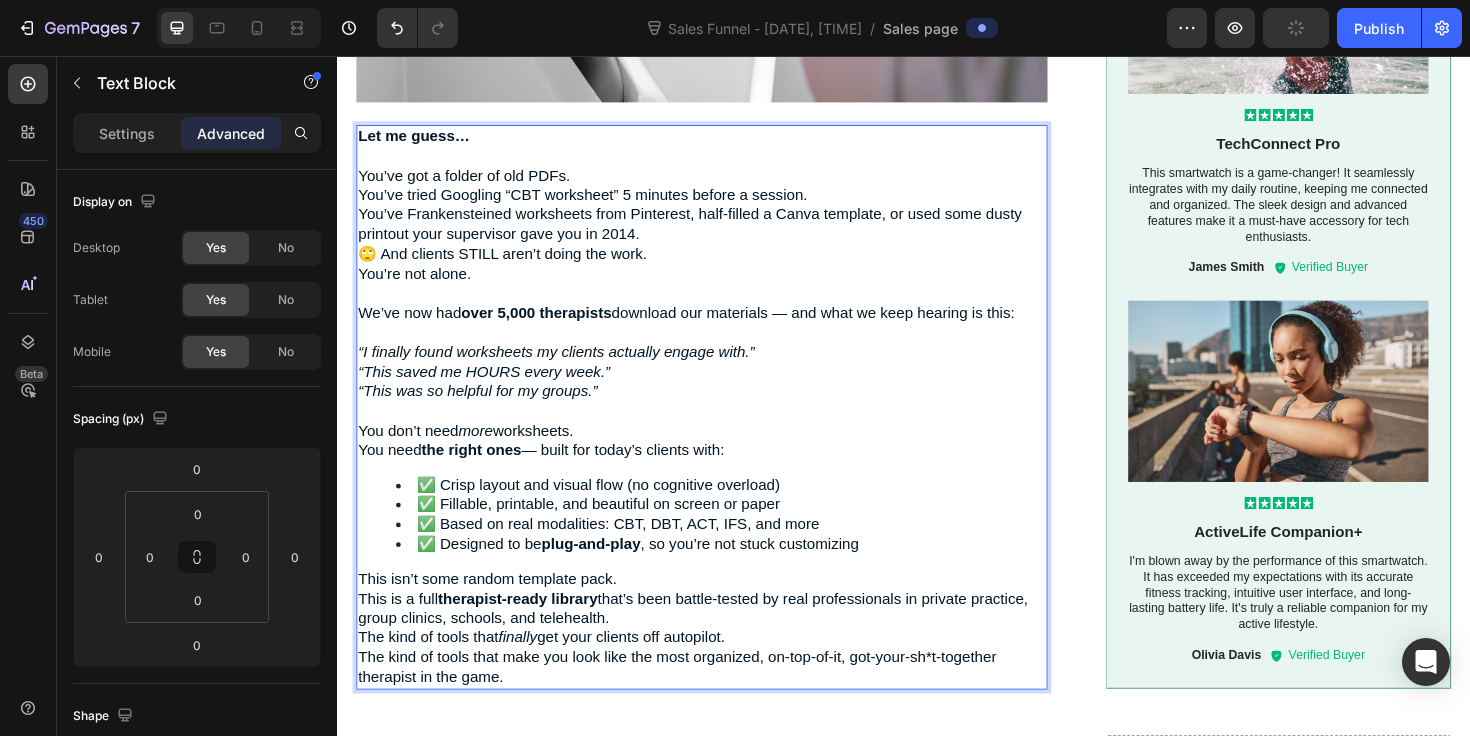 click on "✅ Fillable, printable, and beautiful on screen or paper" at bounding box center [613, 530] 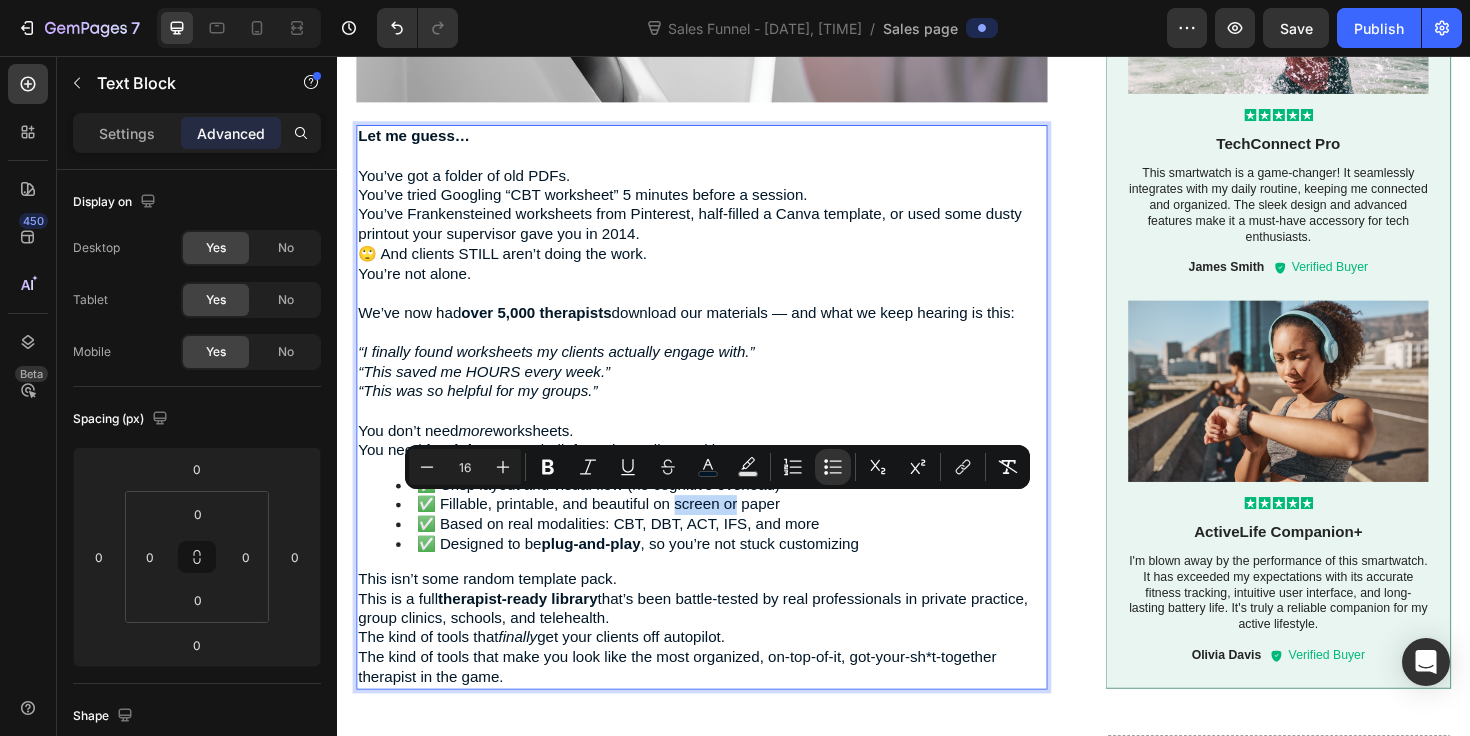drag, startPoint x: 757, startPoint y: 531, endPoint x: 687, endPoint y: 531, distance: 70 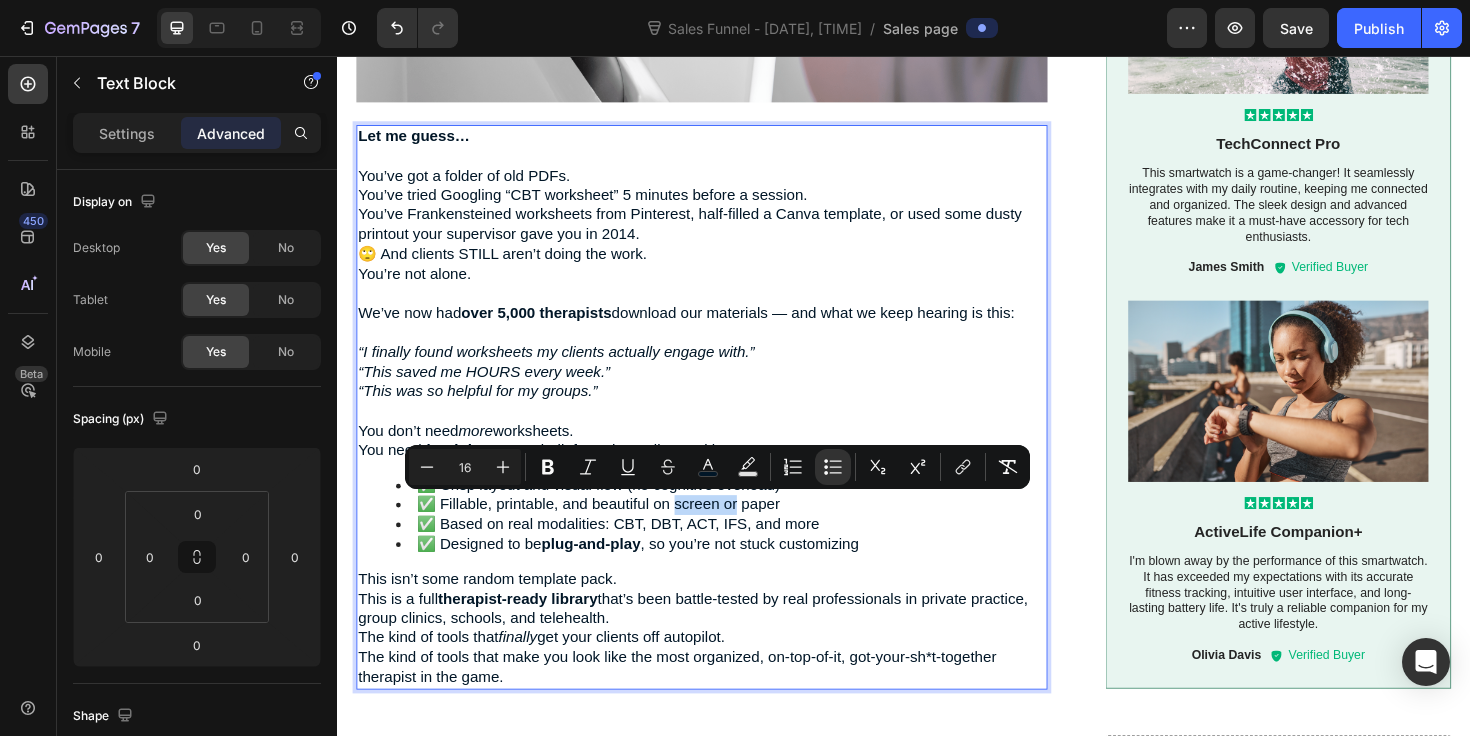 click on "✅ Fillable, printable, and beautiful on screen or paper" at bounding box center [613, 530] 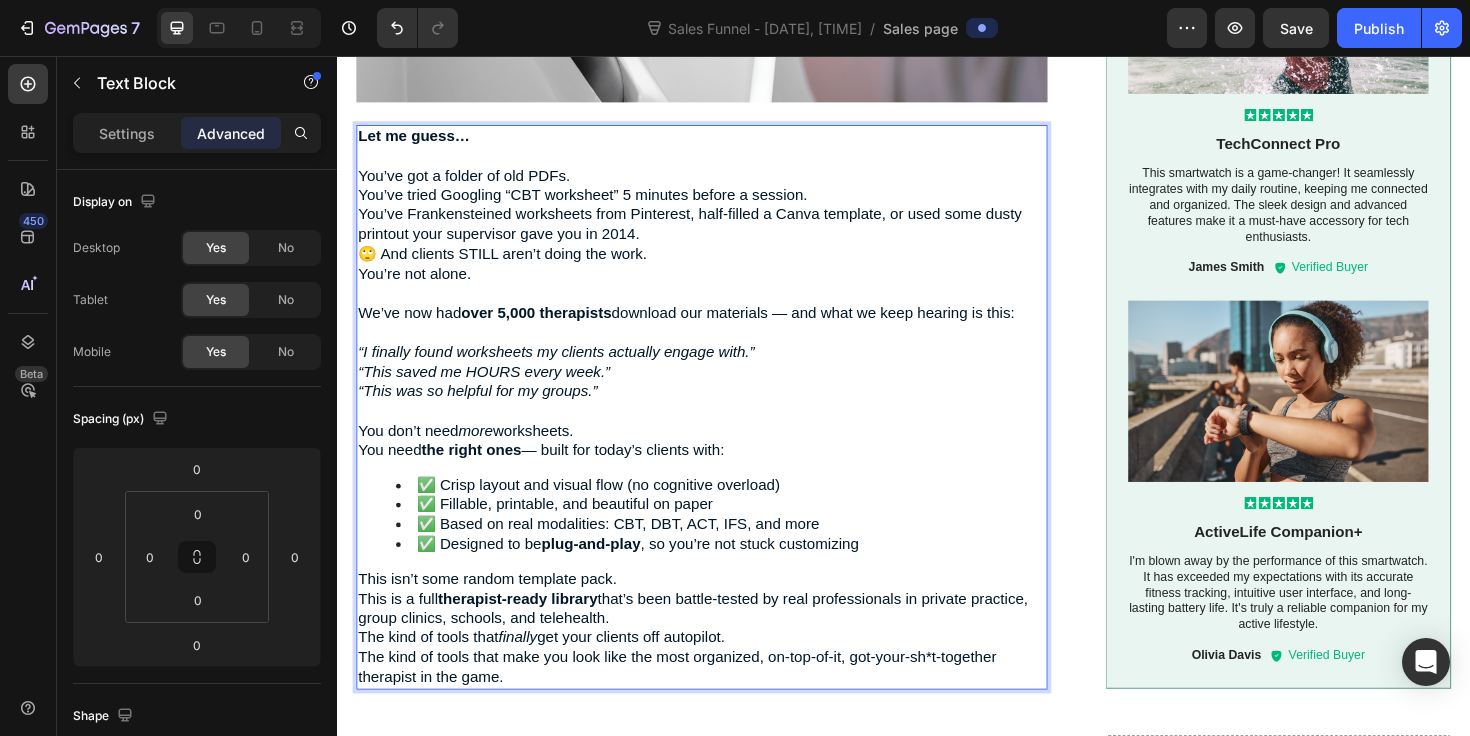click on "✅ Fillable, printable, and beautiful on paper" at bounding box center [578, 530] 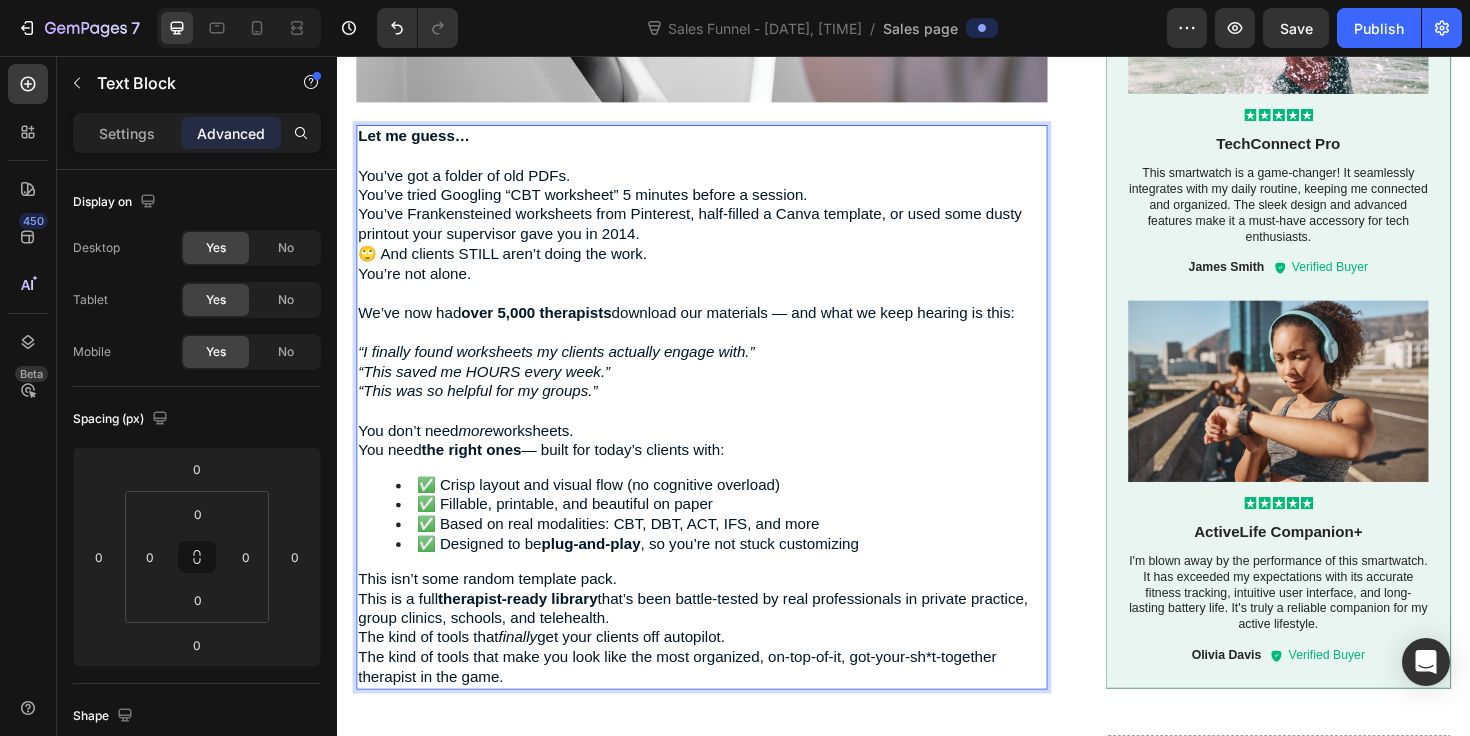 click on "✅ Fillable, printable, and beautiful on paper" at bounding box center [743, 531] 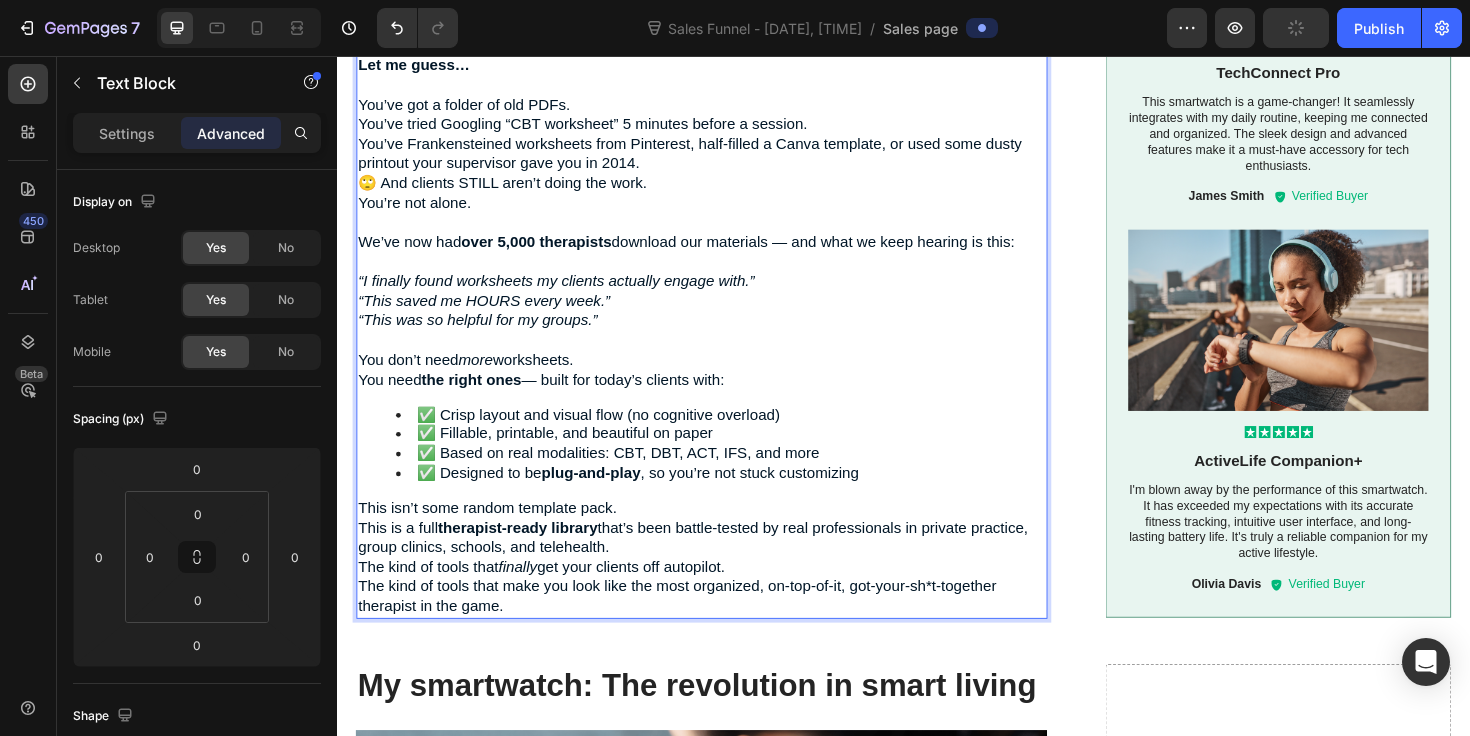 scroll, scrollTop: 2856, scrollLeft: 0, axis: vertical 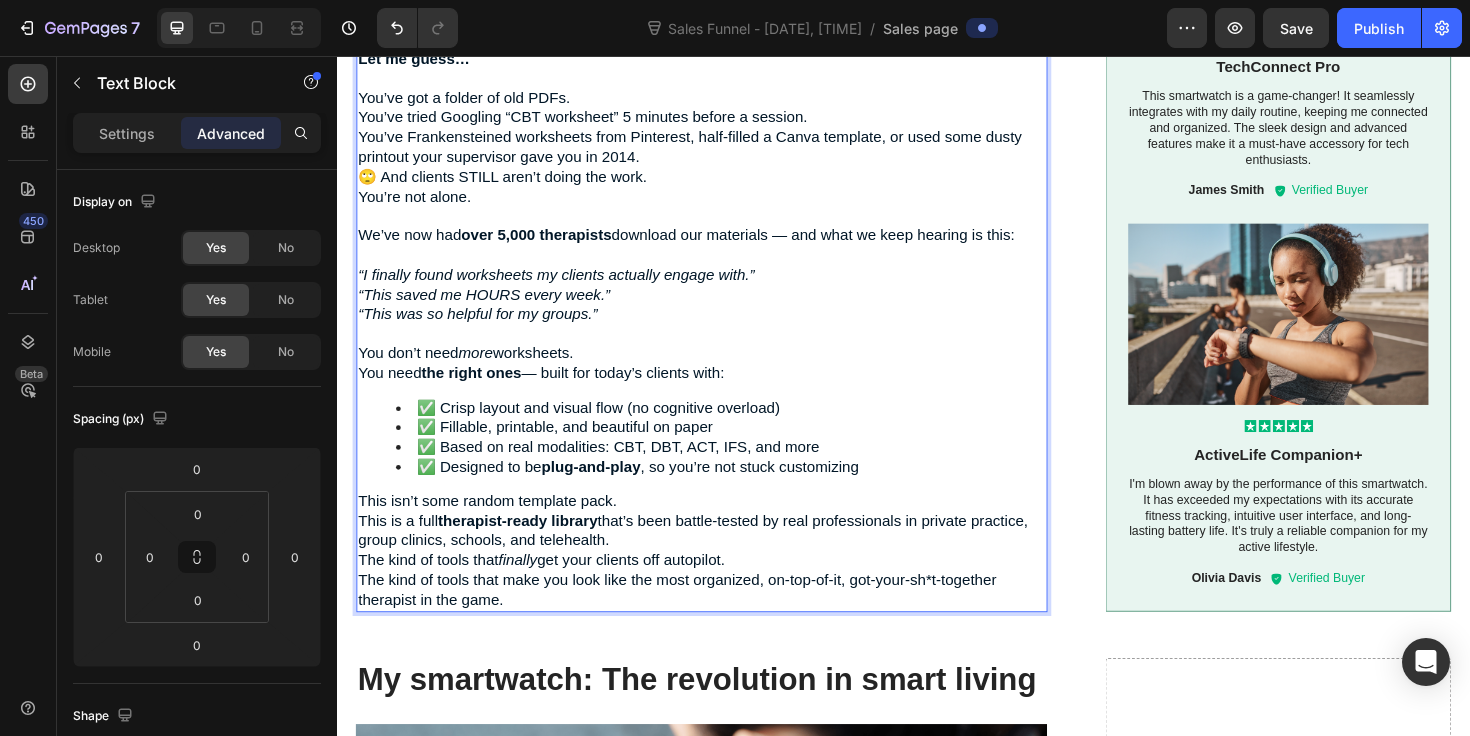 click on "This isn’t some random template pack." at bounding box center (723, 528) 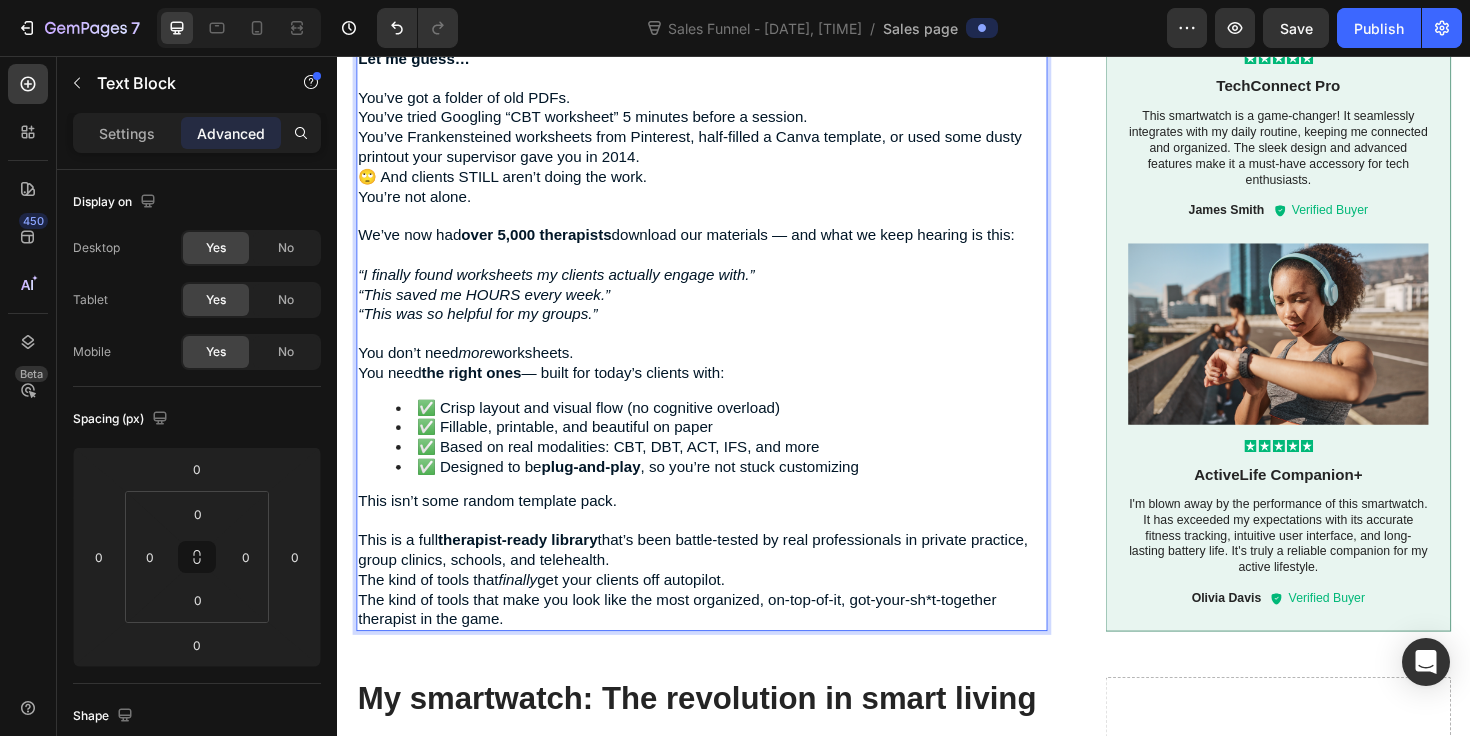 click on "This is a full therapist-ready library that’s been battle-tested by real professionals in private practice, group clinics, schools, and telehealth." at bounding box center [723, 580] 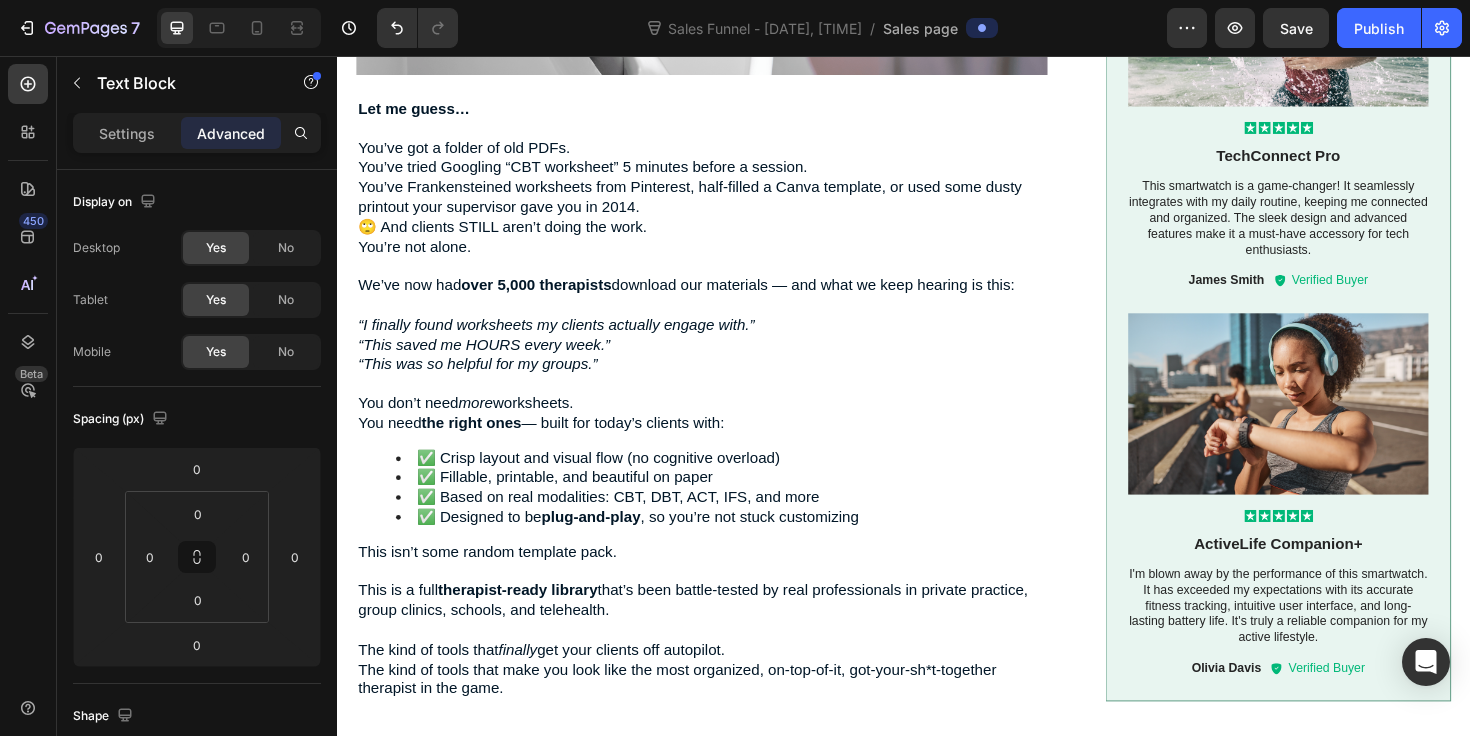 scroll, scrollTop: 3084, scrollLeft: 0, axis: vertical 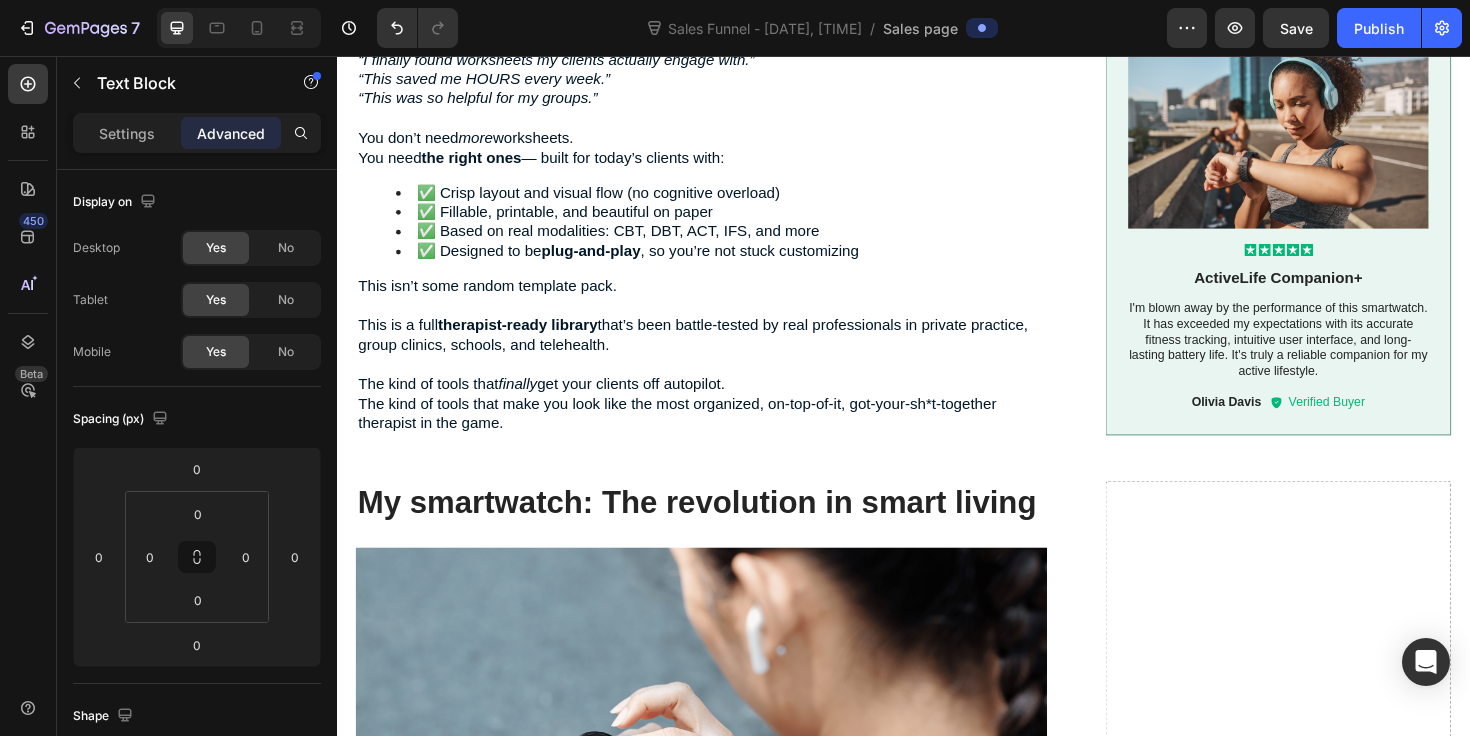 click on "The kind of tools that finally get your clients off autopilot. The kind of tools that make you look like the most organized, on-top-of-it, got-your-sh*t-together therapist in the game." at bounding box center [723, 425] 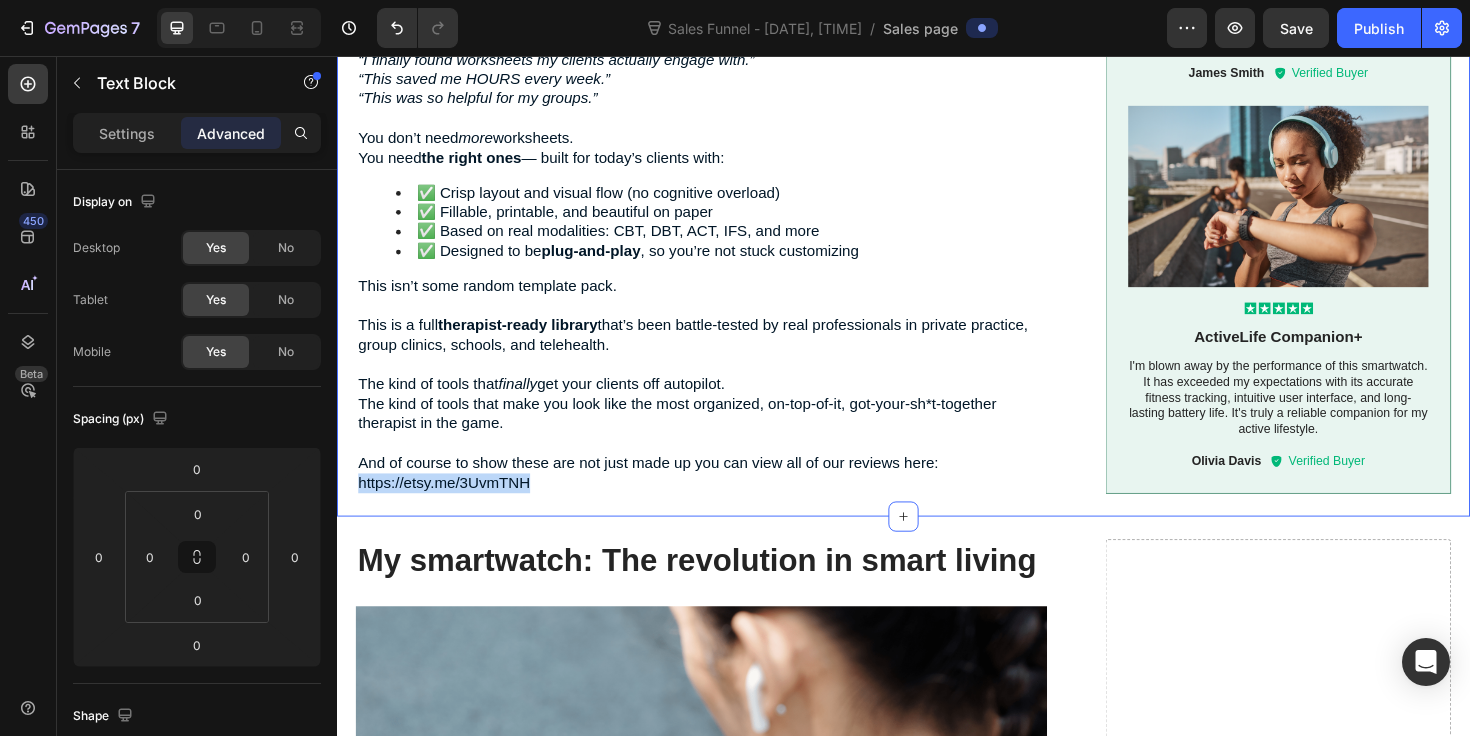 drag, startPoint x: 570, startPoint y: 510, endPoint x: 355, endPoint y: 510, distance: 215 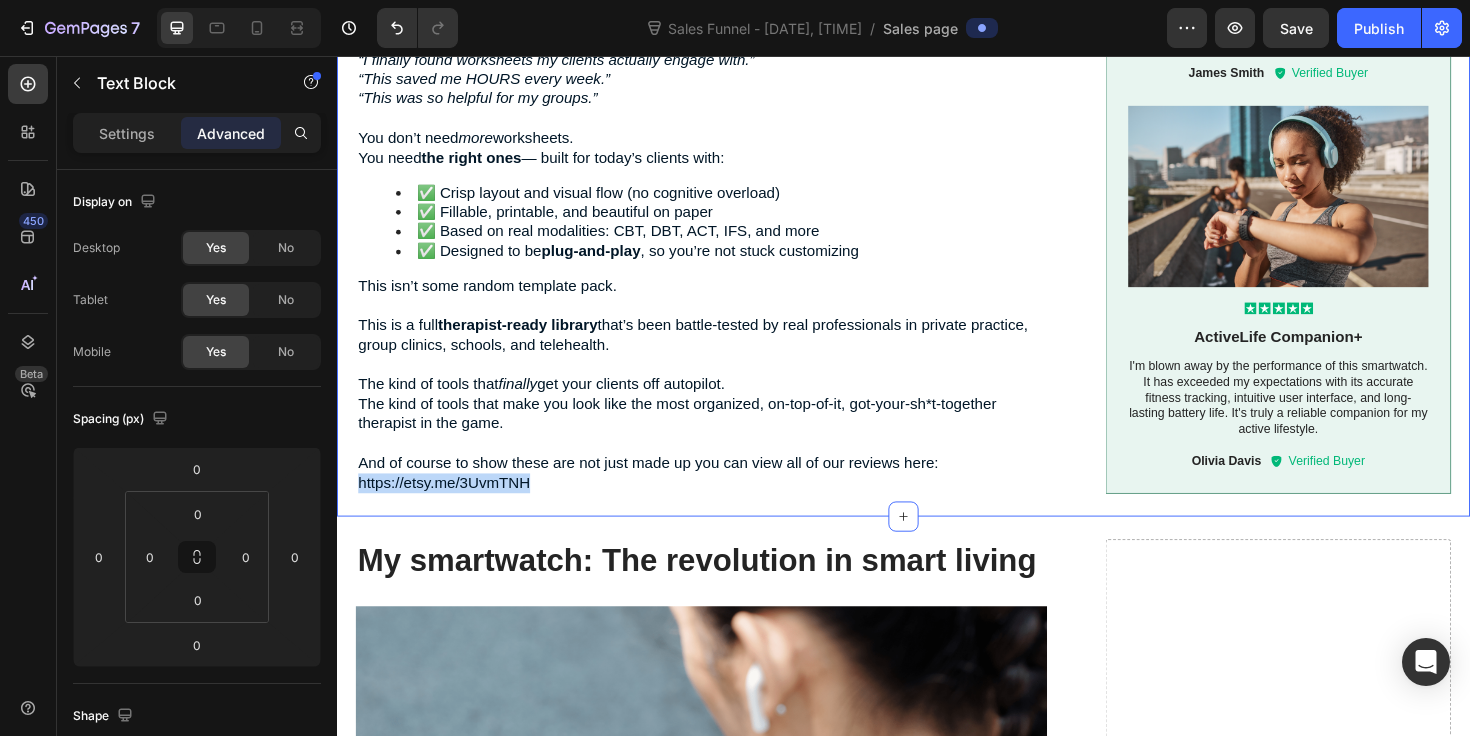 click on "Image Let's be honest Heading Clients aren’t engaging with your handouts — not because they’re lazy. Because they’re bored. Distracted. Burned out. Just like you. And handing them 7 pages of Times New Roman and bullet points? That’s not “evidence-based.” That’s  client-repellent .   Meanwhile, you’re staying up late — hacking together Word docs, screenshotting PDFs, duct-taping together a therapy experience that’s meant to change lives… but just looks outdated and exhausting.   That’s not your fault. You were trained to be a therapist — not a content creator, designer, or marketing expert. But here’s the truth no one told you:   ⚠️  If your worksheets look like homework, your clients will treat them like homework. ⚠️  If they don’t engage, they don’t improve. Period. ⚠️  And if you keep spending hours on prep… your evenings, your energy, and your sanity are gone.   Now here’s the good news:   ✅ Built for the distracted modern client. finally  engage." at bounding box center (937, -1071) 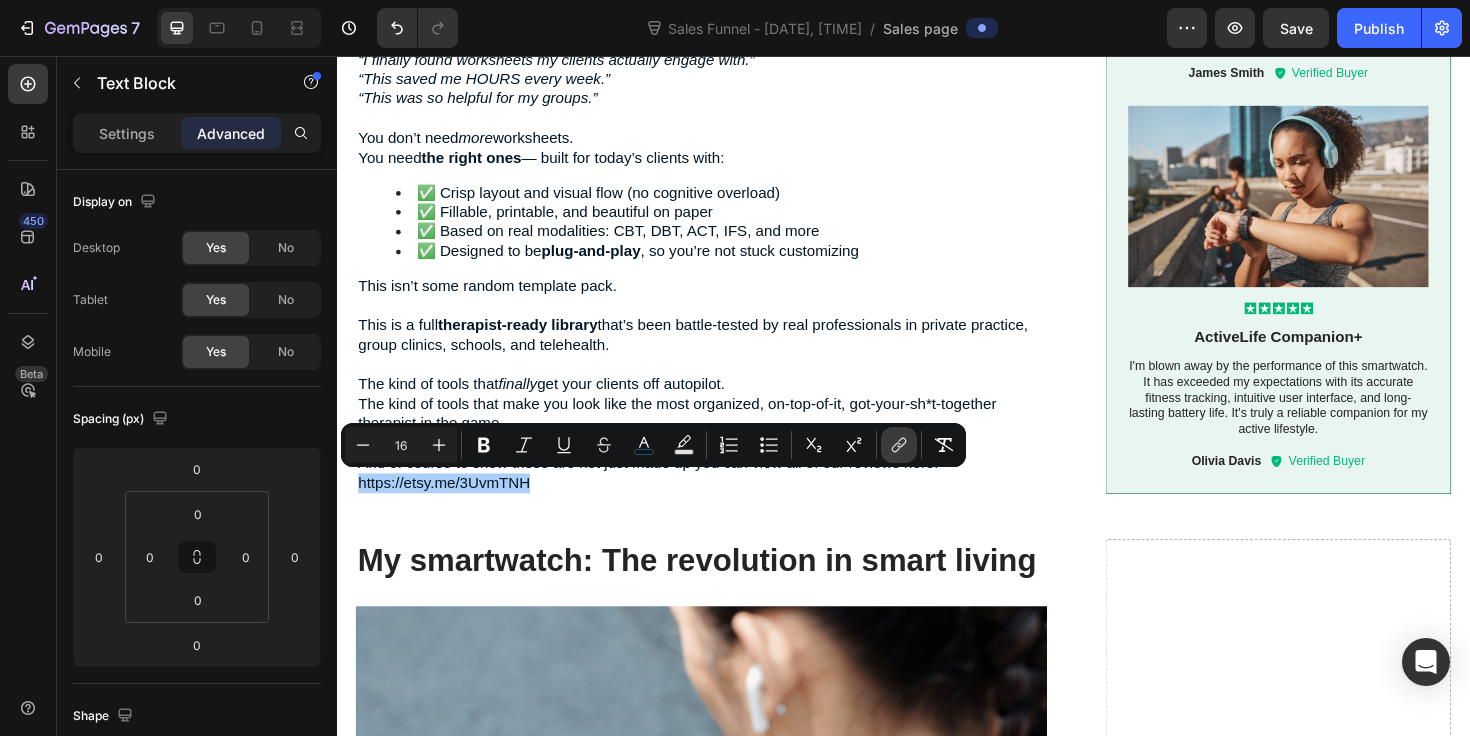 click 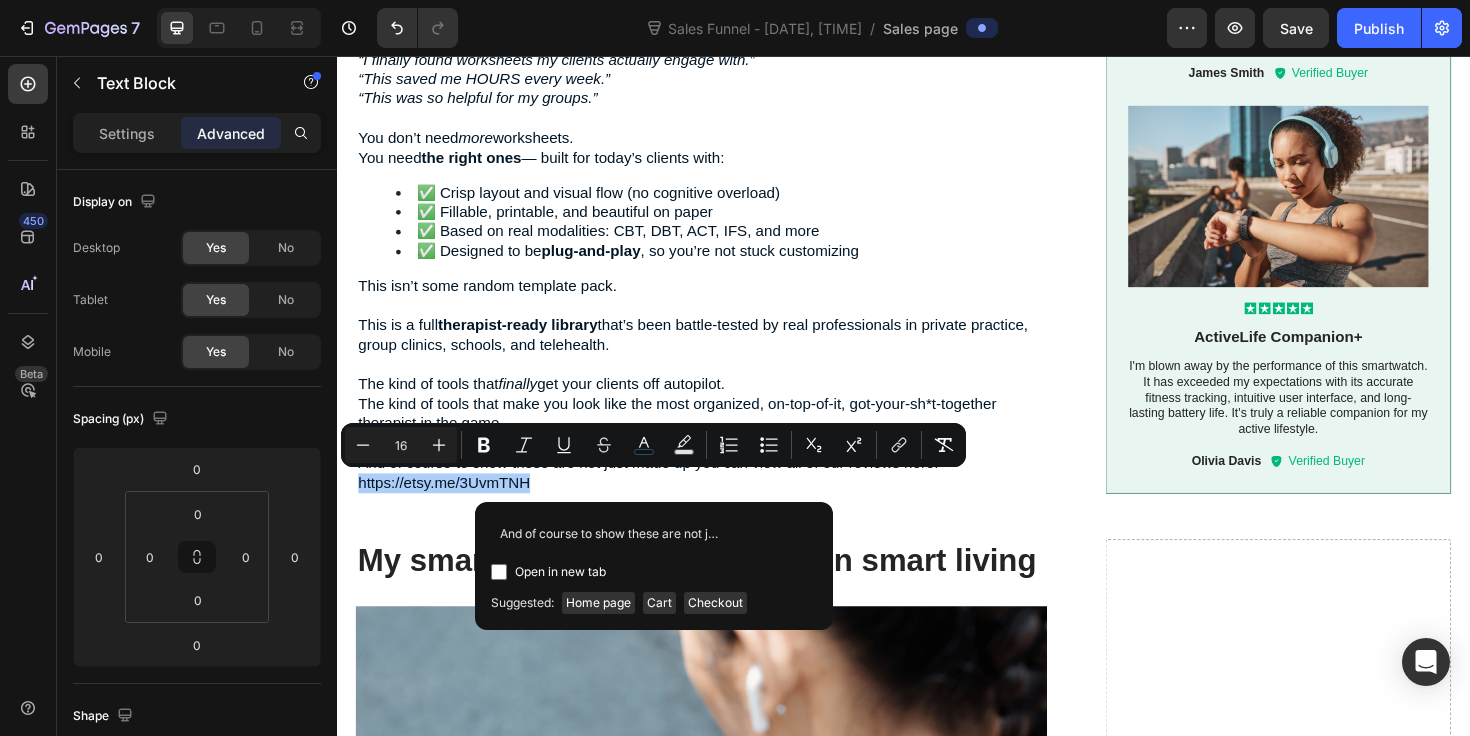 scroll, scrollTop: 0, scrollLeft: 419, axis: horizontal 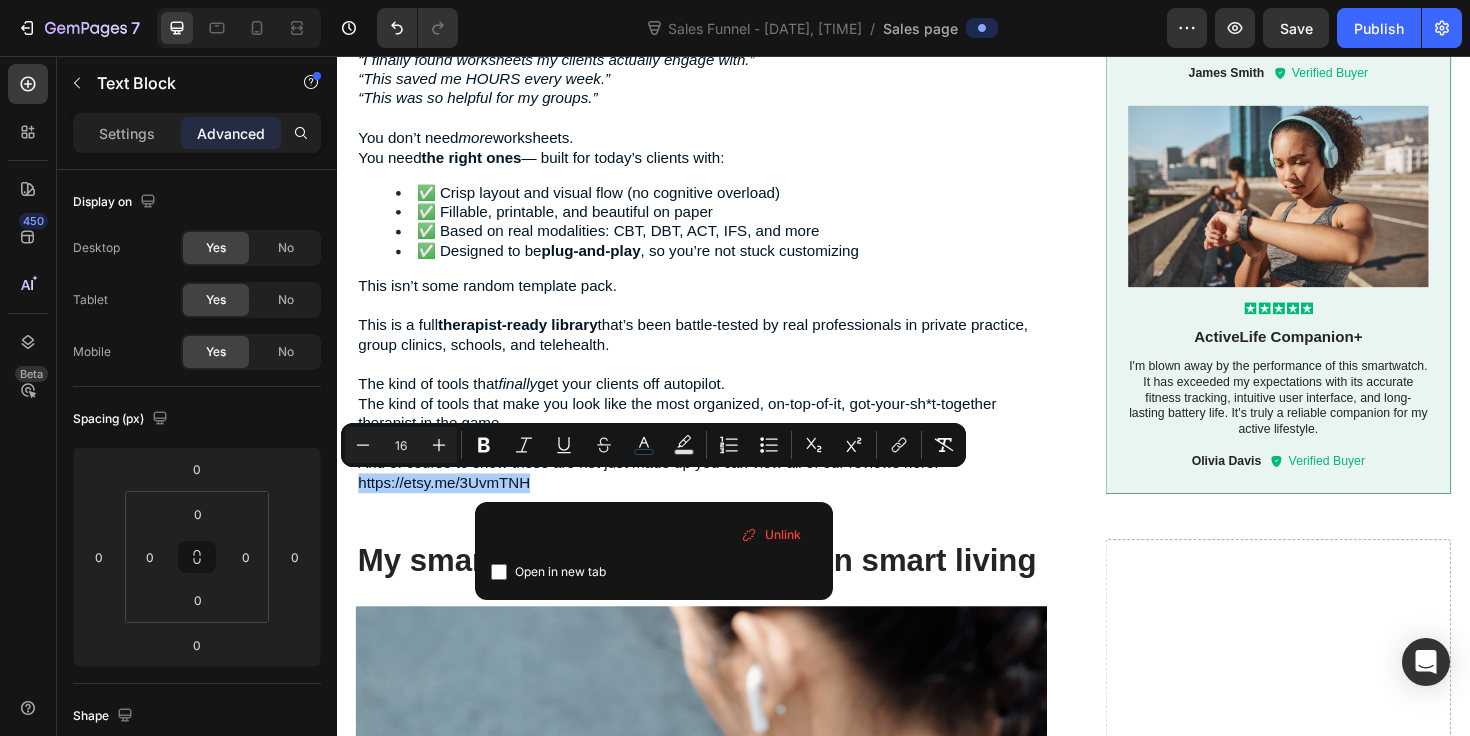 type on "And of course to show these are not just made up you can view all of our reviews here: https://etsy.me/3UvmTNH" 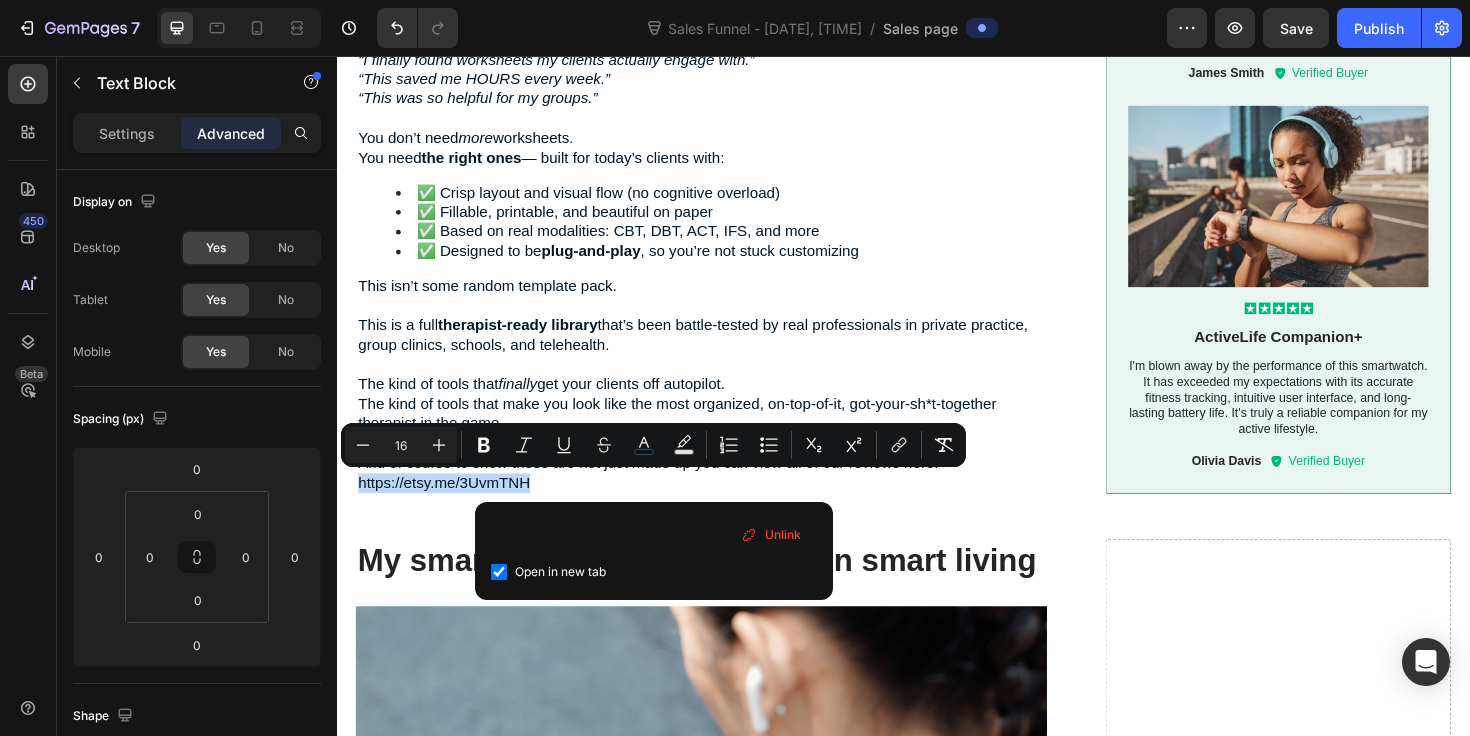 checkbox on "true" 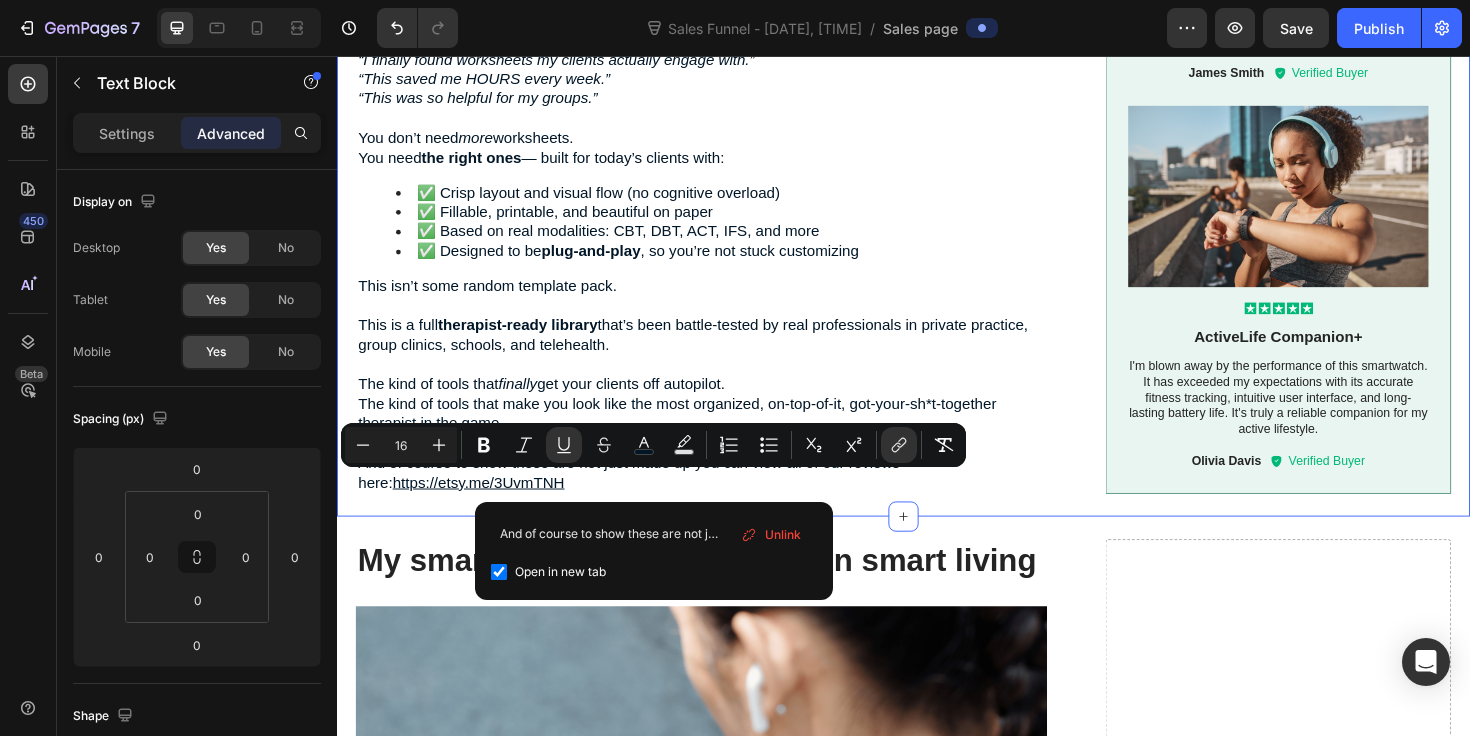 click on "Image Let's be honest Heading Clients aren’t engaging with your handouts — not because they’re lazy. Because they’re bored. Distracted. Burned out. Just like you. And handing them 7 pages of Times New Roman and bullet points? That’s not “evidence-based.” That’s  client-repellent .   Meanwhile, you’re staying up late — hacking together Word docs, screenshotting PDFs, duct-taping together a therapy experience that’s meant to change lives… but just looks outdated and exhausting.   That’s not your fault. You were trained to be a therapist — not a content creator, designer, or marketing expert. But here’s the truth no one told you:   ⚠️  If your worksheets look like homework, your clients will treat them like homework. ⚠️  If they don’t engage, they don’t improve. Period. ⚠️  And if you keep spending hours on prep… your evenings, your energy, and your sanity are gone.   Now here’s the good news:   ✅ Built for the distracted modern client. finally  engage." at bounding box center [937, -1071] 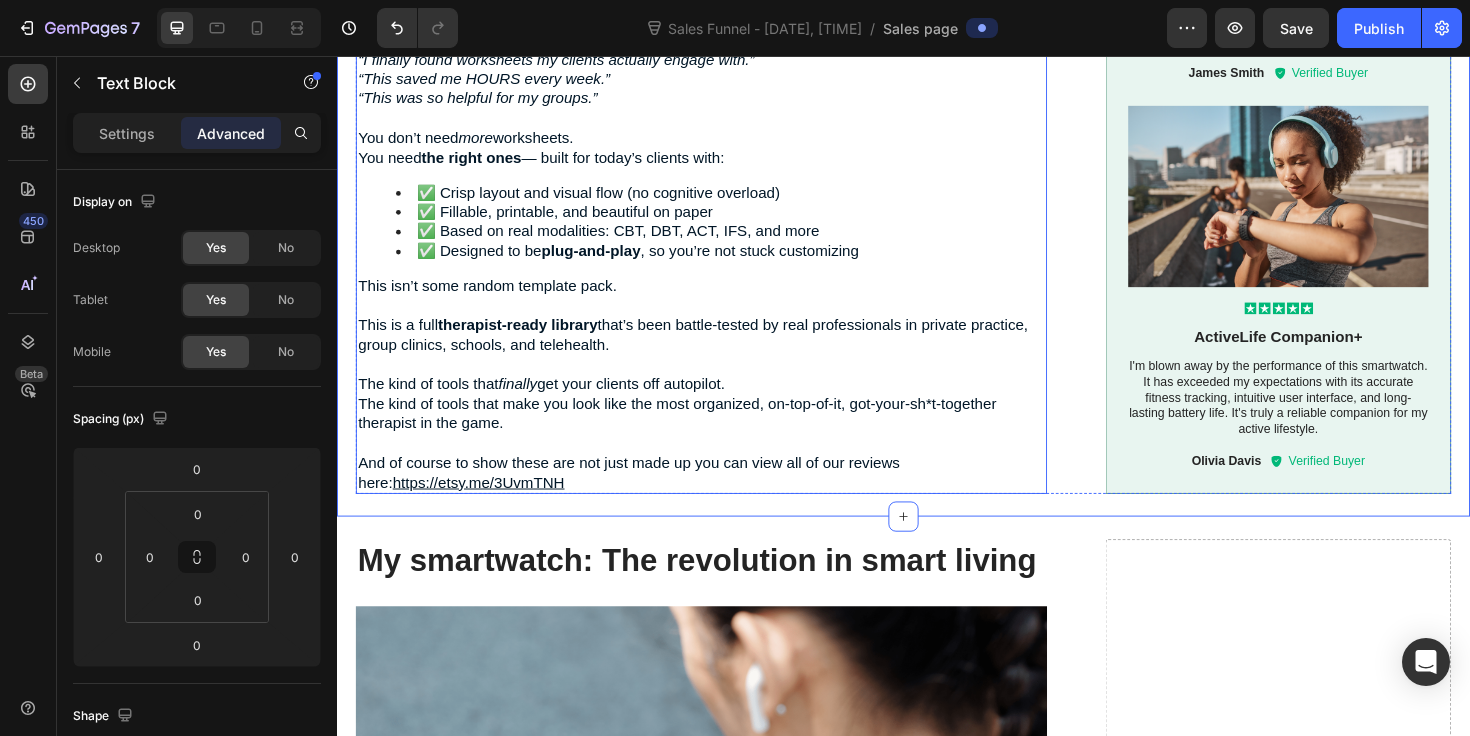 click on "And of course to show these are not just made up you can view all of our reviews here:" at bounding box center [646, 497] 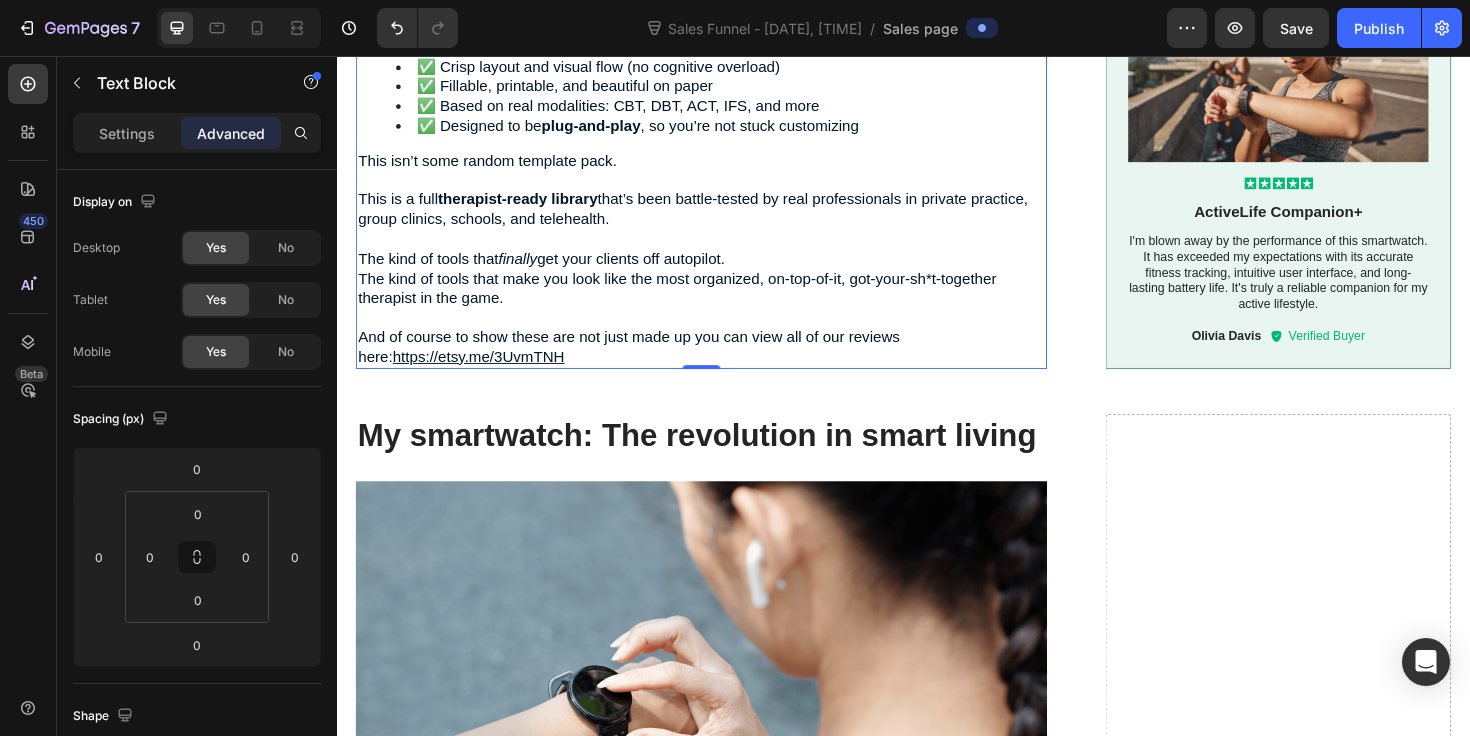 scroll, scrollTop: 3214, scrollLeft: 0, axis: vertical 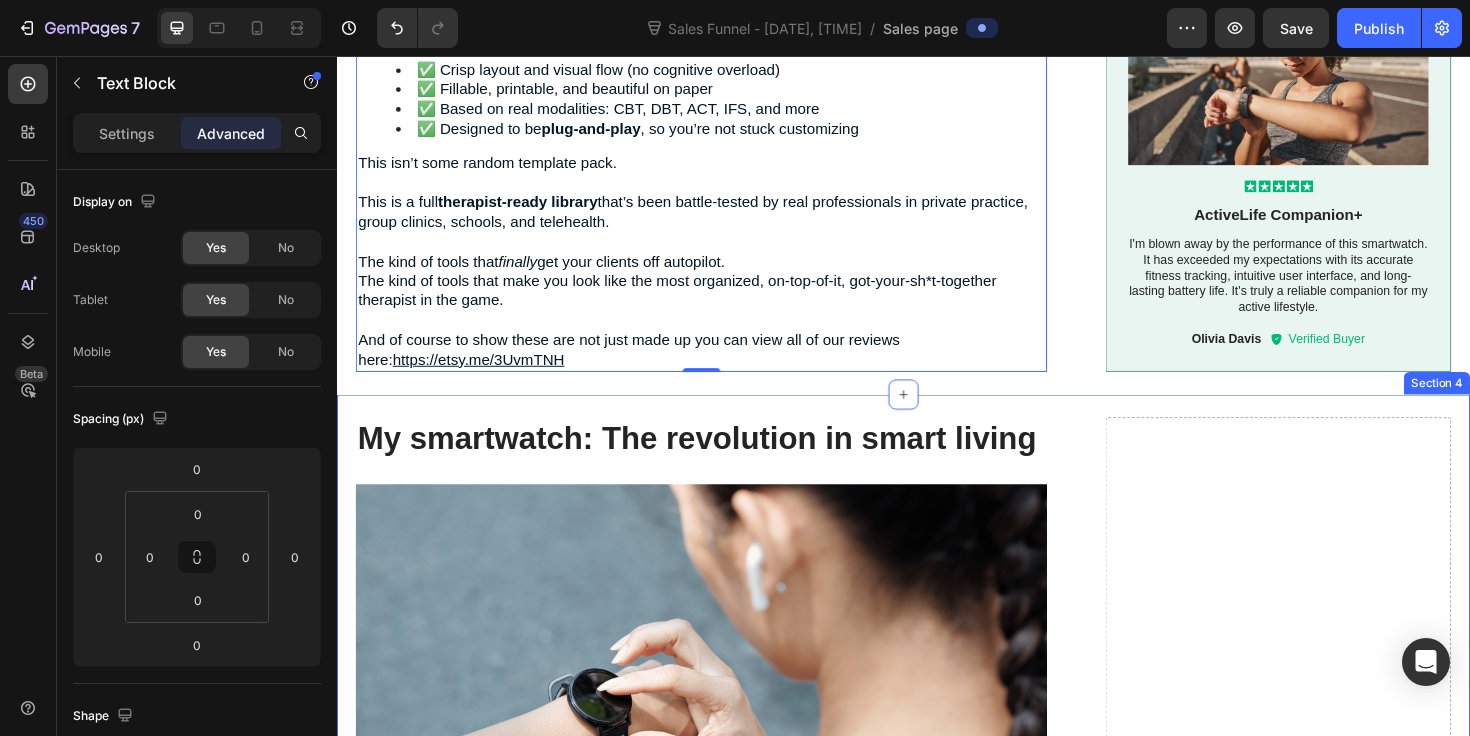 click on "My smartwatch: The revolution in smart living" at bounding box center [723, 461] 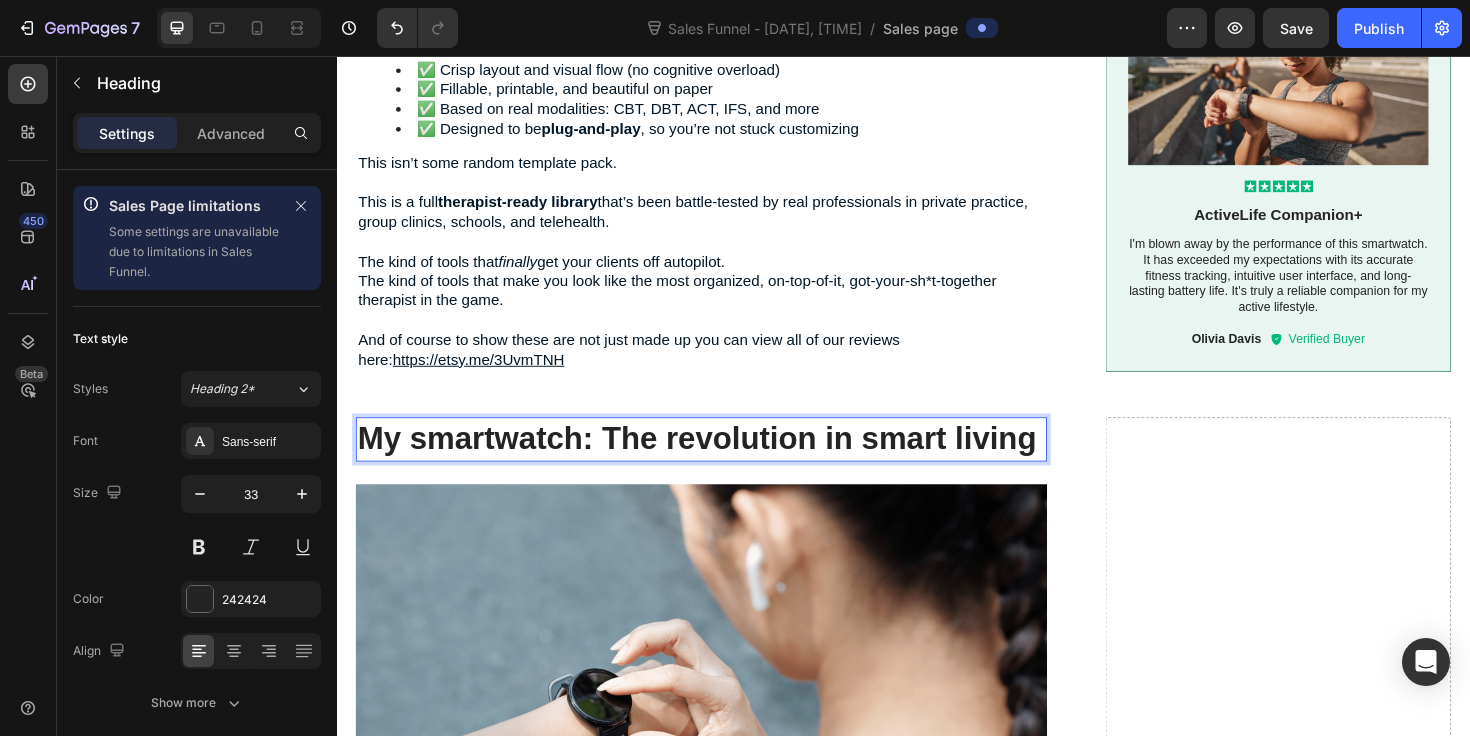 click on "My smartwatch: The revolution in smart living" at bounding box center (723, 461) 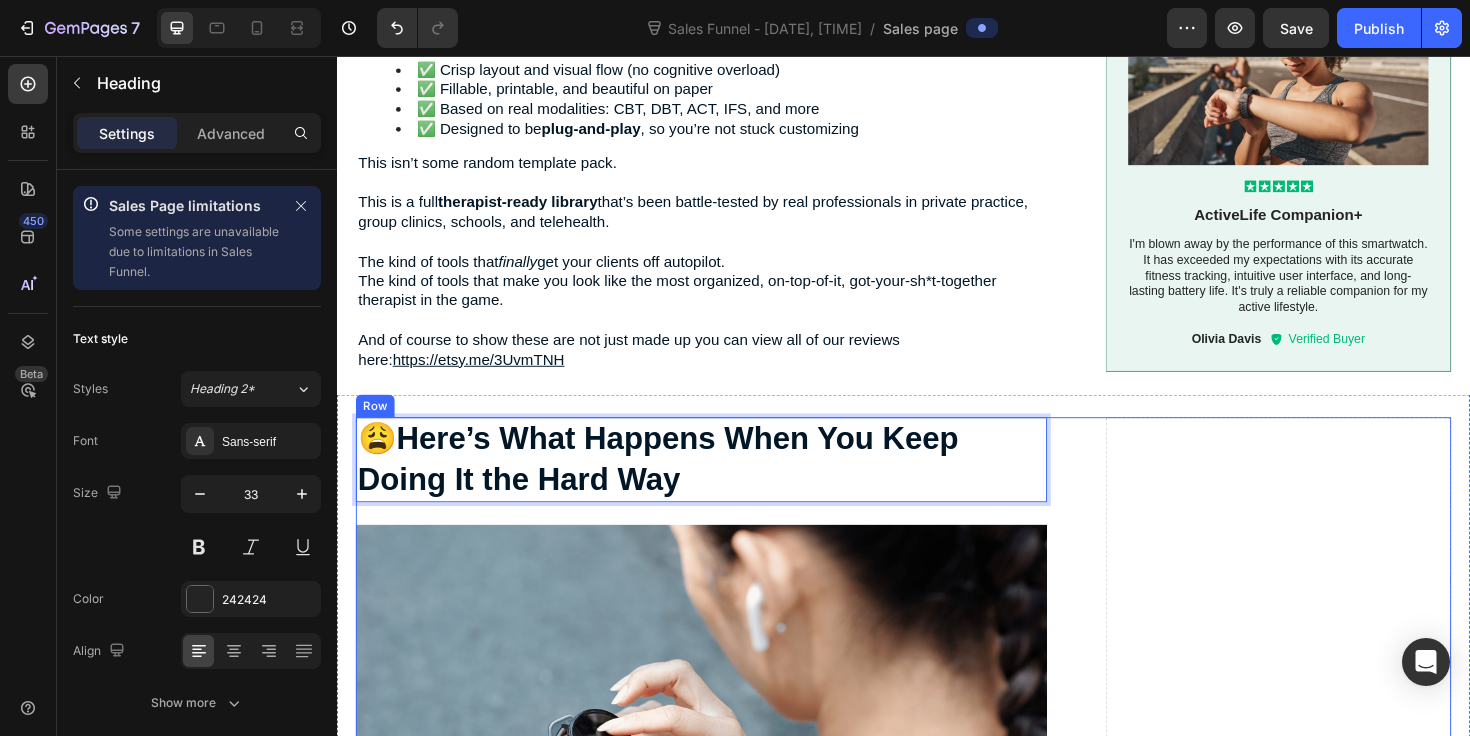 click on "😩  Here’s What Happens When You Keep Doing It the Hard Way Heading   24 Image Experience the enchantment of unlocking a premium smartwatch experience with GEMWAT Text Block In just a few effortless interactions, you can unlock the full potential of my smartwatch, making it ready for any aspect of your life Text Block 01. Text Block Prepare for the ultimate experience: Text Block Personalize your smartwatch experience by selecting desired features and apps that align with your daily preferences. Text Block Row Image Row 02. Text Block Prepare for seamless connectivity: Text Block Tailor your smartwatch with preferred apps and features, unlocking a personalized experience at your fingertips. Text Block Row Image Row 03. Text Block Prepare for ultimate versatility: Text Block Customize your smartwatch to fit your daily preferences with personalized functionalities and watch faces, adapting effortlessly to your lifestyle. Text Block Row Image Row 04. Text Block Prepare for limitless possibilities: Text Block" at bounding box center (937, 2499) 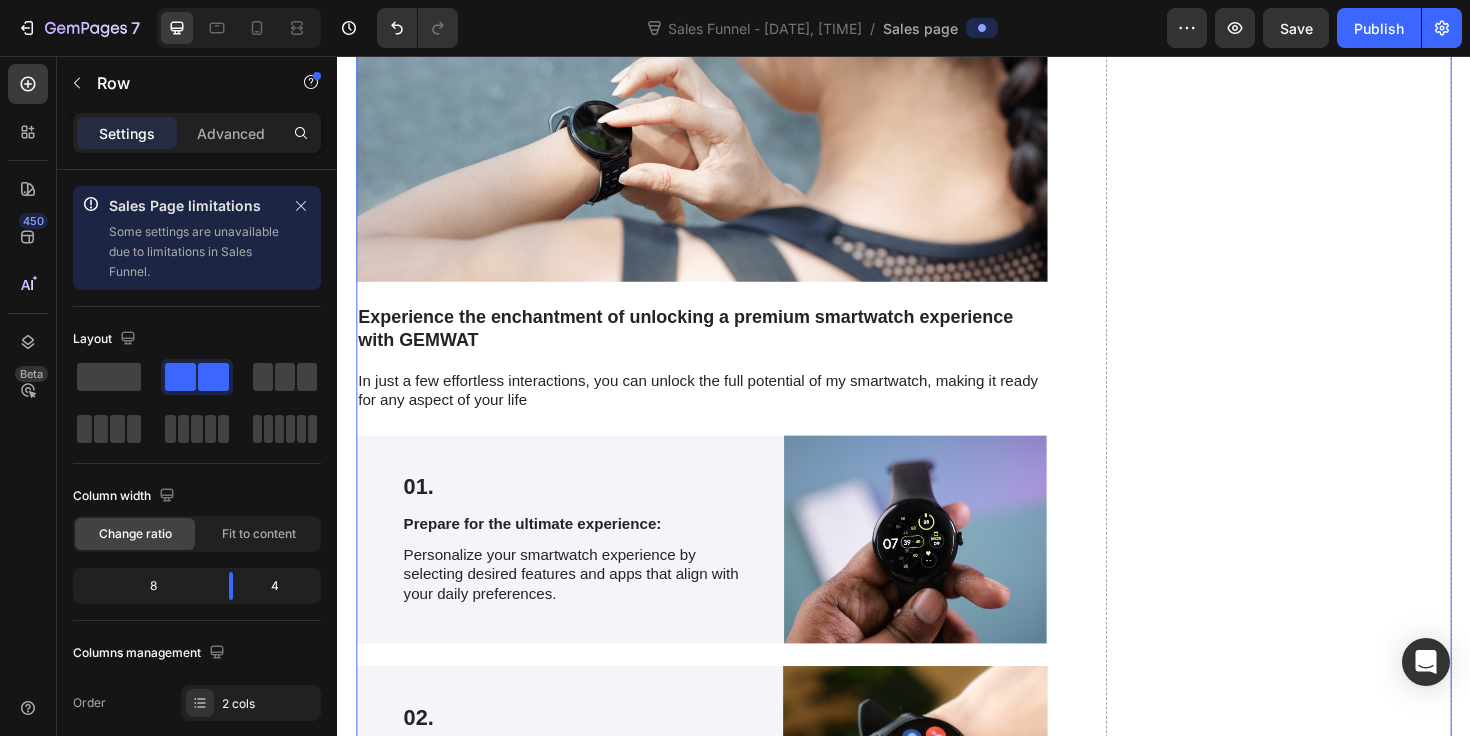 scroll, scrollTop: 3873, scrollLeft: 0, axis: vertical 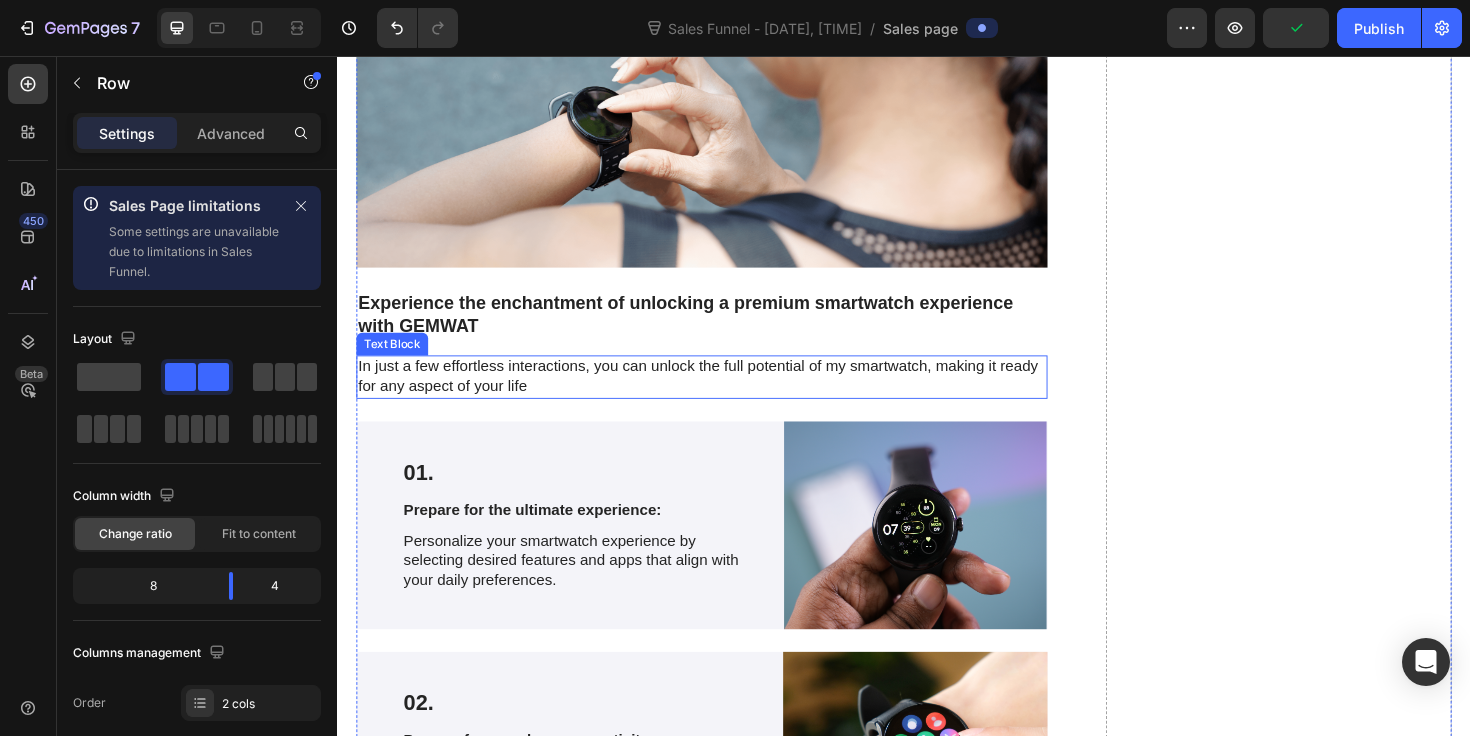 click on "In just a few effortless interactions, you can unlock the full potential of my smartwatch, making it ready for any aspect of your life" at bounding box center [723, 396] 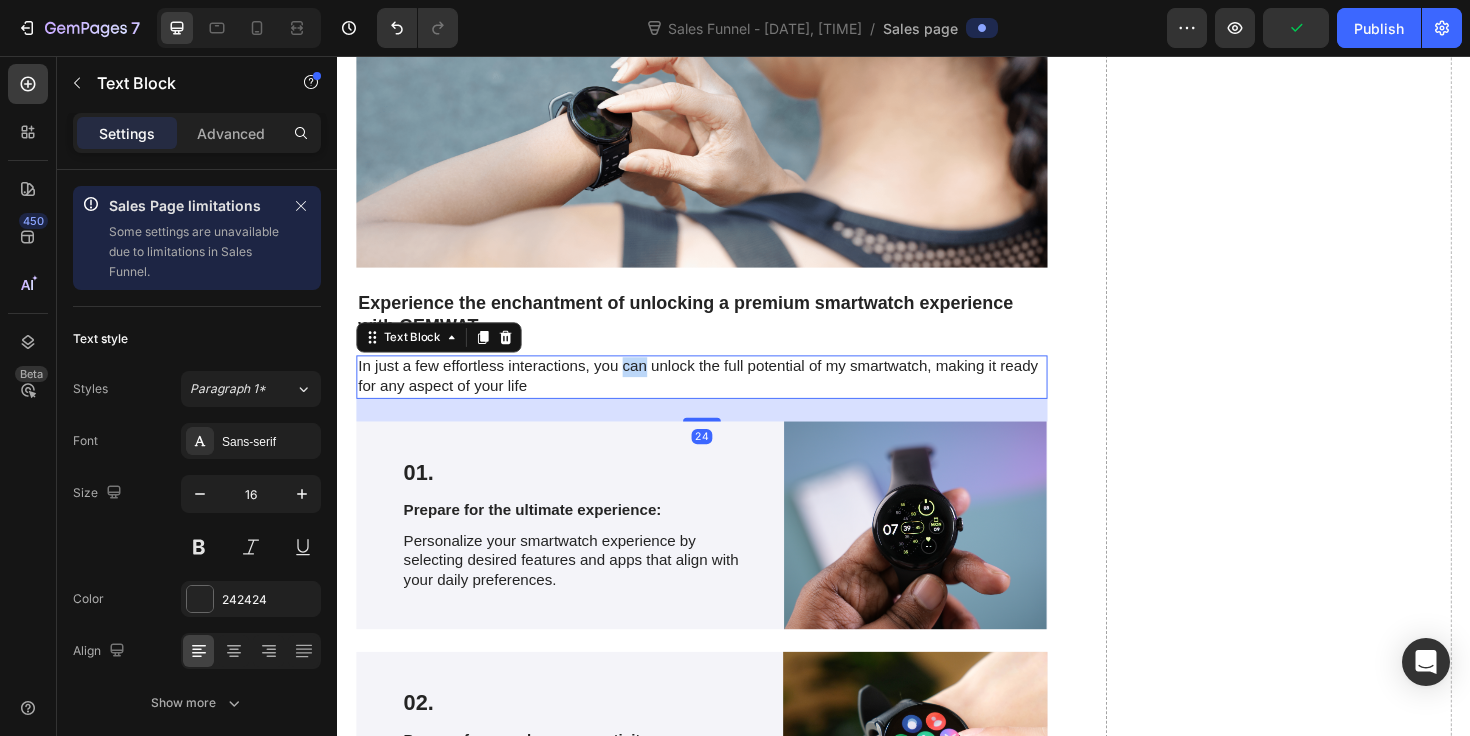 click on "In just a few effortless interactions, you can unlock the full potential of my smartwatch, making it ready for any aspect of your life" at bounding box center [723, 396] 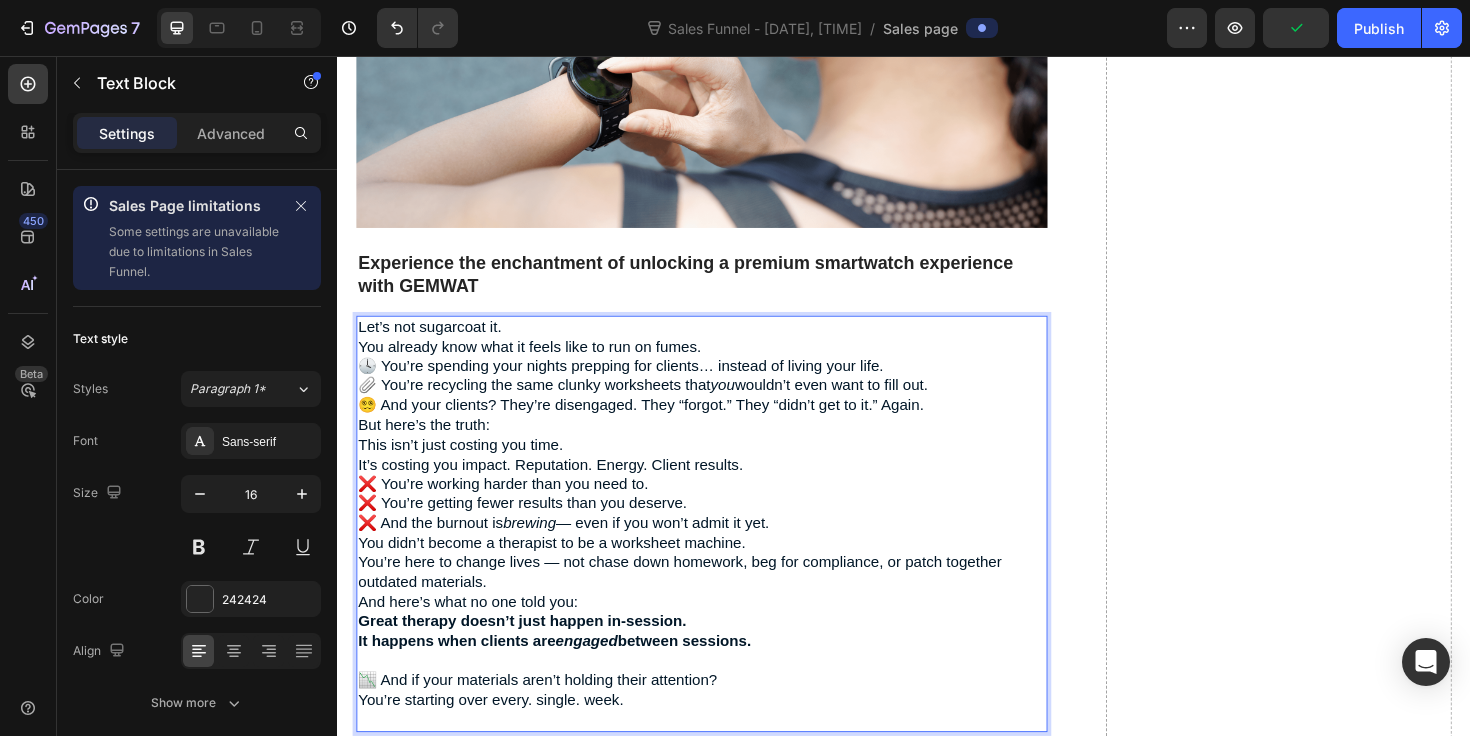 scroll, scrollTop: 3928, scrollLeft: 0, axis: vertical 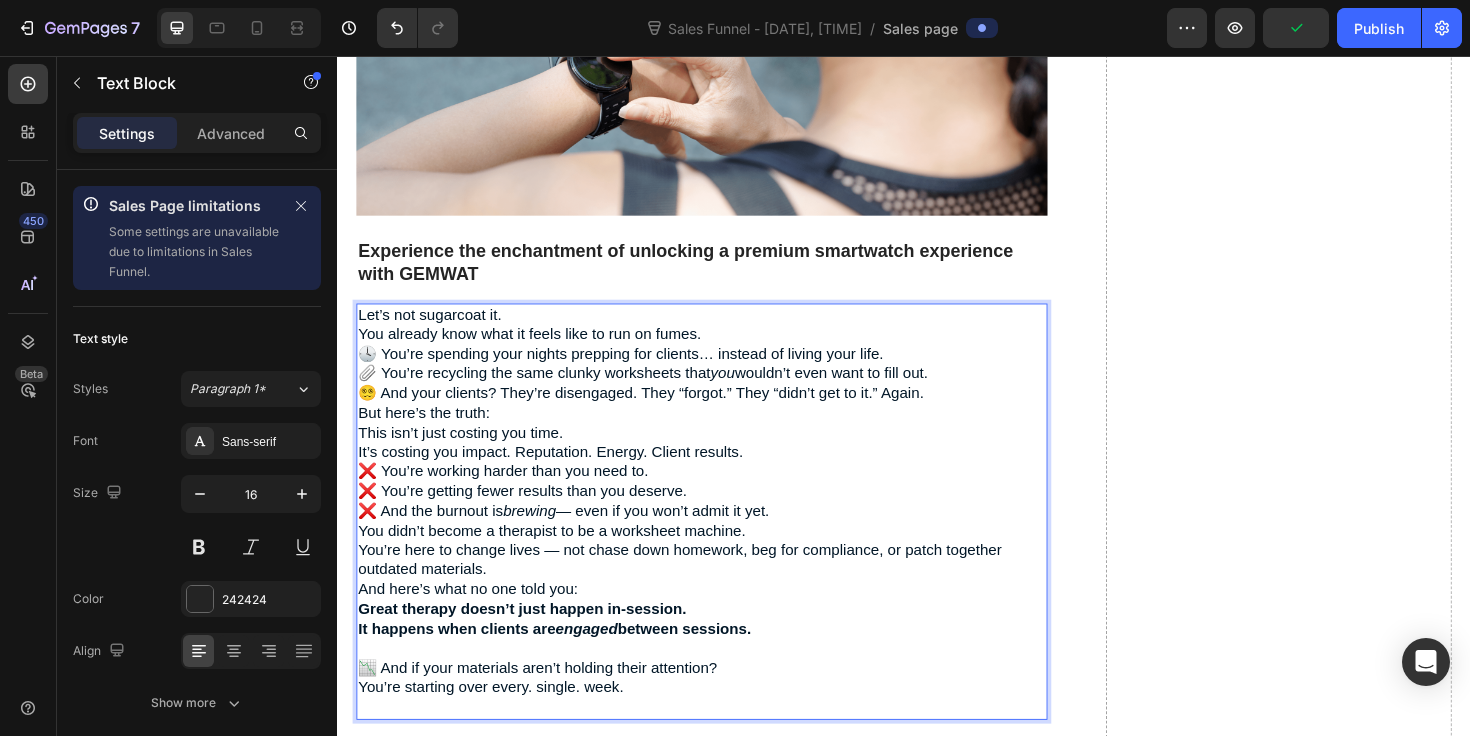 click on "You didn’t become a therapist to be a worksheet machine. You’re here to change lives — not chase down homework, beg for compliance, or patch together outdated materials." at bounding box center [723, 580] 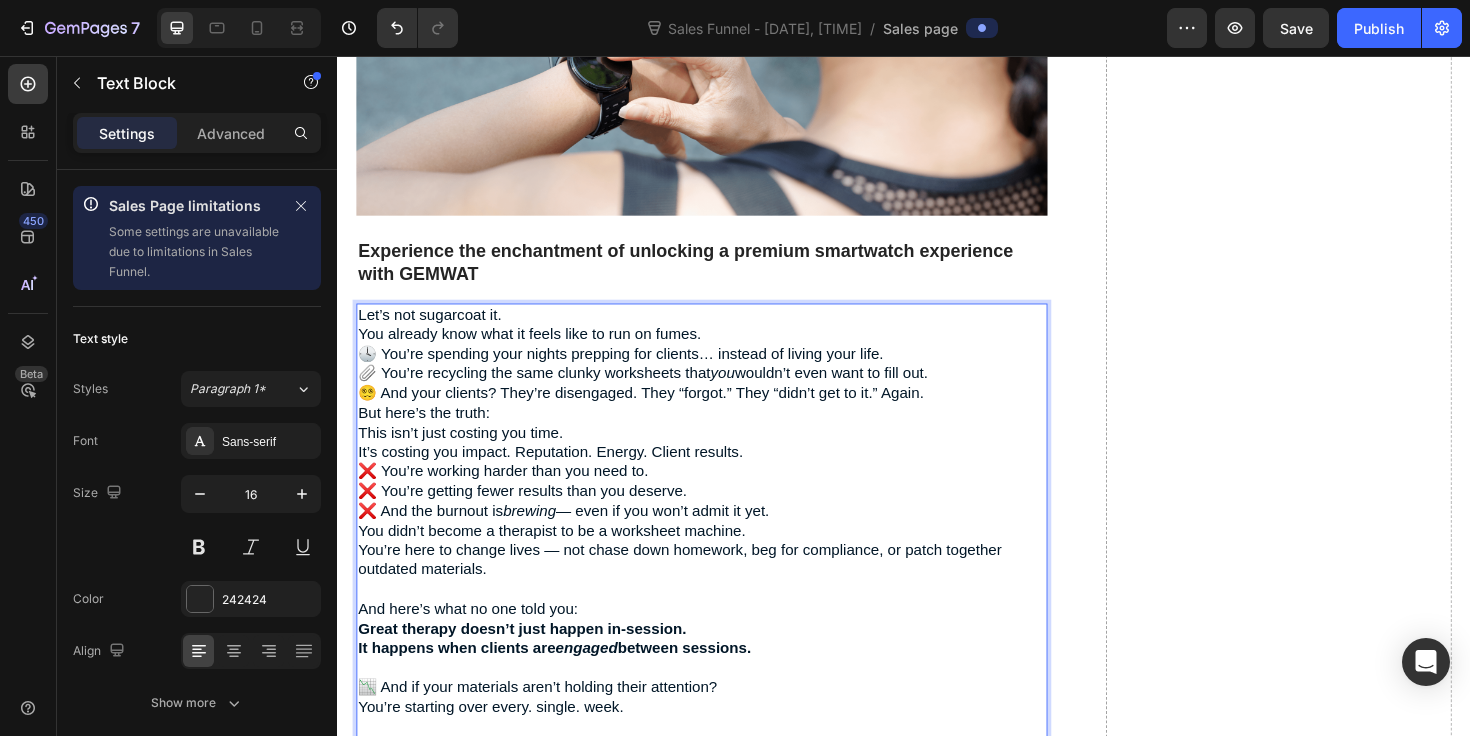 click on "But here’s the truth: This isn’t just costing you time. It’s costing you impact. Reputation. Energy. Client results." at bounding box center (723, 455) 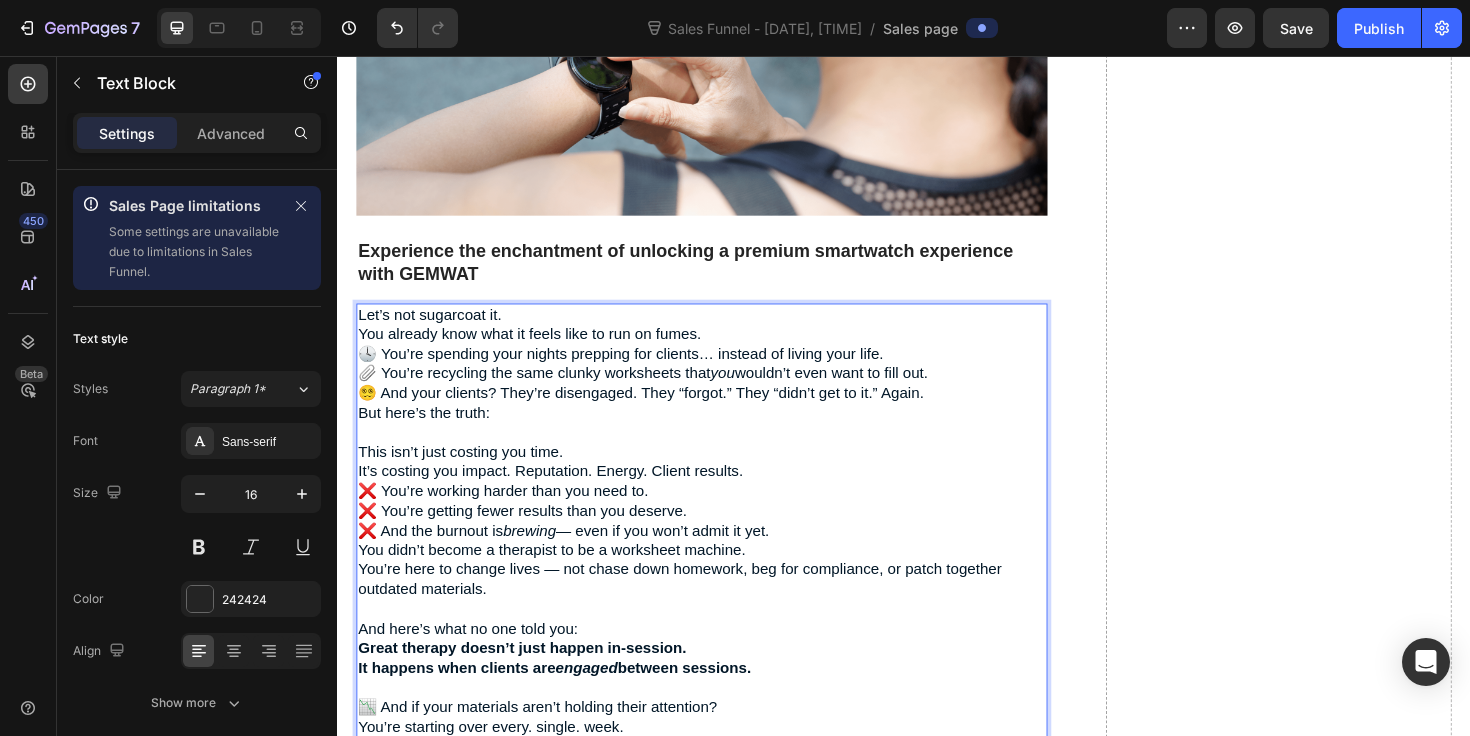 click on "⁠⁠⁠⁠⁠⁠⁠ This isn’t just costing you time. It’s costing you impact. Reputation. Energy. Client results." at bounding box center (723, 476) 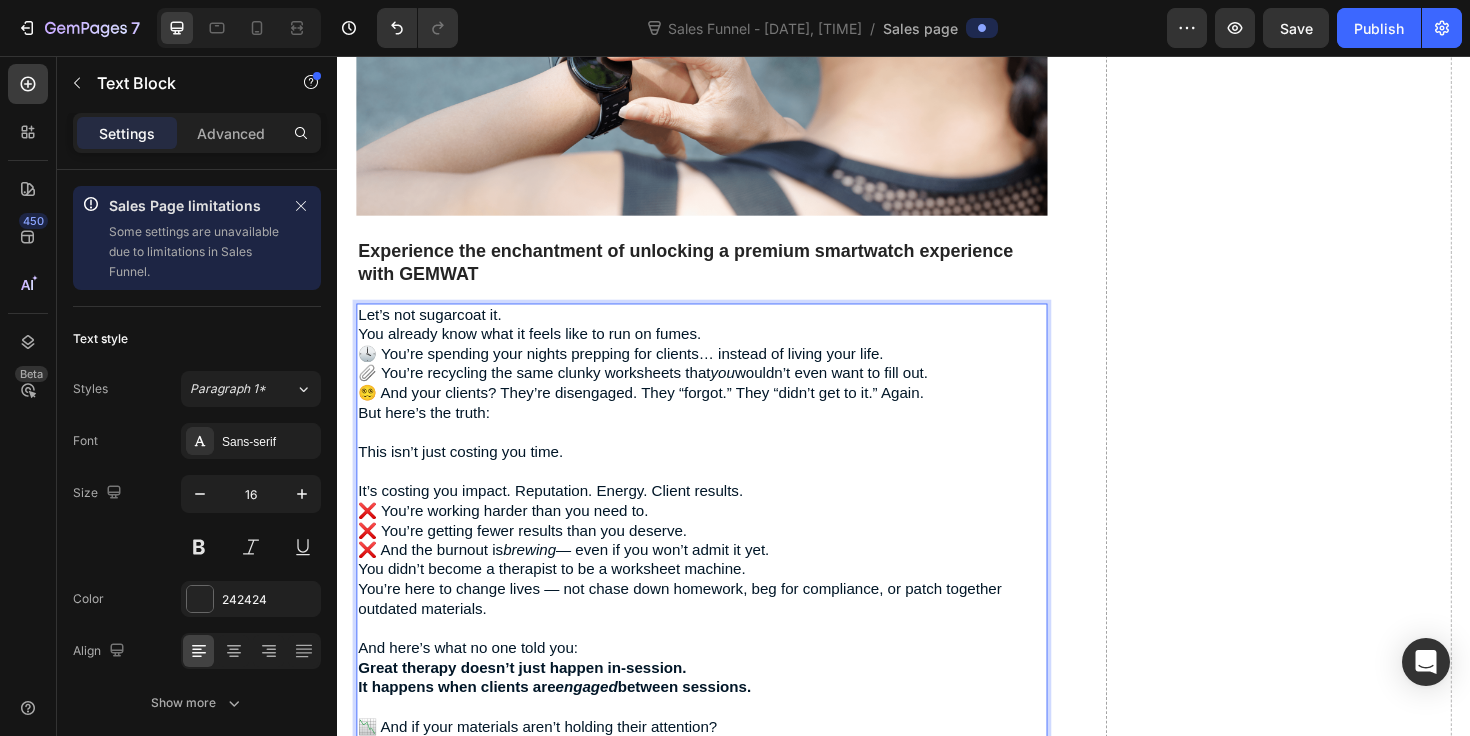 click on "This isn’t just costing you time." at bounding box center (723, 466) 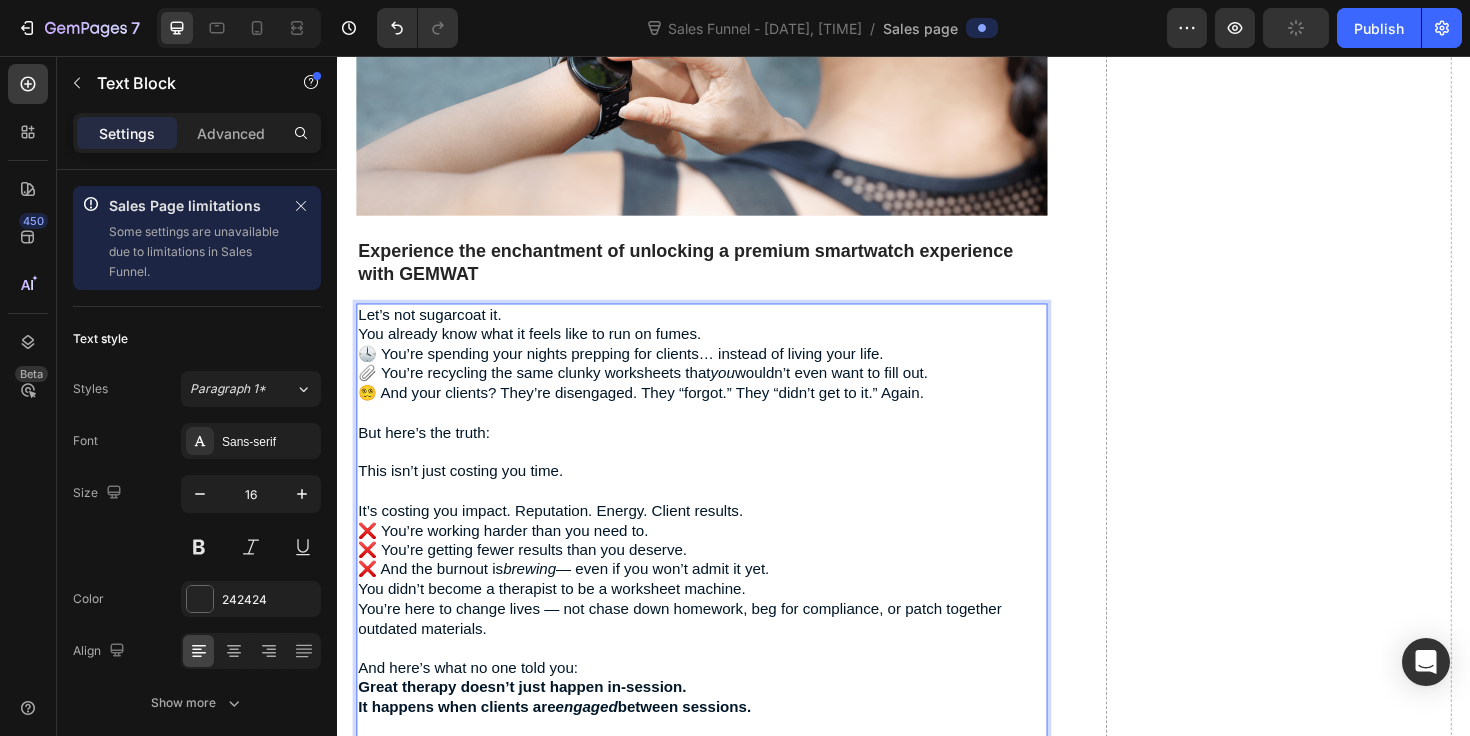 click on "Let’s not sugarcoat it. You already know what it feels like to run on fumes." at bounding box center (723, 341) 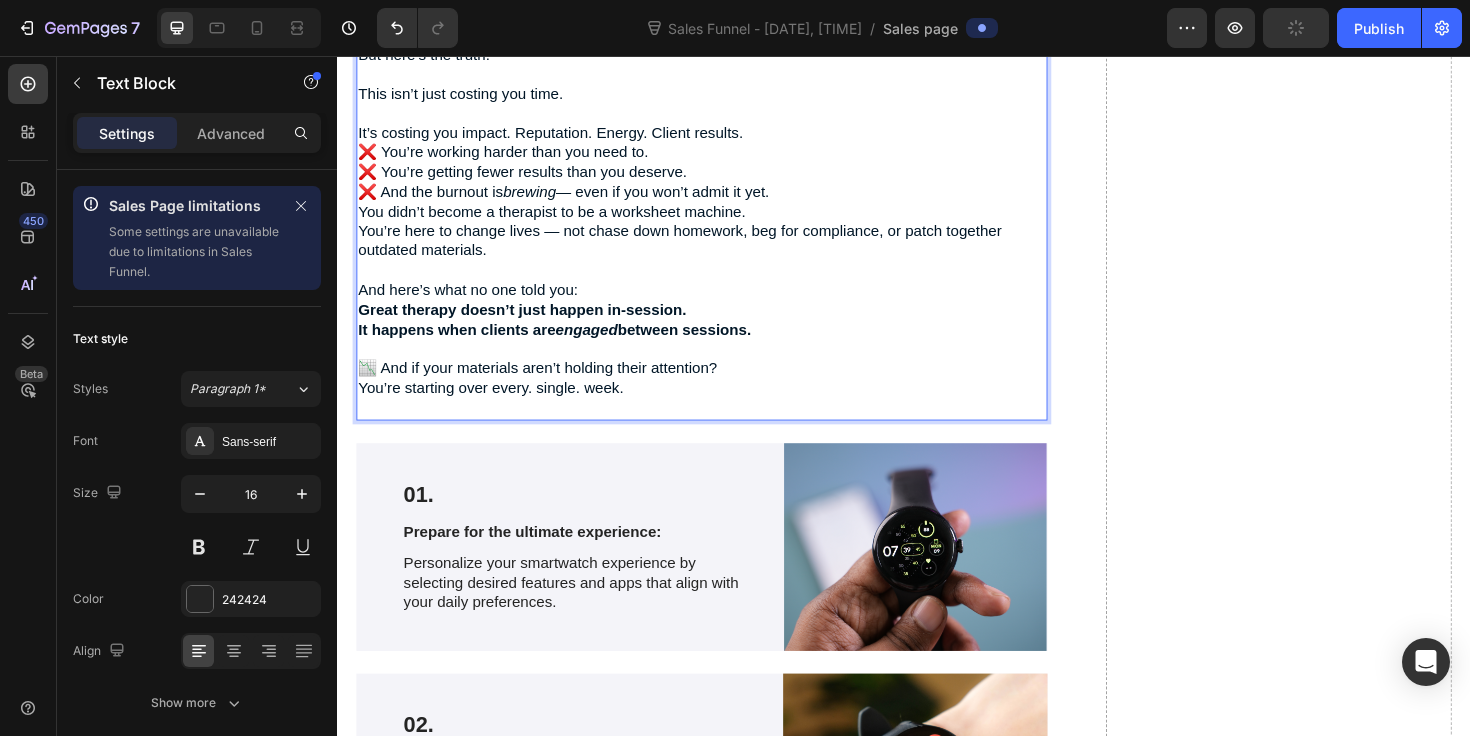 scroll, scrollTop: 4353, scrollLeft: 0, axis: vertical 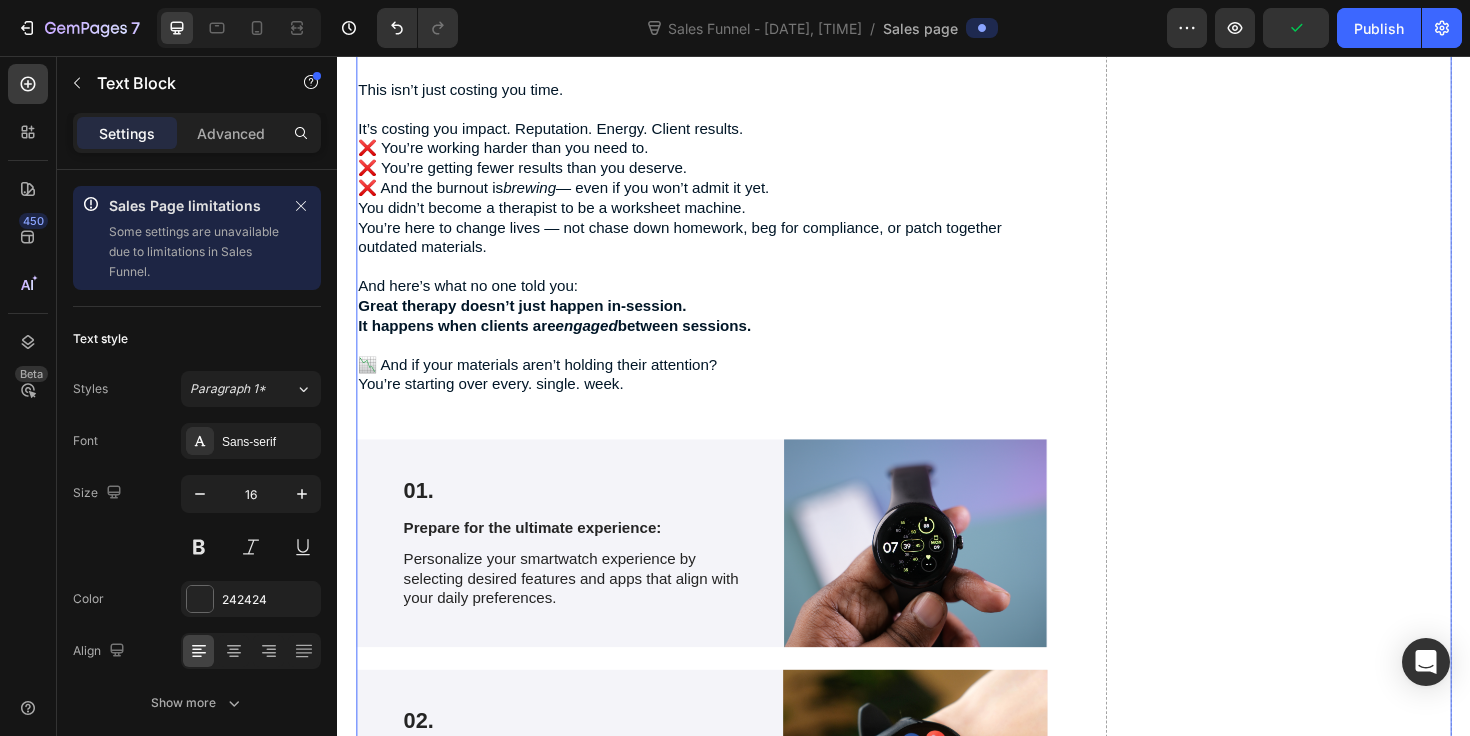 click on "⁠⁠⁠⁠⁠⁠⁠ 😩  Here’s What Happens When You Keep Doing It the Hard Way Heading Image Experience the enchantment of unlocking a premium smartwatch experience with GEMWAT Text Block Let’s not sugarcoat it. ⁠⁠⁠⁠⁠⁠⁠ You already know what it feels like to run on fumes. 🕓 You’re spending your nights prepping for clients… instead of living your life. 📎 You’re recycling the same clunky worksheets that  you  wouldn’t even want to fill out. 😵‍💫 And your clients? They’re disengaged. They “forgot.” They “didn’t get to it.” Again. But here’s the truth: This isn’t just costing you time. It’s costing you impact. Reputation. Energy. Client results. ❌ You’re working harder than you need to. ❌ You’re getting fewer results than you deserve. ❌ And the burnout is  brewing  — even if you won’t admit it yet. You didn’t become a therapist to be a worksheet machine. And here’s what no one told you: Great therapy doesn’t just happen in-session." at bounding box center (937, 1609) 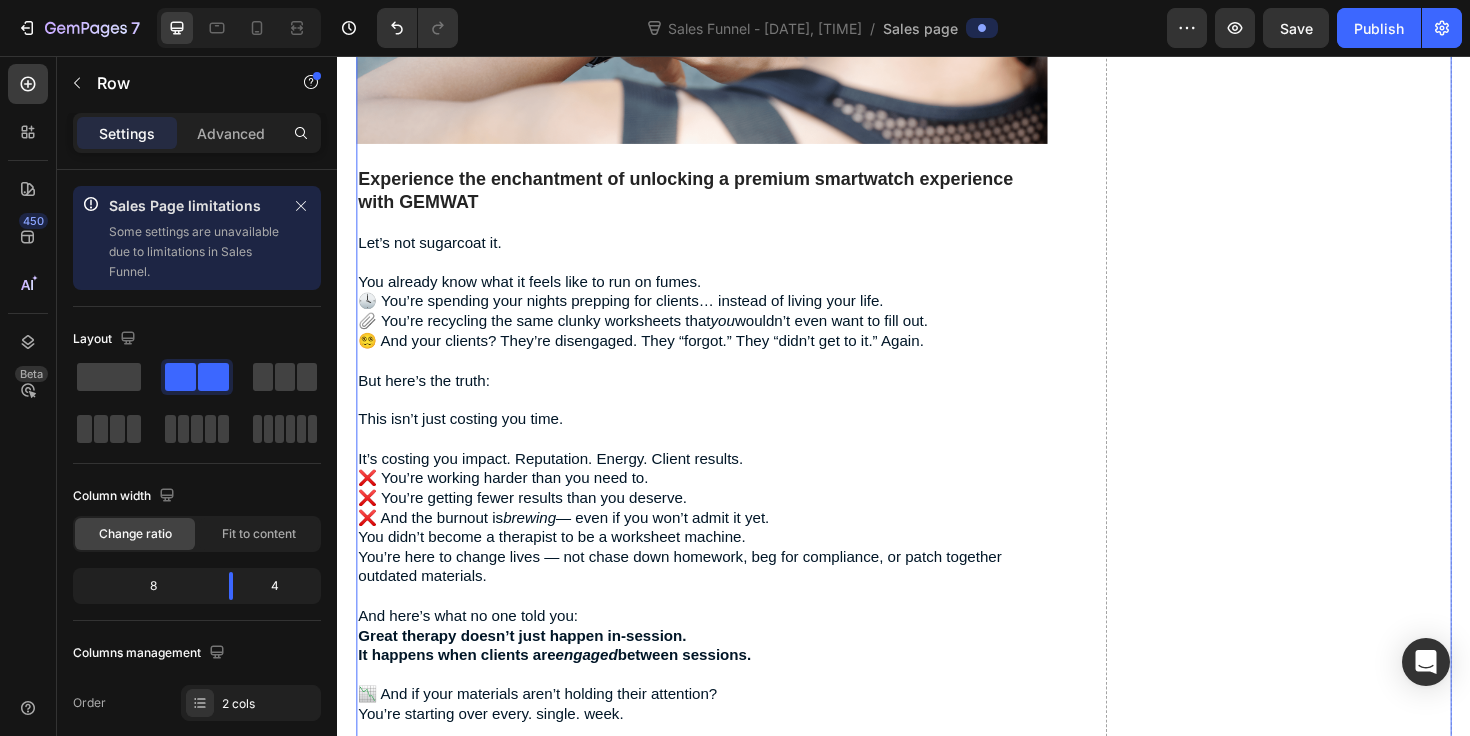scroll, scrollTop: 3932, scrollLeft: 0, axis: vertical 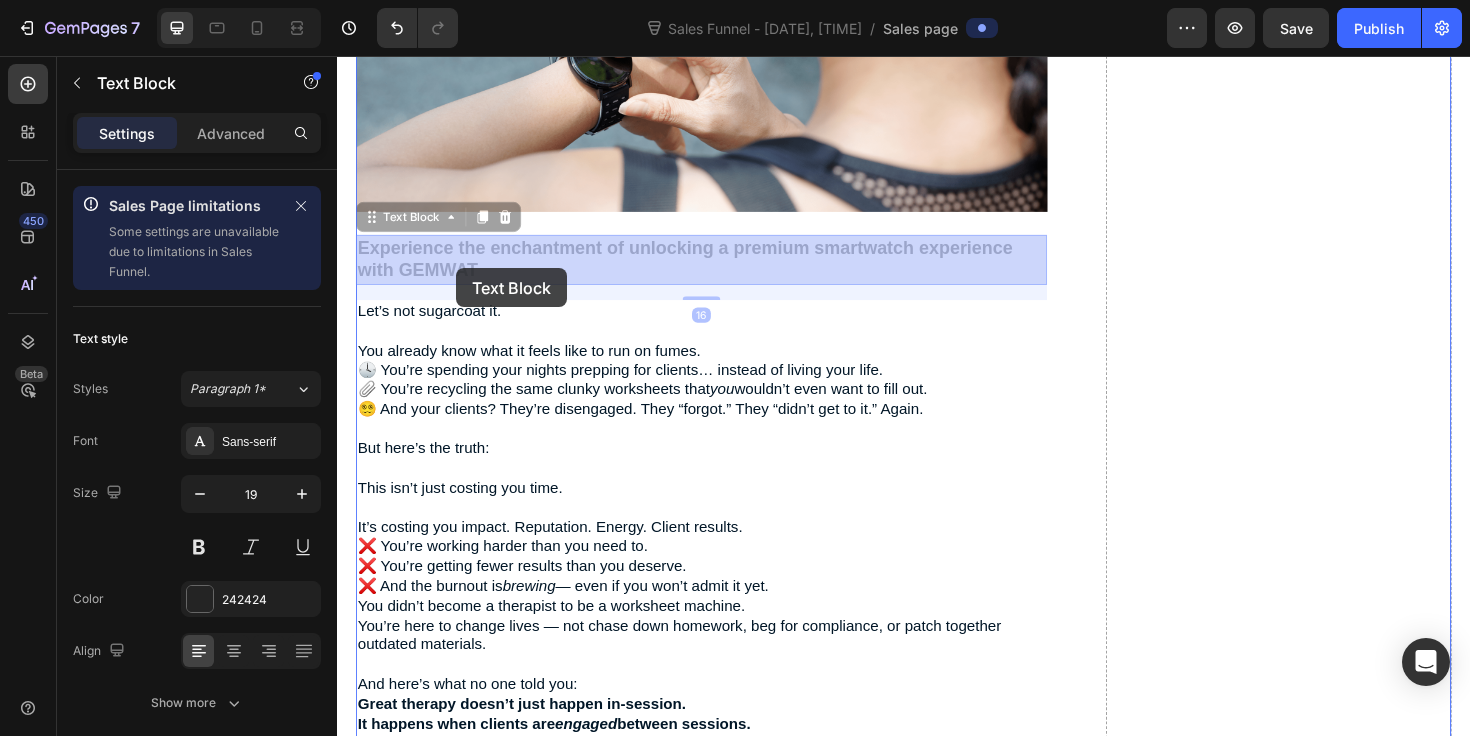 drag, startPoint x: 427, startPoint y: 266, endPoint x: 463, endPoint y: 281, distance: 39 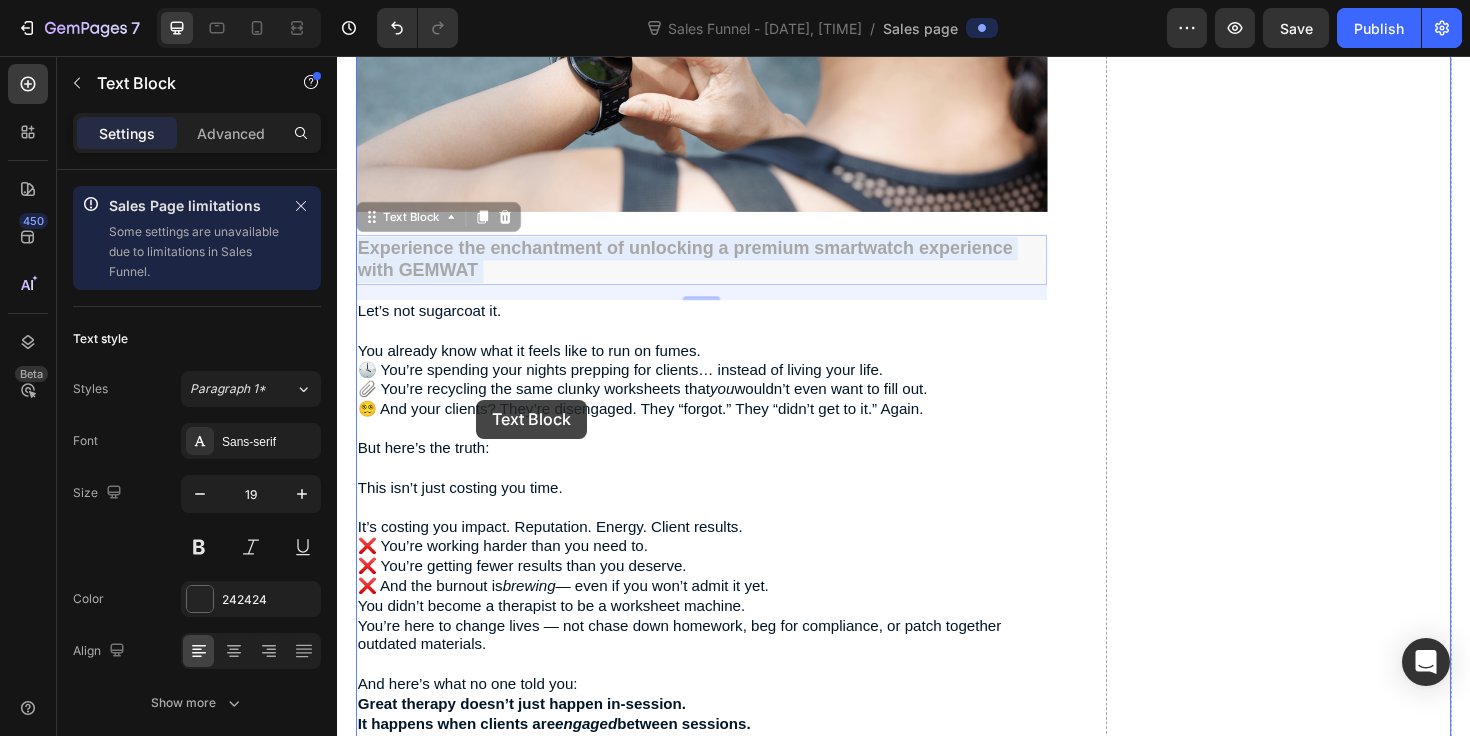 drag, startPoint x: 463, startPoint y: 281, endPoint x: 484, endPoint y: 420, distance: 140.57738 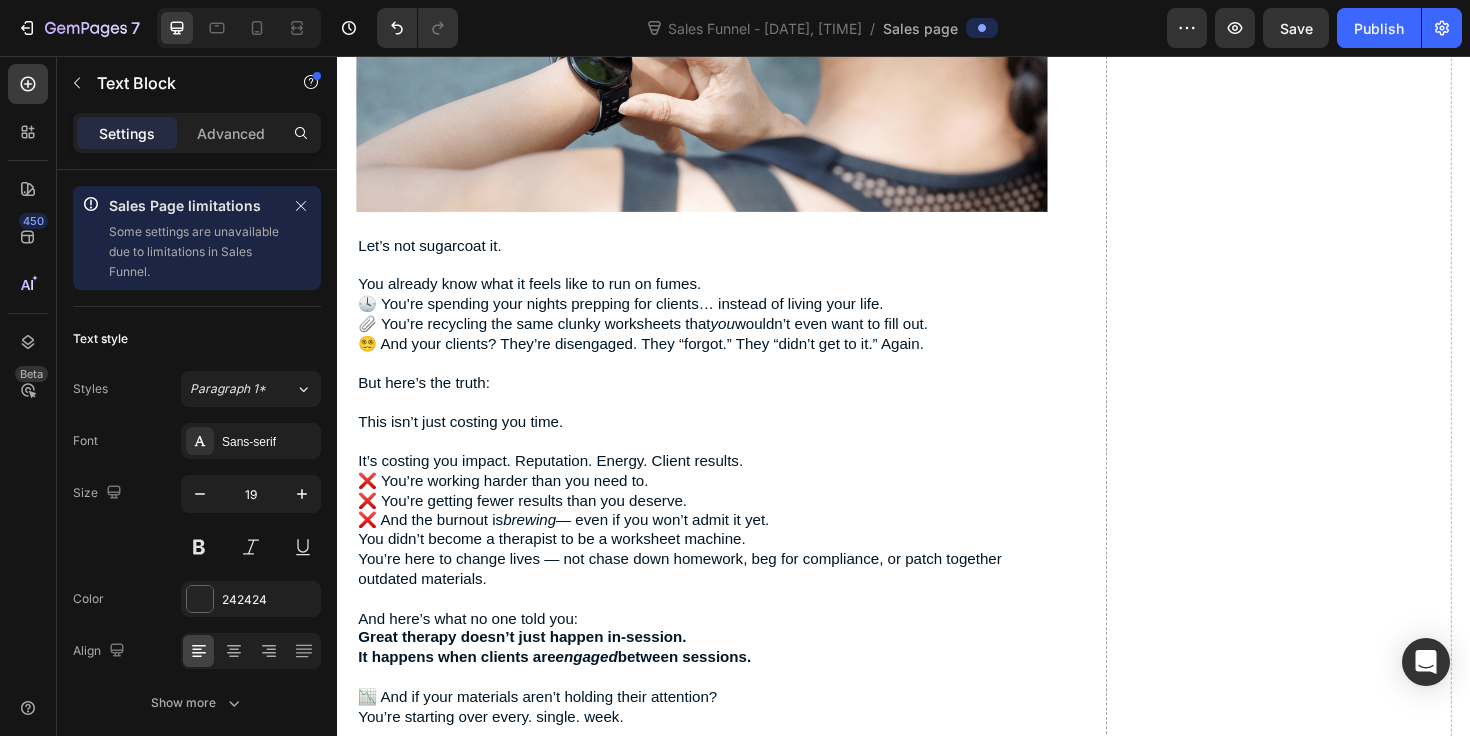 scroll, scrollTop: 4221, scrollLeft: 0, axis: vertical 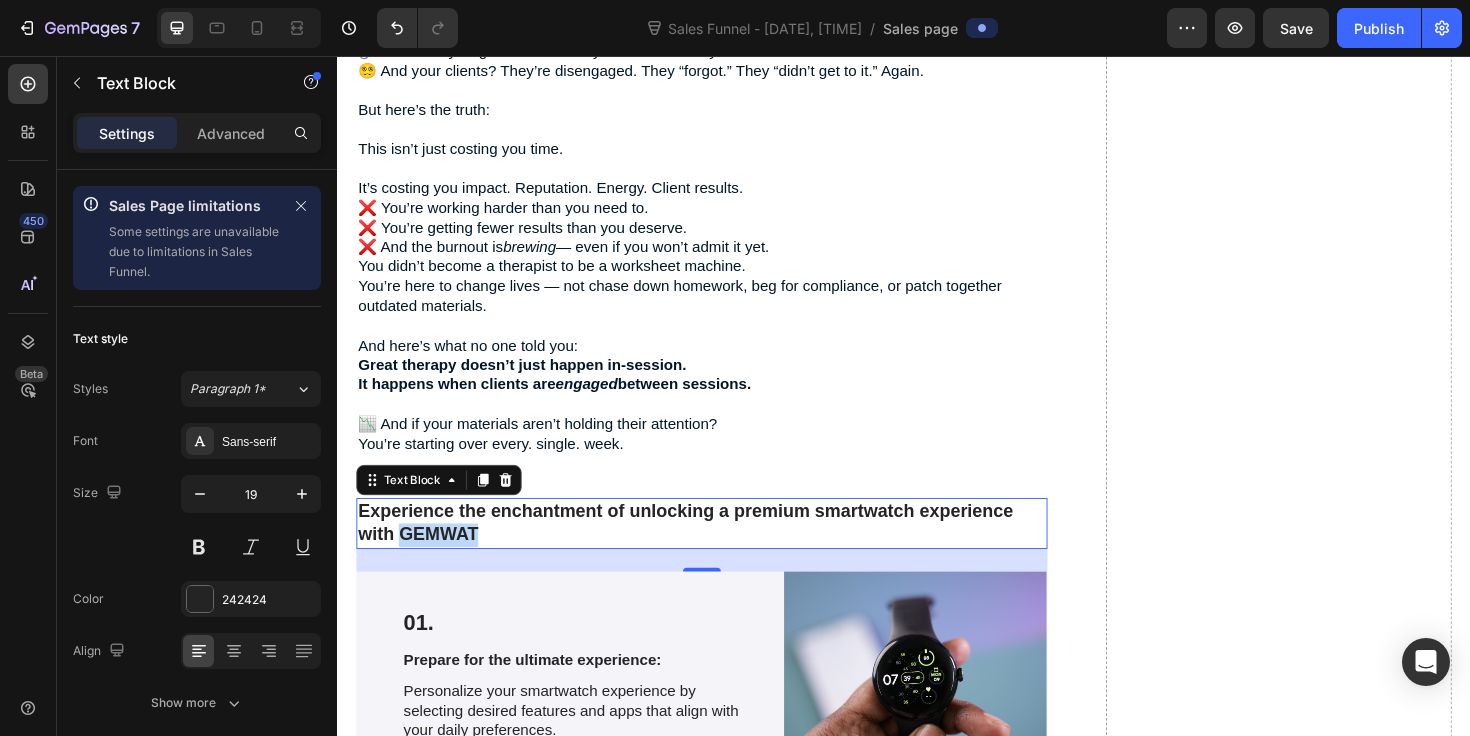 click on "Experience the enchantment of unlocking a premium smartwatch experience with GEMWAT" at bounding box center (723, 550) 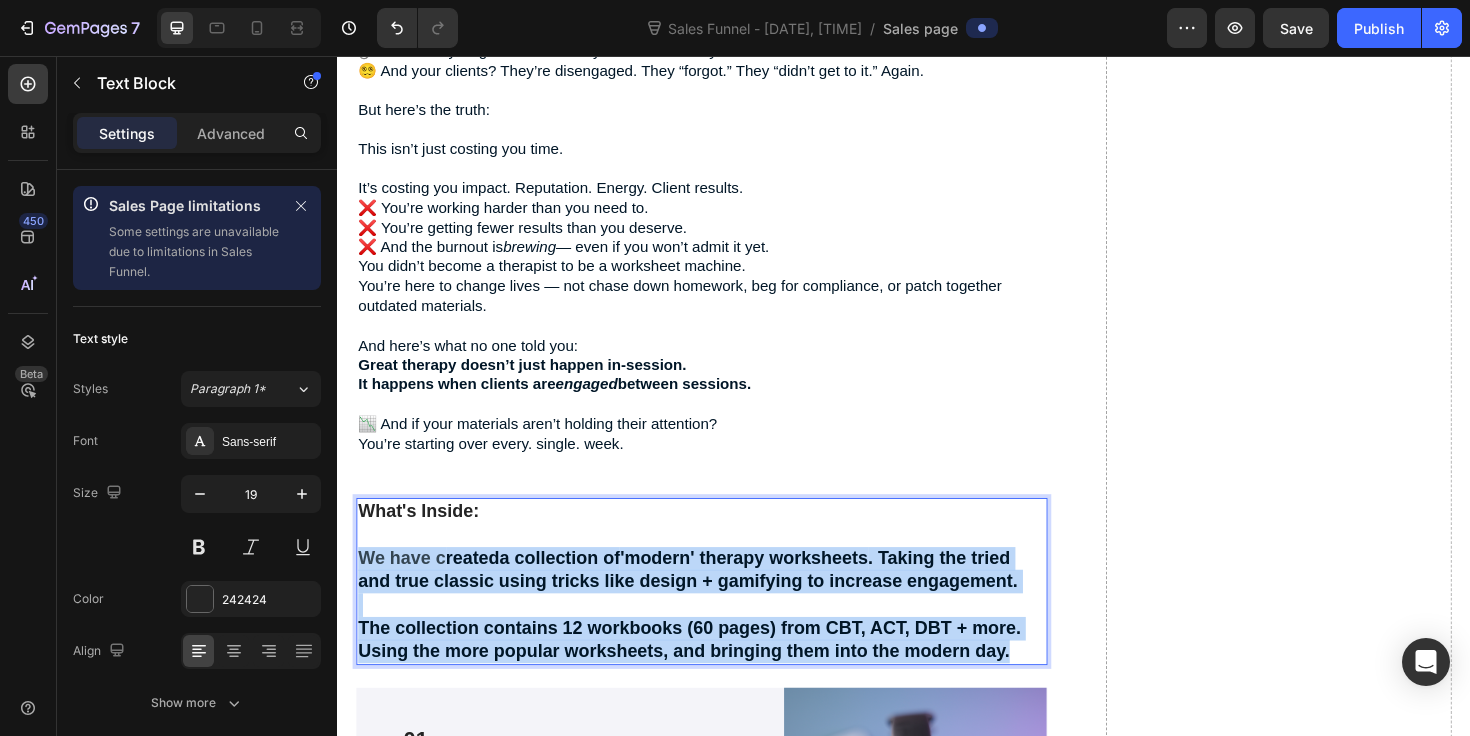 drag, startPoint x: 1053, startPoint y: 680, endPoint x: 329, endPoint y: 590, distance: 729.57245 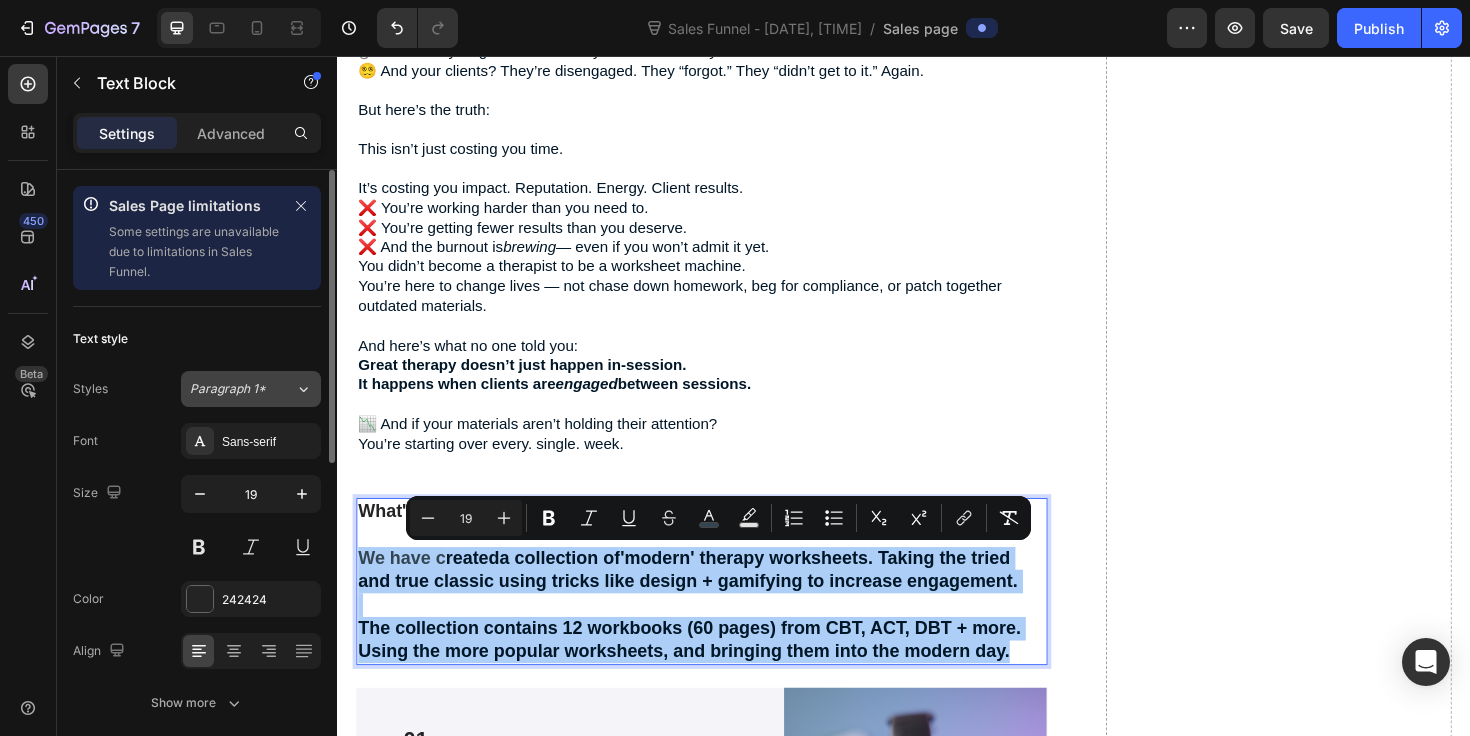 click on "Paragraph 1*" at bounding box center (242, 389) 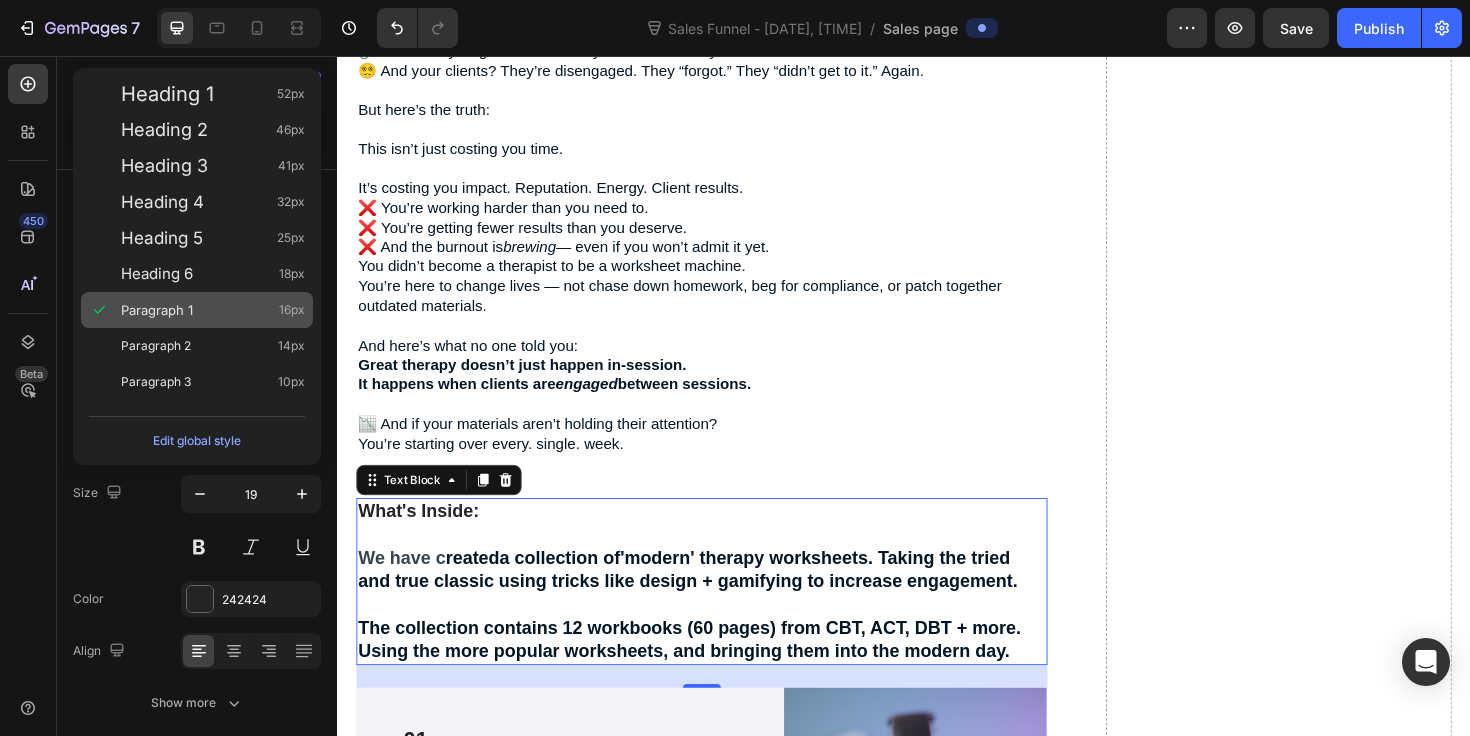 click on "Paragraph 1 16px" at bounding box center [213, 310] 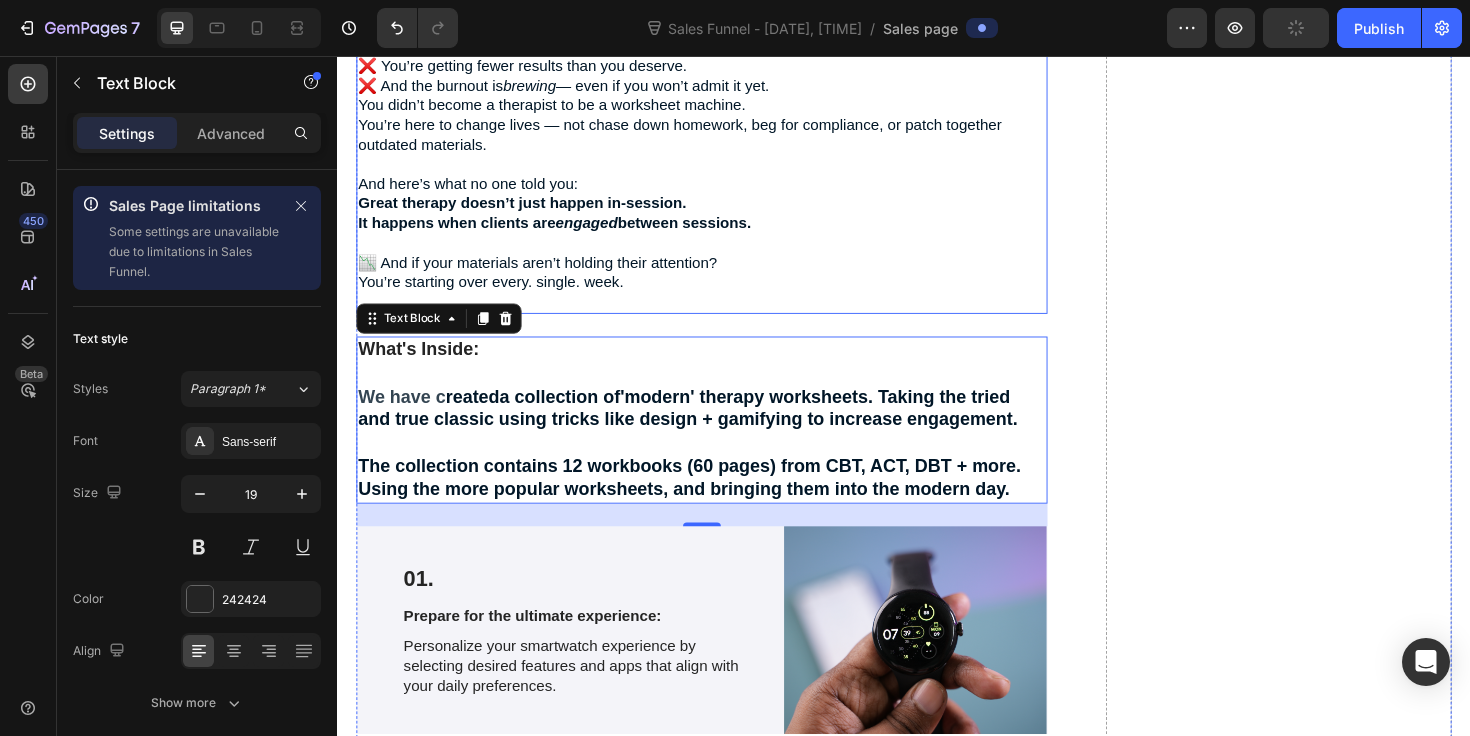 scroll, scrollTop: 4394, scrollLeft: 0, axis: vertical 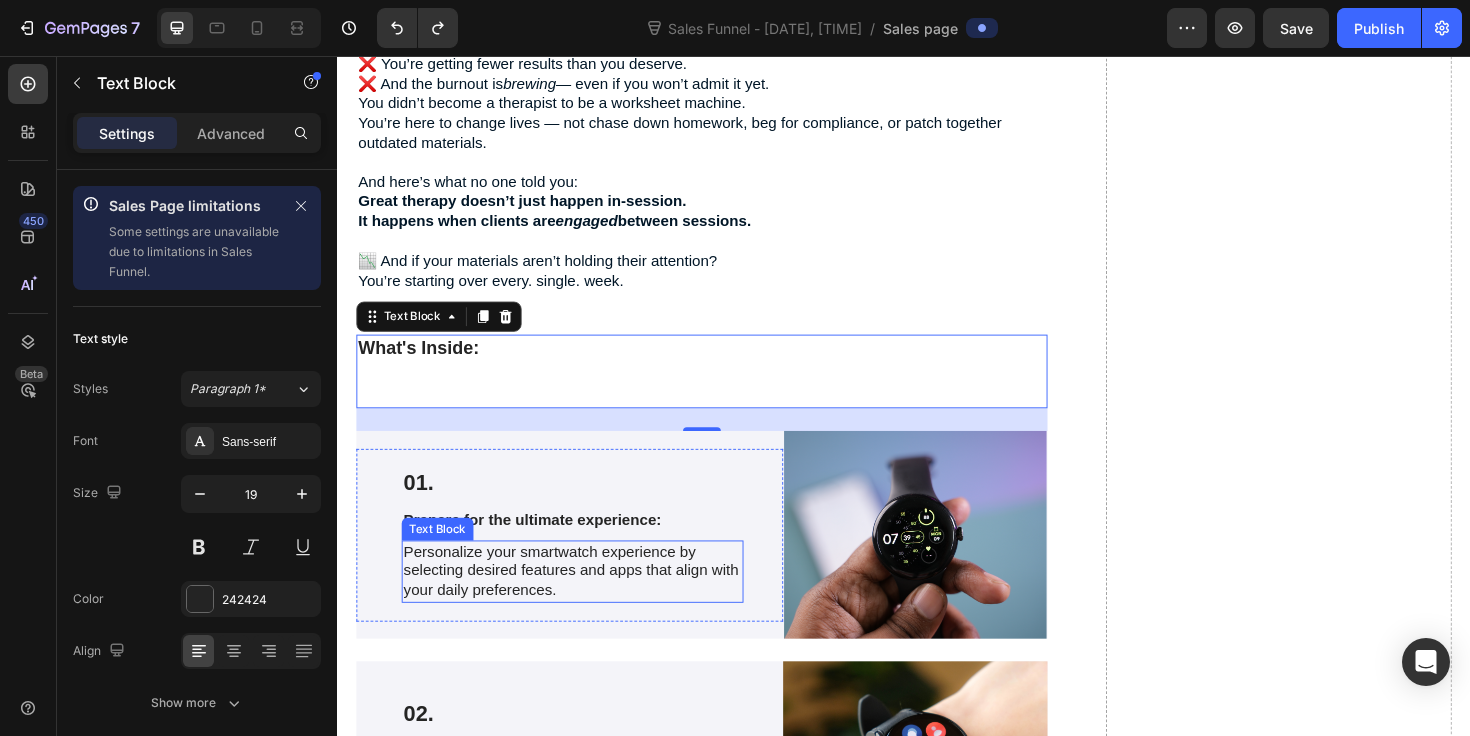 click on "Personalize your smartwatch experience by selecting desired features and apps that align with your daily preferences." at bounding box center (586, 602) 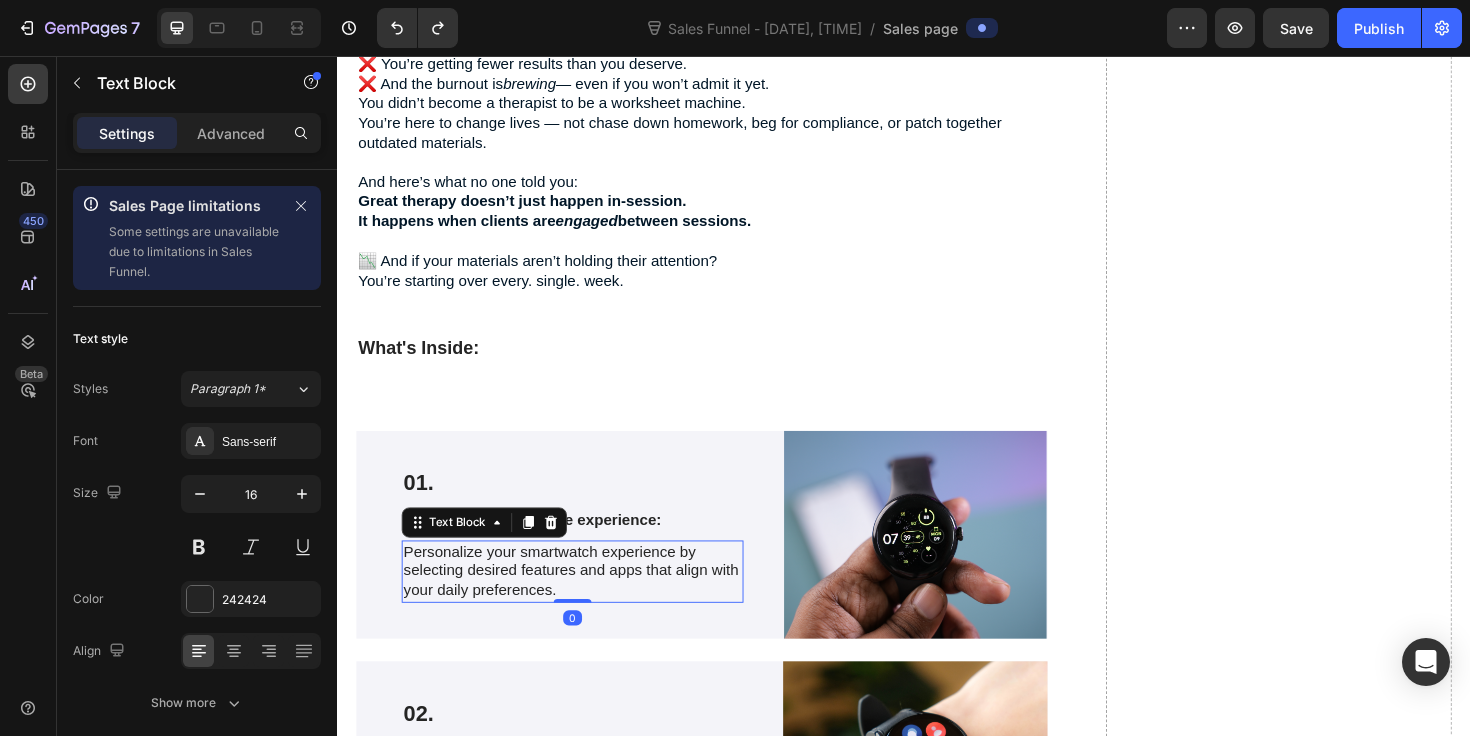 scroll, scrollTop: 524, scrollLeft: 0, axis: vertical 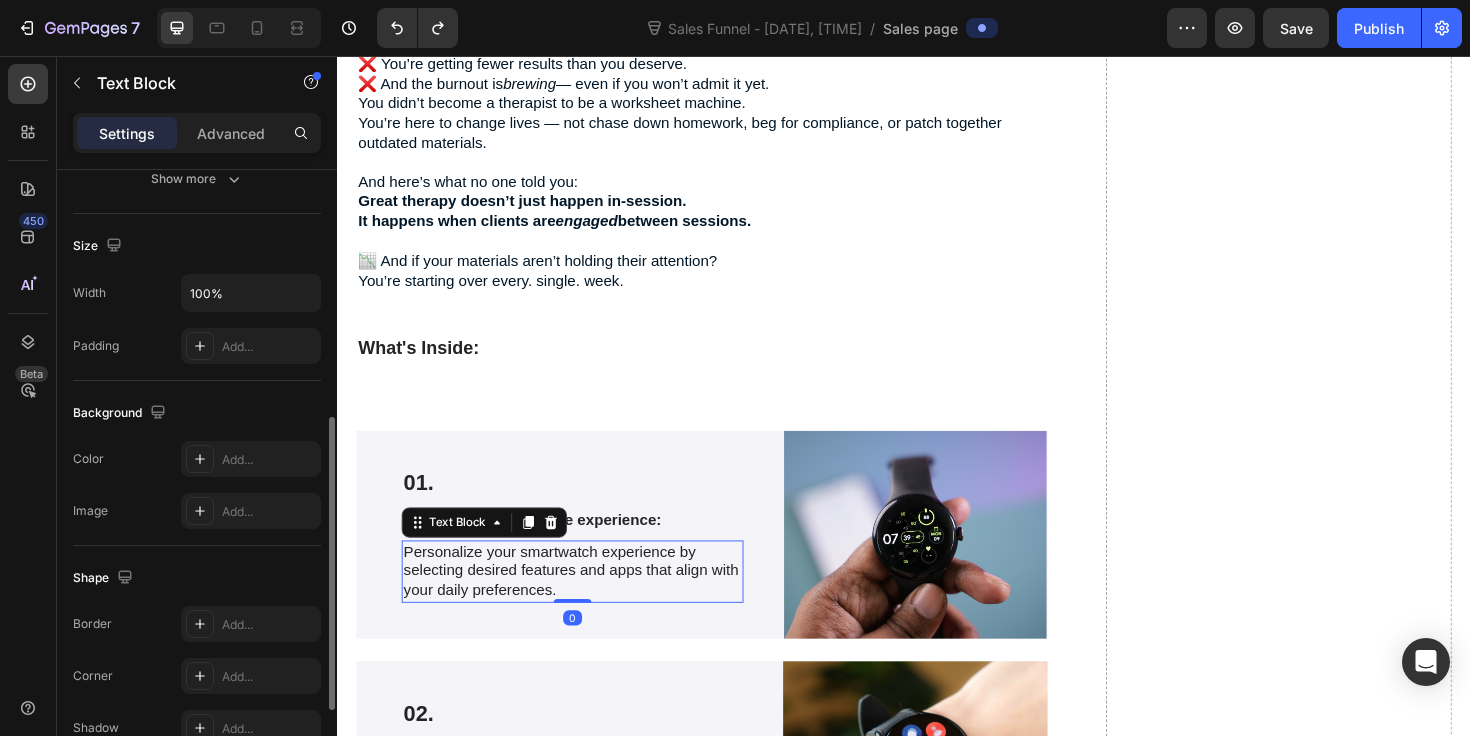 click on "Personalize your smartwatch experience by selecting desired features and apps that align with your daily preferences." at bounding box center [586, 602] 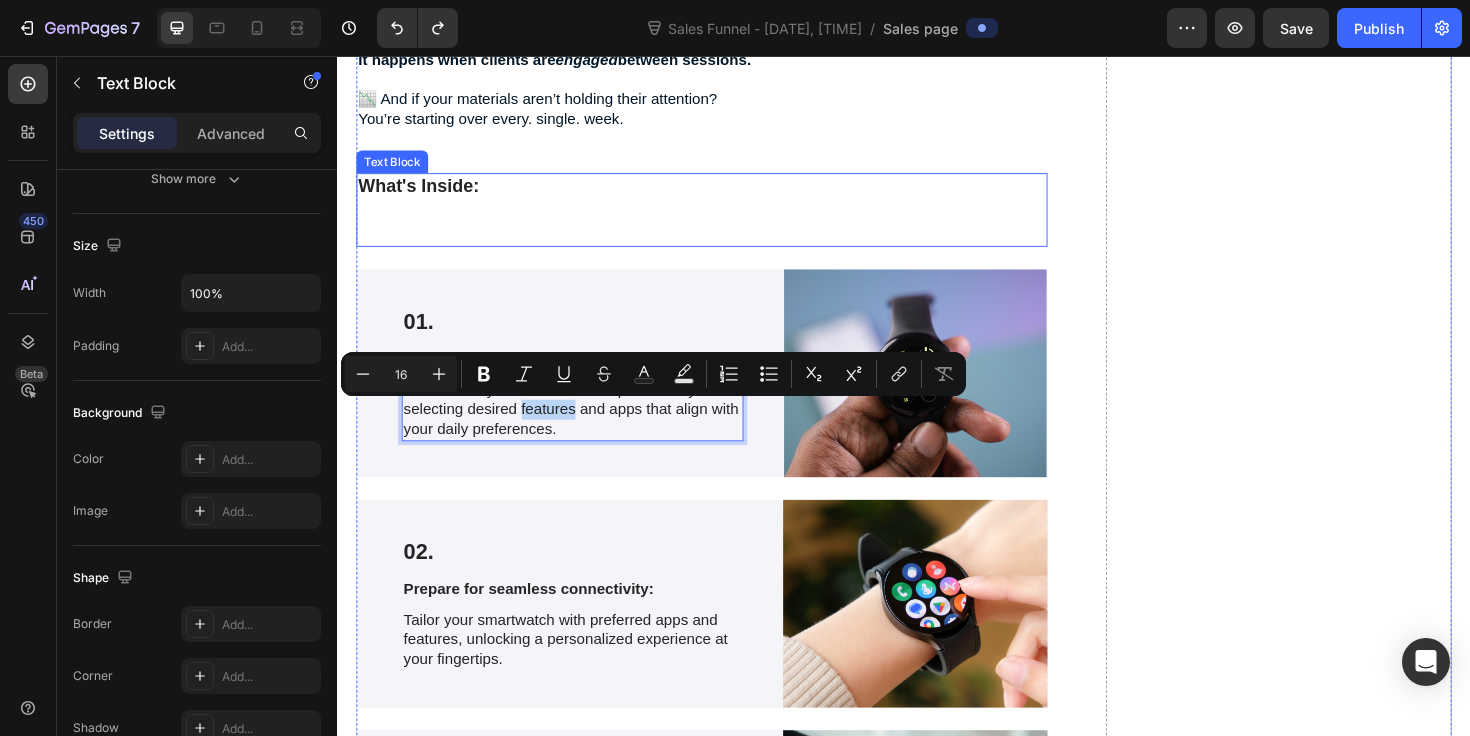 scroll, scrollTop: 4561, scrollLeft: 0, axis: vertical 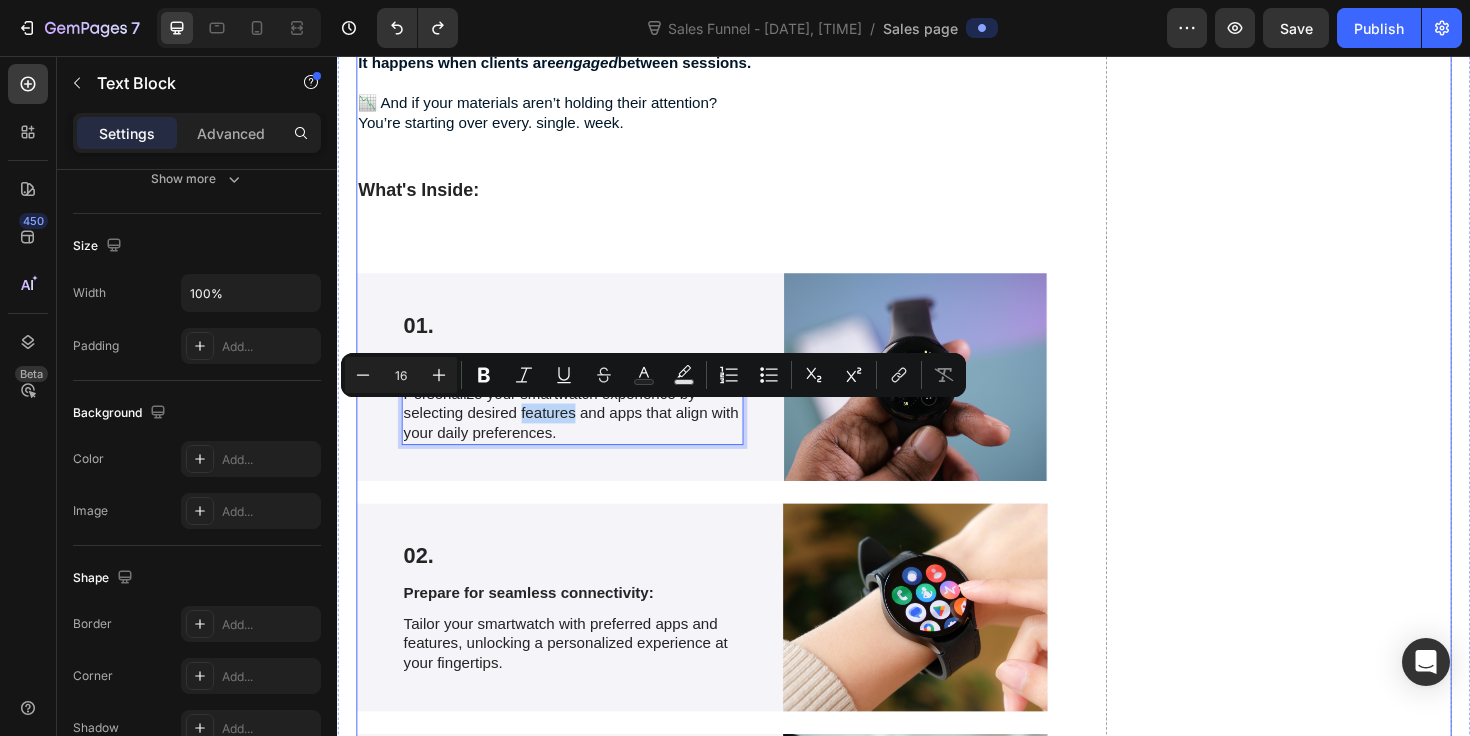 click on "What's Inside:" at bounding box center [723, 223] 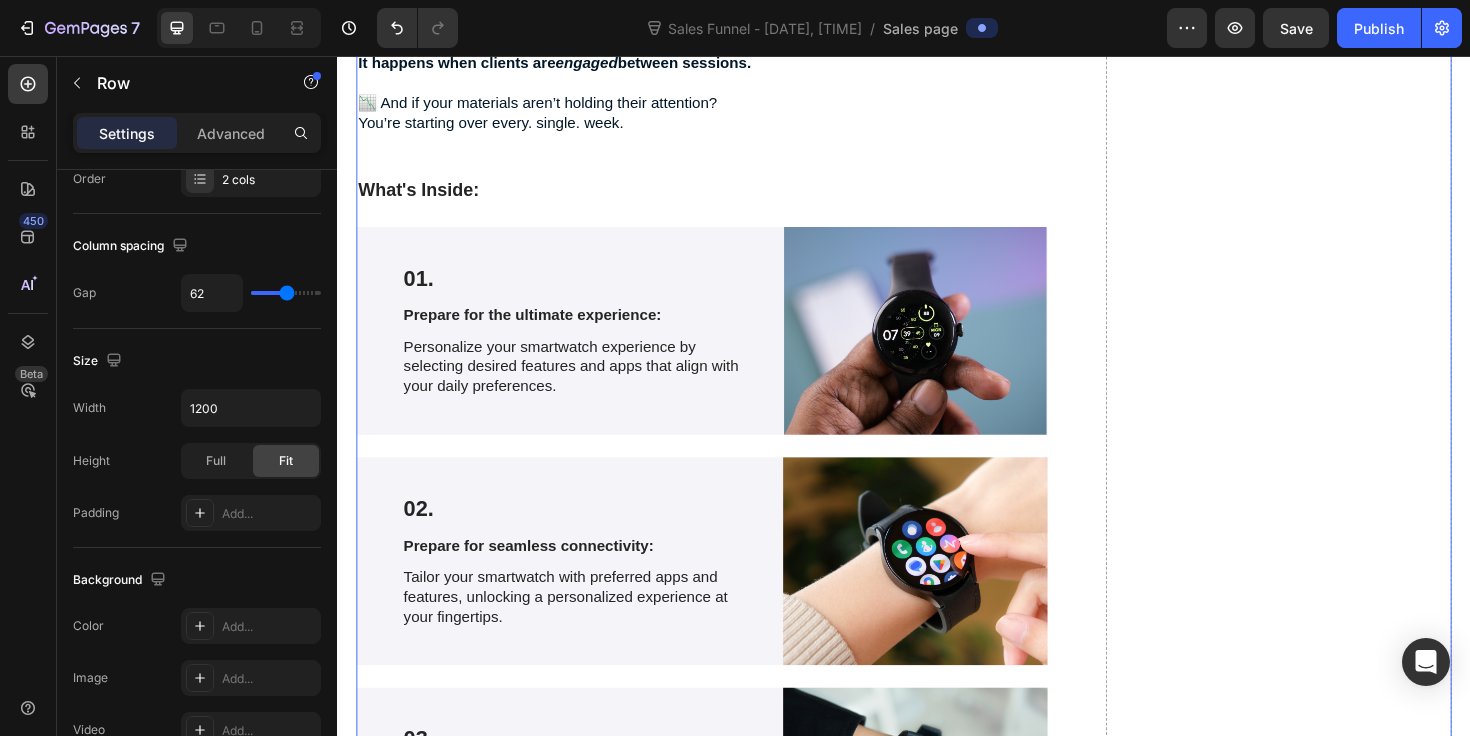 click on "Drop element here" at bounding box center [1334, 1393] 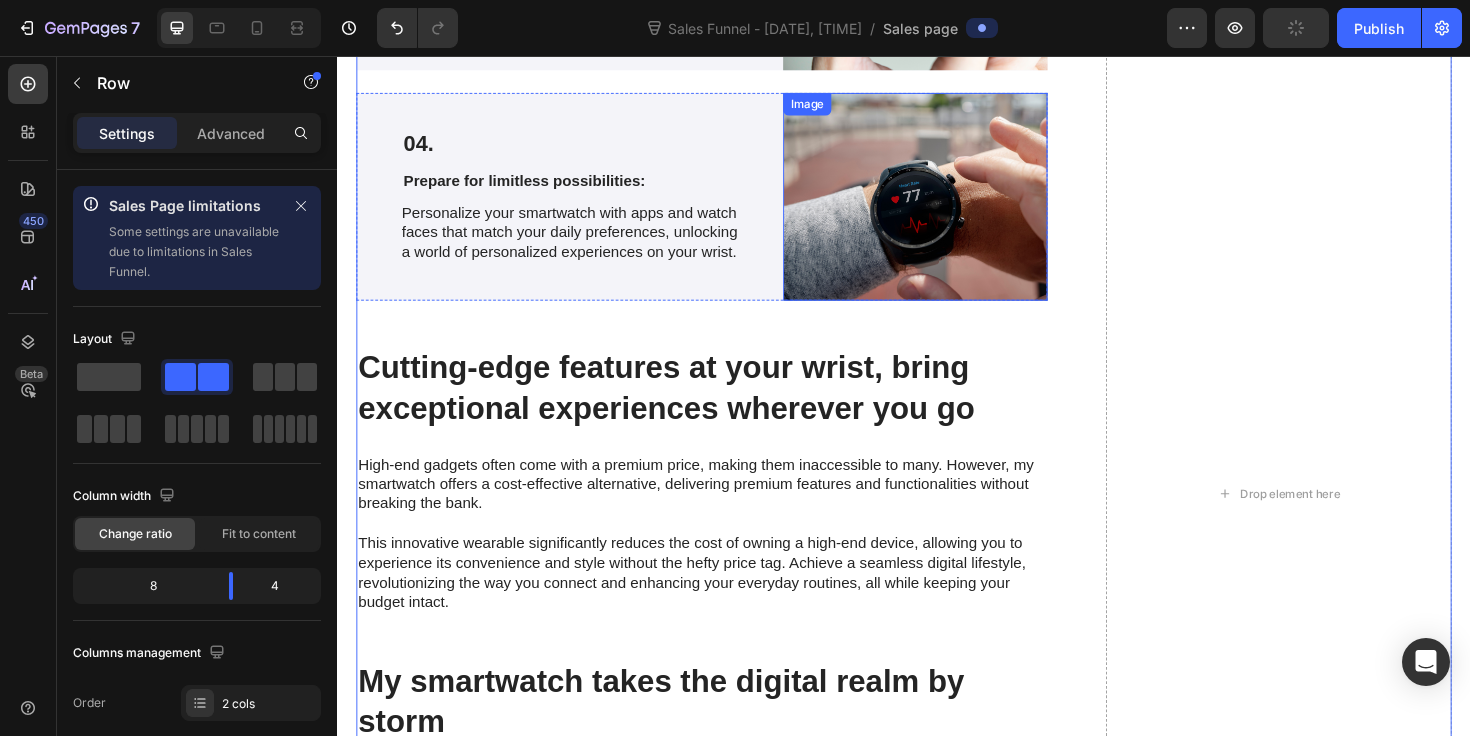 scroll, scrollTop: 5418, scrollLeft: 0, axis: vertical 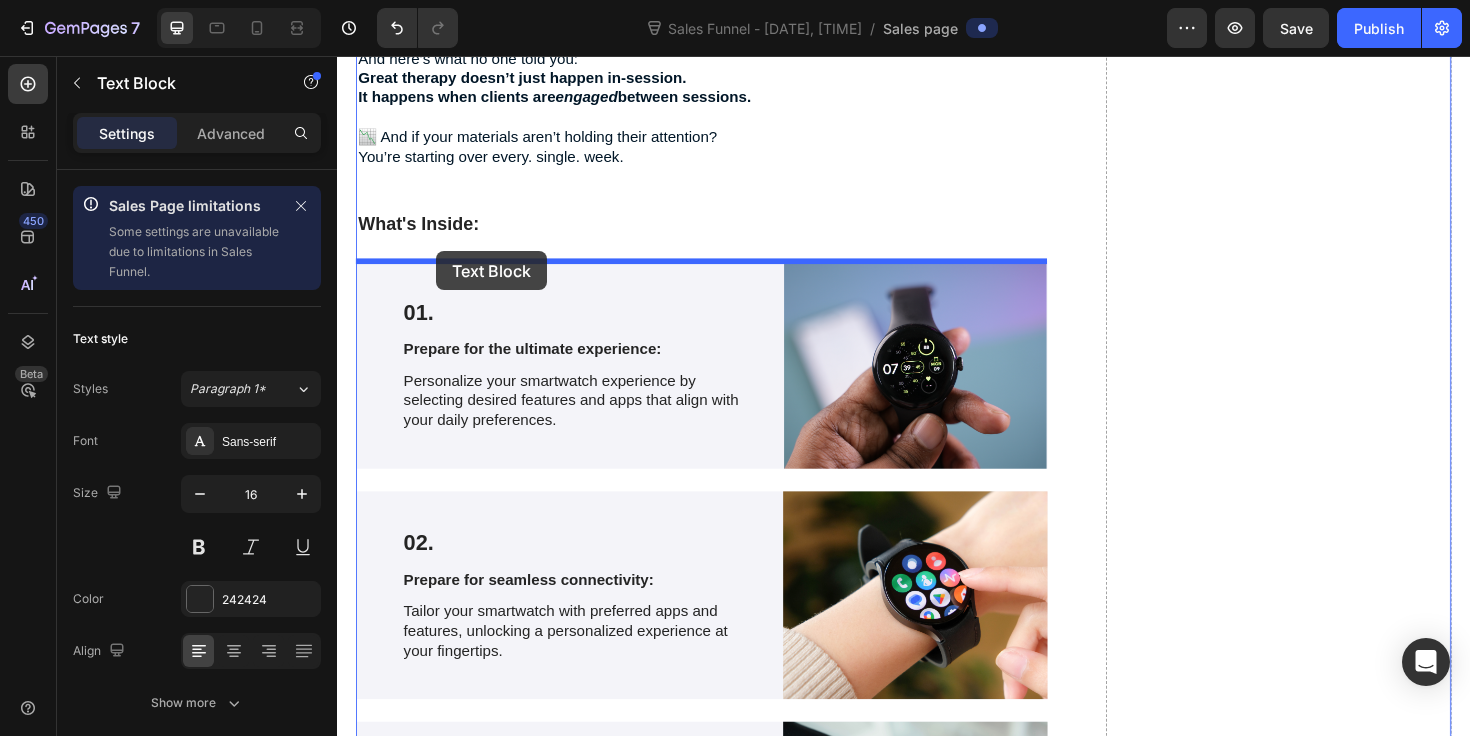 drag, startPoint x: 504, startPoint y: 584, endPoint x: 442, endPoint y: 263, distance: 326.9327 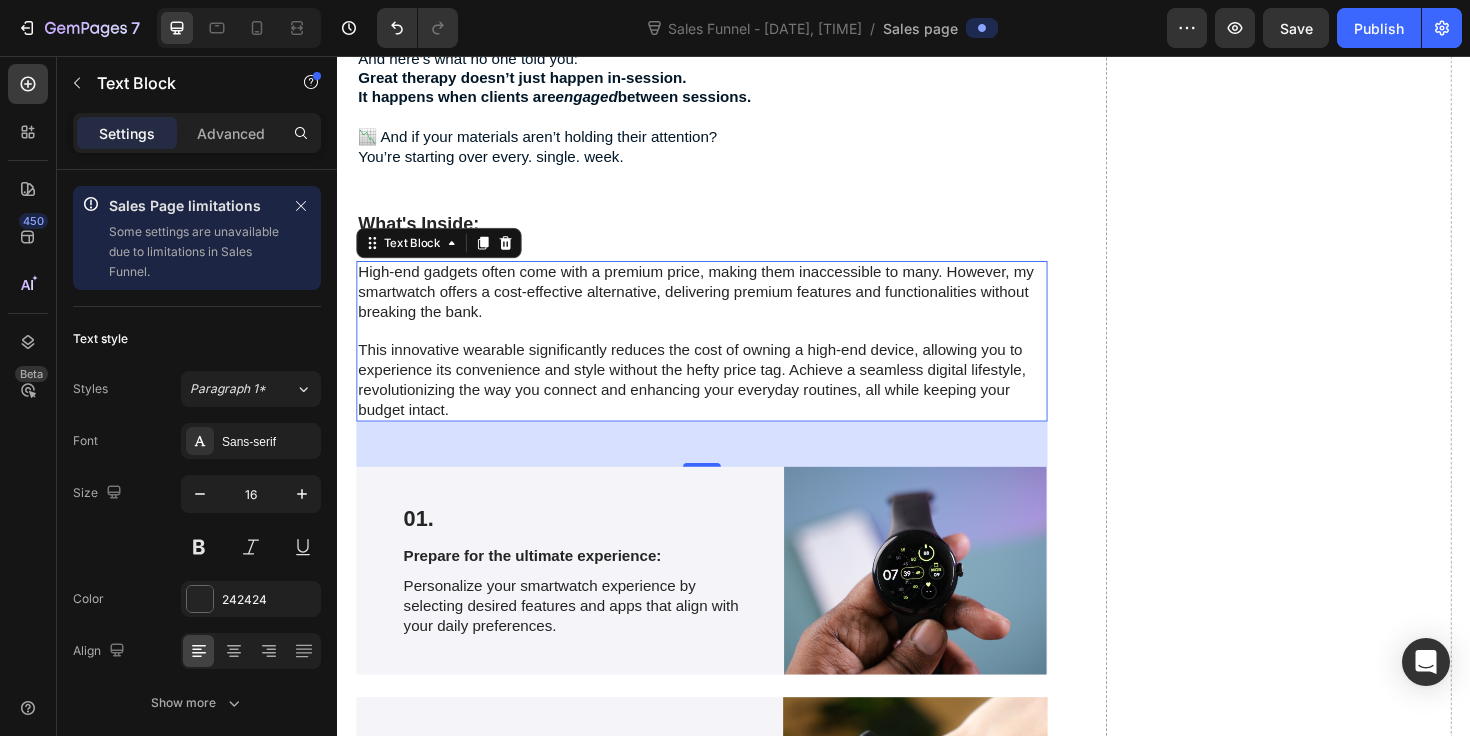 click at bounding box center (723, 347) 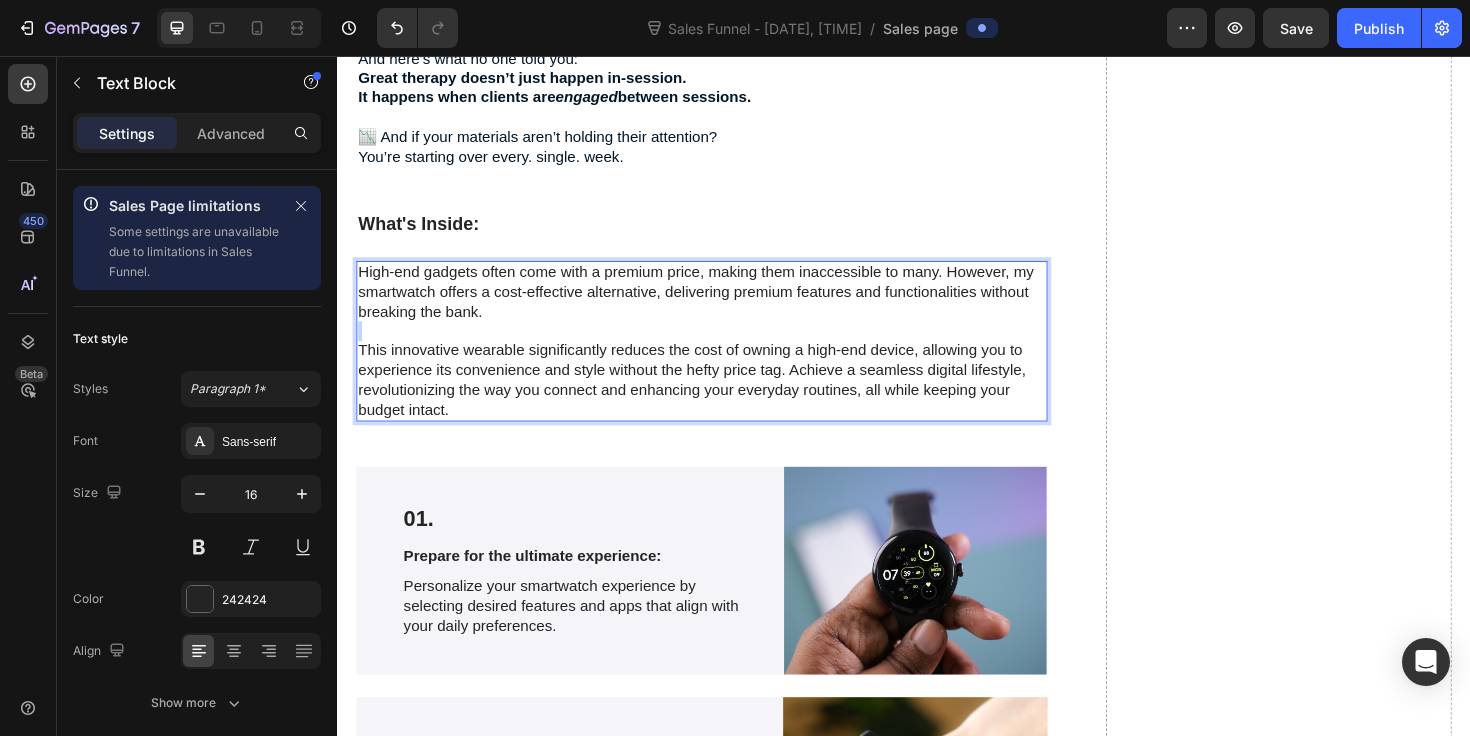 click at bounding box center (723, 347) 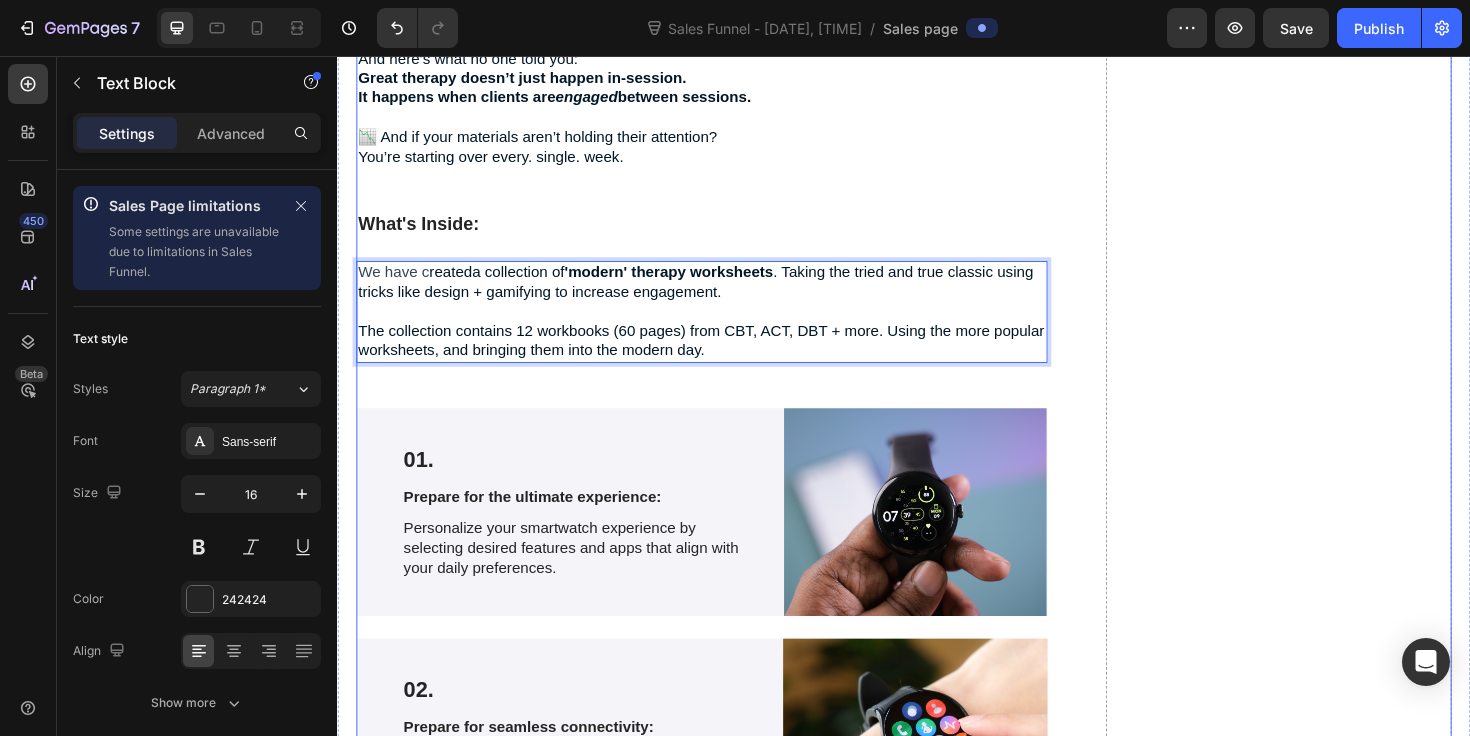 click on "Drop element here" at bounding box center [1334, 1398] 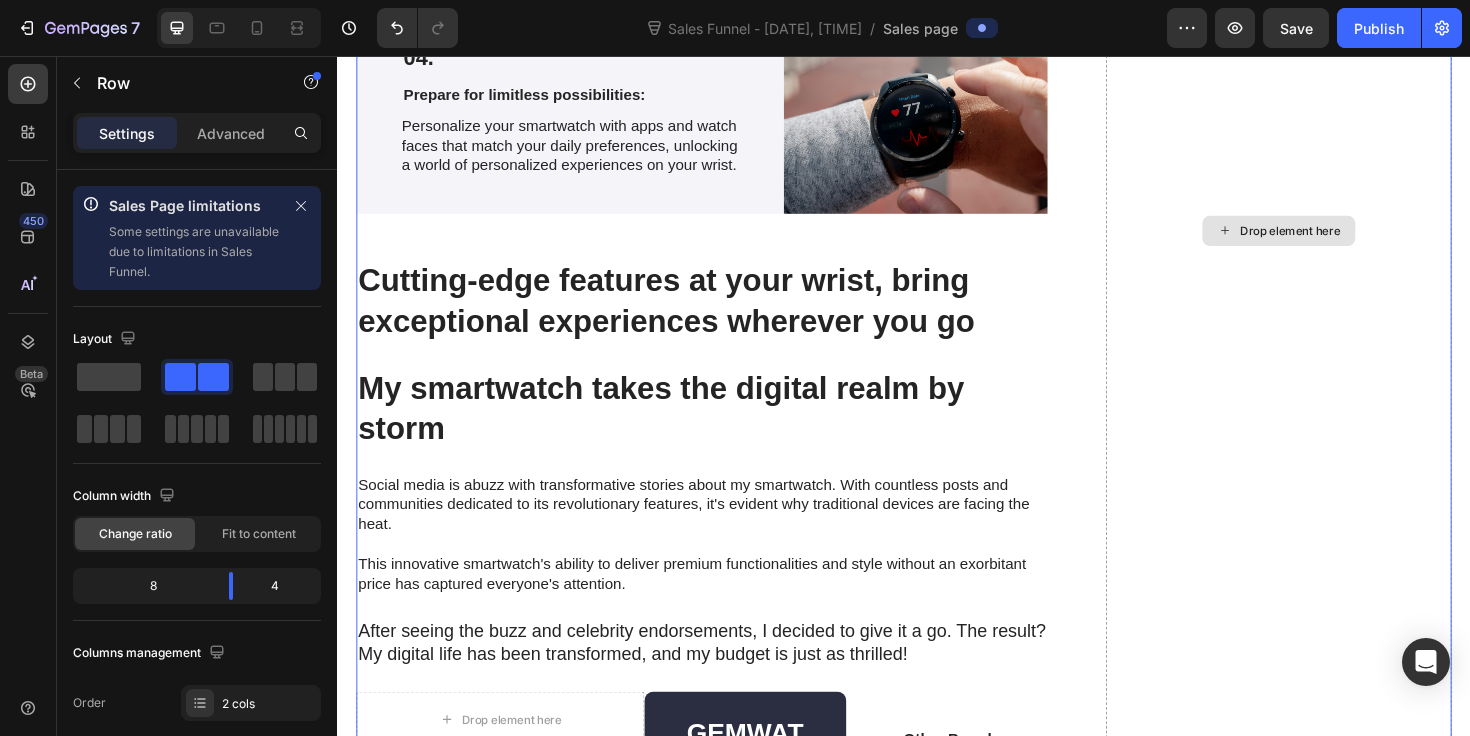 scroll, scrollTop: 5719, scrollLeft: 0, axis: vertical 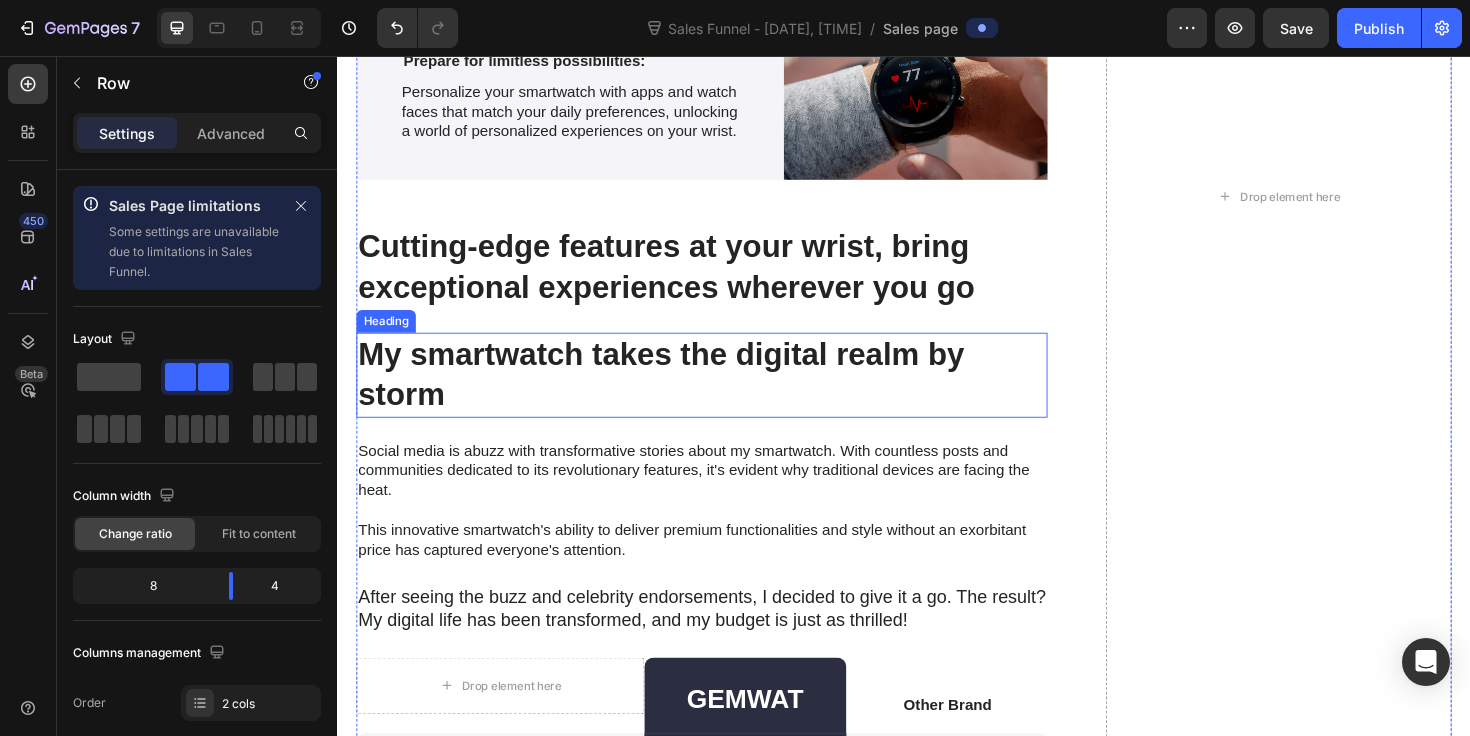 click on "My smartwatch takes the digital realm by storm" at bounding box center (723, 394) 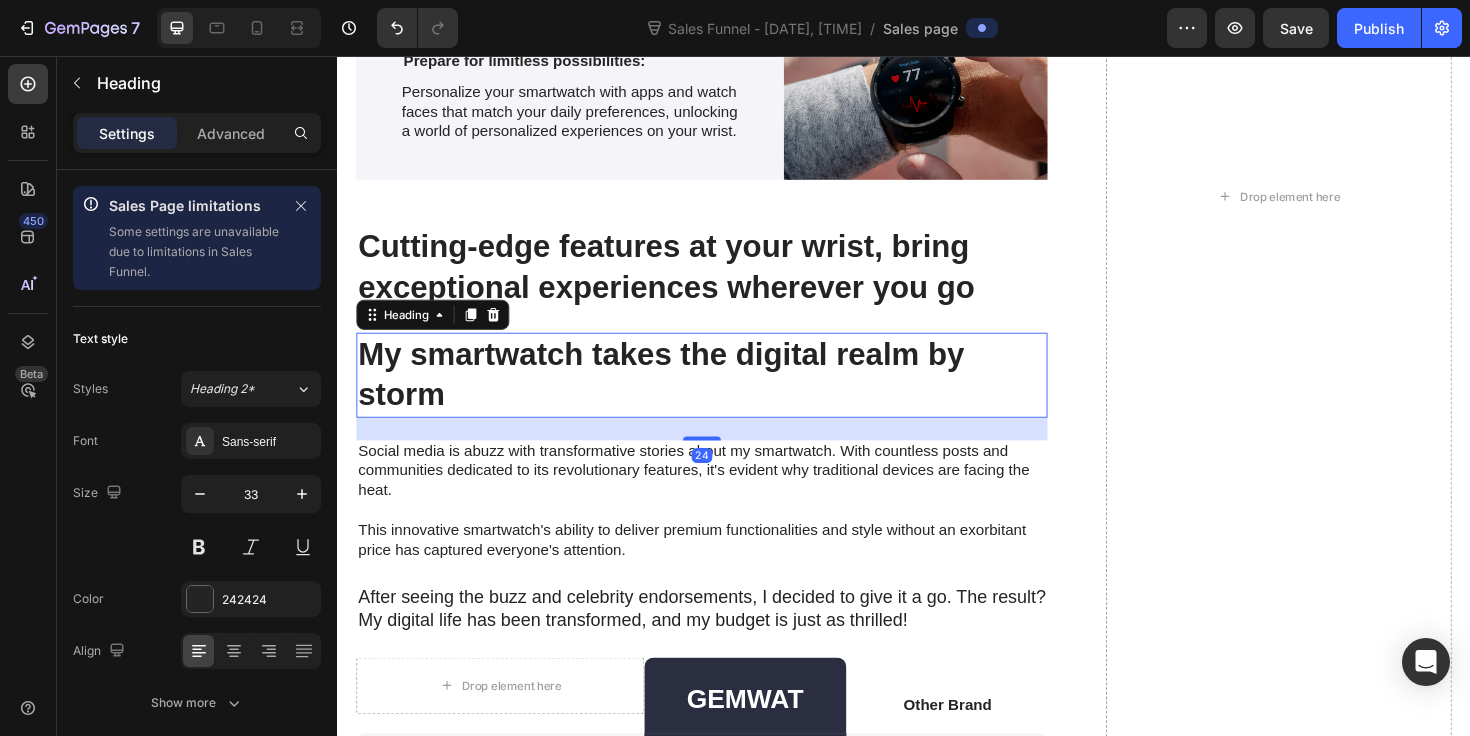click on "My smartwatch takes the digital realm by storm" at bounding box center [723, 394] 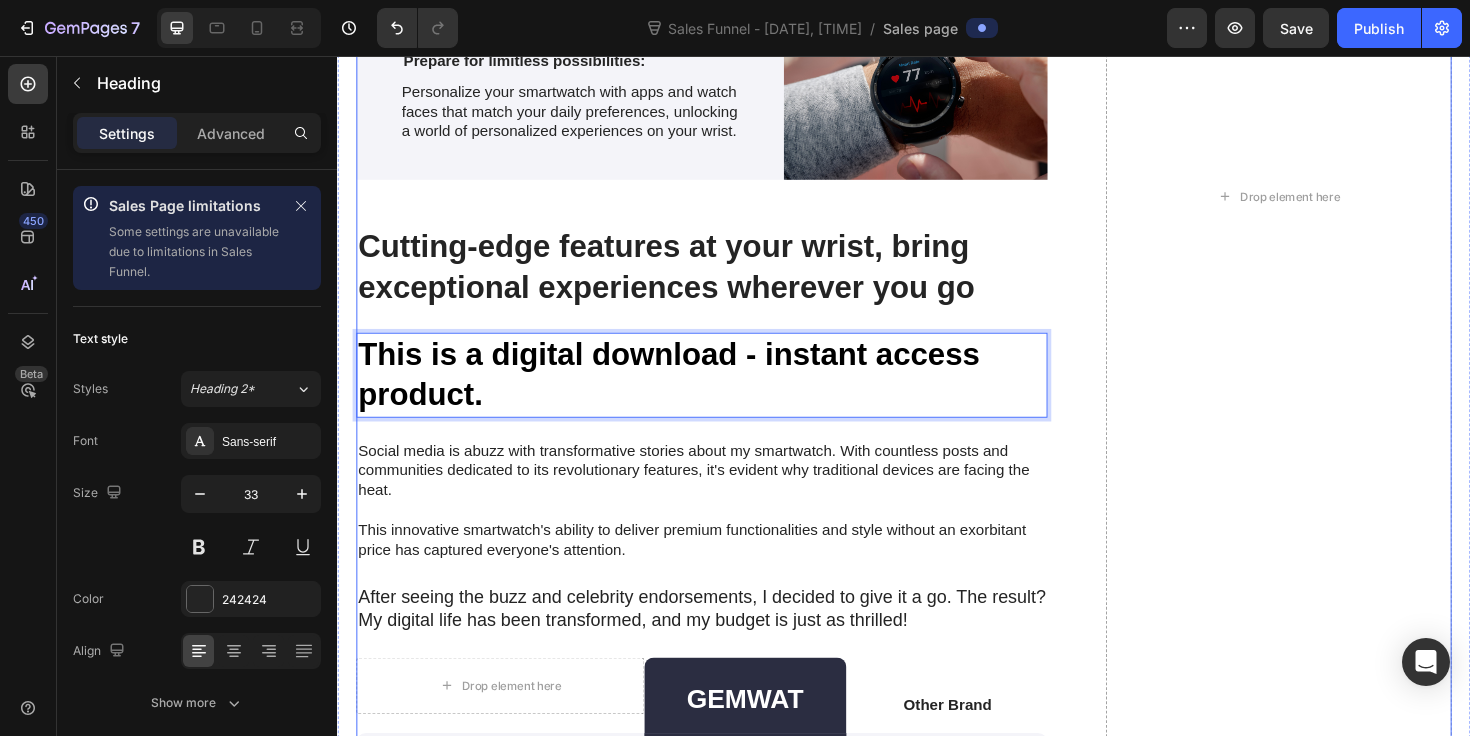 click on "⁠⁠⁠⁠⁠⁠⁠ 😩  Here’s What Happens When You Keep Doing It the Hard Way Heading Image Let’s not sugarcoat it. ⁠⁠⁠⁠⁠⁠⁠ You already know what it feels like to run on fumes. 🕓 You’re spending your nights prepping for clients… instead of living your life. 📎 You’re recycling the same clunky worksheets that  you  wouldn’t even want to fill out. 😵‍💫 And your clients? They’re disengaged. They “forgot.” They “didn’t get to it.” Again. But here’s the truth: This isn’t just costing you time. It’s costing you impact. Reputation. Energy. Client results. ❌ You’re working harder than you need to. ❌ You’re getting fewer results than you deserve. ❌ And the burnout is  brewing  — even if you won’t admit it yet. You didn’t become a therapist to be a worksheet machine. You’re here to change lives — not chase down homework, beg for compliance, or patch together outdated materials. And here’s what no one told you: engaged  between sessions." at bounding box center [937, 204] 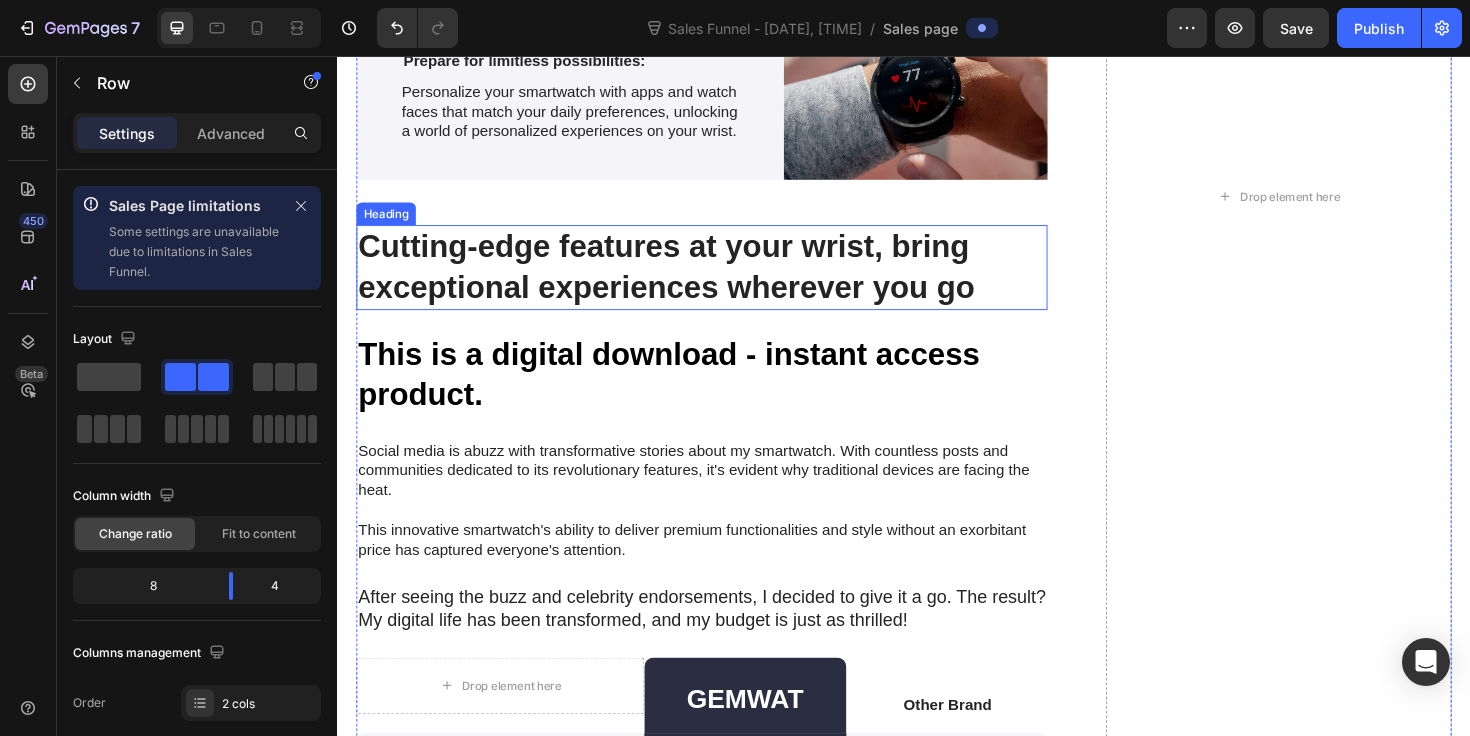 click on "Cutting-edge features at your wrist, bring exceptional experiences wherever you go" at bounding box center (723, 280) 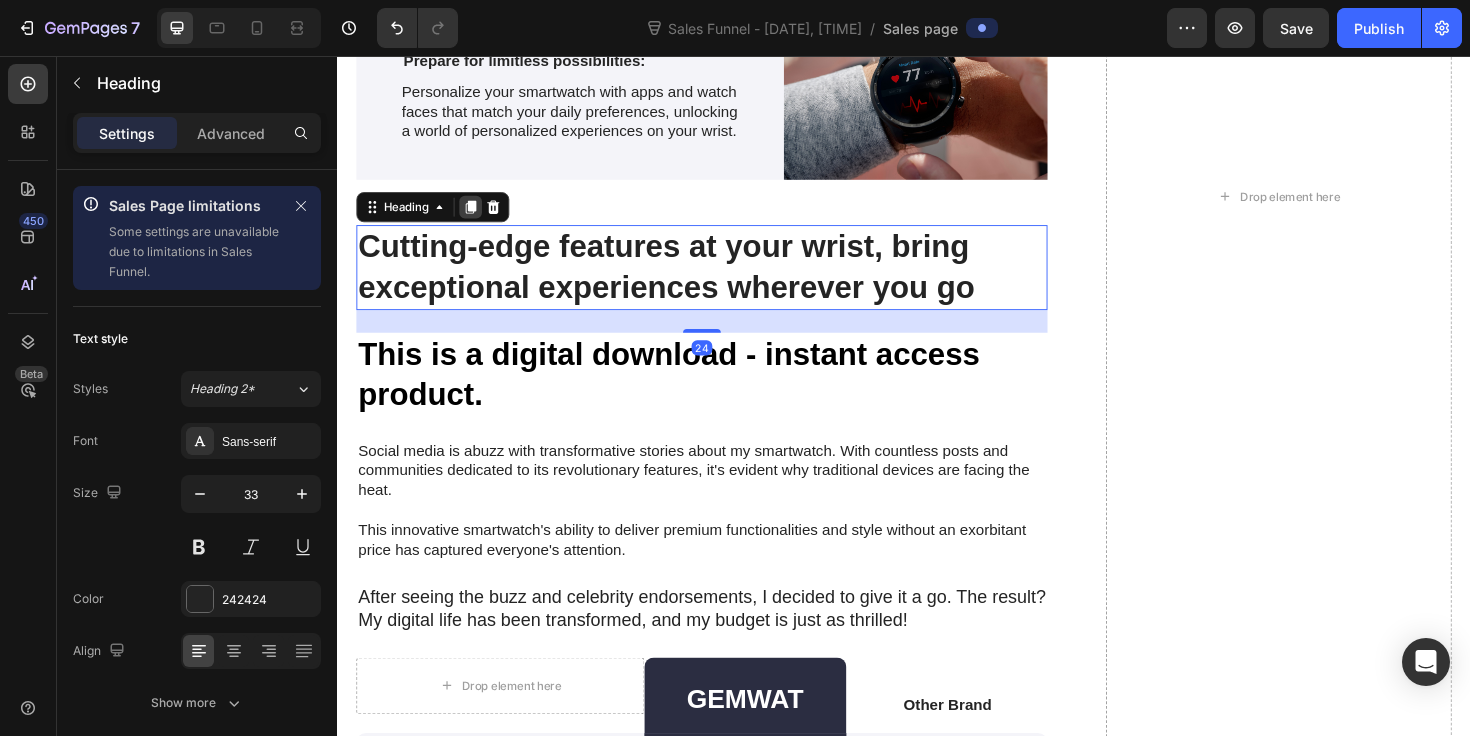 click at bounding box center (478, 216) 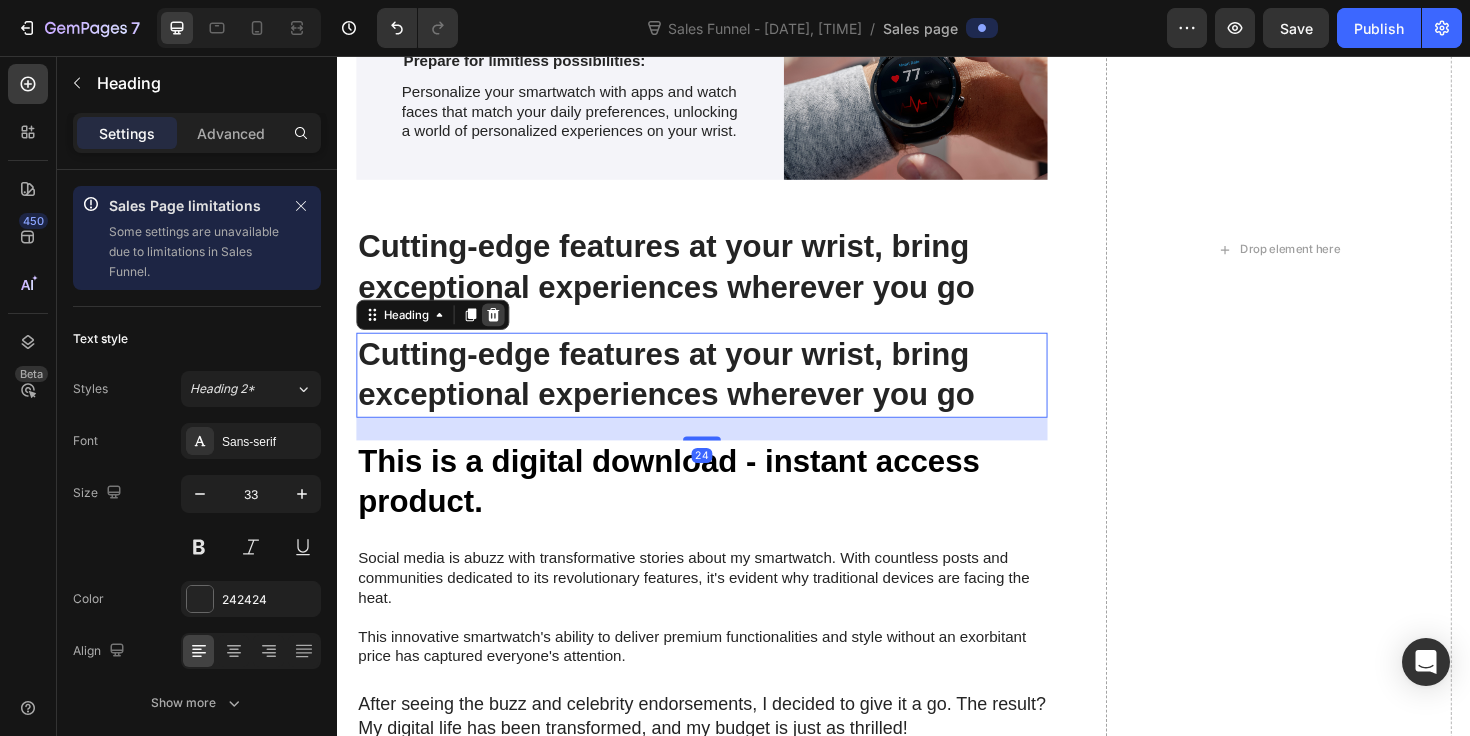 click 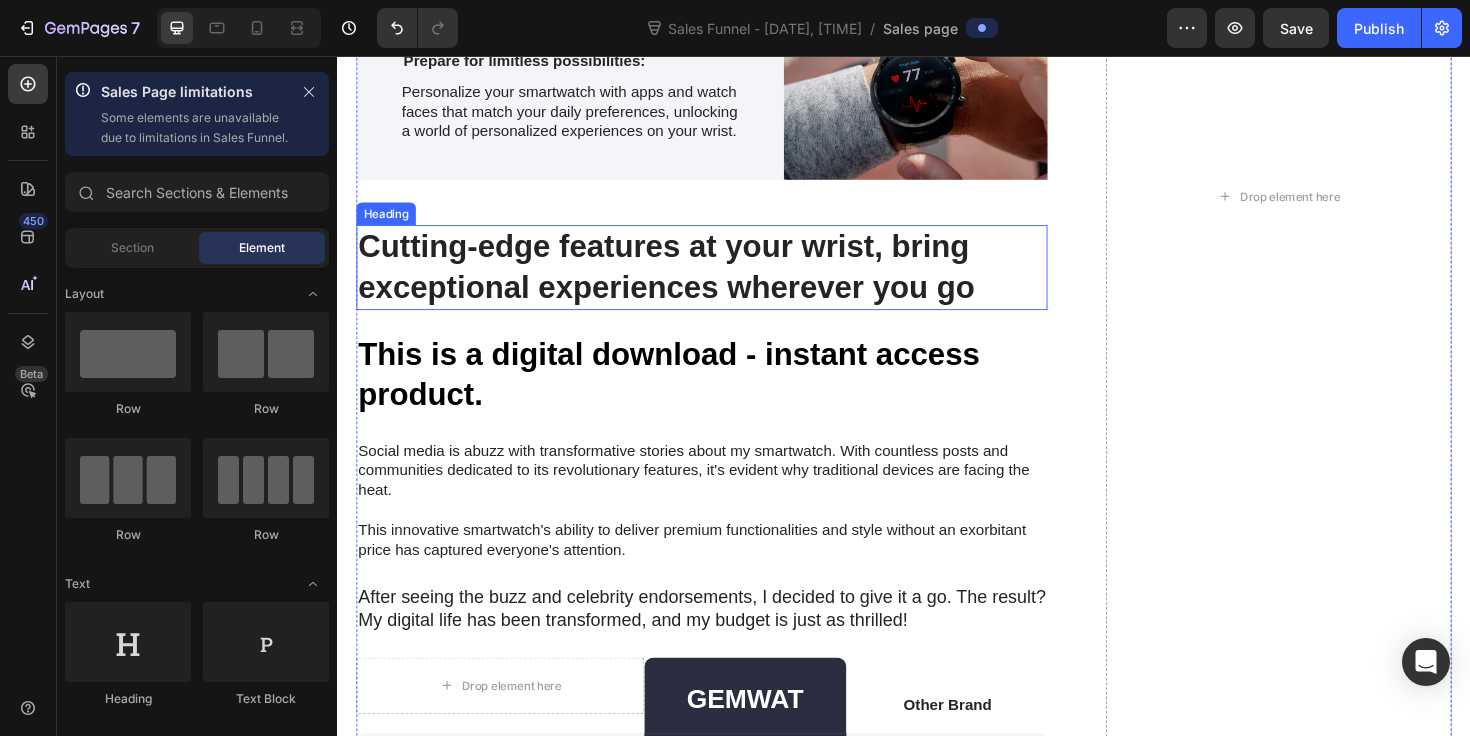click on "Cutting-edge features at your wrist, bring exceptional experiences wherever you go" at bounding box center [723, 280] 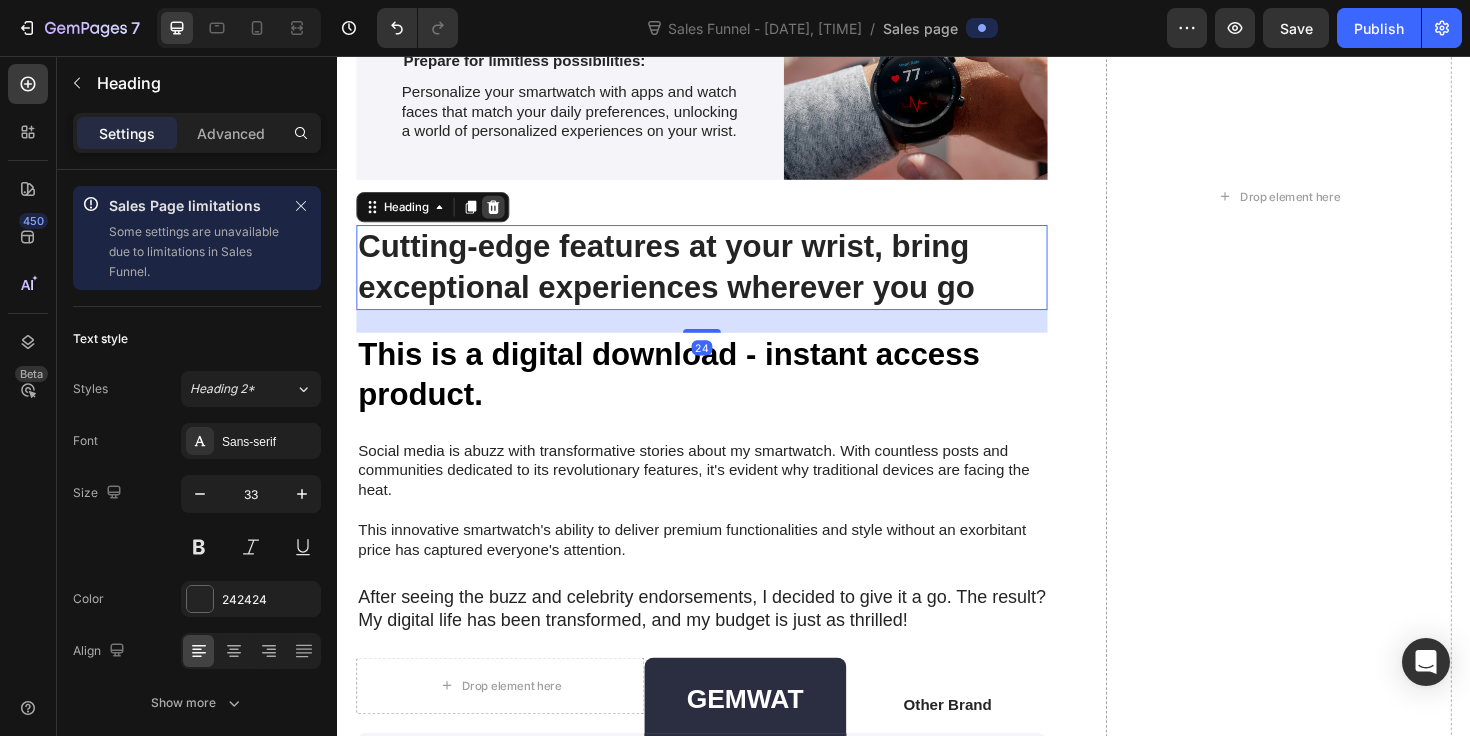 click at bounding box center (502, 216) 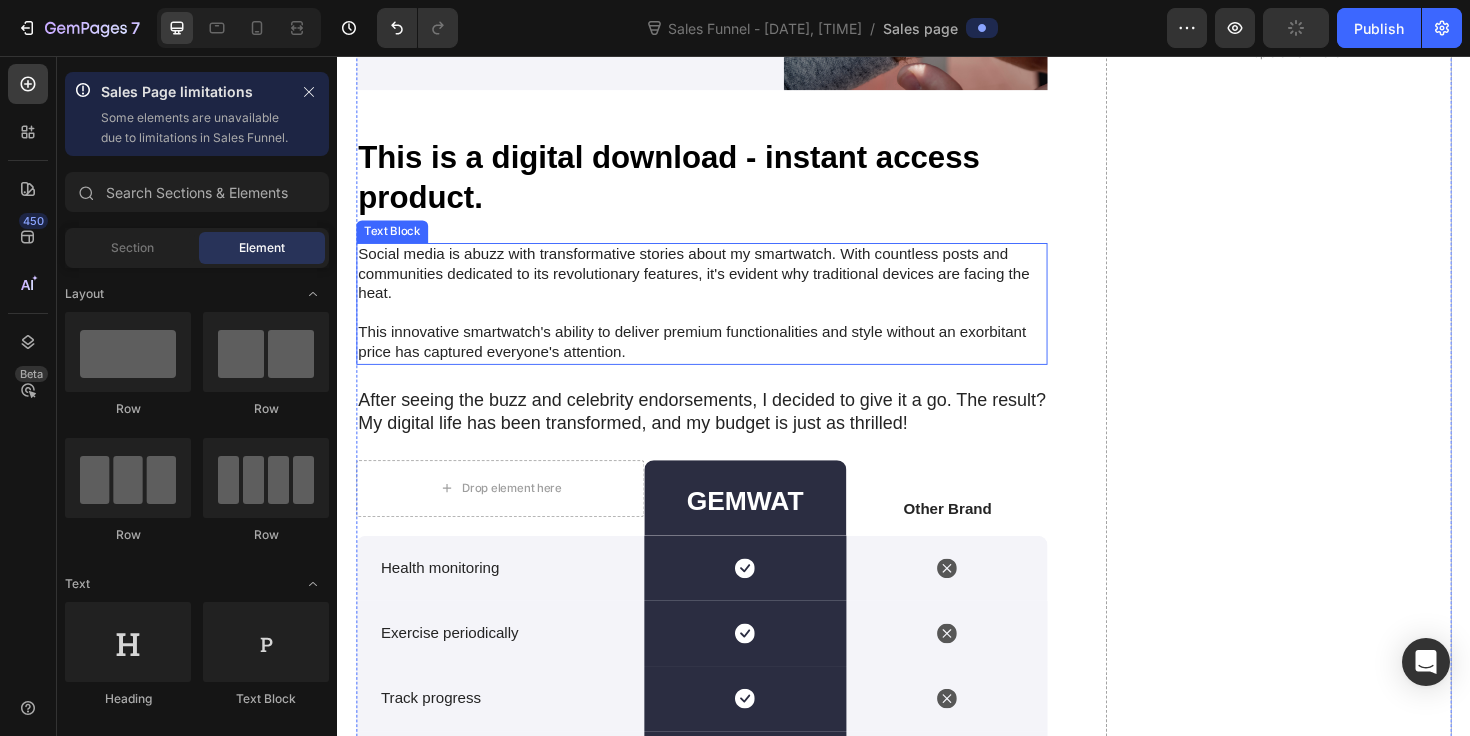 scroll, scrollTop: 5817, scrollLeft: 0, axis: vertical 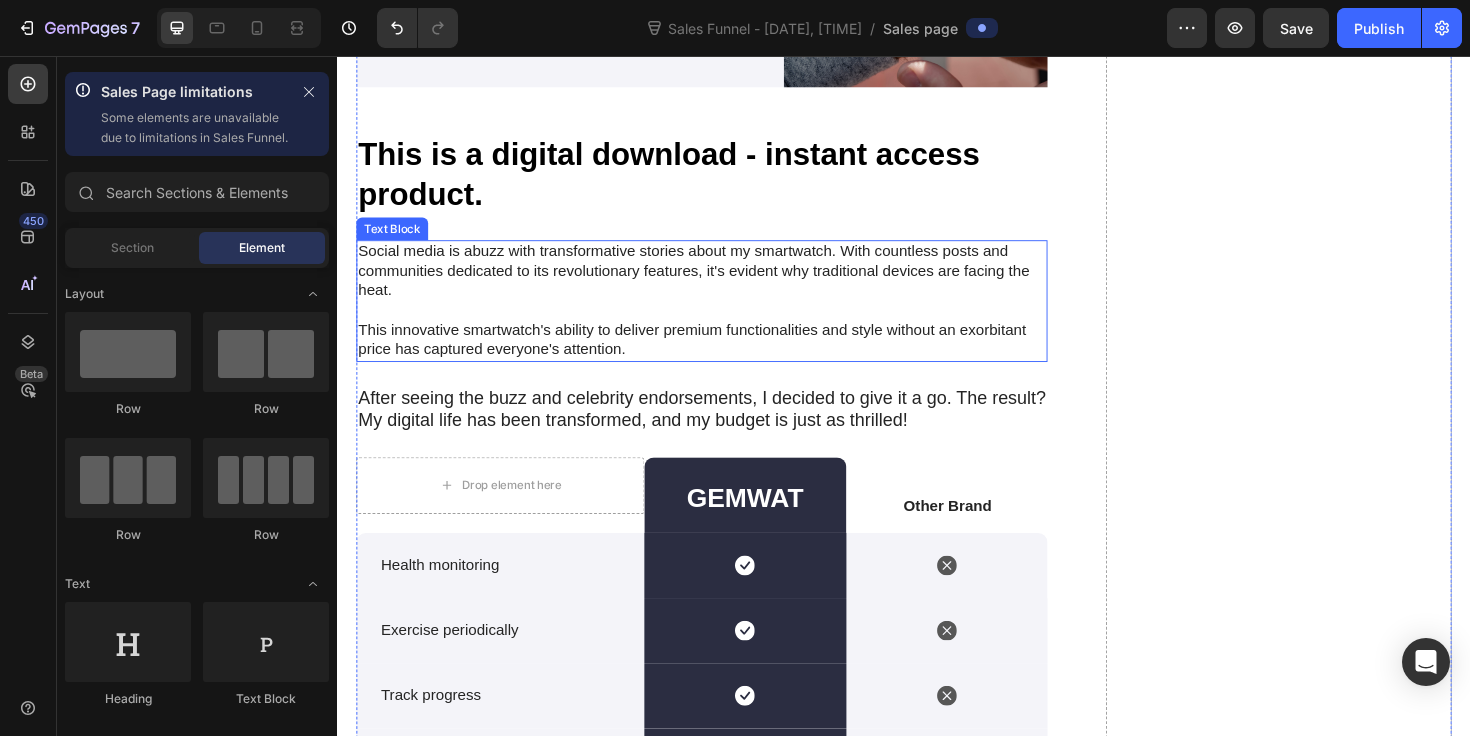 click on "Social media is abuzz with transformative stories about my smartwatch. With countless posts and communities dedicated to its revolutionary features, it's evident why traditional devices are facing the heat." at bounding box center (724, 284) 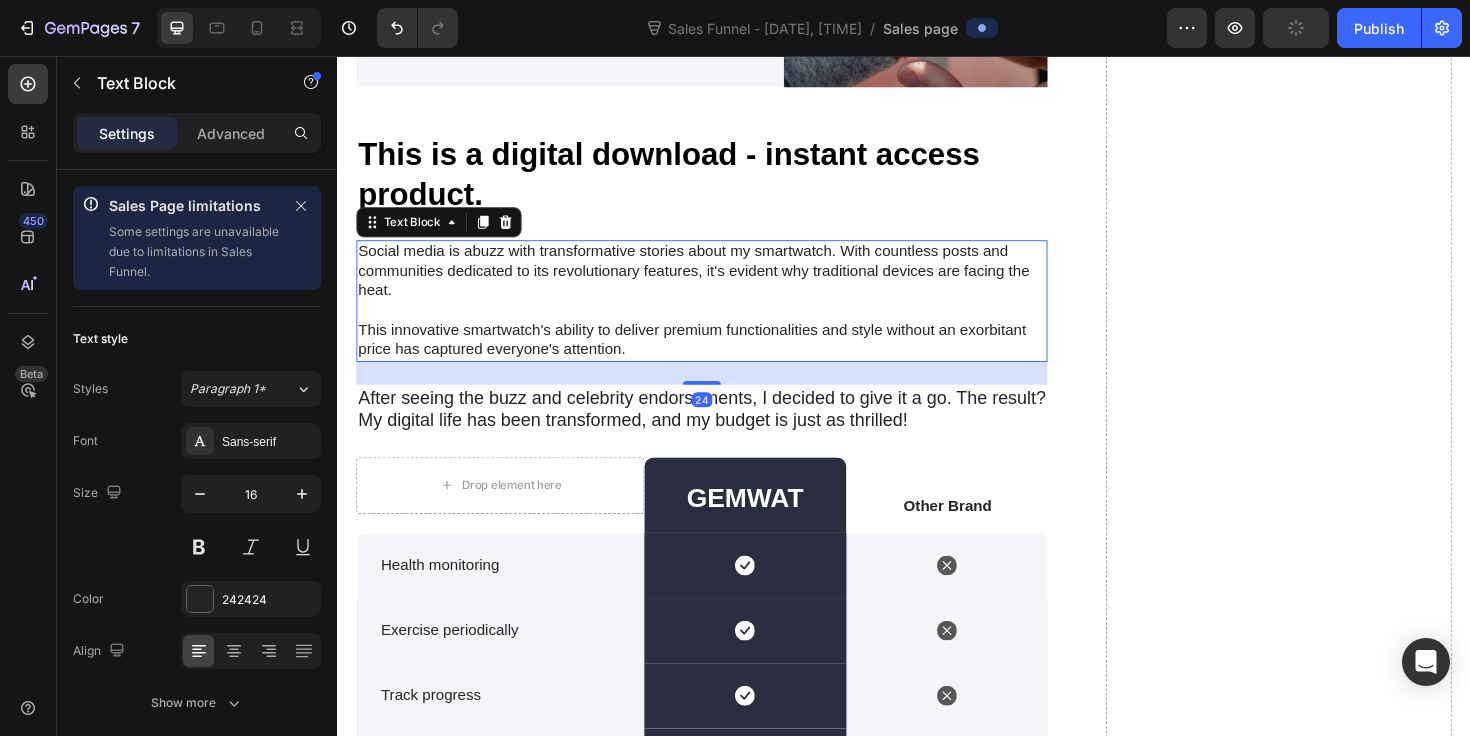 click on "Social media is abuzz with transformative stories about my smartwatch. With countless posts and communities dedicated to its revolutionary features, it's evident why traditional devices are facing the heat." at bounding box center [724, 284] 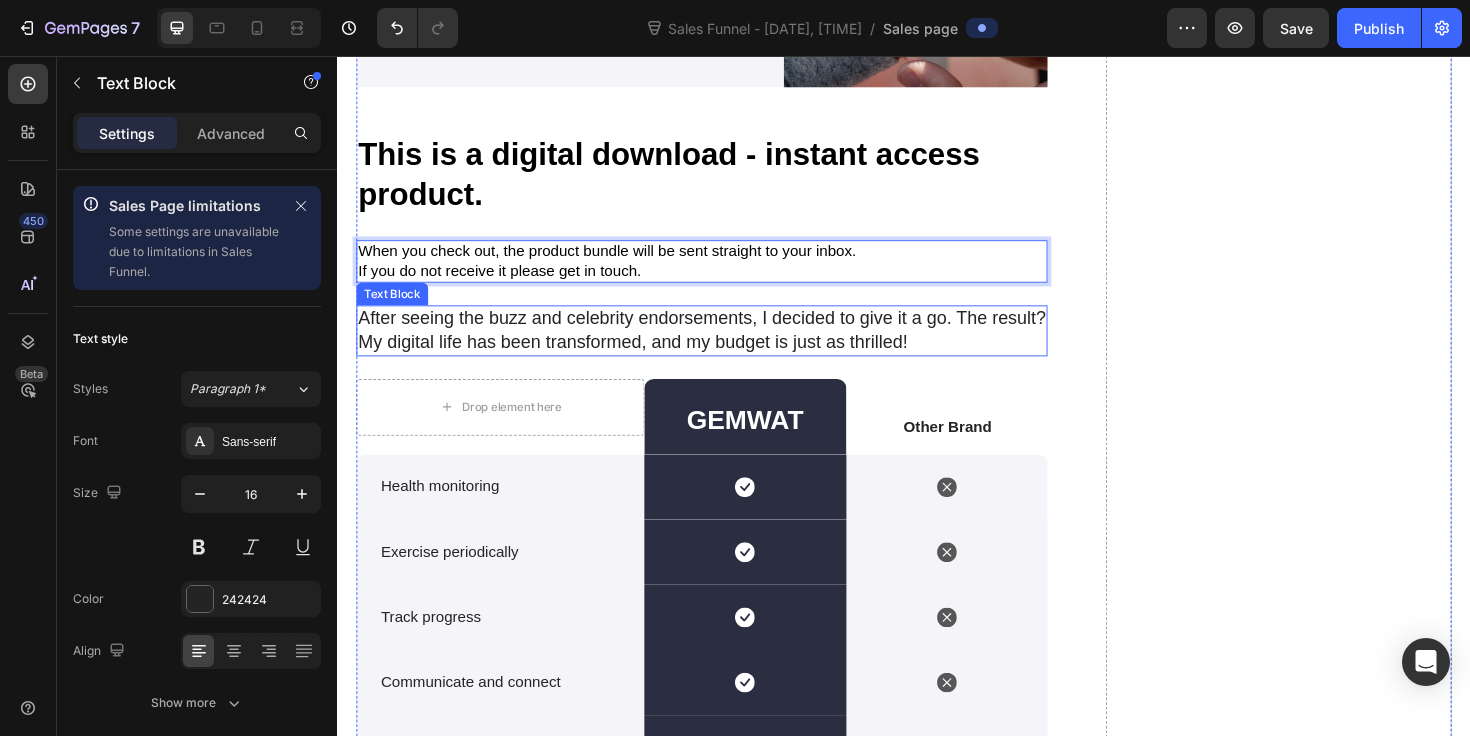 click on "After seeing the buzz and celebrity endorsements, I decided to give it a go. The result? My digital life has been transformed, and my budget is just as thrilled!" at bounding box center [724, 346] 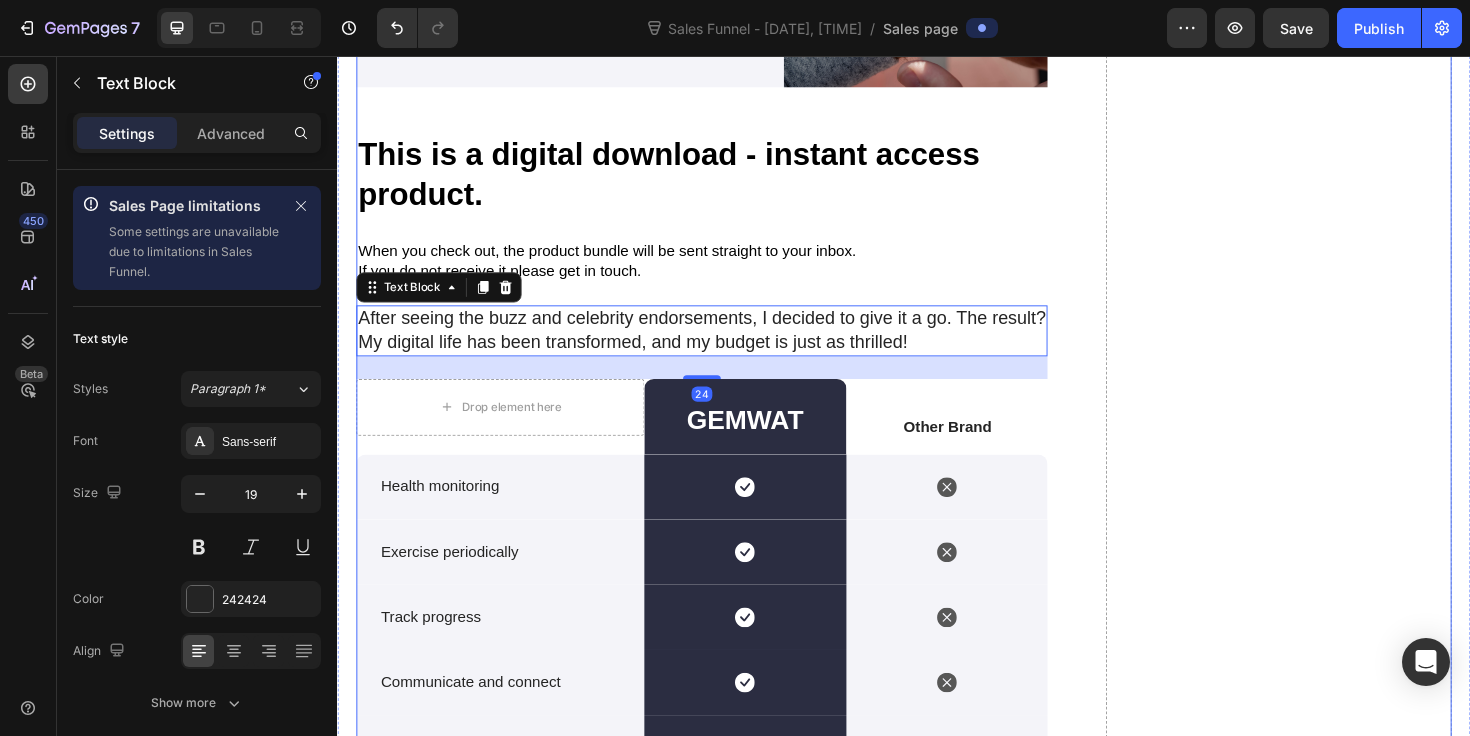 click on "Drop element here" at bounding box center [1334, 7] 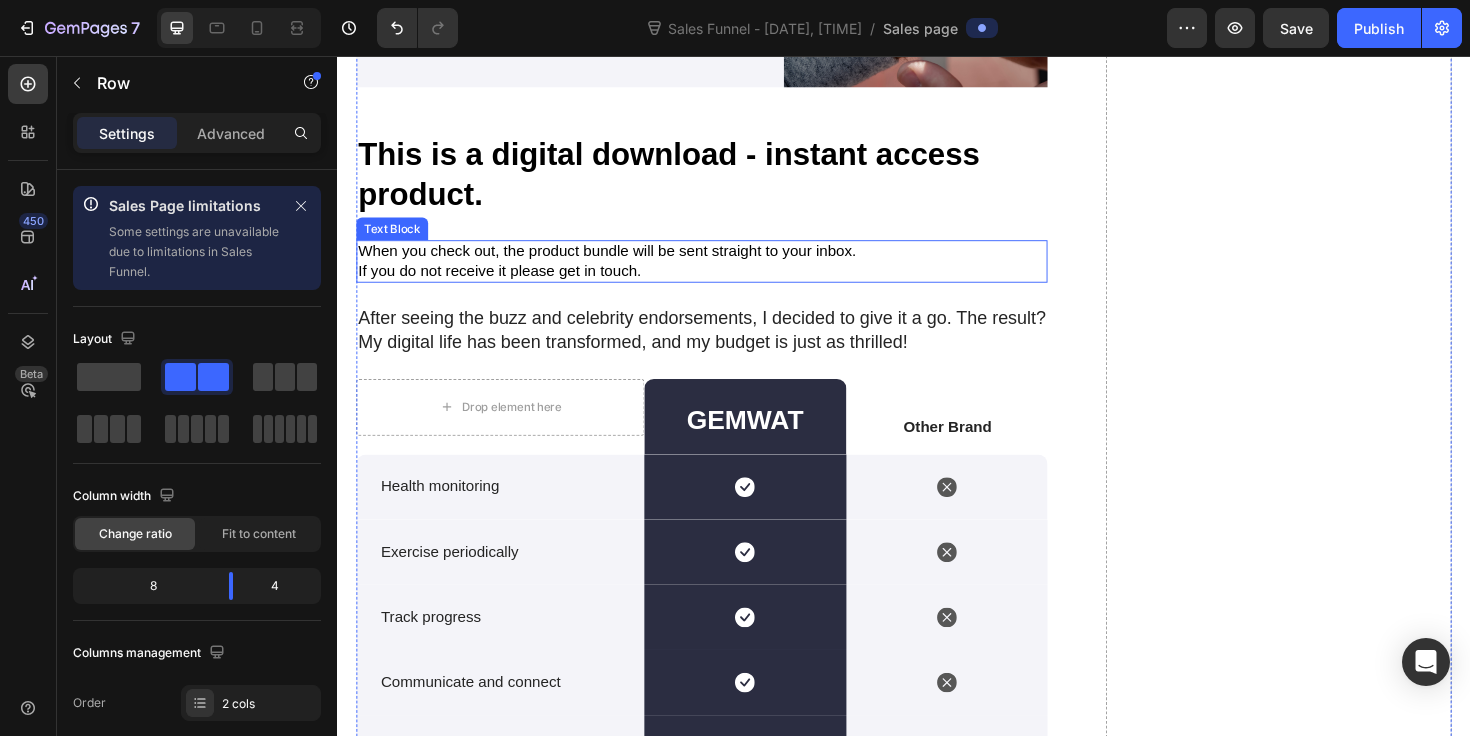 click on "If you do not receive it please get in touch." at bounding box center (509, 283) 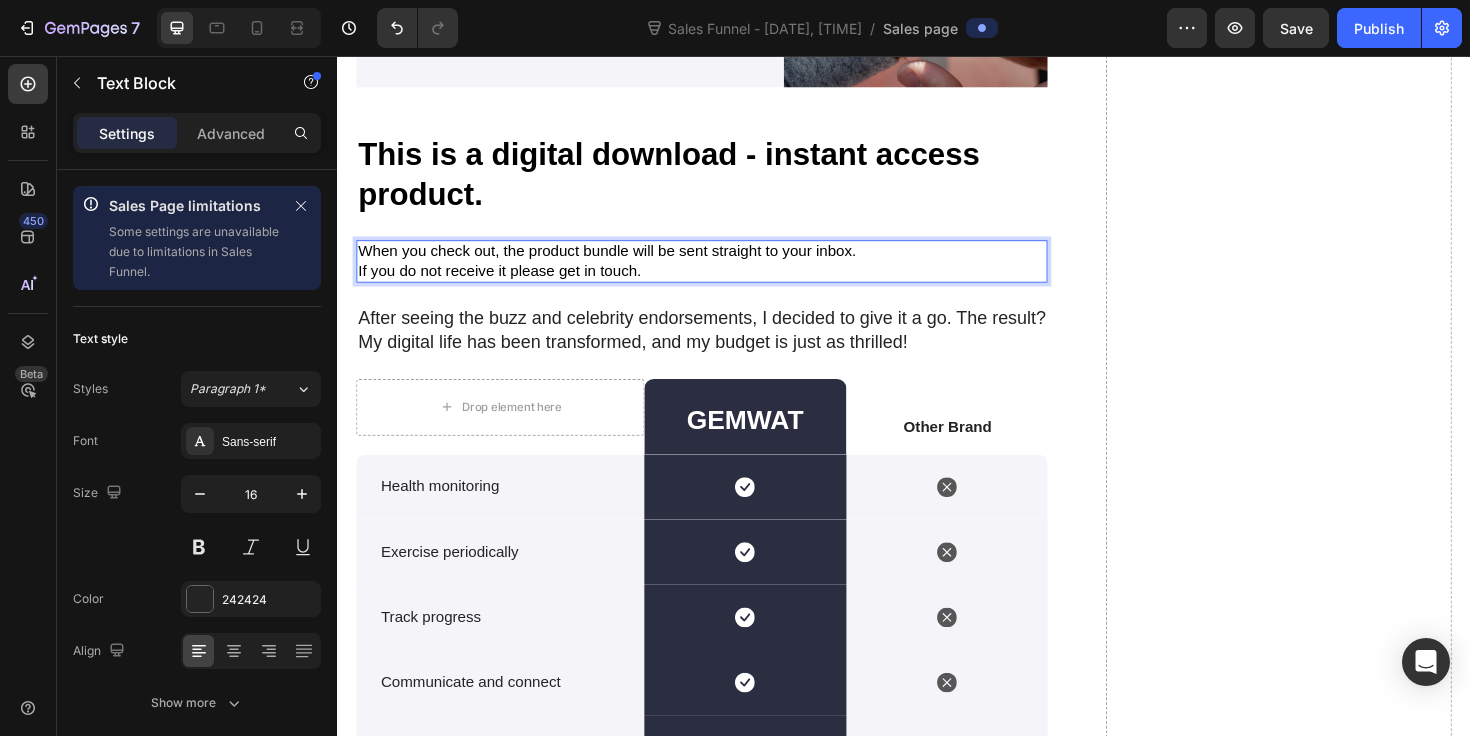 click on "If you do not receive it please get in touch." at bounding box center [509, 283] 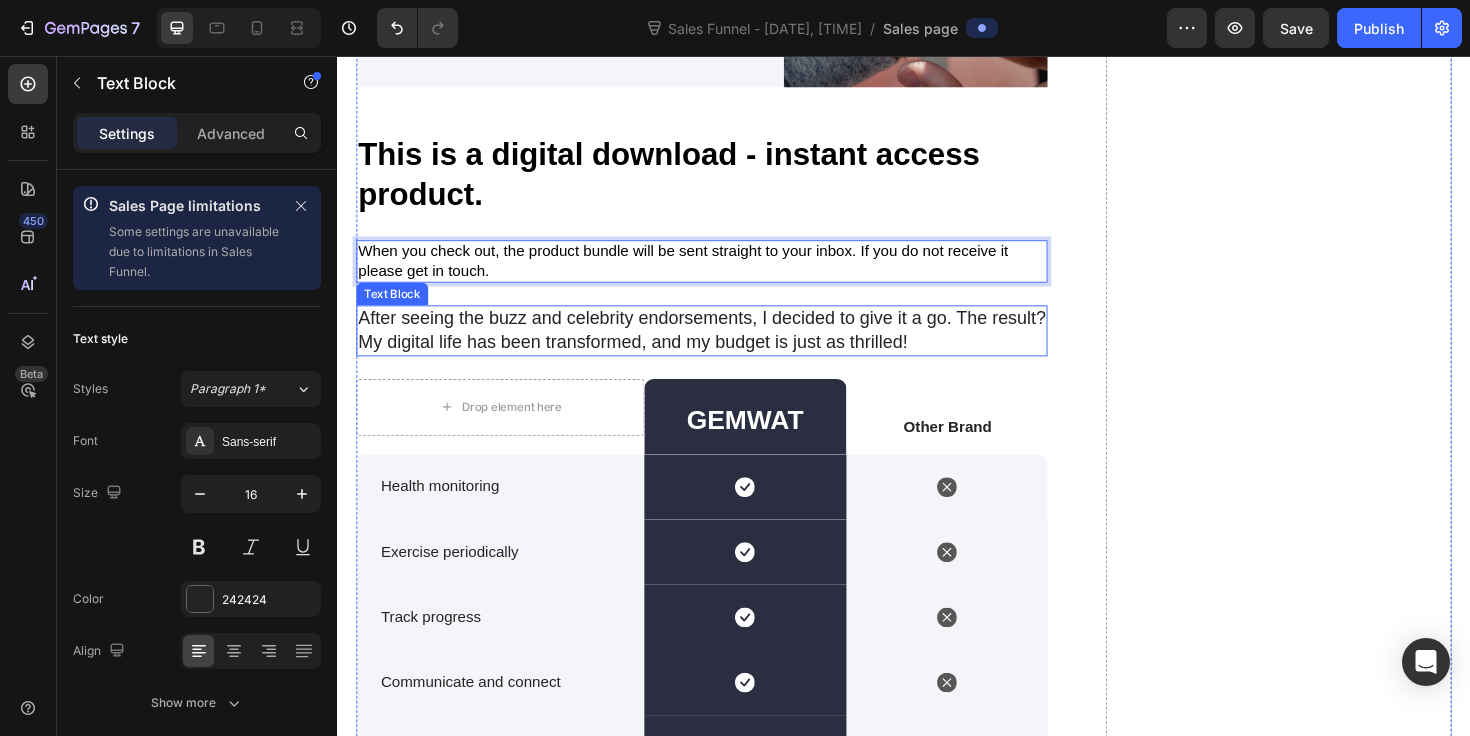 click on "After seeing the buzz and celebrity endorsements, I decided to give it a go. The result? My digital life has been transformed, and my budget is just as thrilled!" at bounding box center [724, 346] 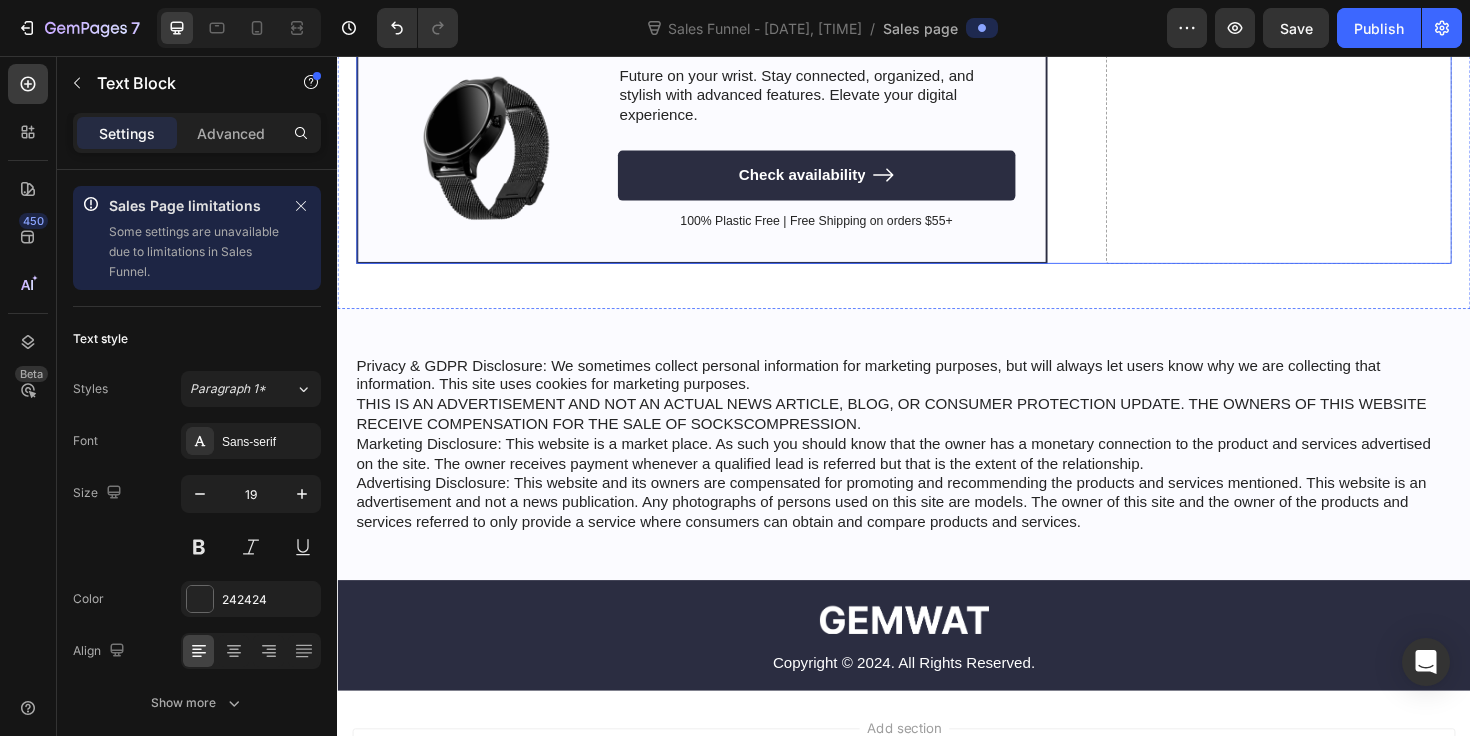 scroll, scrollTop: 7725, scrollLeft: 0, axis: vertical 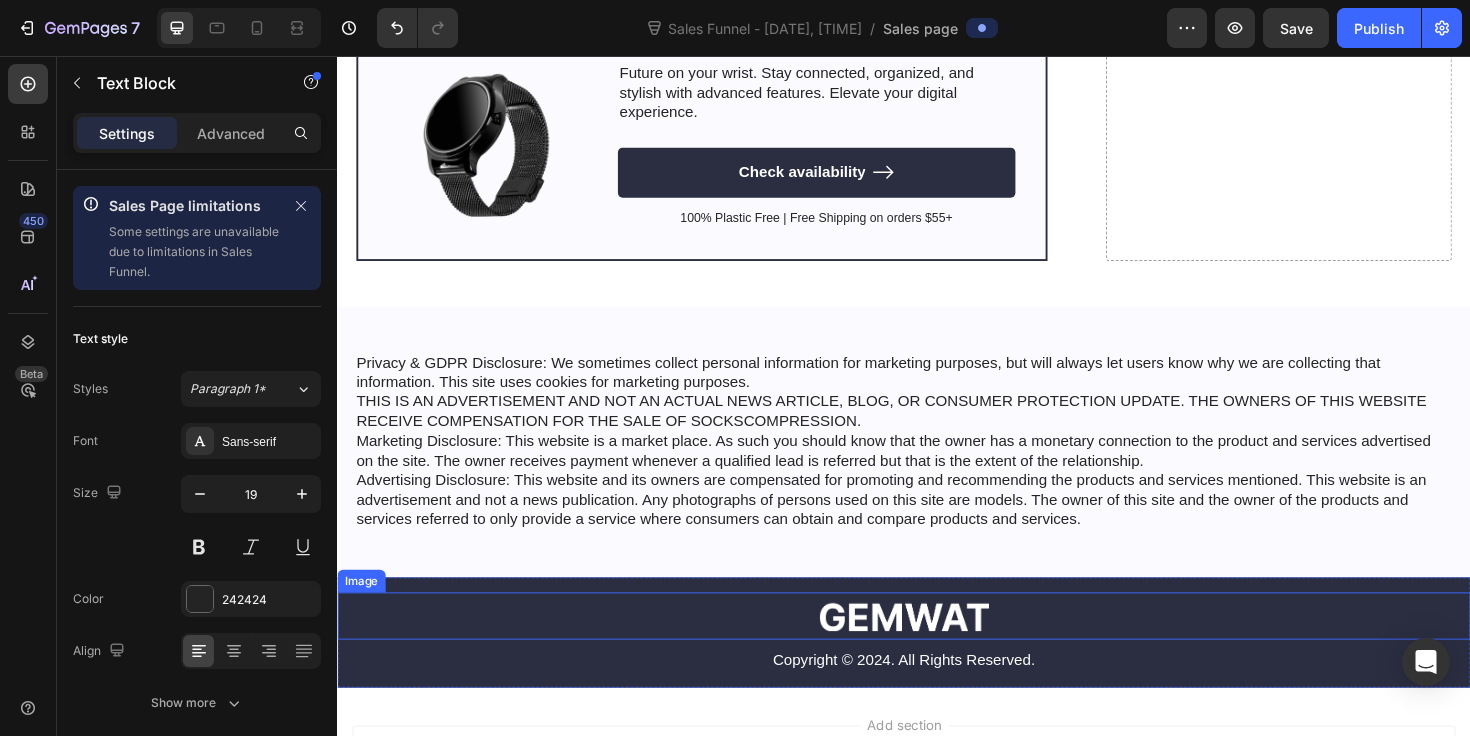 click at bounding box center (937, 650) 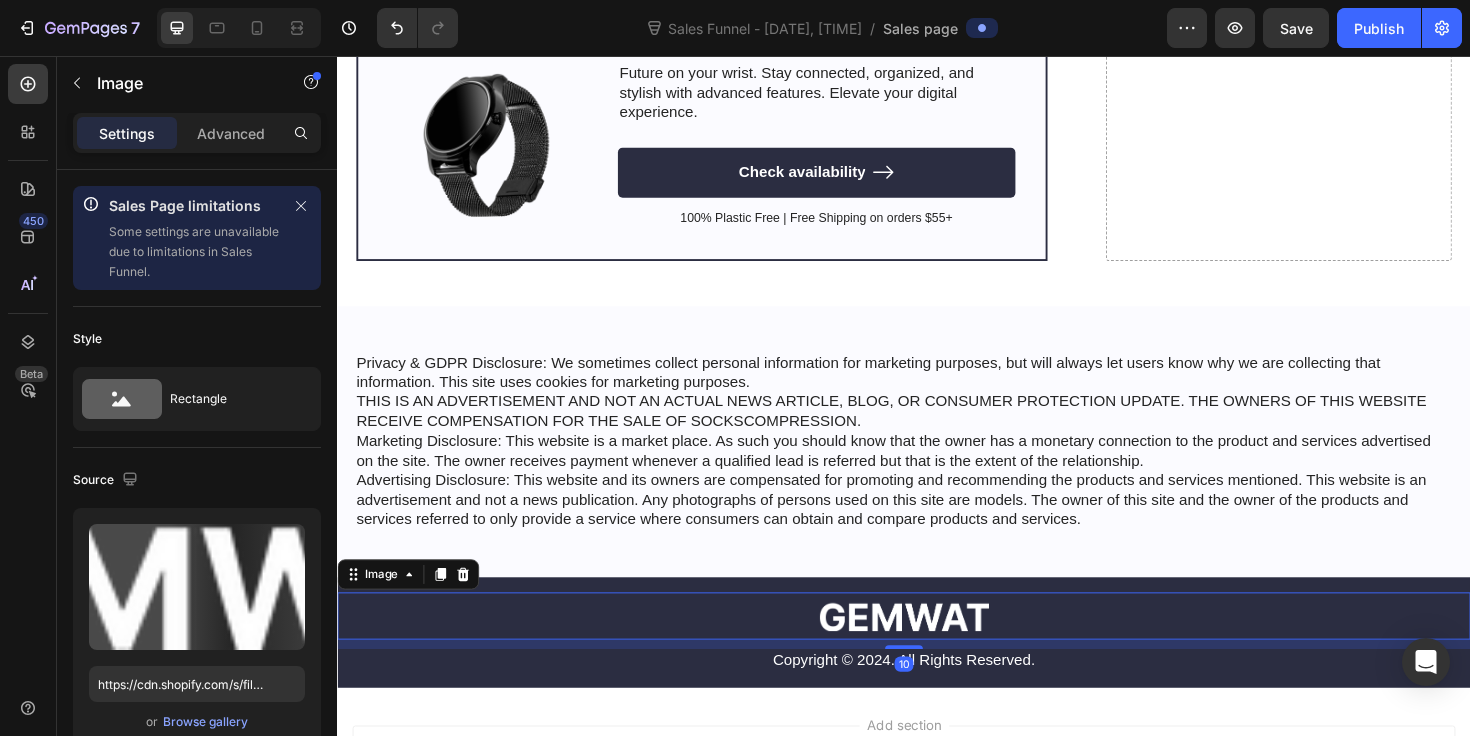 click at bounding box center [937, 650] 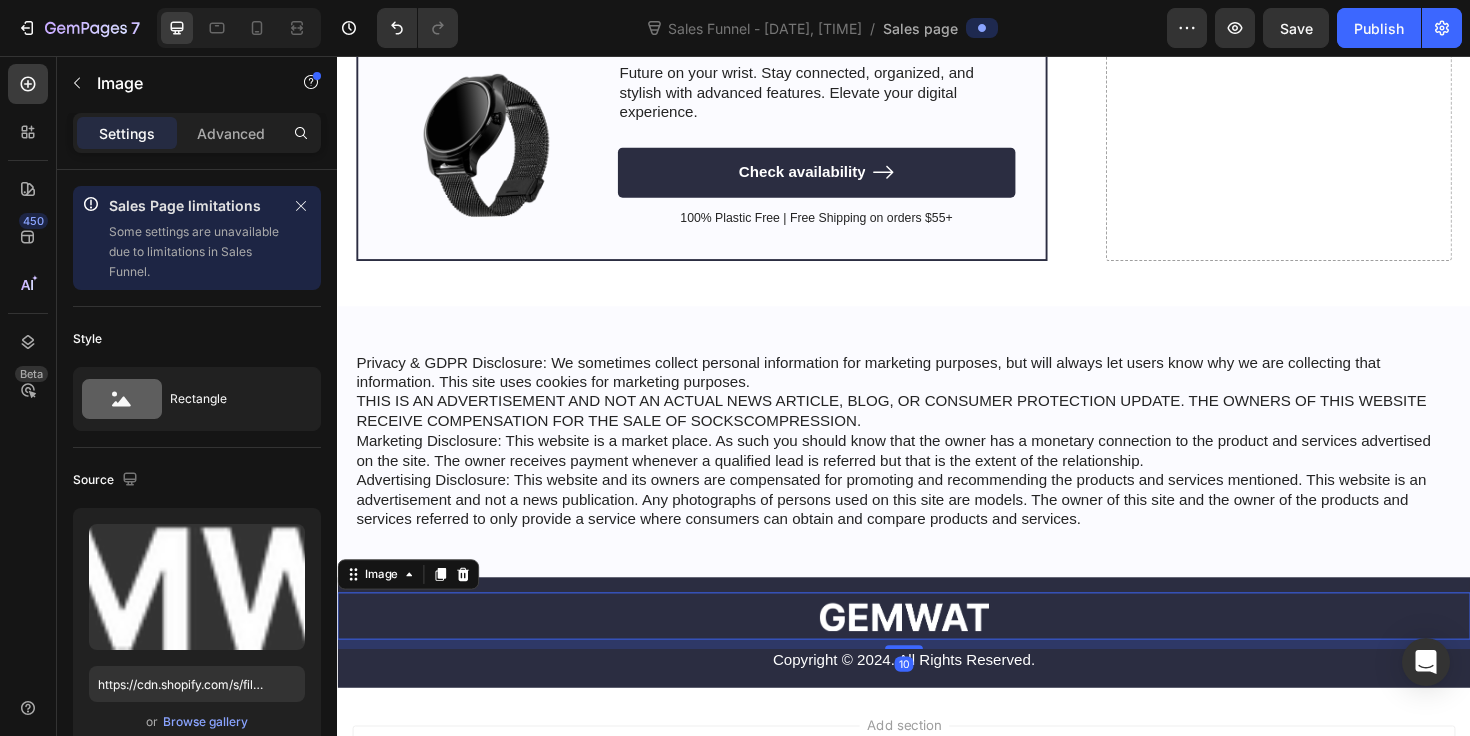 click at bounding box center (937, 650) 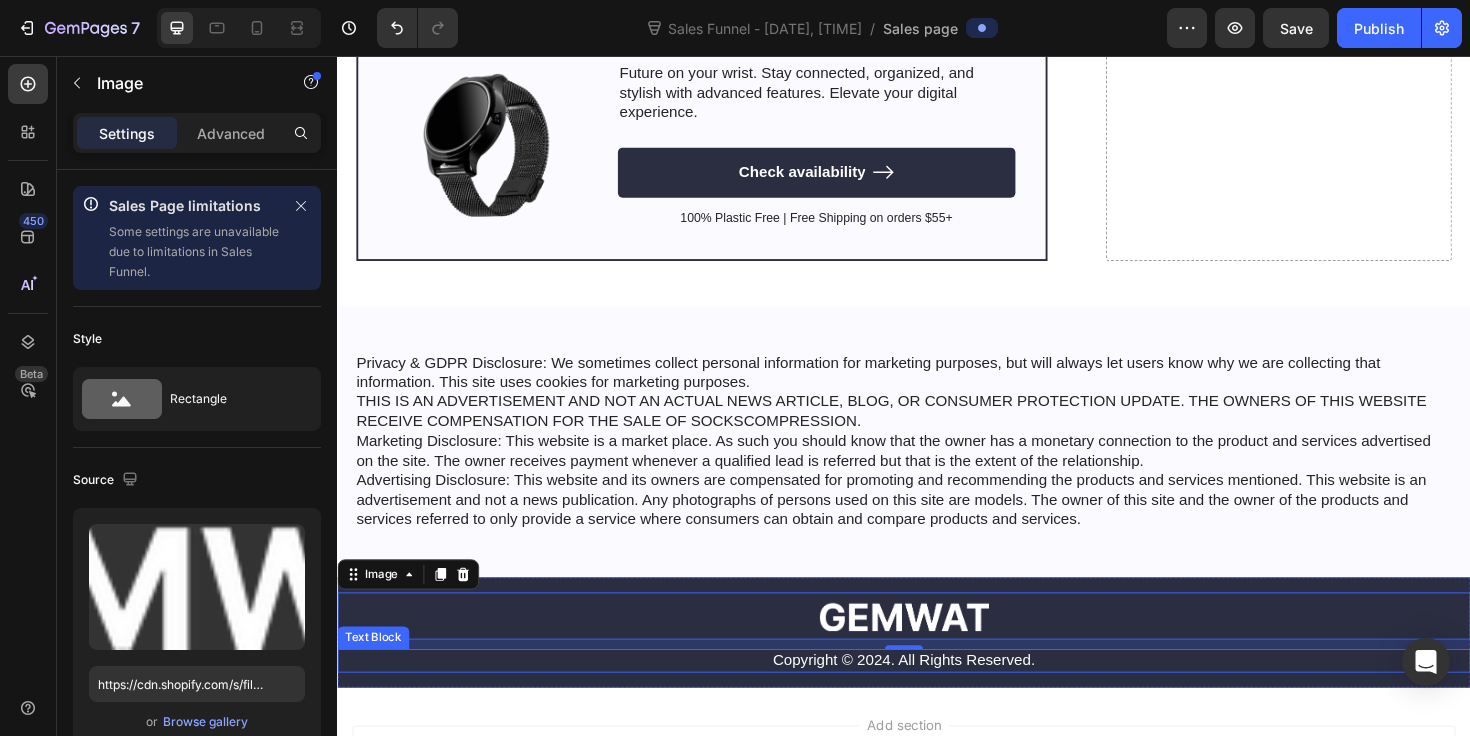 click on "Copyright © 2024. All Rights Reserved." at bounding box center (937, 696) 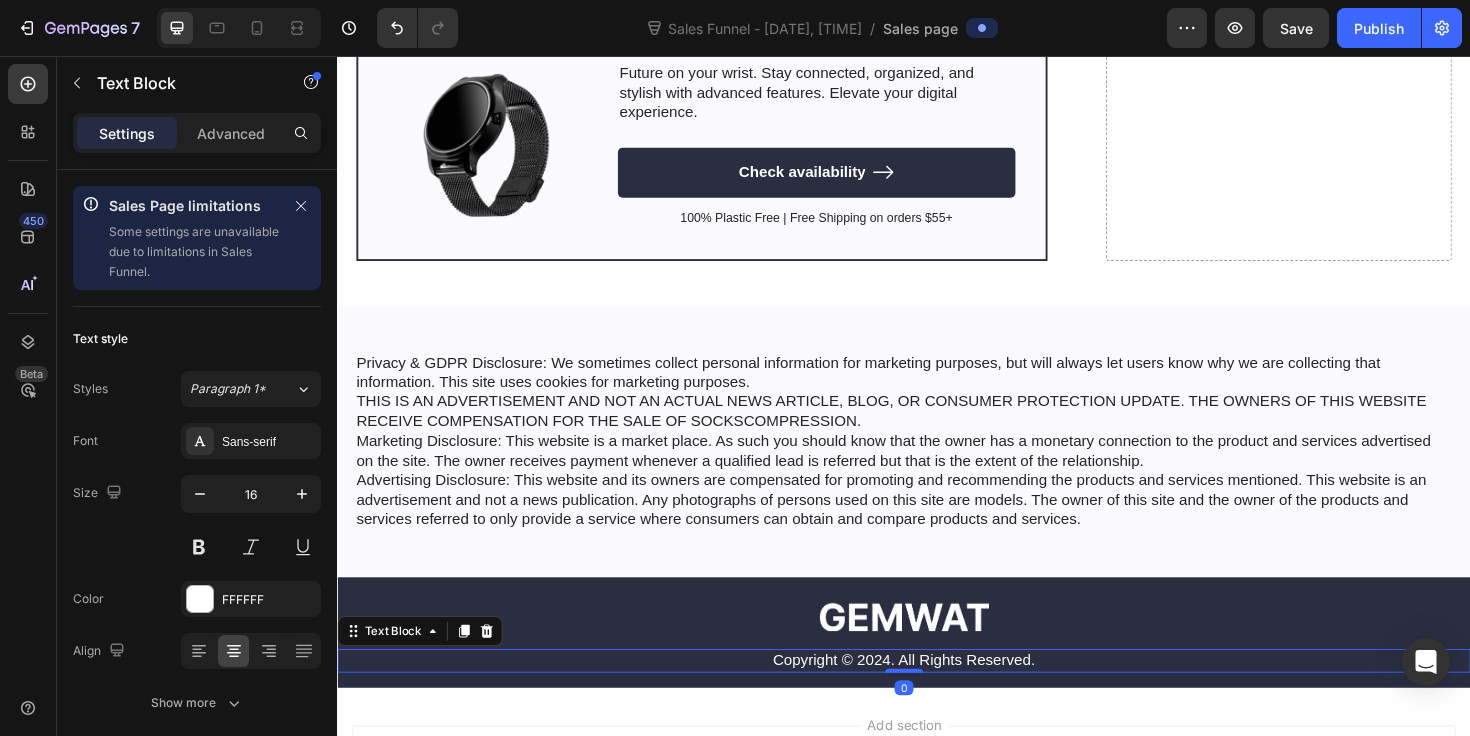 click on "Copyright © 2024. All Rights Reserved." at bounding box center [937, 696] 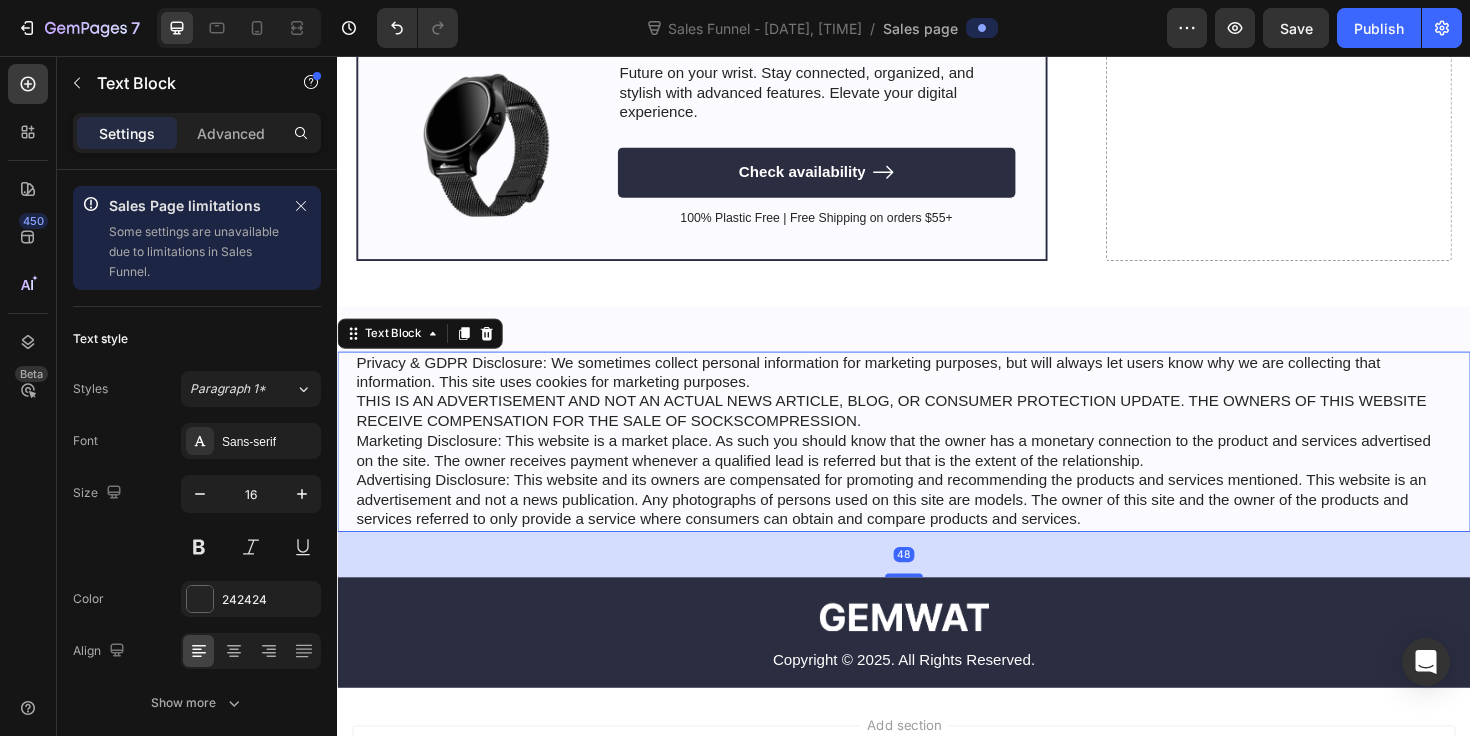click on "Privacy & GDPR Disclosure: We sometimes collect personal information for marketing purposes, but will always let users know why we are collecting that information. This site uses cookies for marketing purposes. THIS IS AN ADVERTISEMENT AND NOT AN ACTUAL NEWS ARTICLE, BLOG, OR CONSUMER PROTECTION UPDATE. THE OWNERS OF THIS WEBSITE RECEIVE COMPENSATION FOR THE SALE OF SOCKSCOMPRESSION. Marketing Disclosure: This website is a market place. As such you should know that the owner has a monetary connection to the product and services advertised on the site. The owner receives payment whenever a qualified lead is referred but that is the extent of the relationship." at bounding box center [937, 464] 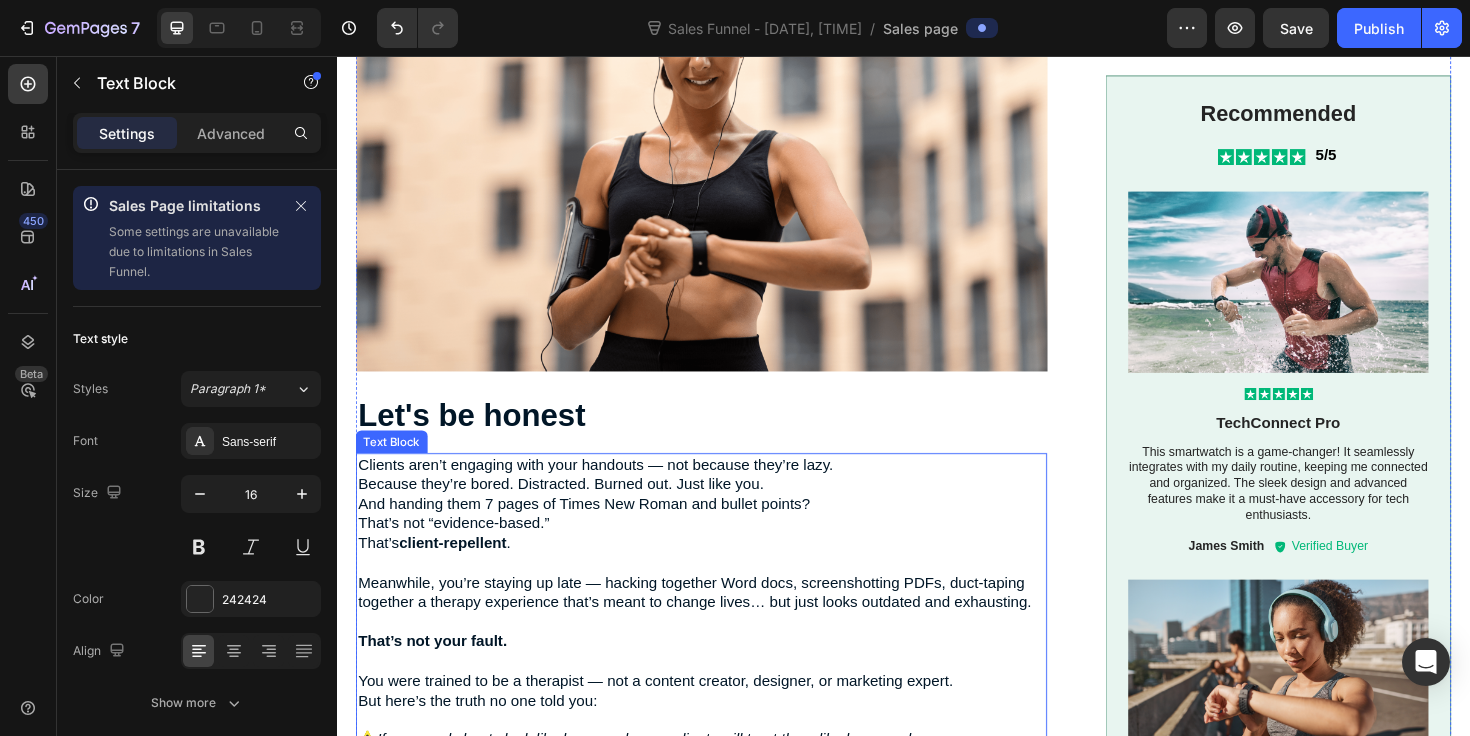 scroll, scrollTop: 493, scrollLeft: 0, axis: vertical 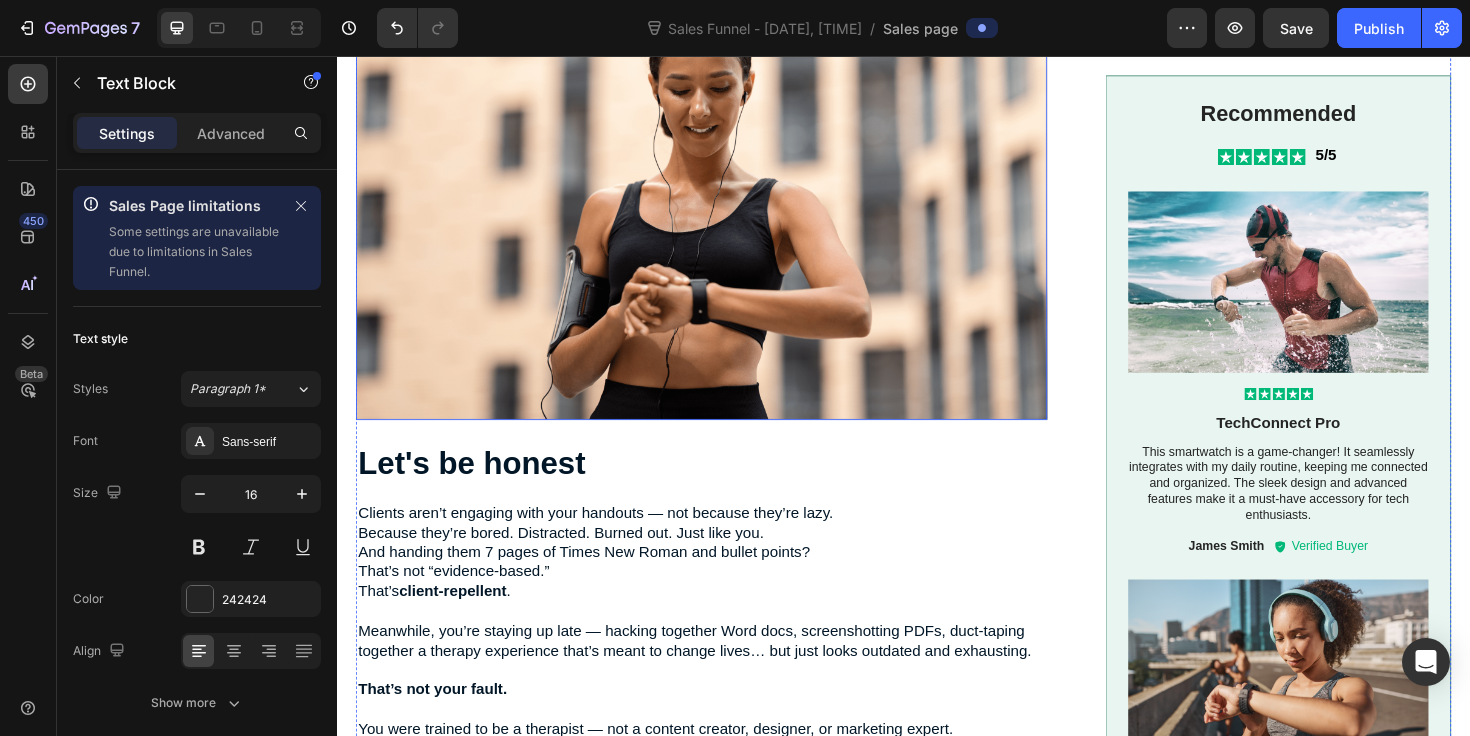 click at bounding box center (723, 210) 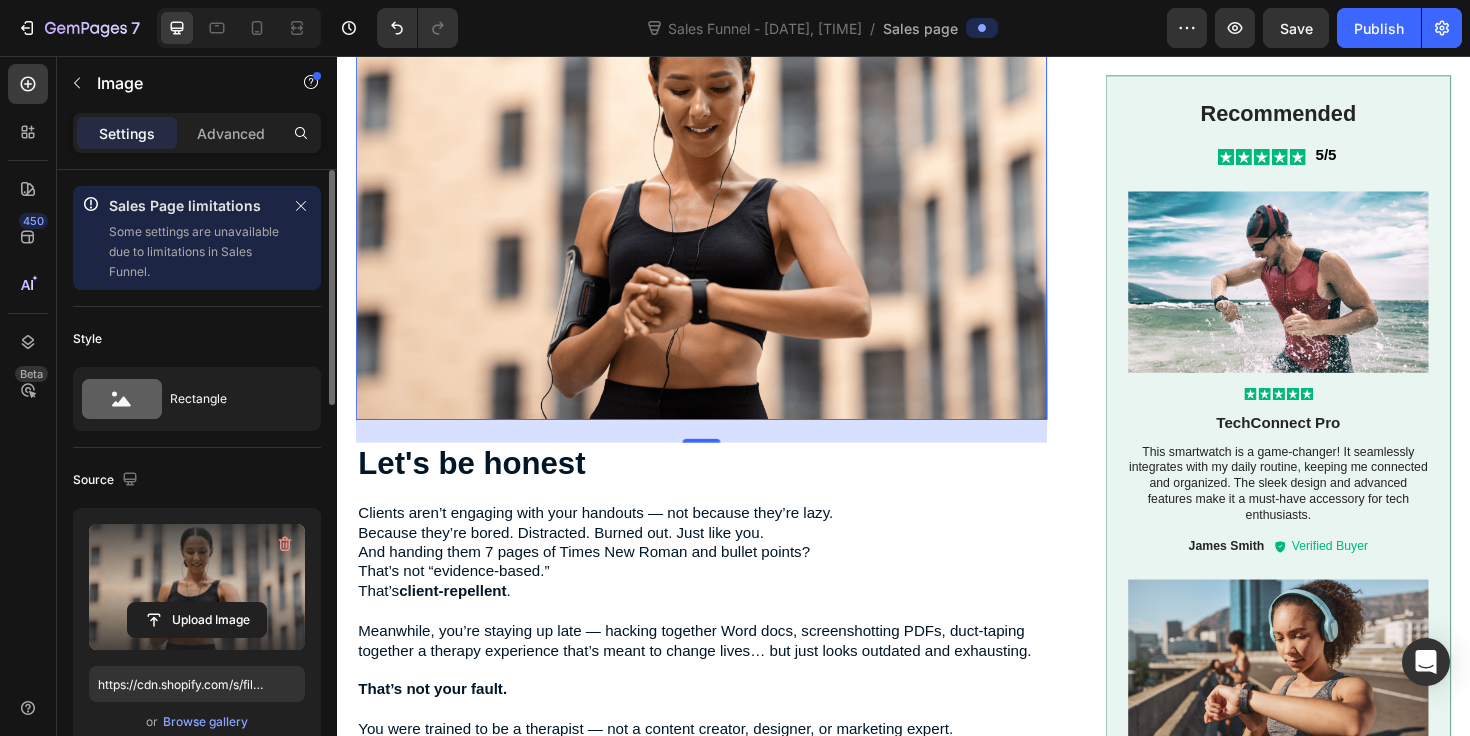 scroll, scrollTop: 150, scrollLeft: 0, axis: vertical 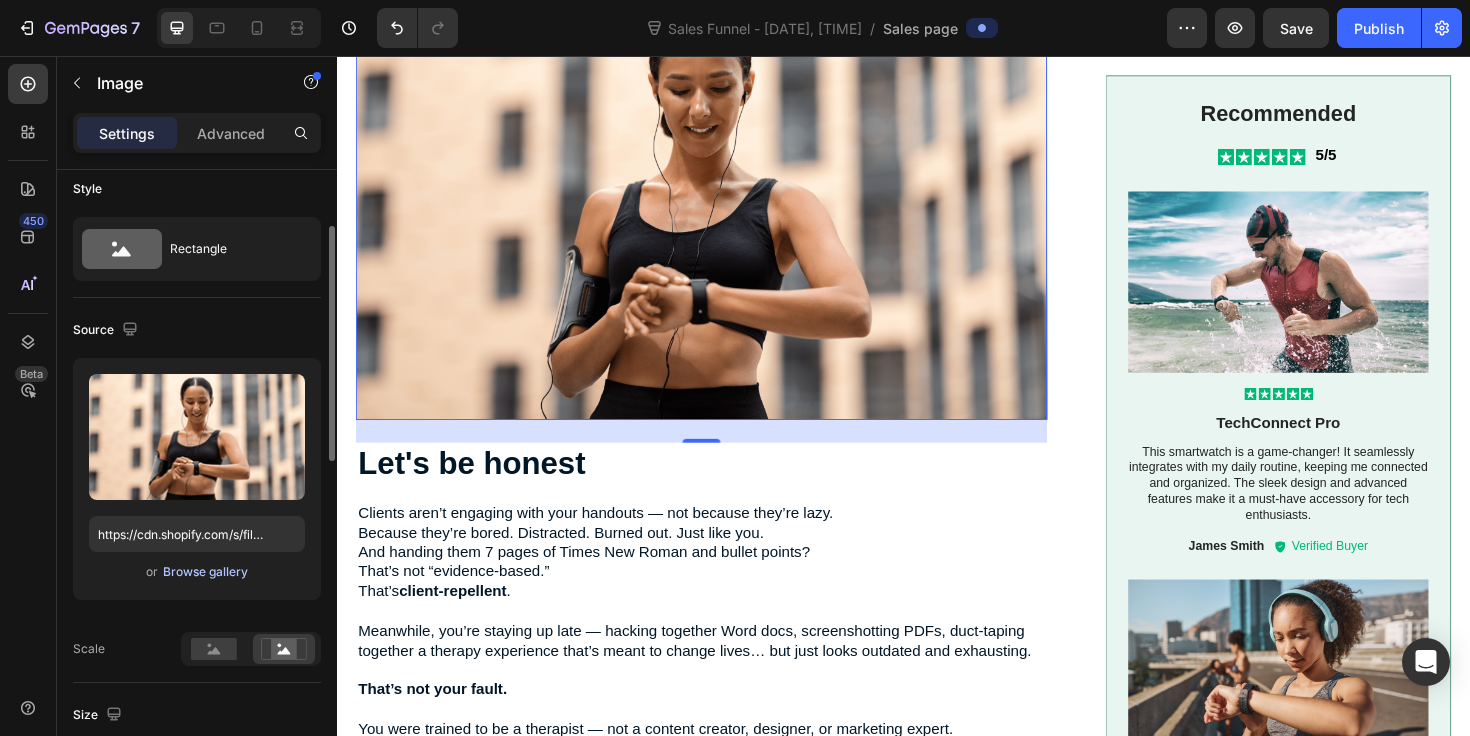 click on "Browse gallery" at bounding box center (205, 572) 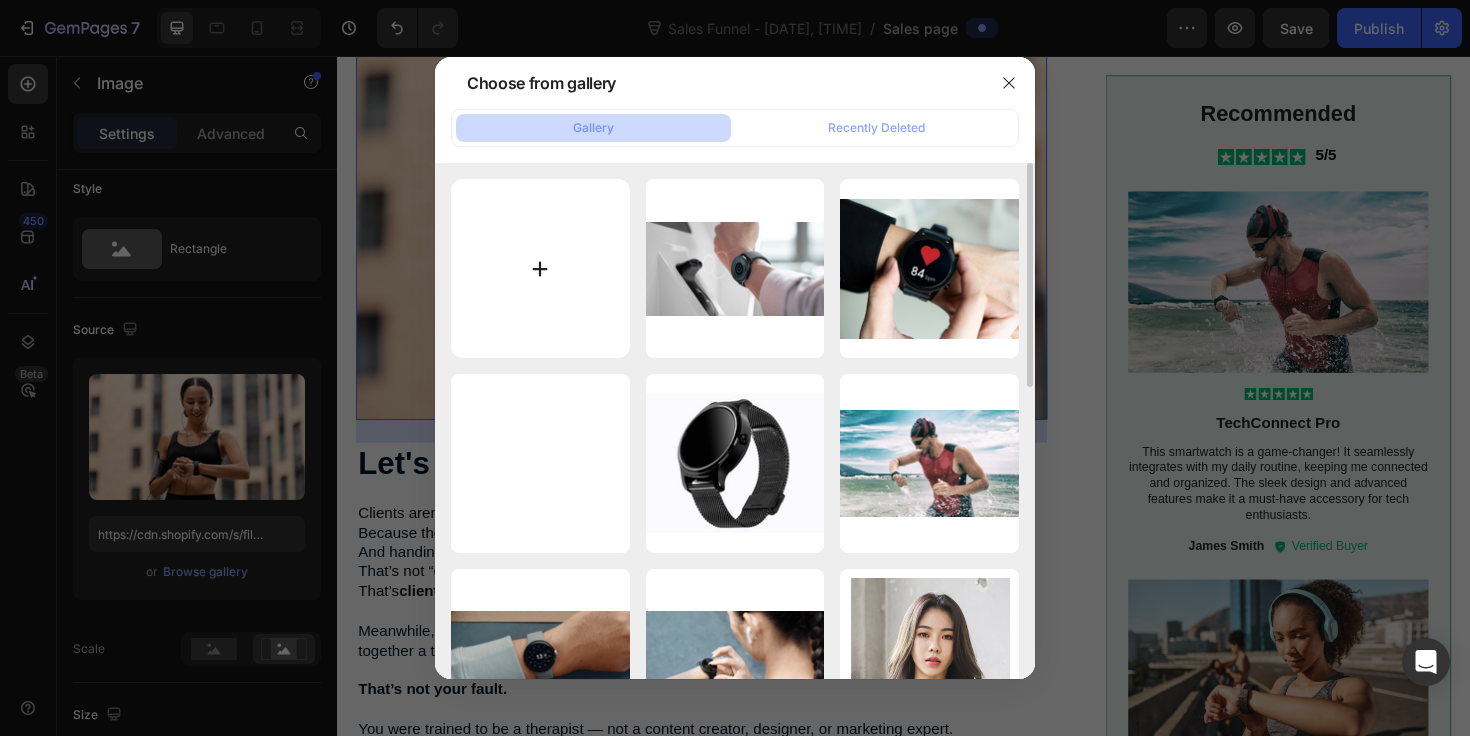 click at bounding box center (540, 268) 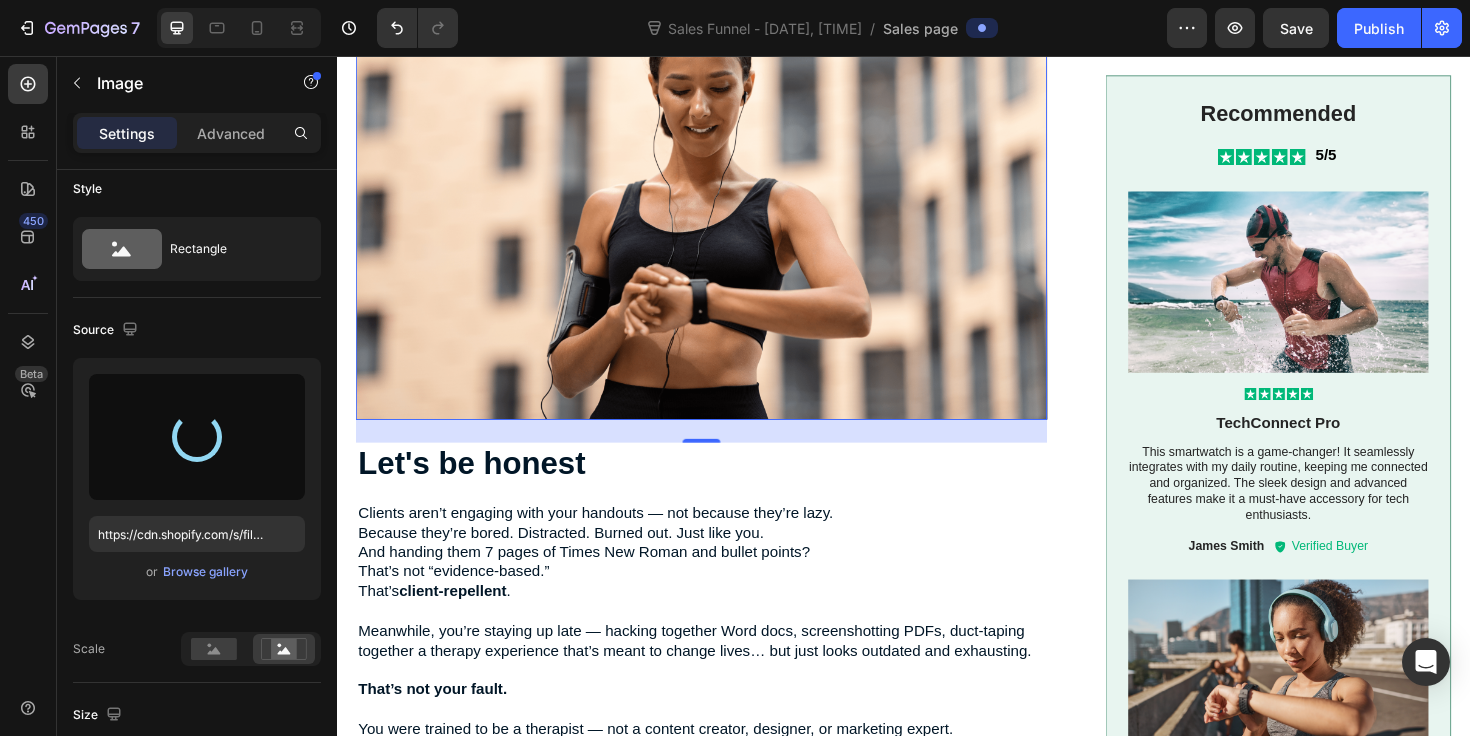 type on "https://cdn.shopify.com/s/files/1/0745/0165/2757/files/gempages_546798849784546528-dcde7ee5-1ab8-471d-bc78-cfef3fe91238.png" 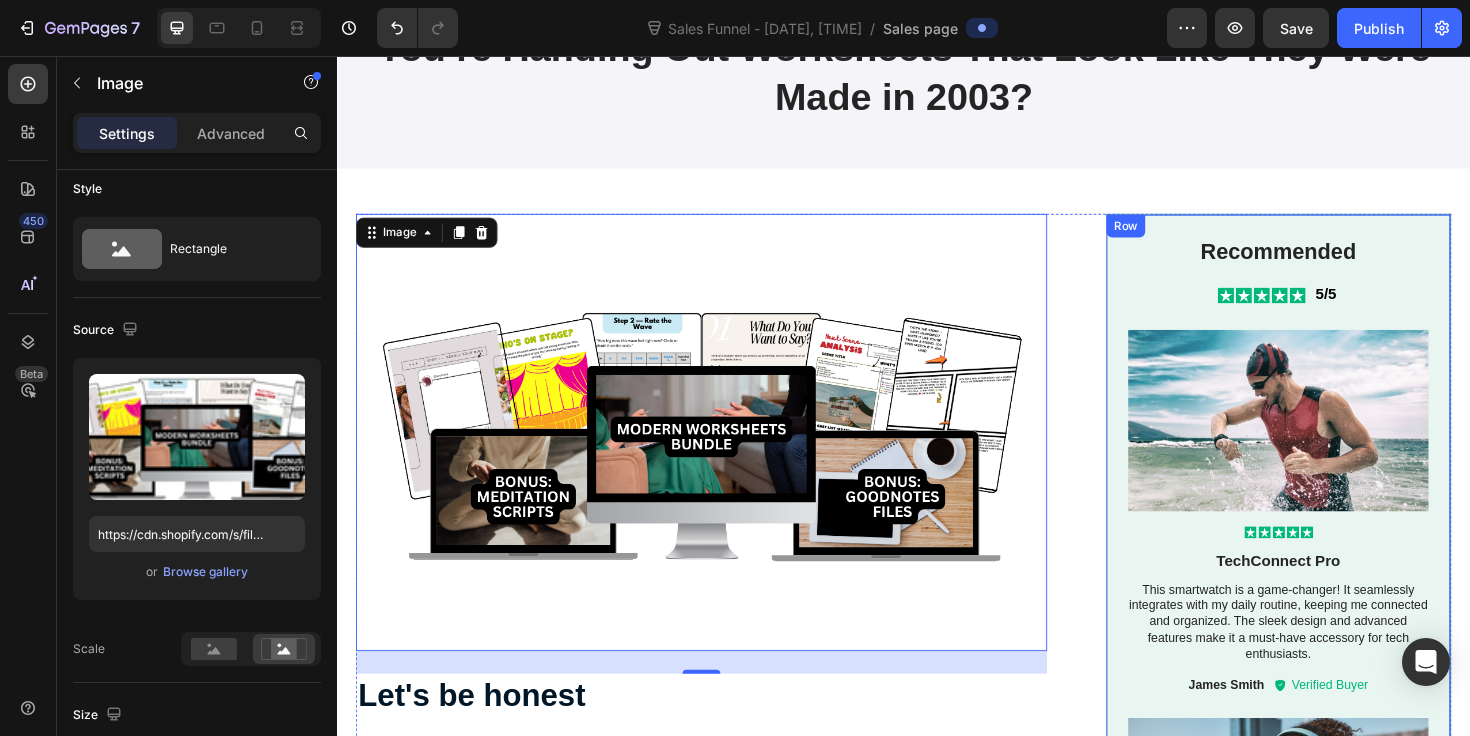 scroll, scrollTop: 249, scrollLeft: 0, axis: vertical 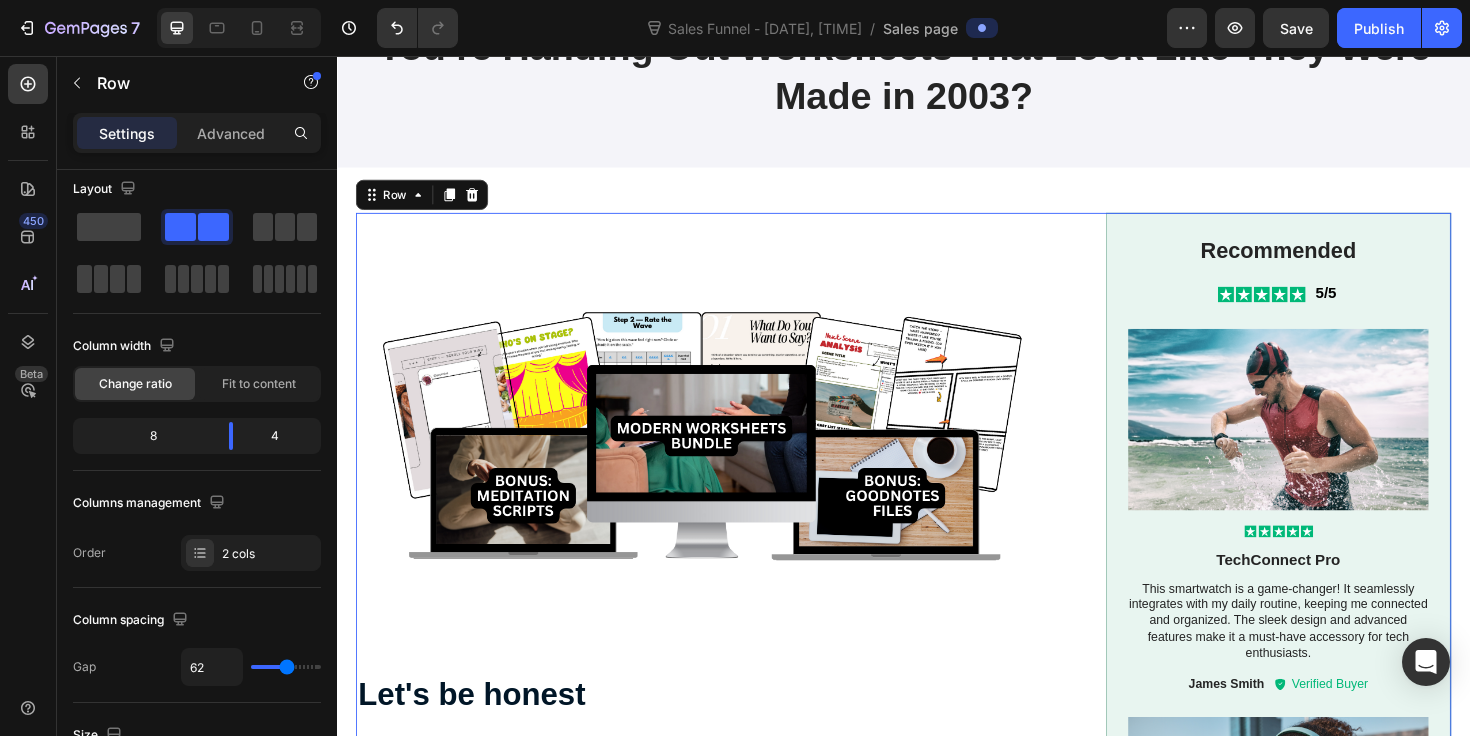 click on "Image Let's be honest Heading Clients aren’t engaging with your handouts — not because they’re lazy. Because they’re bored. Distracted. Burned out. Just like you. And handing them 7 pages of Times New Roman and bullet points? That’s not “evidence-based.” That’s  client-repellent .   Meanwhile, you’re staying up late — hacking together Word docs, screenshotting PDFs, duct-taping together a therapy experience that’s meant to change lives… but just looks outdated and exhausting.   That’s not your fault. You were trained to be a therapist — not a content creator, designer, or marketing expert. But here’s the truth no one told you:   ⚠️  If your worksheets look like homework, your clients will treat them like homework. ⚠️  If they don’t engage, they don’t improve. Period. ⚠️  And if you keep spending hours on prep… your evenings, your energy, and your sanity are gone.   Now here’s the good news:   ✅ Built for the distracted modern client. finally  engage." at bounding box center (937, 1801) 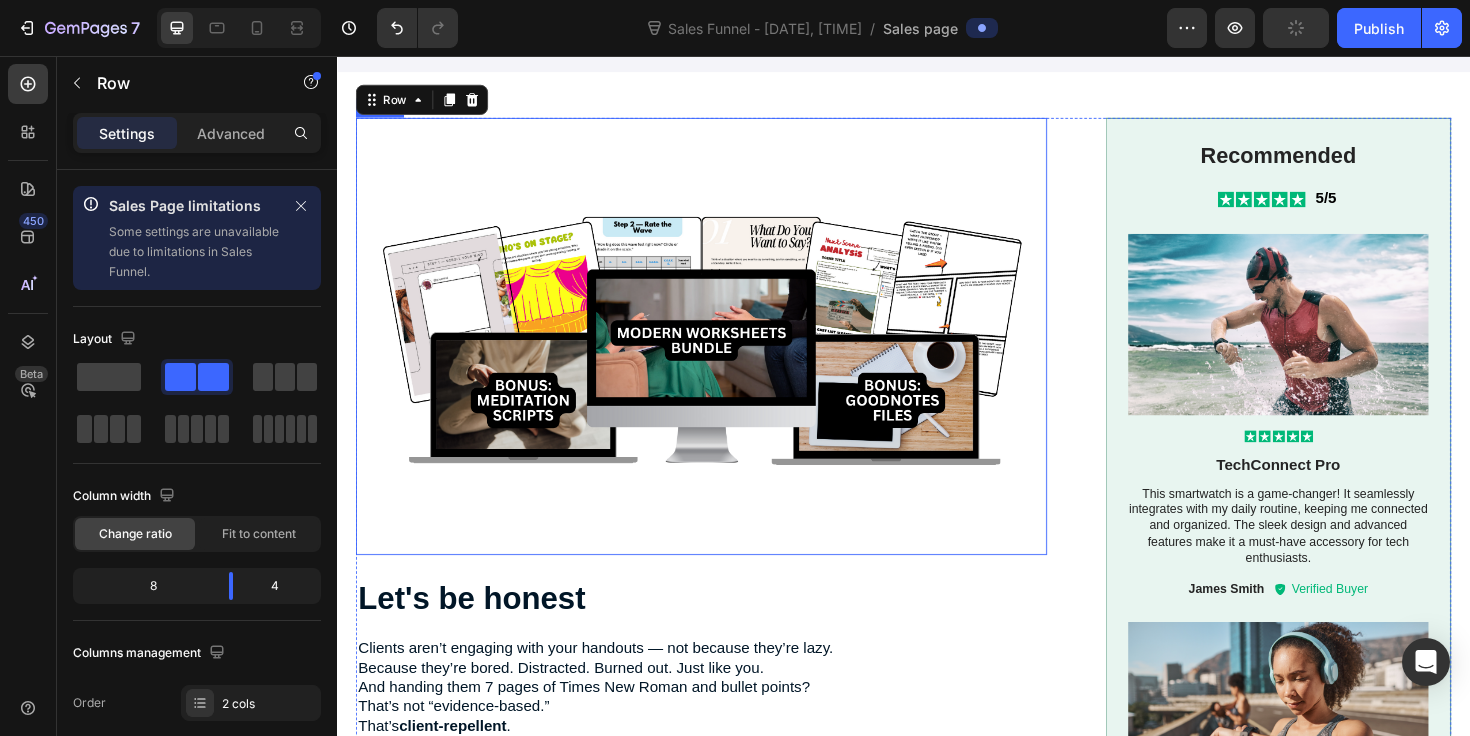 scroll, scrollTop: 345, scrollLeft: 0, axis: vertical 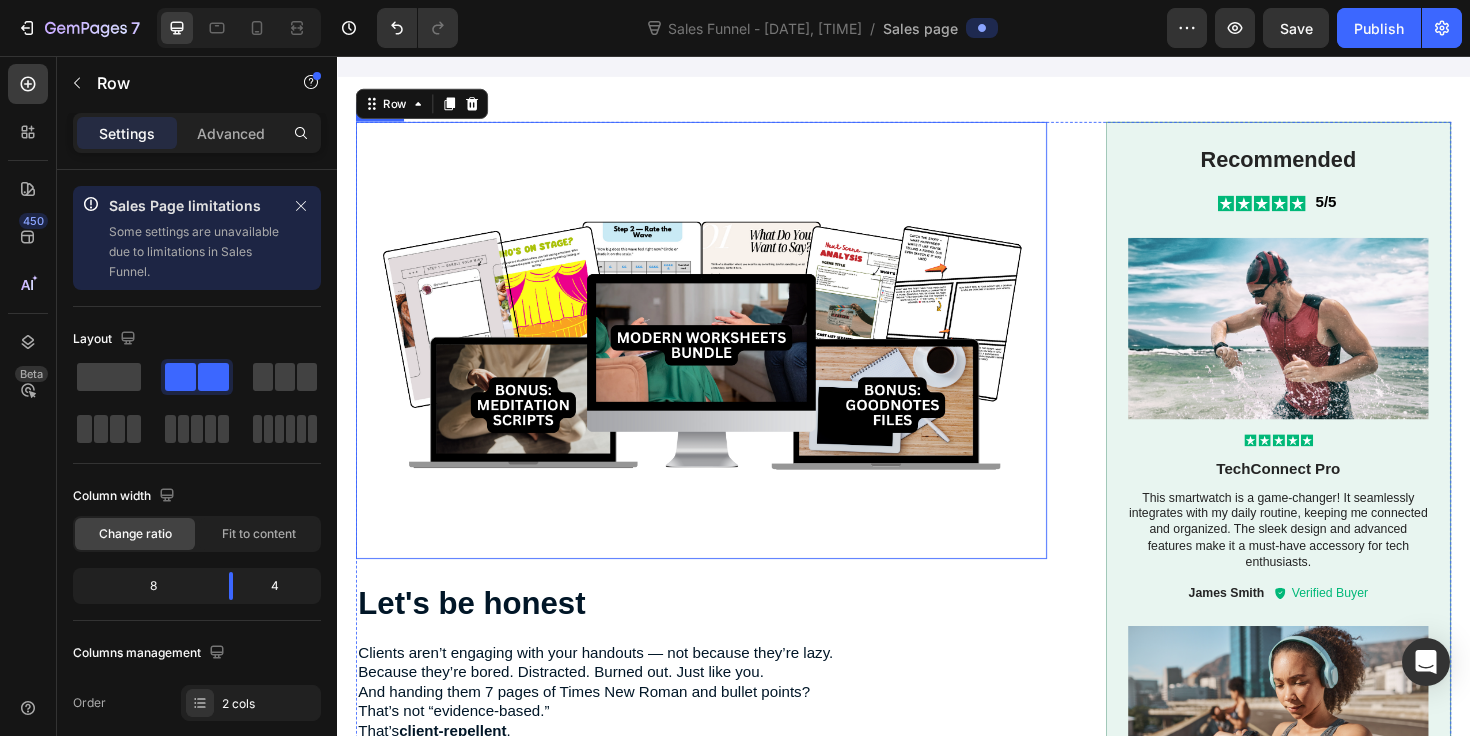 click at bounding box center (723, 358) 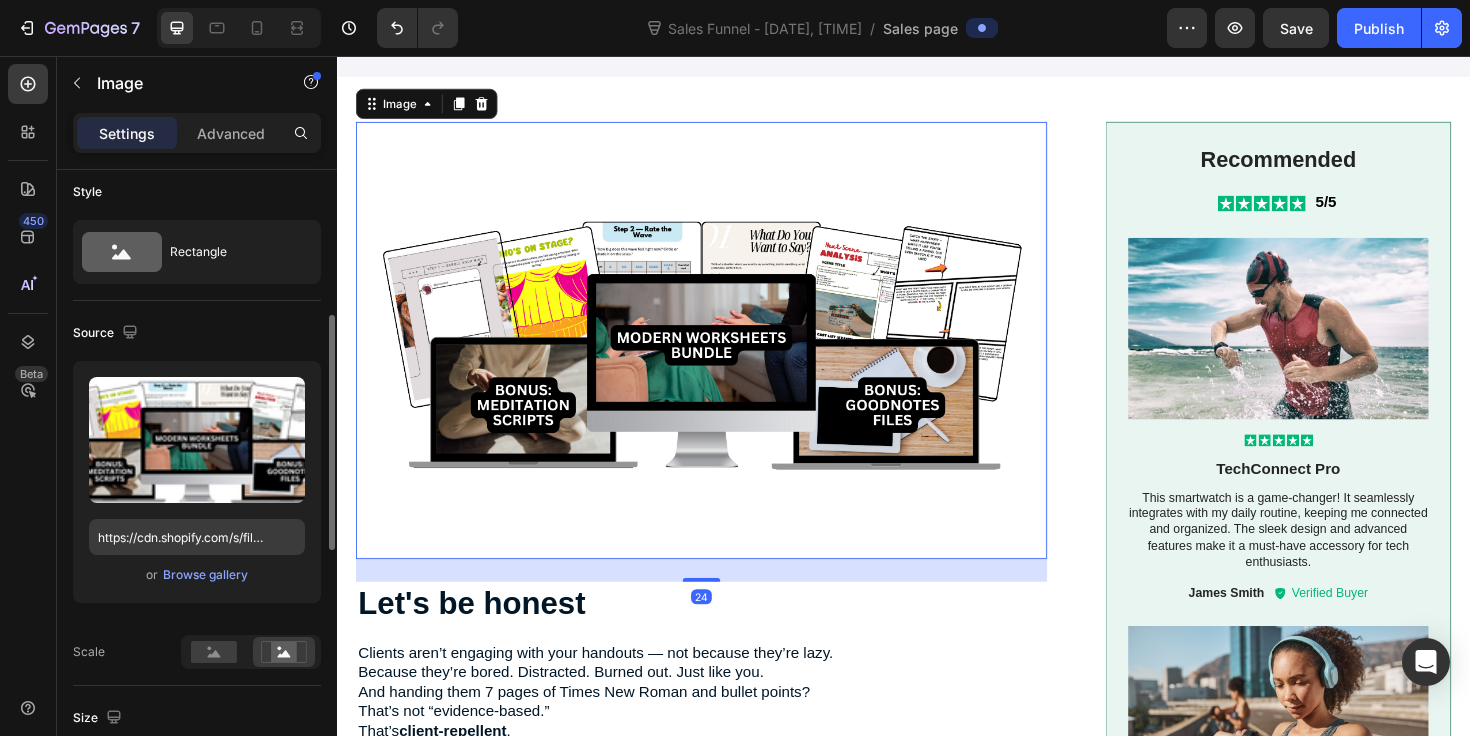 scroll, scrollTop: 212, scrollLeft: 0, axis: vertical 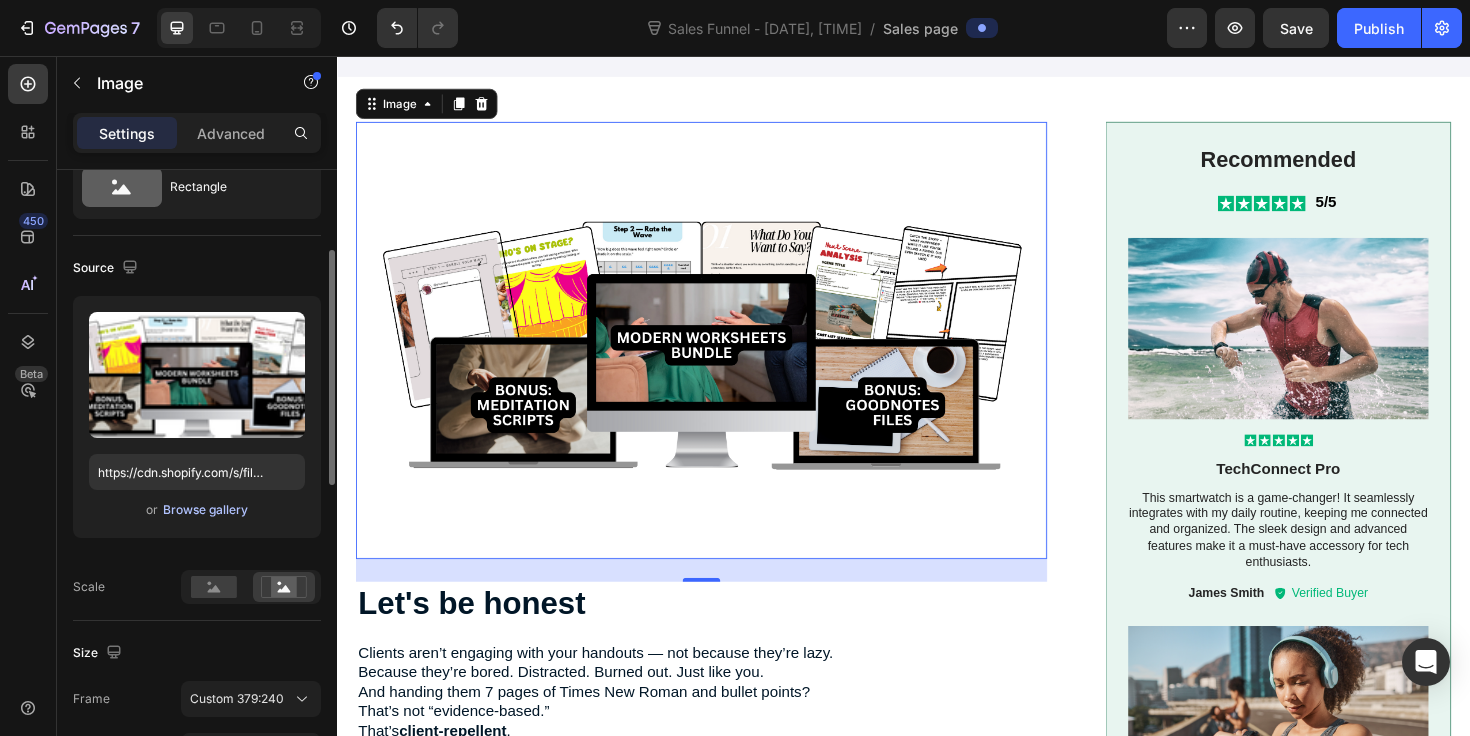 click on "Browse gallery" at bounding box center (205, 510) 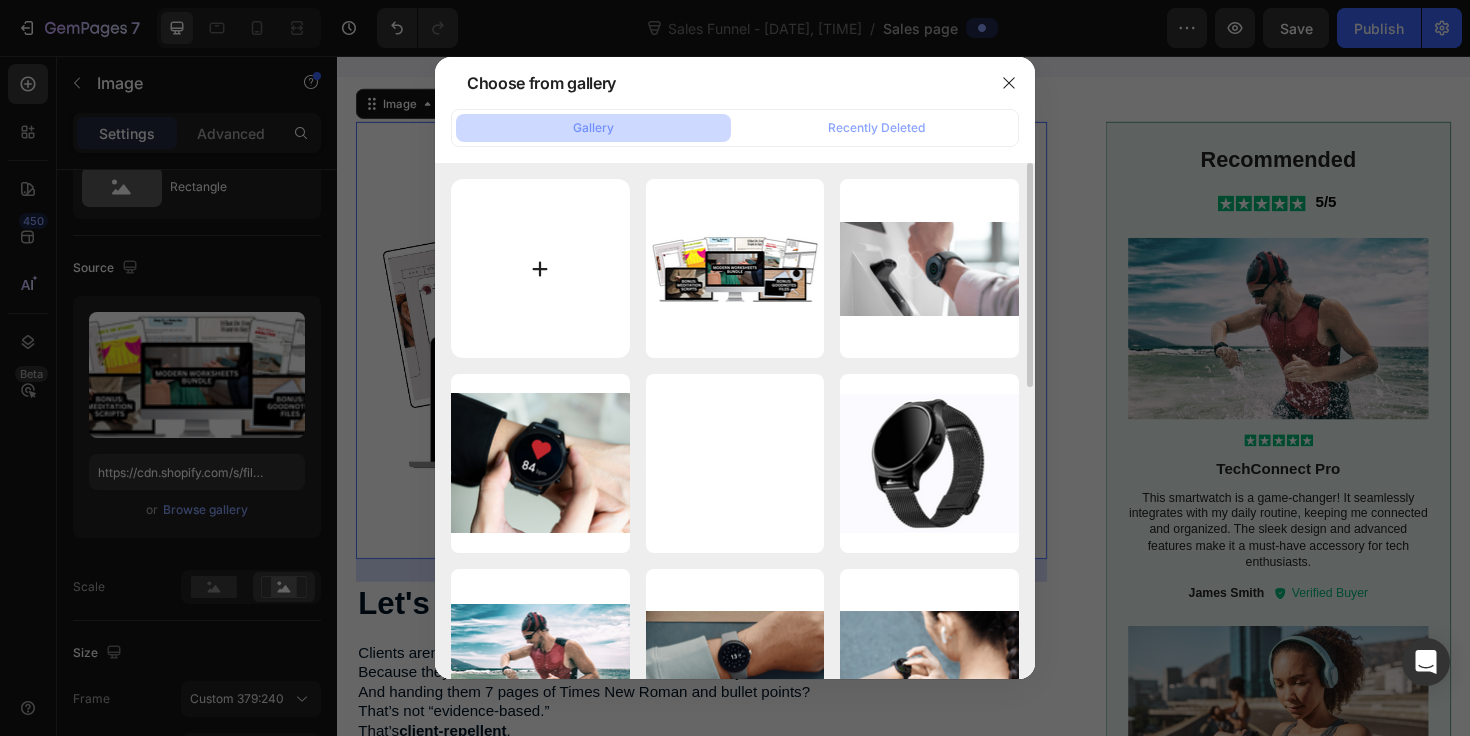 click at bounding box center (540, 268) 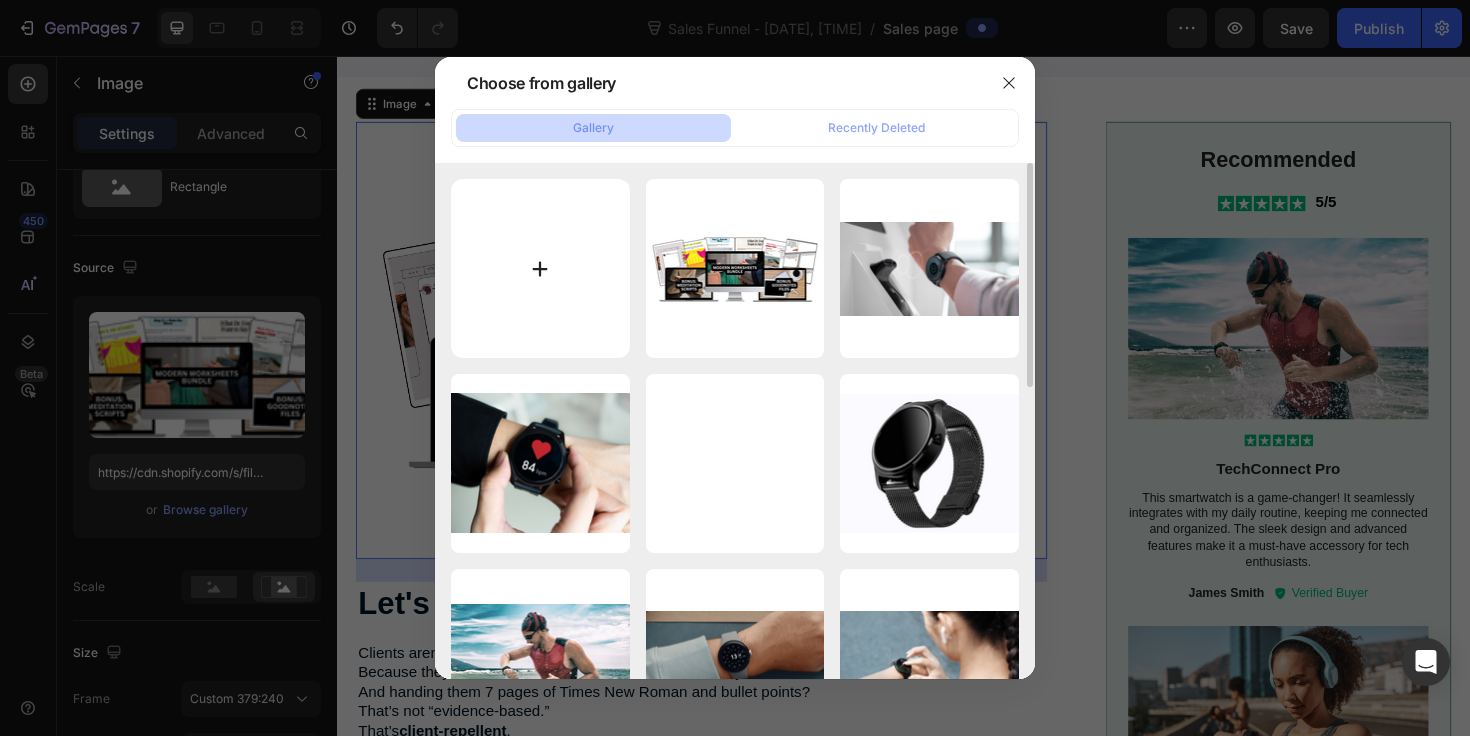 click at bounding box center (540, 268) 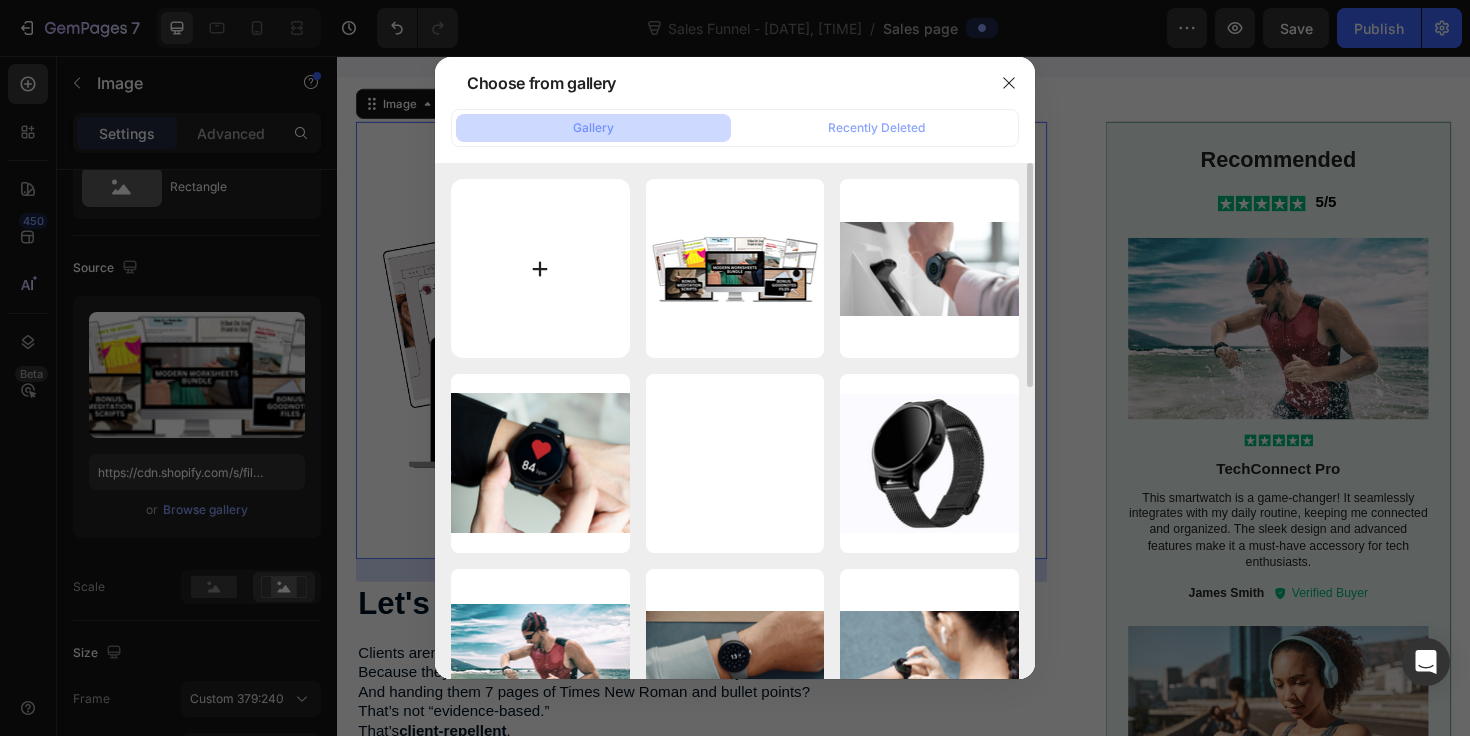 type on "C:\fakepath\[FILENAME]" 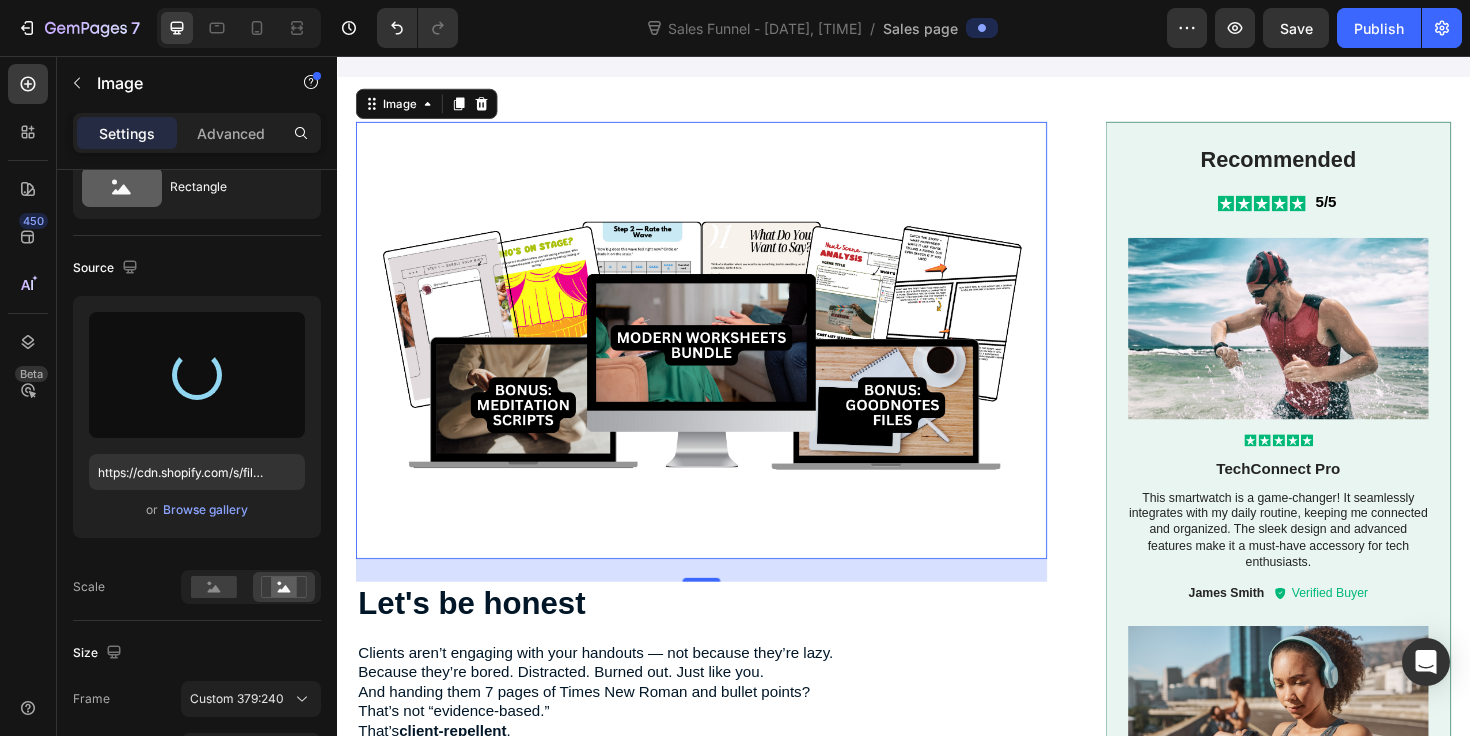 type on "https://cdn.shopify.com/s/files/1/0745/0165/2757/files/gempages_546798849784546528-4a071f79-0e1c-4cc1-ae58-b36cf231a67d.png" 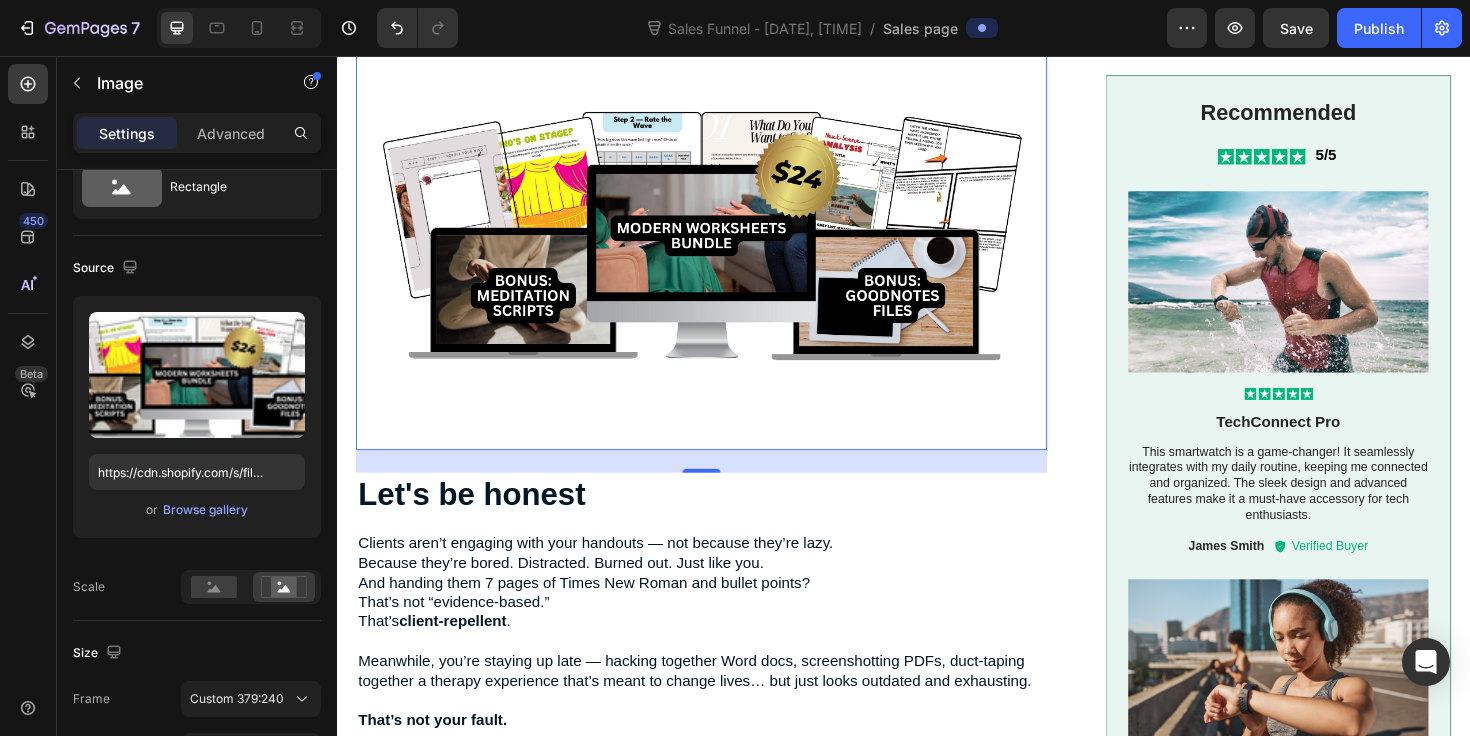 scroll, scrollTop: 684, scrollLeft: 0, axis: vertical 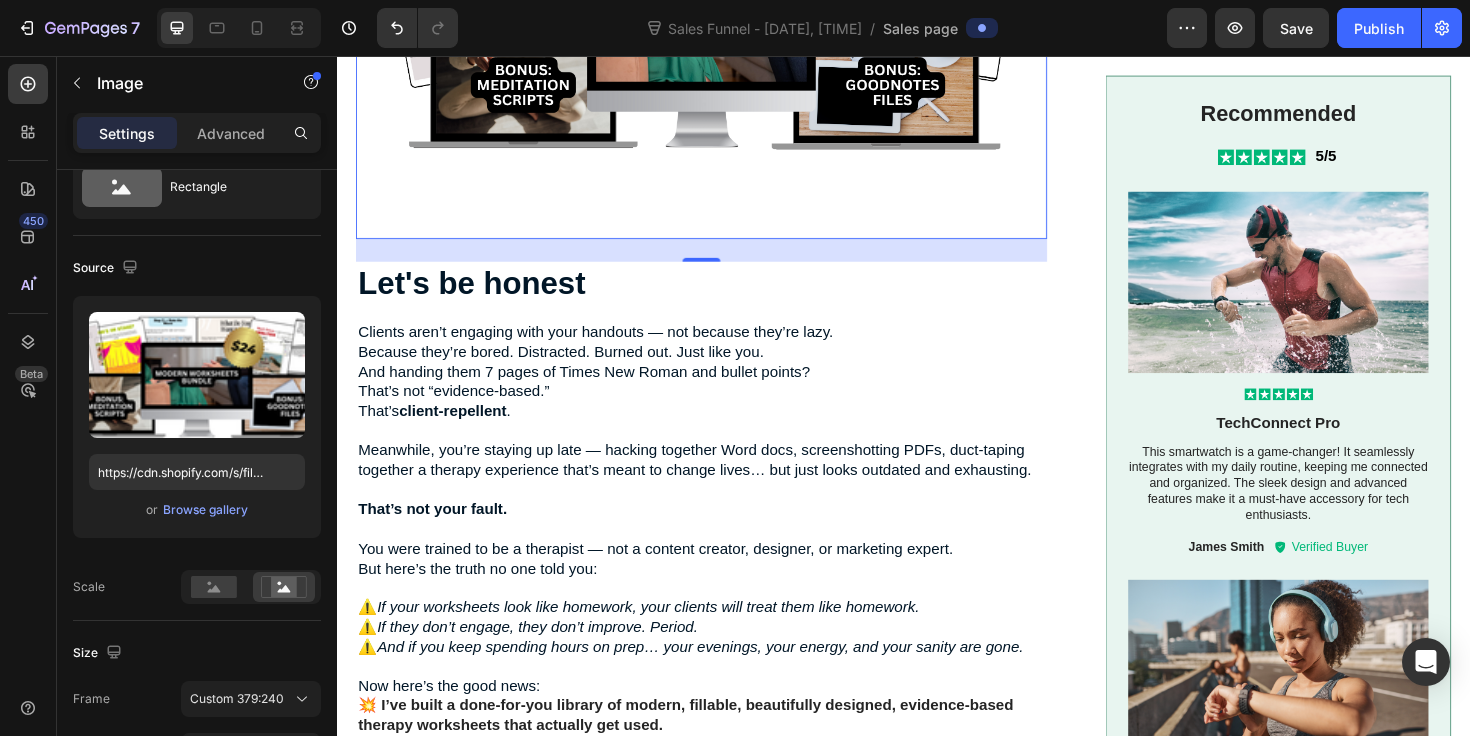 click on "24" at bounding box center [723, 262] 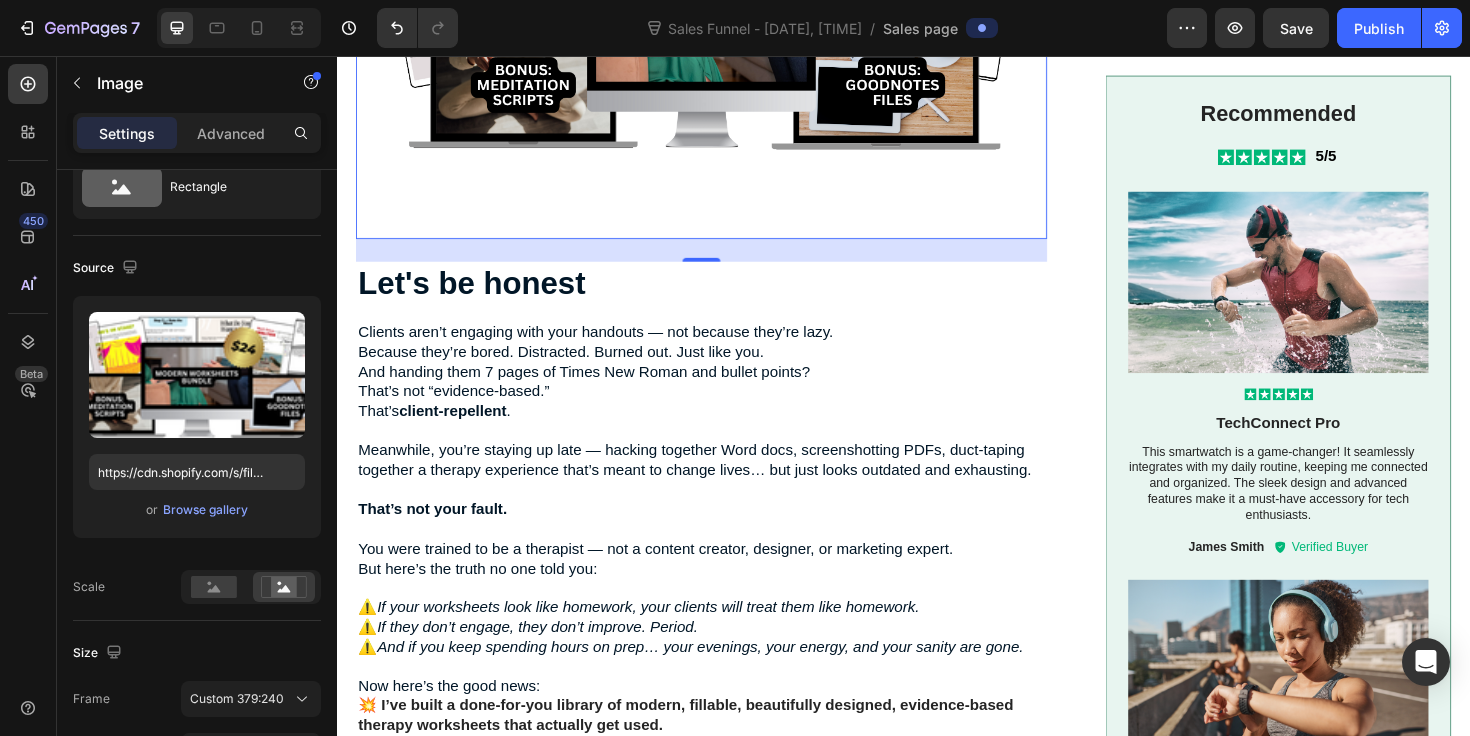 click on "Image   24 Let's be honest Heading Clients aren’t engaging with your handouts — not because they’re lazy. Because they’re bored. Distracted. Burned out. Just like you. And handing them 7 pages of Times New Roman and bullet points? That’s not “evidence-based.” That’s  client-repellent .   Meanwhile, you’re staying up late — hacking together Word docs, screenshotting PDFs, duct-taping together a therapy experience that’s meant to change lives… but just looks outdated and exhausting.   That’s not your fault. You were trained to be a therapist — not a content creator, designer, or marketing expert. But here’s the truth no one told you:   ⚠️  If your worksheets look like homework, your clients will treat them like homework. ⚠️  If they don’t engage, they don’t improve. Period. ⚠️  And if you keep spending hours on prep… your evenings, your energy, and your sanity are gone.   Now here’s the good news:   ✅ Built for the distracted modern client. finally" at bounding box center [723, 1366] 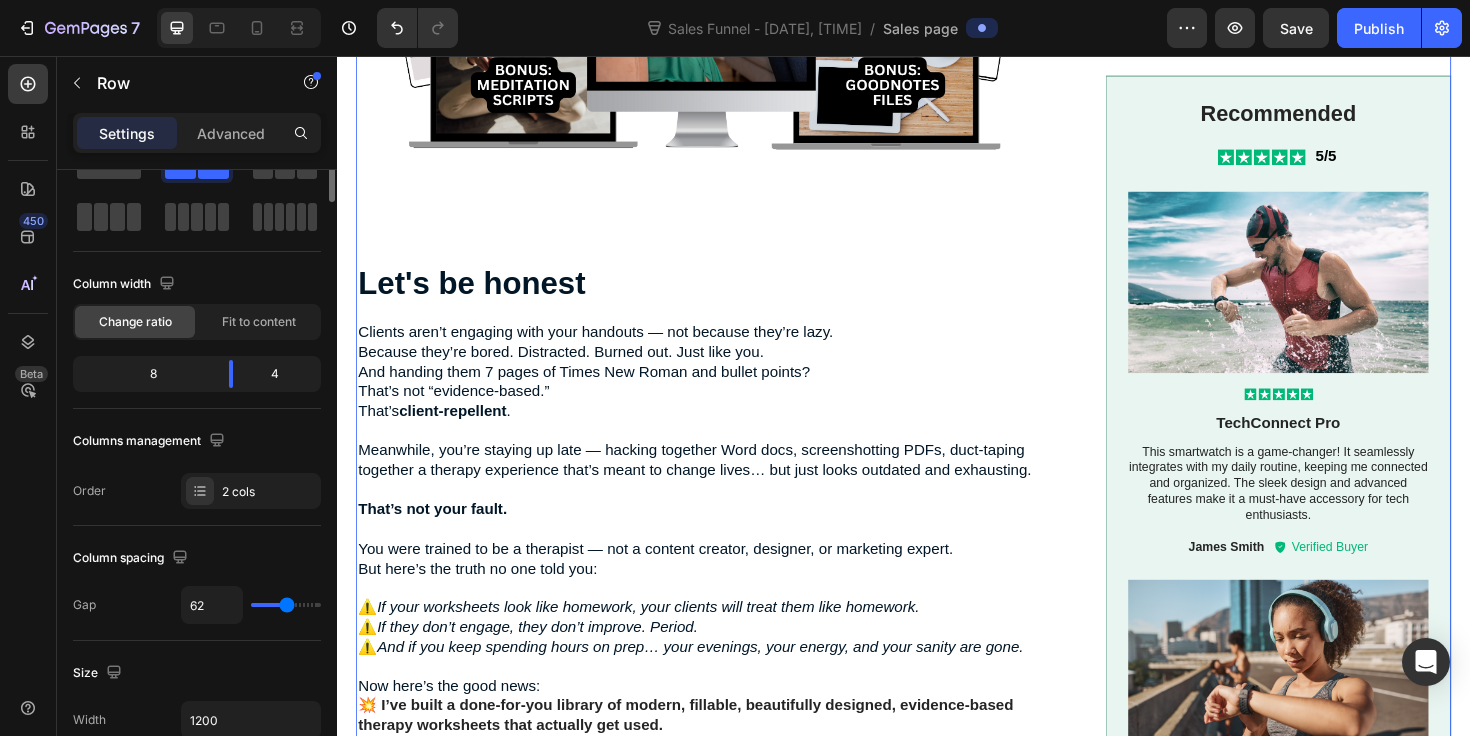 scroll, scrollTop: 0, scrollLeft: 0, axis: both 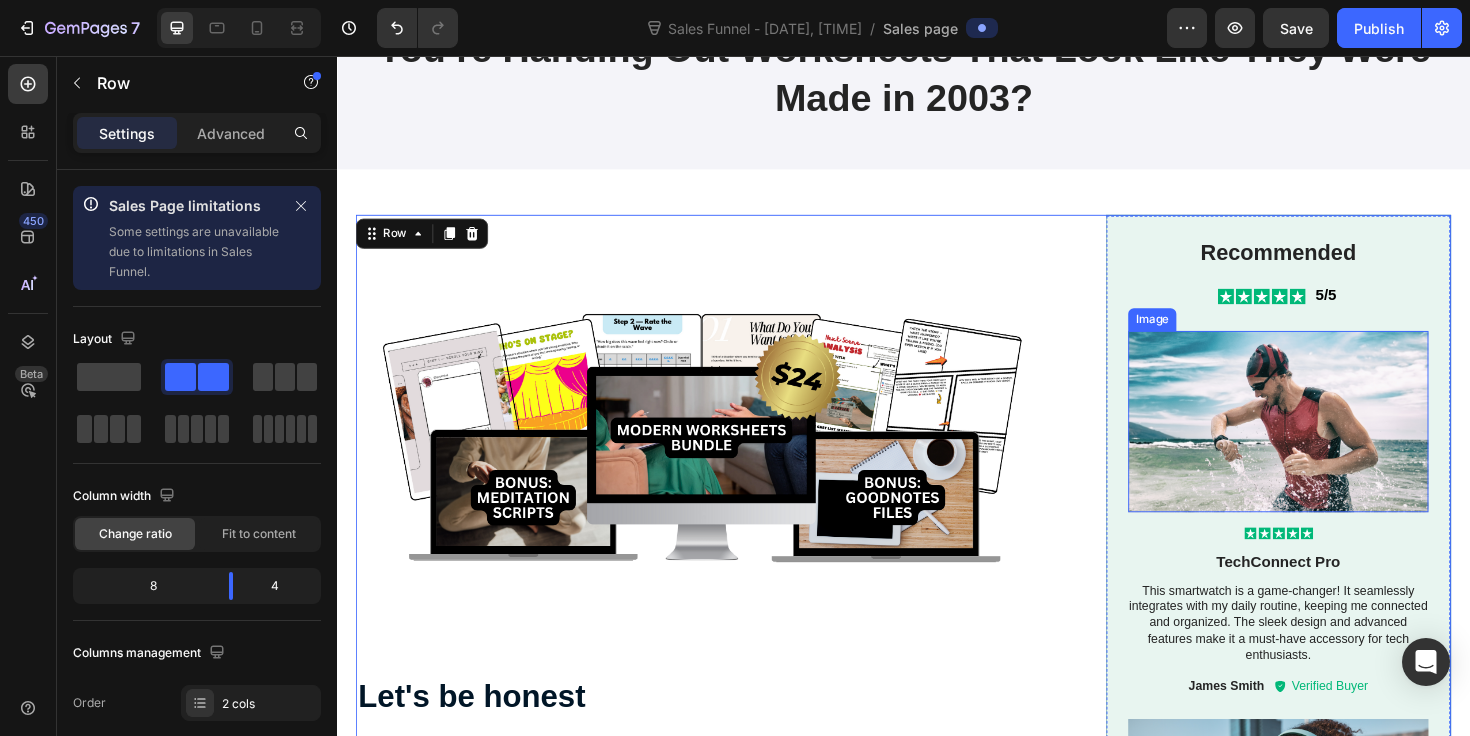 click at bounding box center [1334, 443] 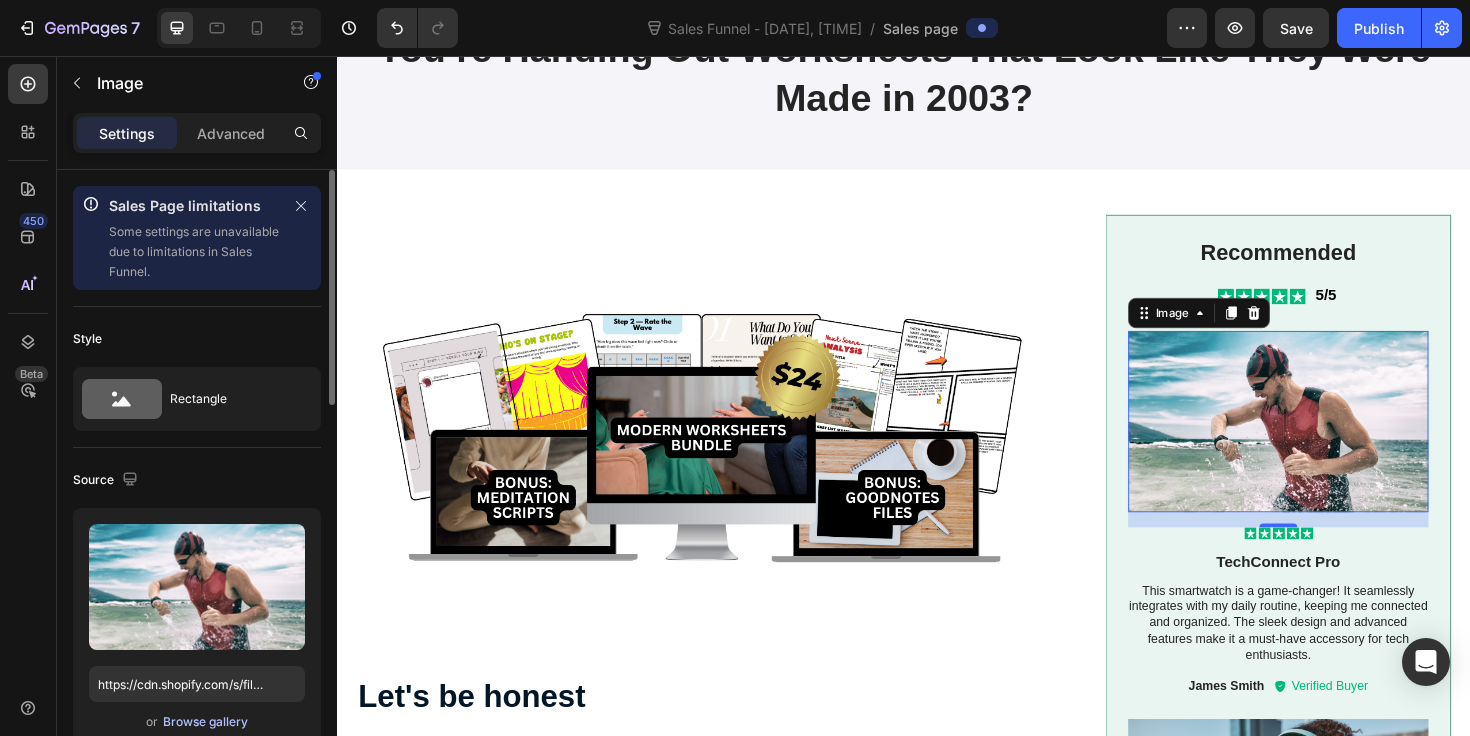 click on "Browse gallery" at bounding box center (205, 722) 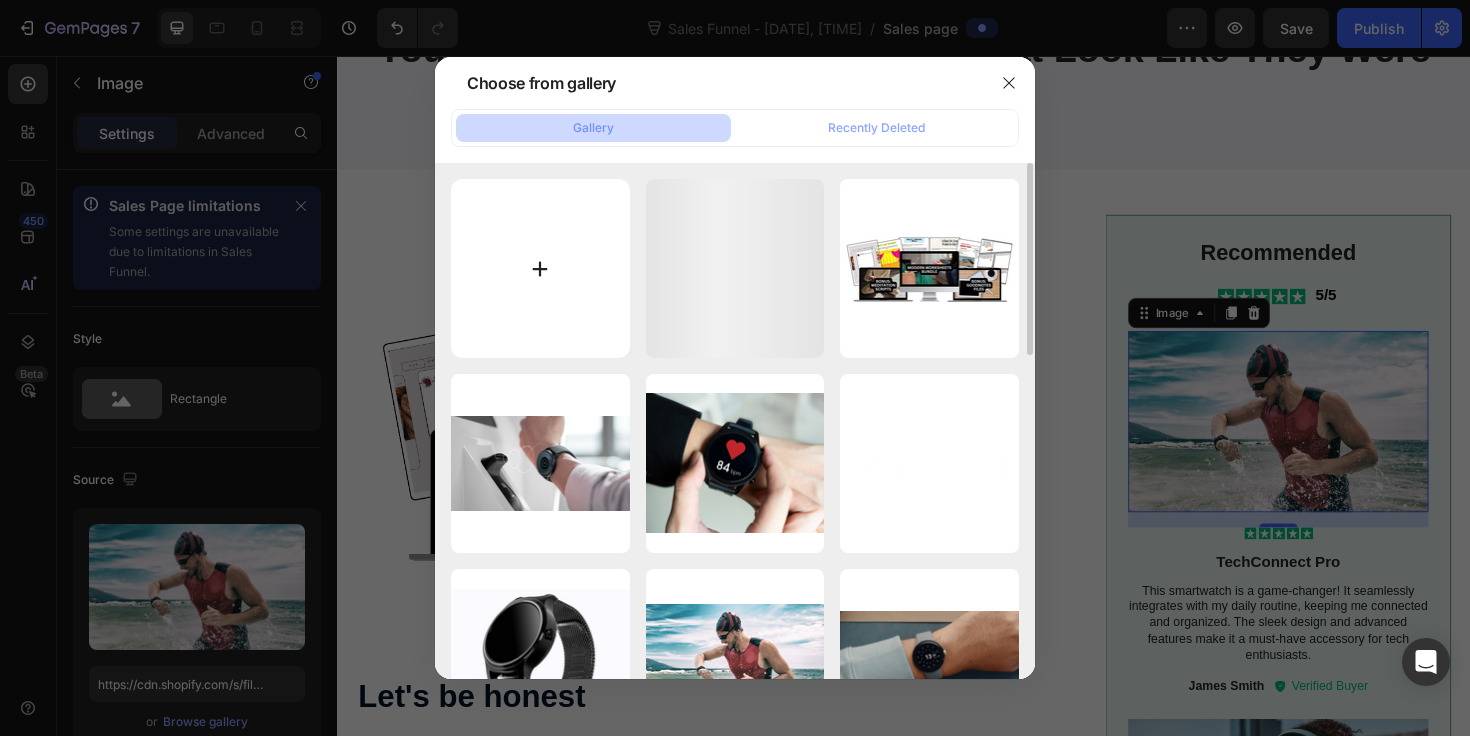 click at bounding box center (540, 268) 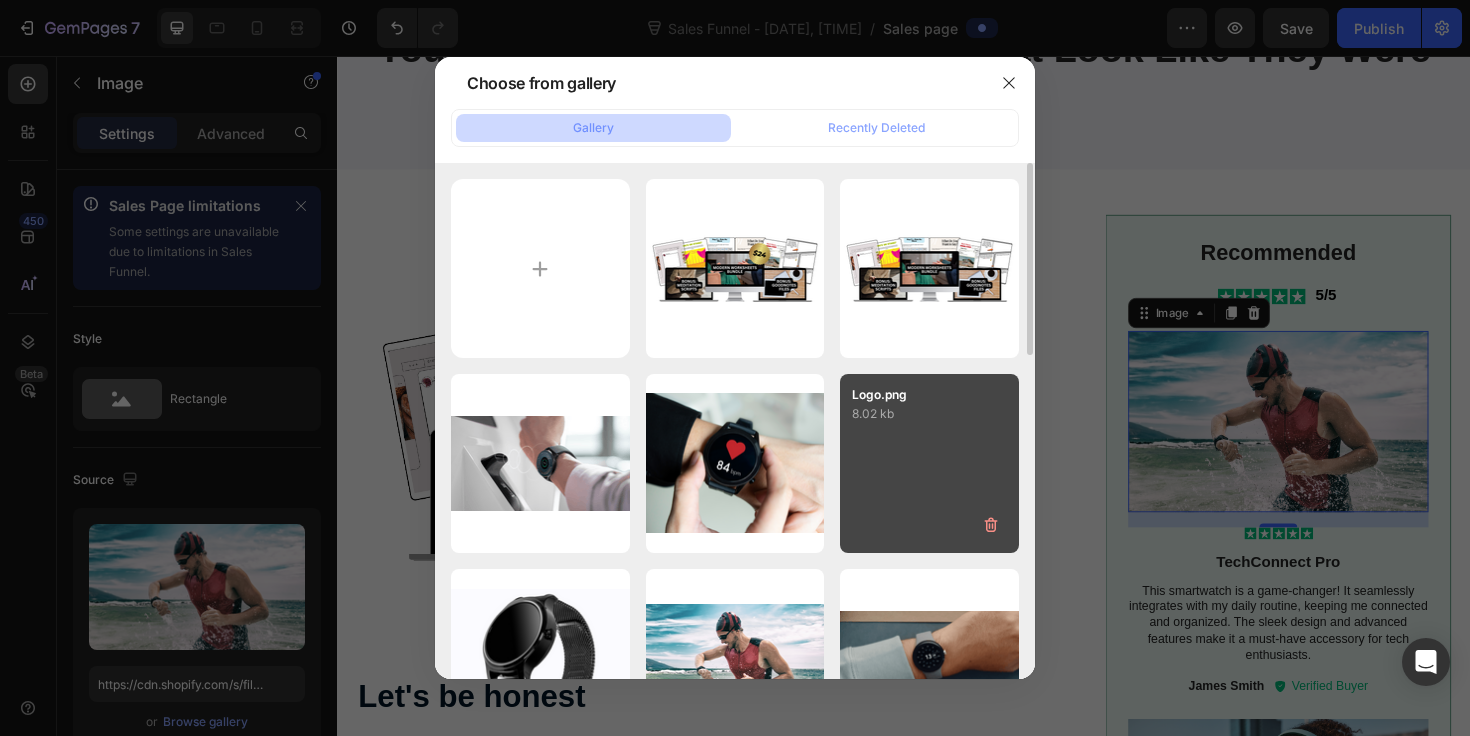 type on "C:\fakepath\[FILENAME]" 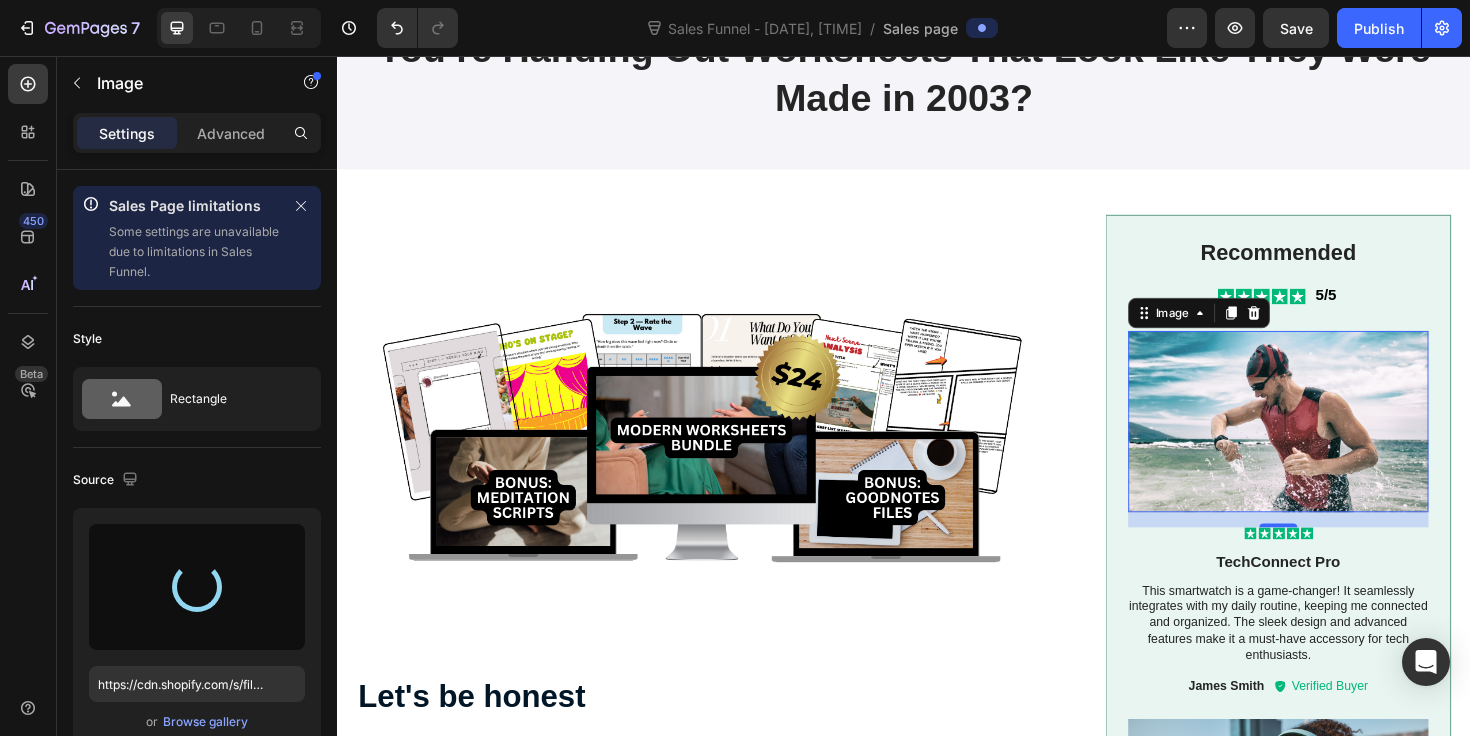 type on "https://cdn.shopify.com/s/files/1/0745/0165/2757/files/gempages_546798849784546528-a0201071-05b4-40a0-ae20-7da8841c5f0e.png" 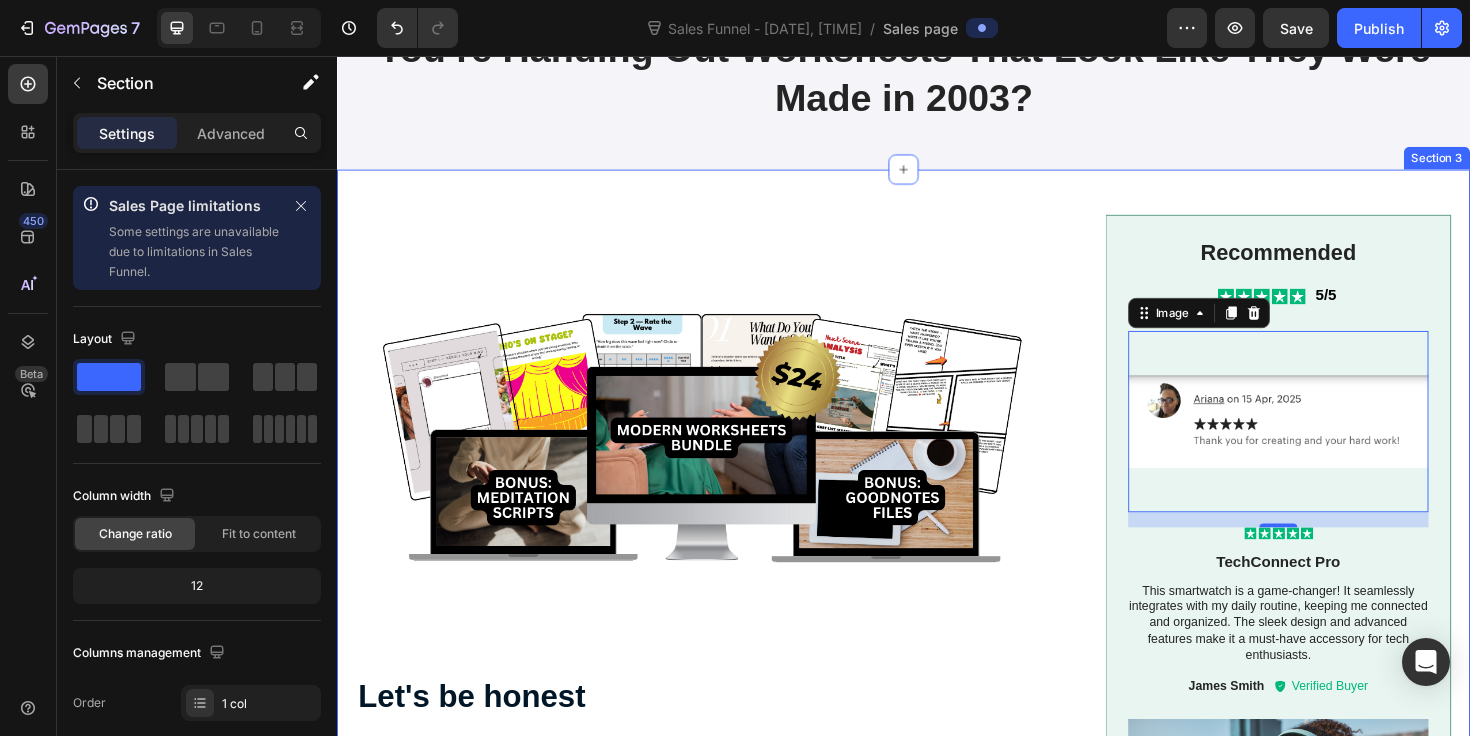 click on "Image Let's be honest Heading Clients aren’t engaging with your handouts — not because they’re lazy. Because they’re bored. Distracted. Burned out. Just like you. And handing them 7 pages of Times New Roman and bullet points? That’s not “evidence-based.” That’s  client-repellent .   Meanwhile, you’re staying up late — hacking together Word docs, screenshotting PDFs, duct-taping together a therapy experience that’s meant to change lives… but just looks outdated and exhausting.   That’s not your fault. You were trained to be a therapist — not a content creator, designer, or marketing expert. But here’s the truth no one told you:   ⚠️  If your worksheets look like homework, your clients will treat them like homework. ⚠️  If they don’t engage, they don’t improve. Period. ⚠️  And if you keep spending hours on prep… your evenings, your energy, and your sanity are gone.   Now here’s the good news:   ✅ Built for the distracted modern client. finally  engage." at bounding box center [937, 1791] 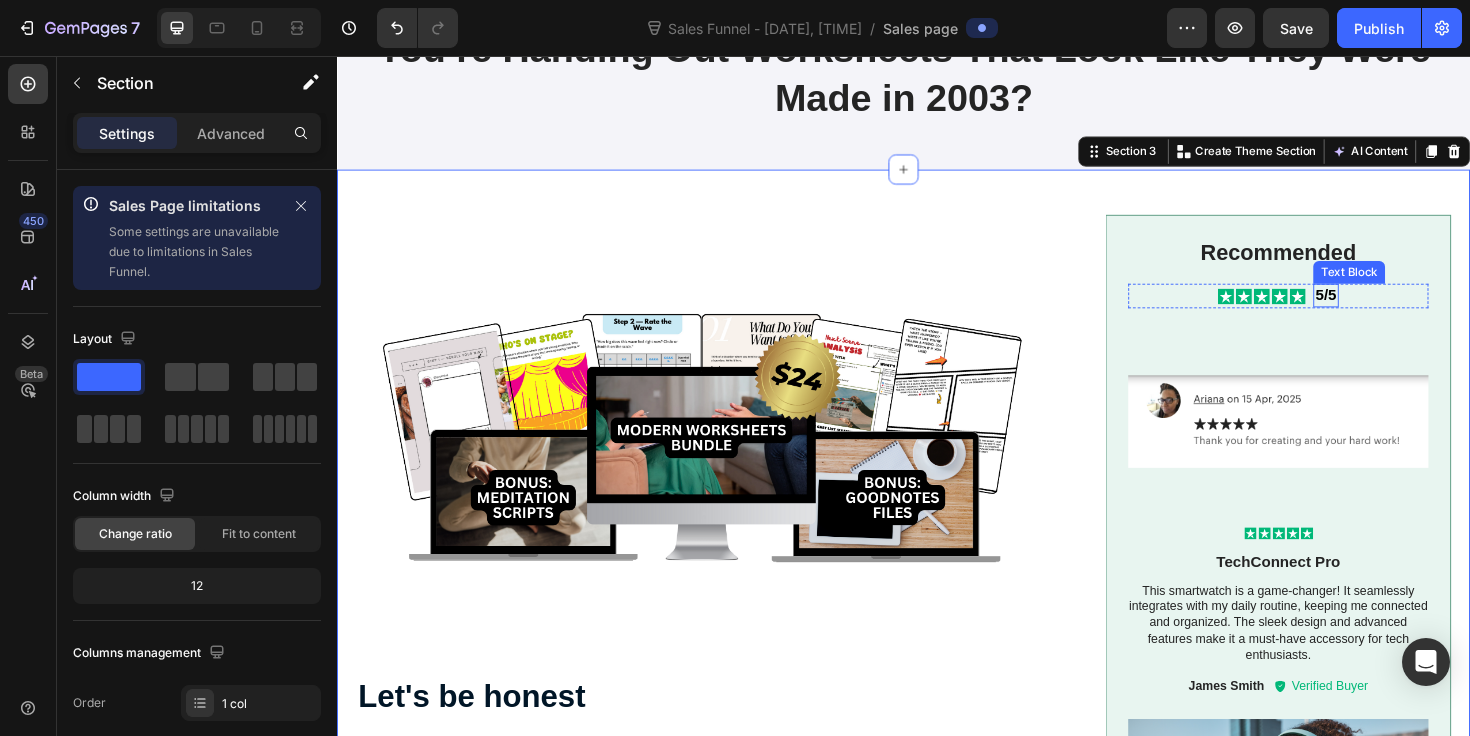 click on "5/5" at bounding box center [1384, 309] 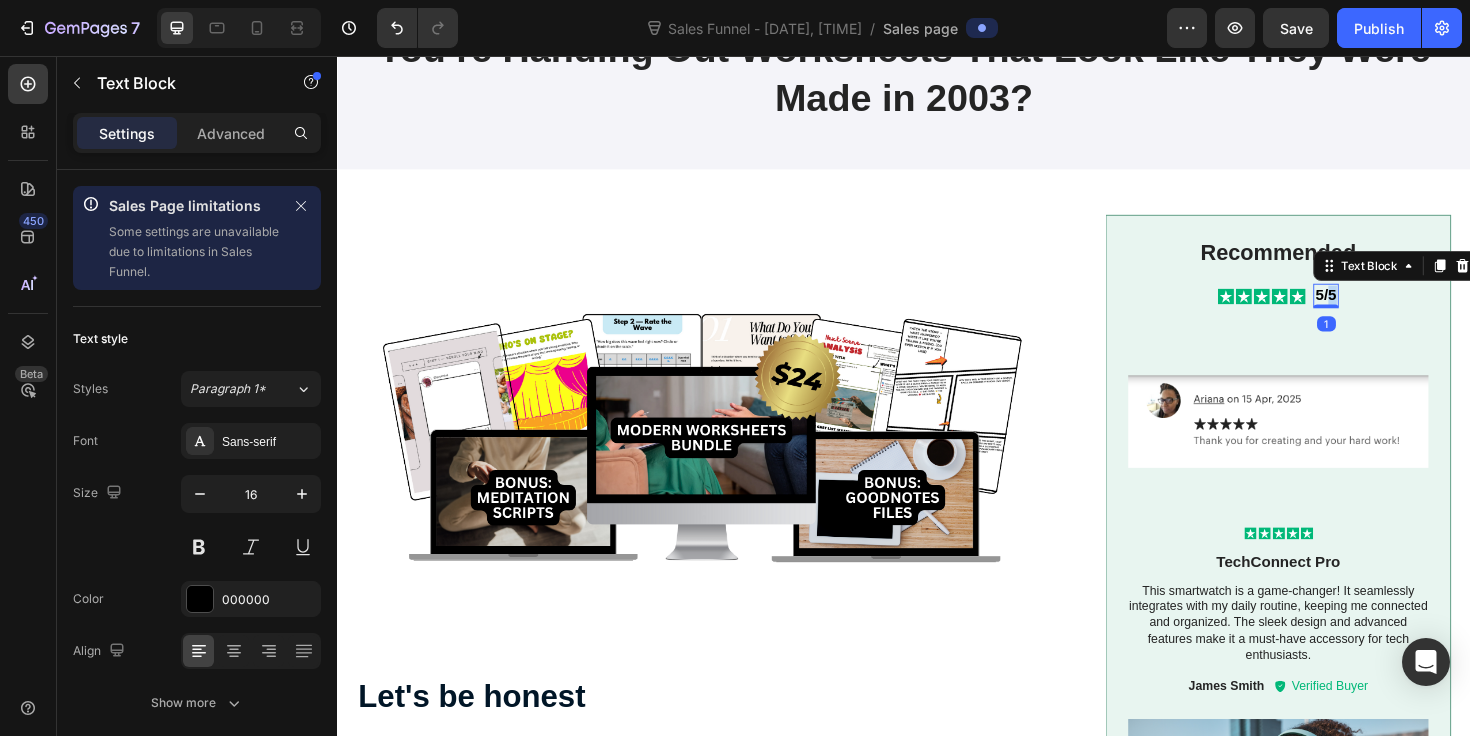 click on "5/5" at bounding box center [1384, 309] 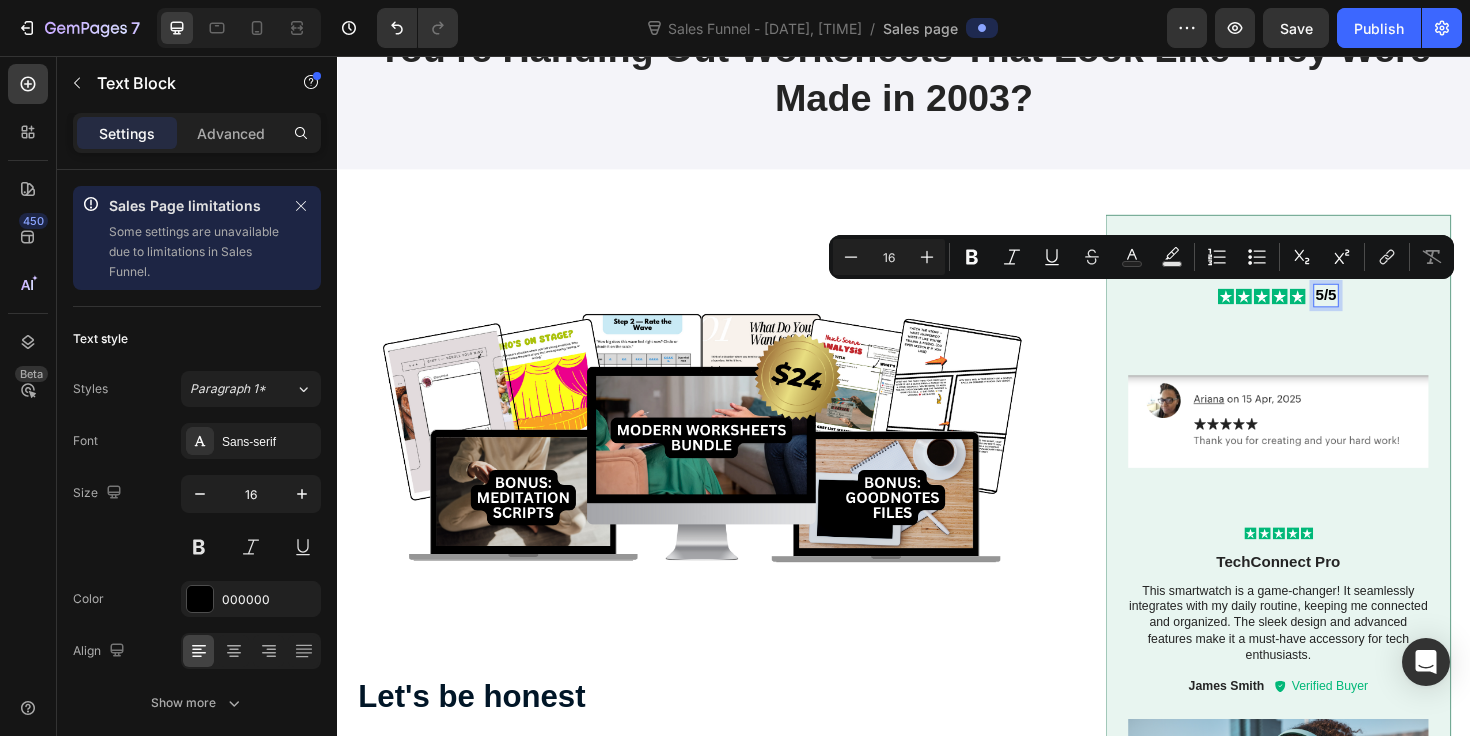 click on "5/5" at bounding box center (1384, 309) 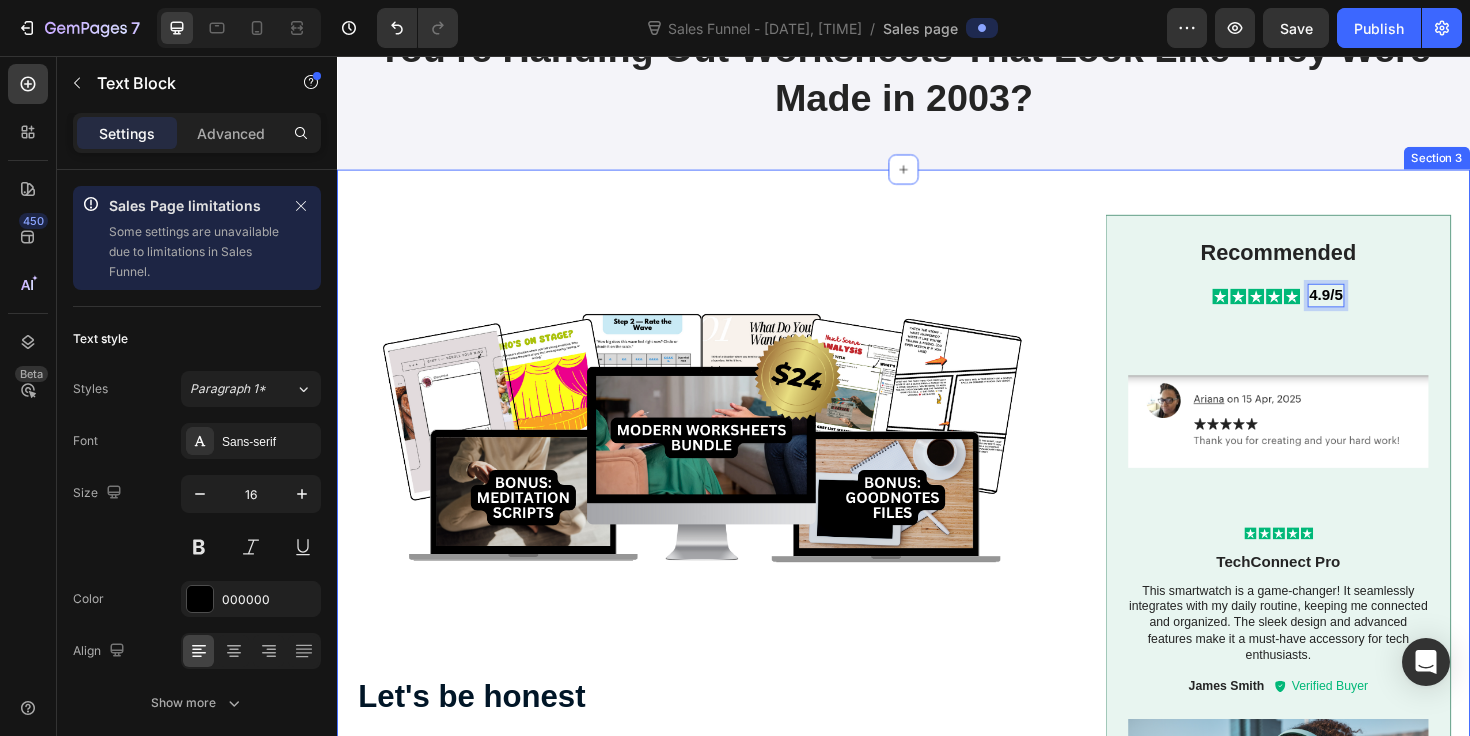 click on "Image Let's be honest Heading Clients aren’t engaging with your handouts — not because they’re lazy. Because they’re bored. Distracted. Burned out. Just like you. And handing them 7 pages of Times New Roman and bullet points? That’s not “evidence-based.” That’s  client-repellent .   Meanwhile, you’re staying up late — hacking together Word docs, screenshotting PDFs, duct-taping together a therapy experience that’s meant to change lives… but just looks outdated and exhausting.   That’s not your fault. You were trained to be a therapist — not a content creator, designer, or marketing expert. But here’s the truth no one told you:   ⚠️  If your worksheets look like homework, your clients will treat them like homework. ⚠️  If they don’t engage, they don’t improve. Period. ⚠️  And if you keep spending hours on prep… your evenings, your energy, and your sanity are gone.   Now here’s the good news:   ✅ Built for the distracted modern client. finally  engage." at bounding box center (937, 1791) 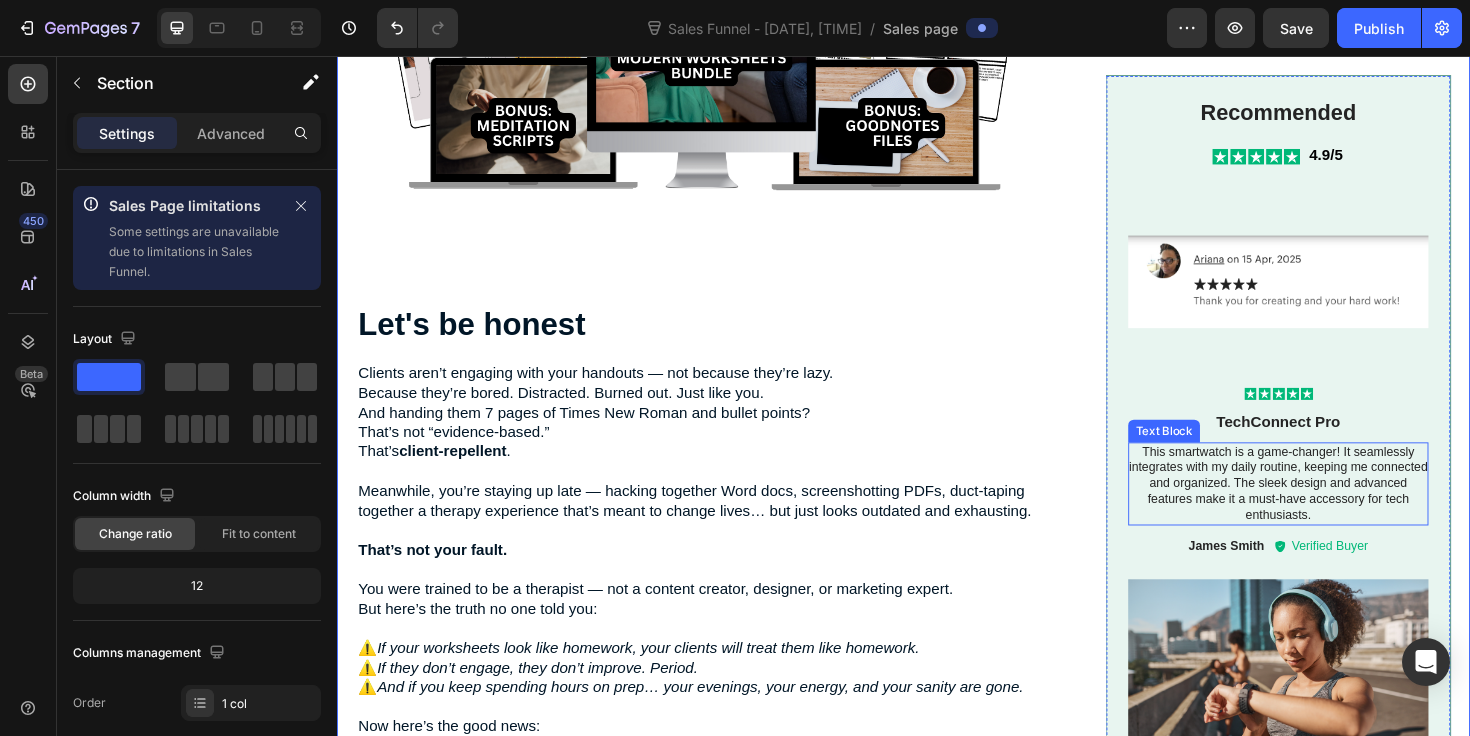 scroll, scrollTop: 644, scrollLeft: 0, axis: vertical 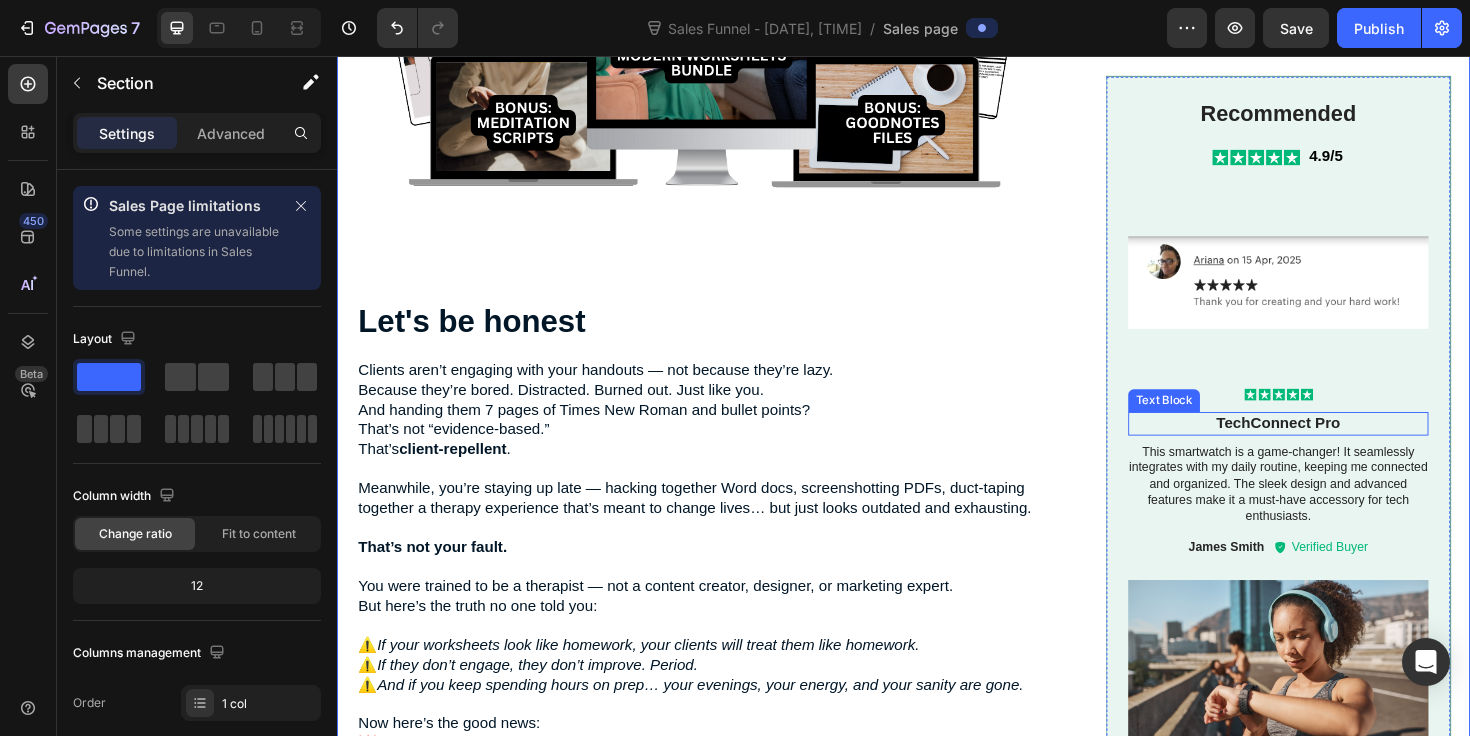 click on "TechConnect Pro" at bounding box center [1334, 444] 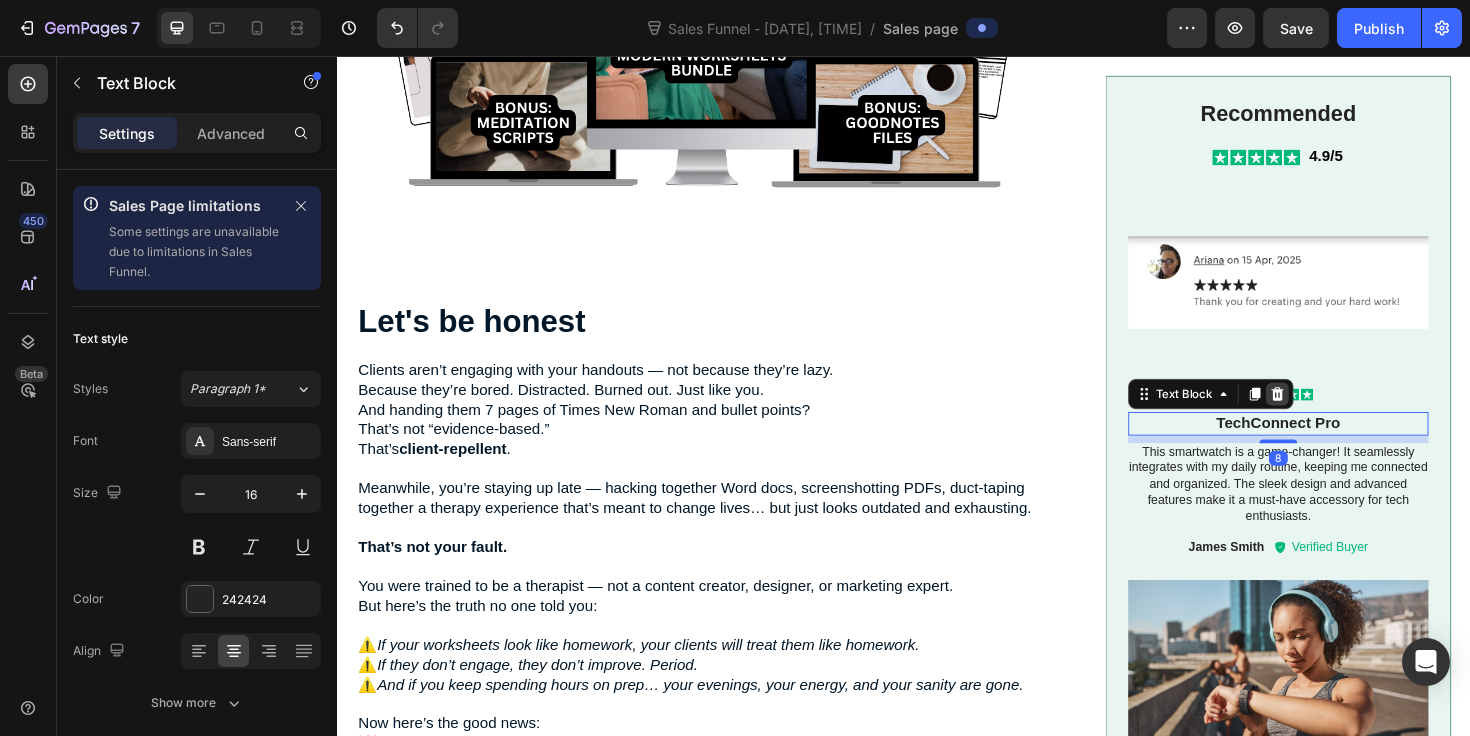 click 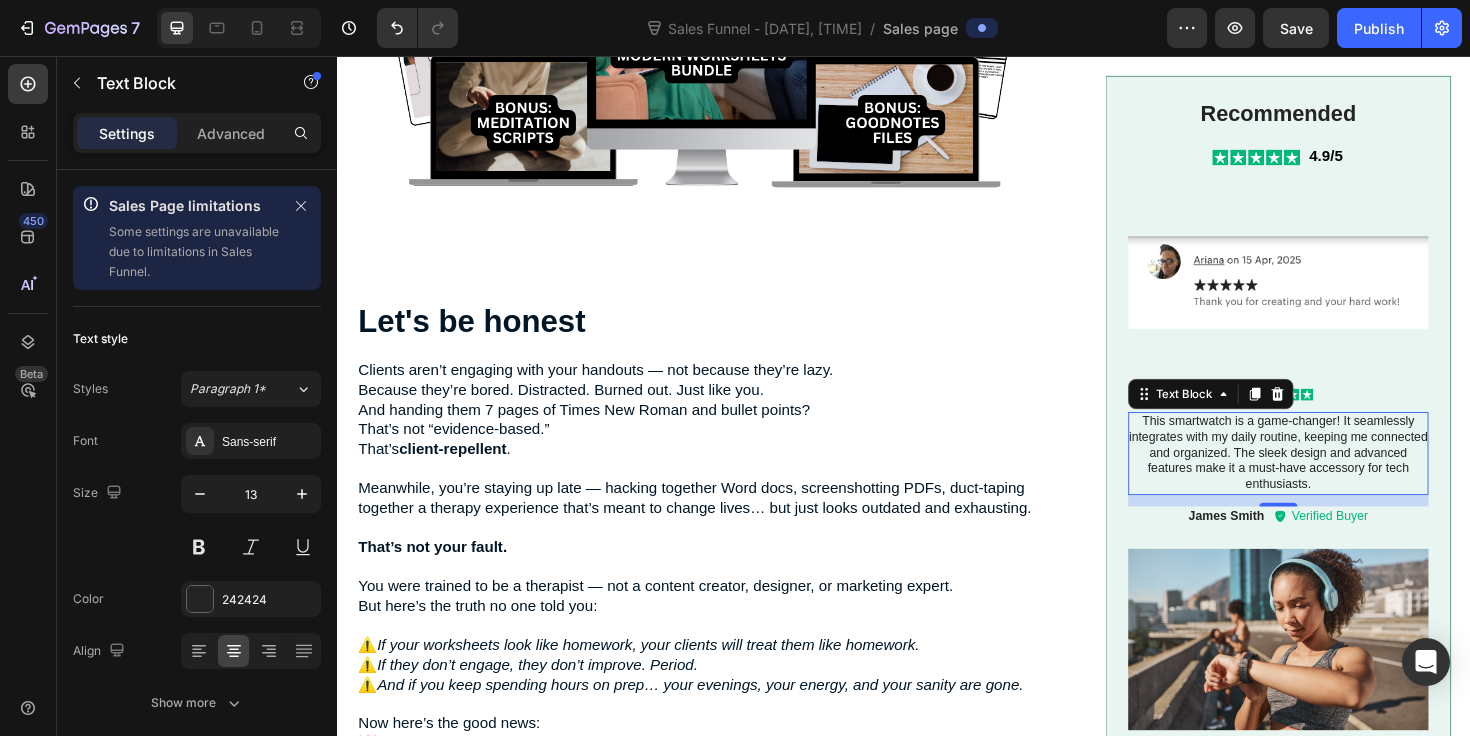 click on "This smartwatch is a game-changer! It seamlessly integrates with my daily routine, keeping me connected and organized. The sleek design and advanced features make it a must-have accessory for tech enthusiasts." at bounding box center (1334, 476) 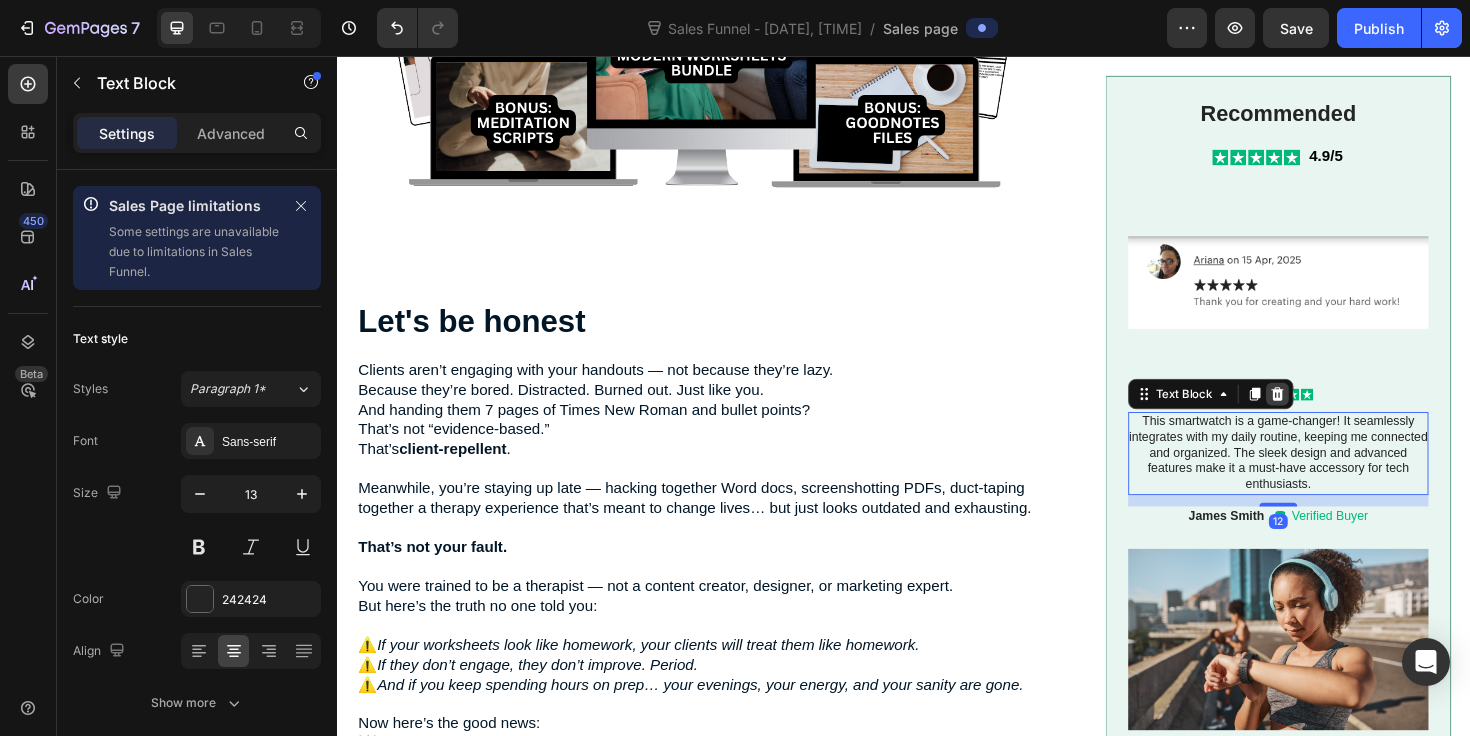 click 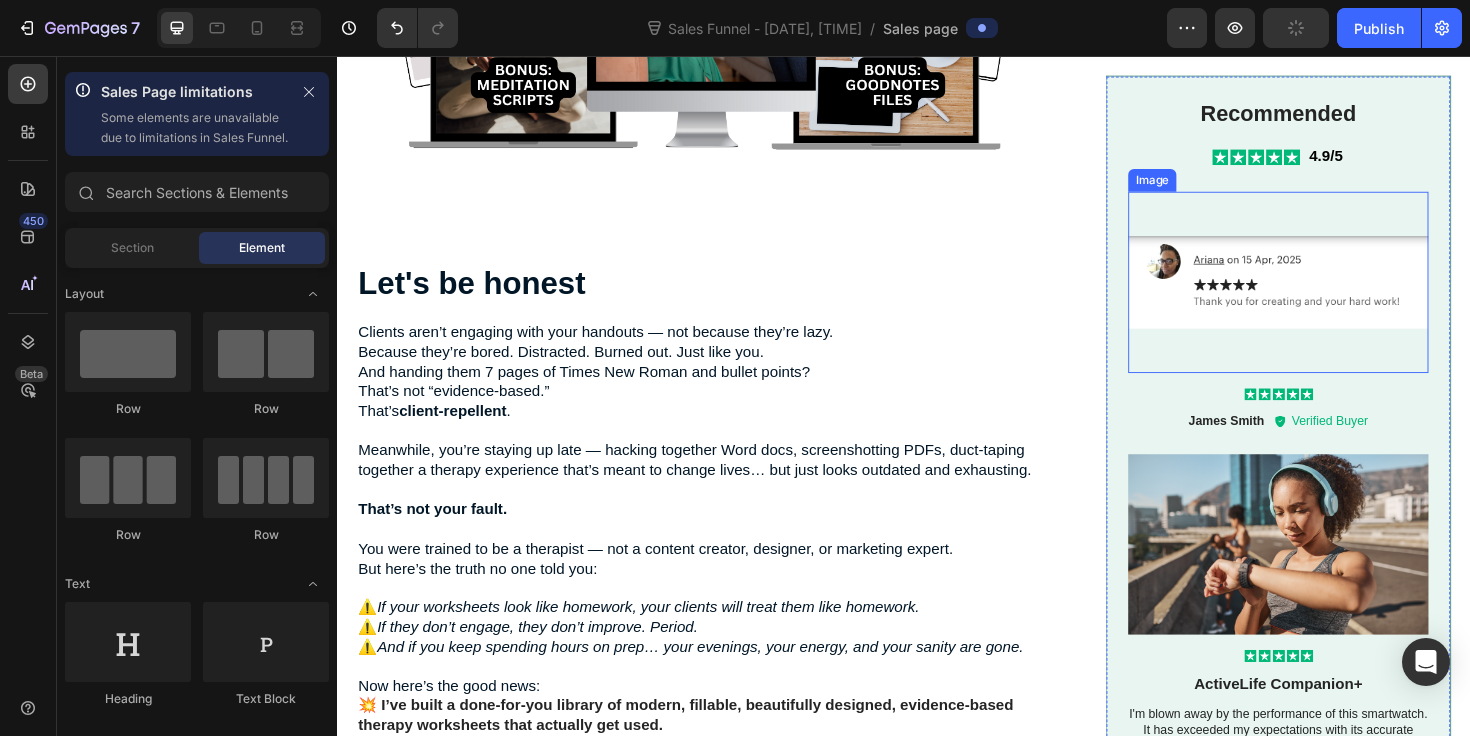 scroll, scrollTop: 775, scrollLeft: 0, axis: vertical 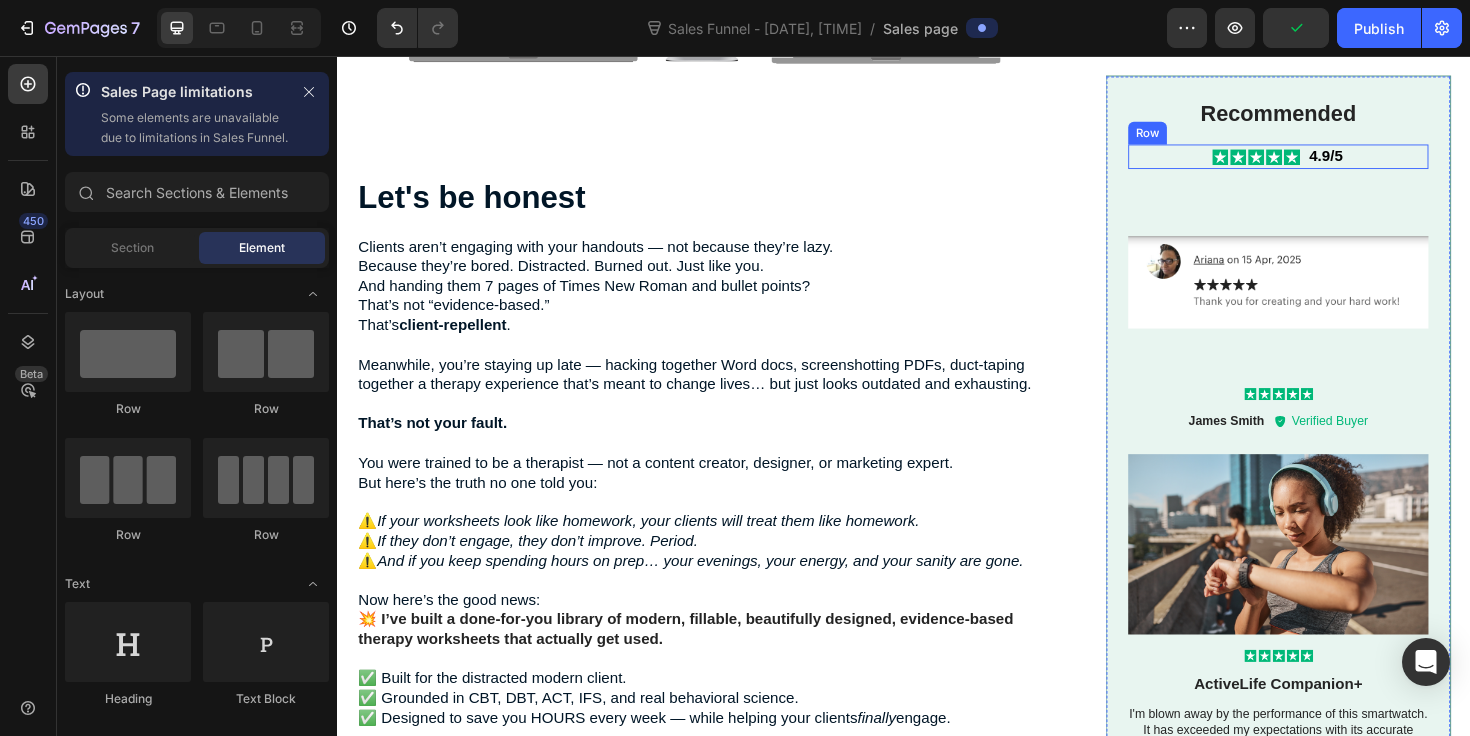 click on "Icon
Icon
Icon
Icon
Icon Icon List 4.9/5 Text Block Row" at bounding box center [1334, 163] 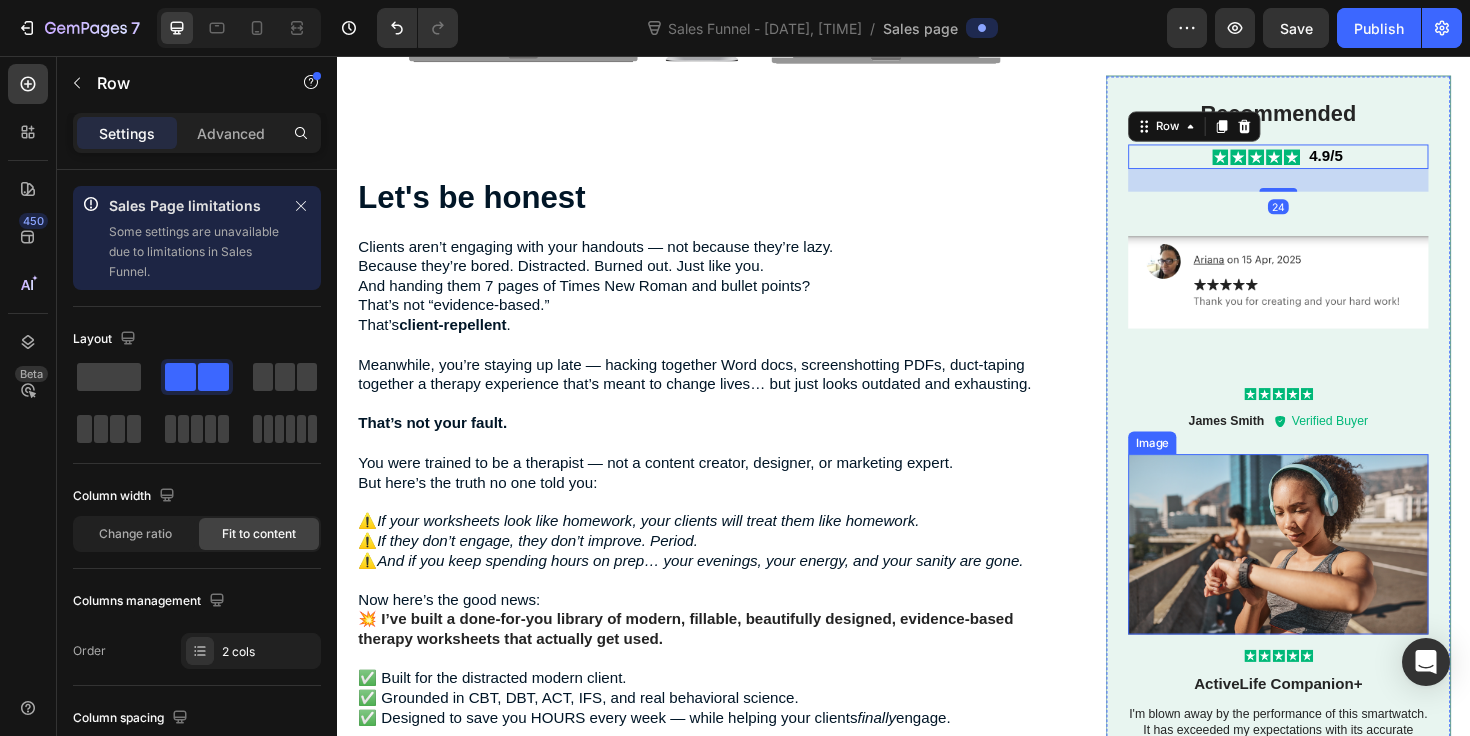 click at bounding box center [1334, 573] 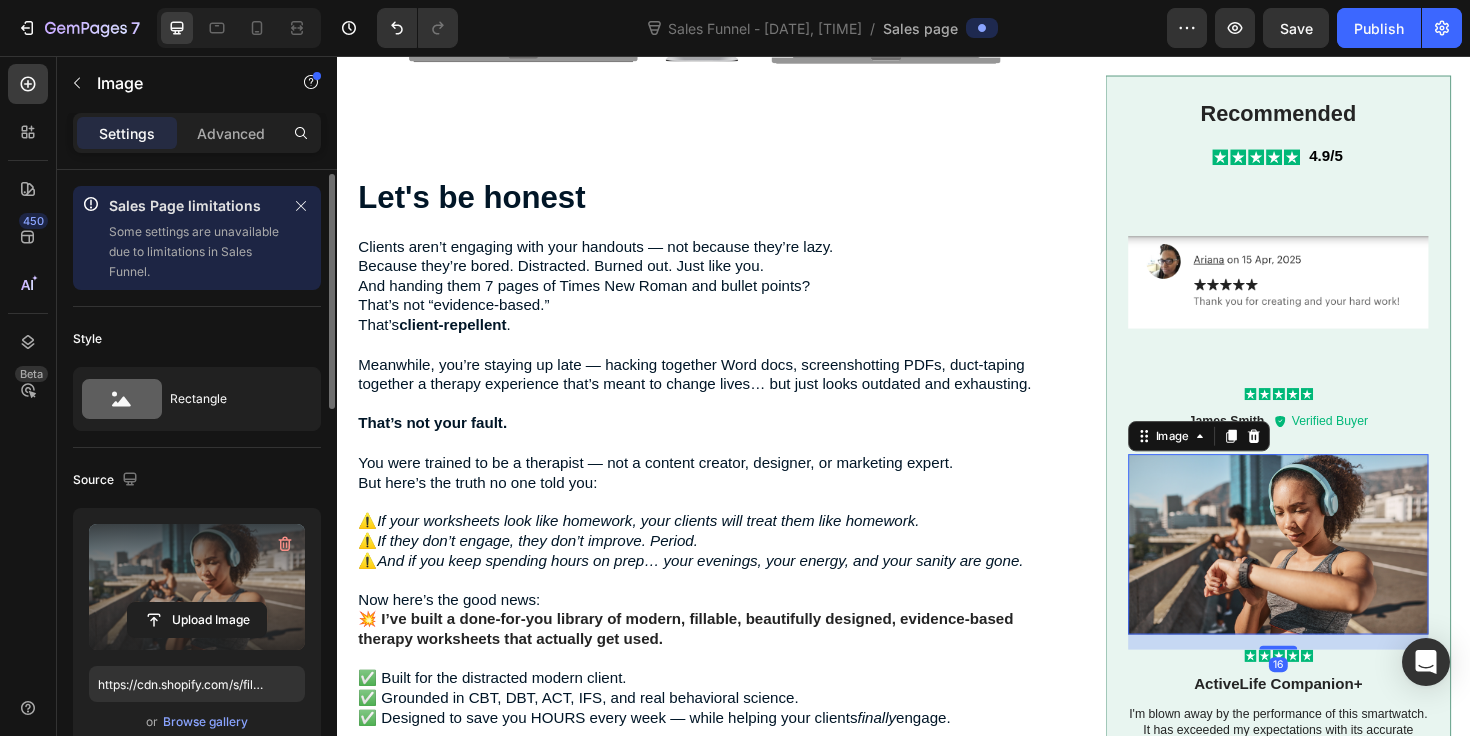 scroll, scrollTop: 293, scrollLeft: 0, axis: vertical 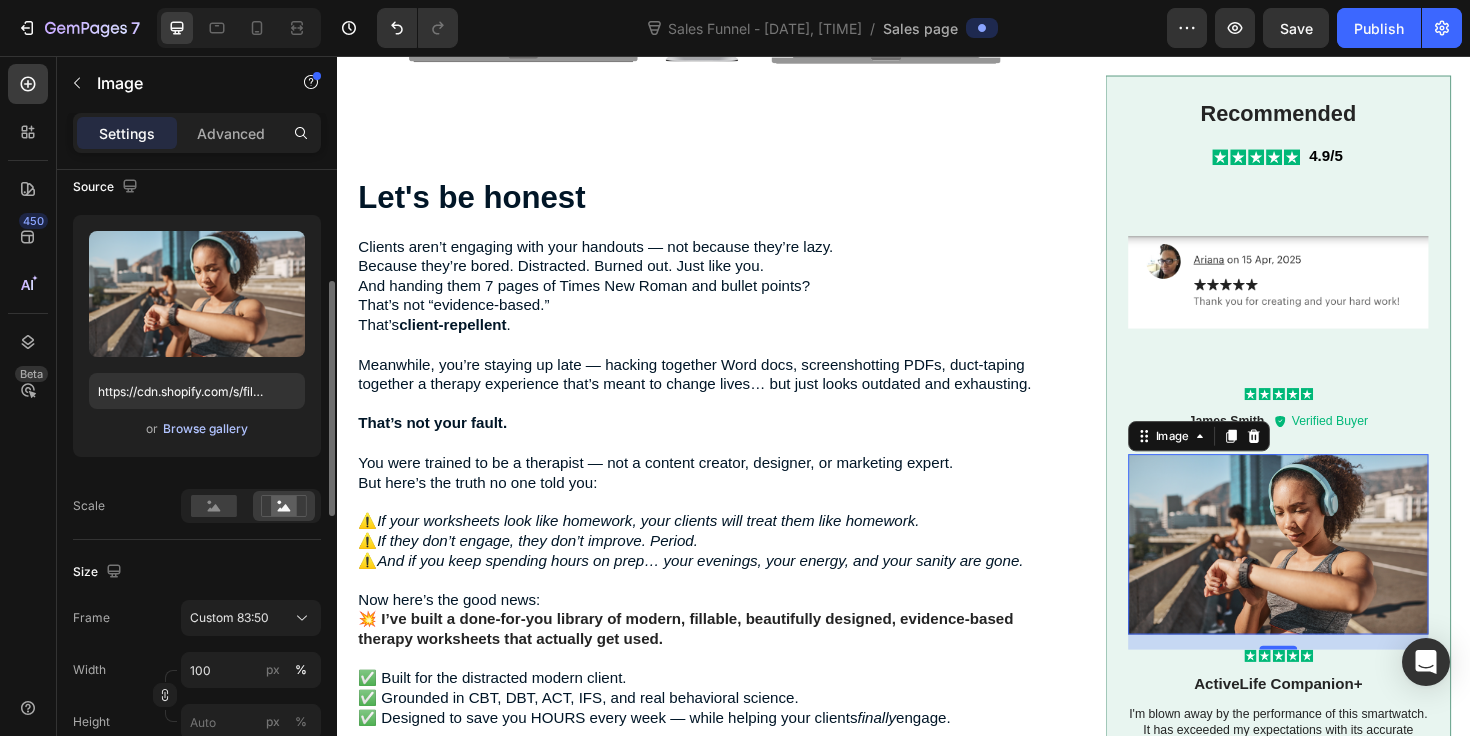 click on "Browse gallery" at bounding box center (205, 429) 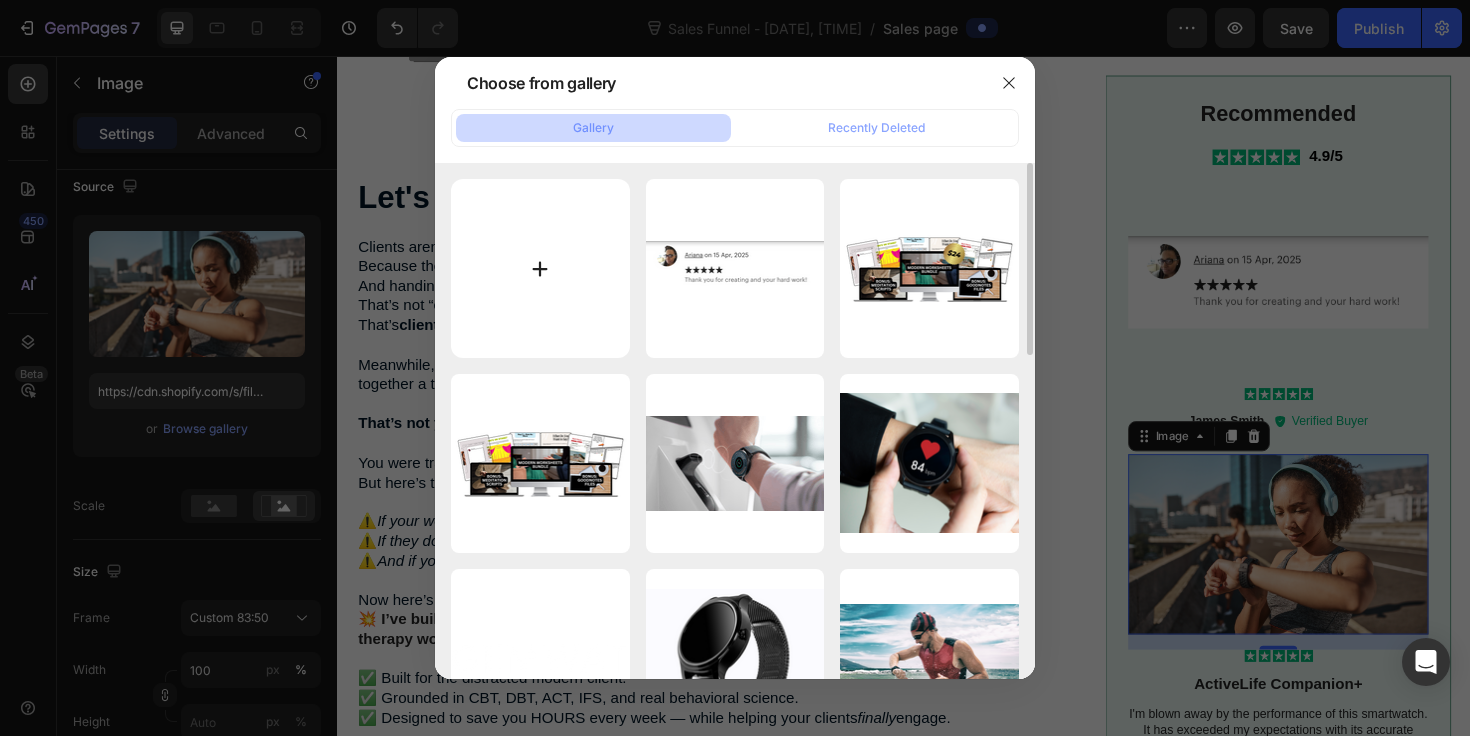 click at bounding box center [540, 268] 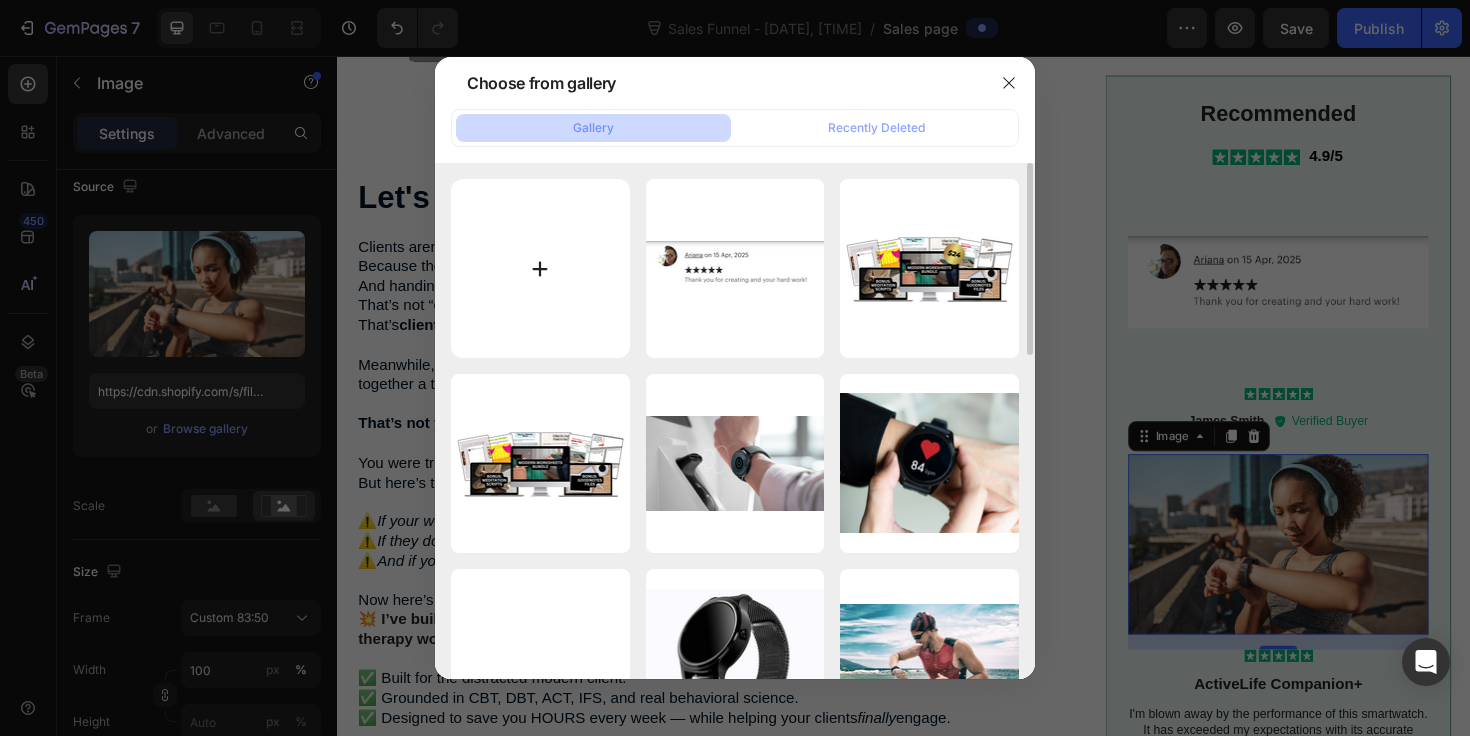 type on "C:\fakepath\[FILENAME]" 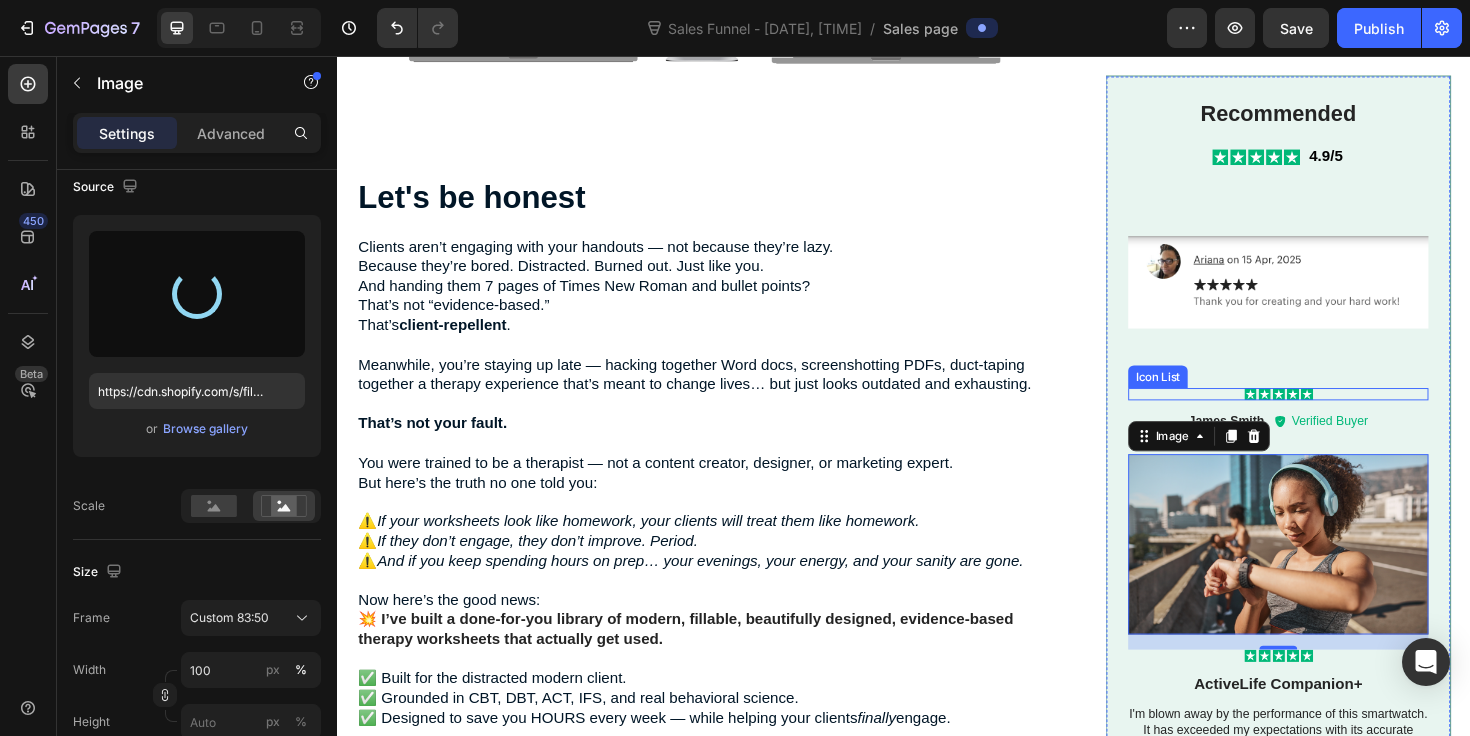 type on "https://cdn.shopify.com/s/files/1/0745/0165/2757/files/gempages_546798849784546528-c5e70597-44b2-4fae-9f3e-617165167978.png" 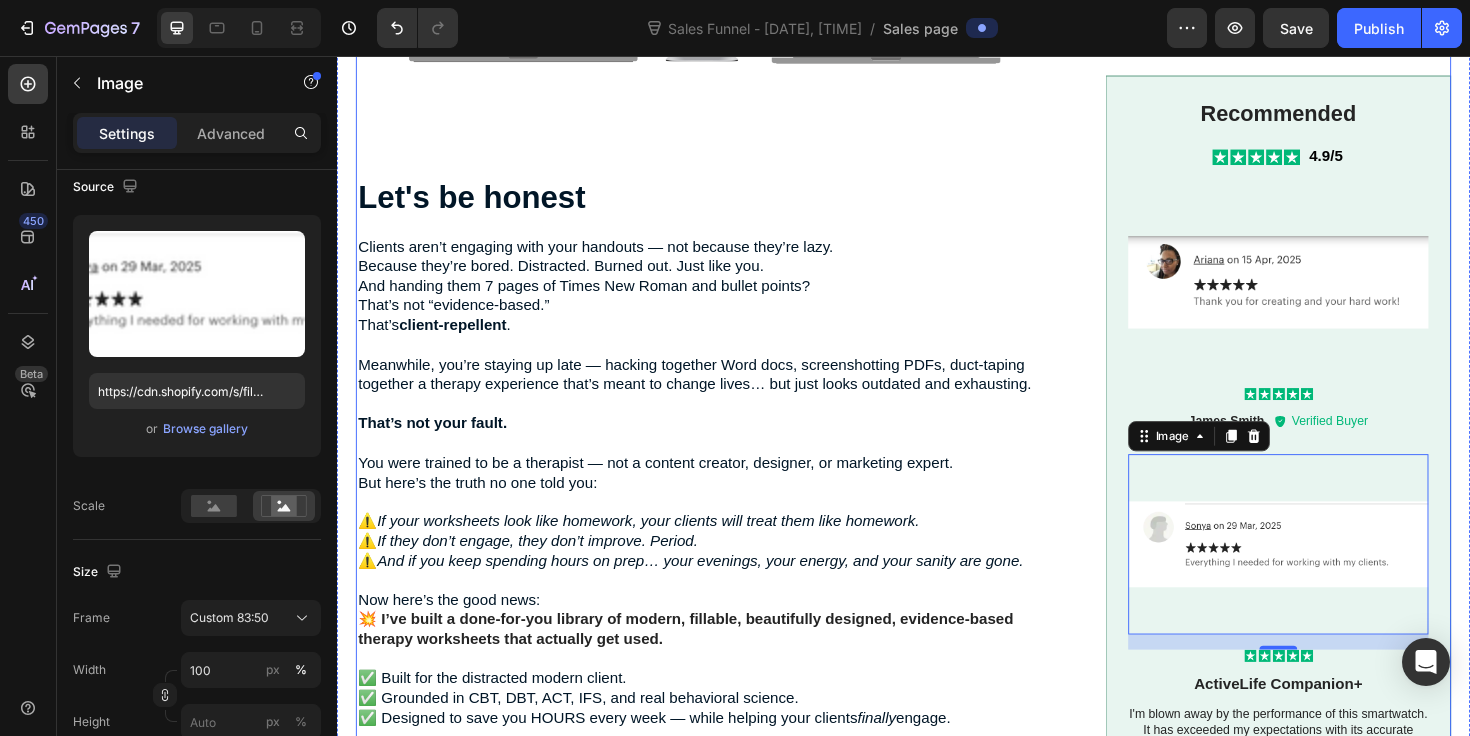 click on "Image Let's be honest Heading Clients aren’t engaging with your handouts — not because they’re lazy. Because they’re bored. Distracted. Burned out. Just like you. And handing them 7 pages of Times New Roman and bullet points? That’s not “evidence-based.” That’s  client-repellent .   Meanwhile, you’re staying up late — hacking together Word docs, screenshotting PDFs, duct-taping together a therapy experience that’s meant to change lives… but just looks outdated and exhausting.   That’s not your fault. You were trained to be a therapist — not a content creator, designer, or marketing expert. But here’s the truth no one told you:   ⚠️  If your worksheets look like homework, your clients will treat them like homework. ⚠️  If they don’t engage, they don’t improve. Period. ⚠️  And if you keep spending hours on prep… your evenings, your energy, and your sanity are gone.   Now here’s the good news:   ✅ Built for the distracted modern client. finally  engage." at bounding box center (937, 1275) 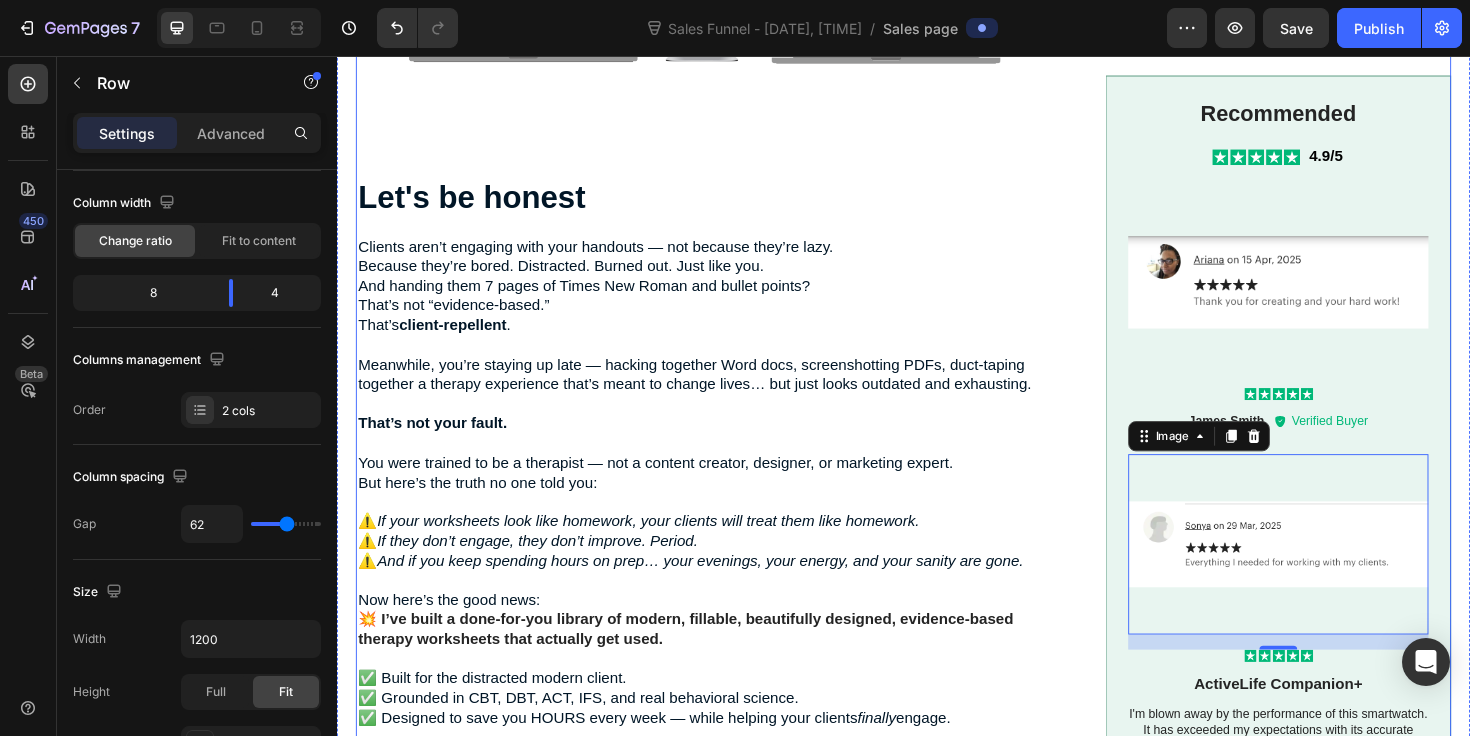 scroll, scrollTop: 0, scrollLeft: 0, axis: both 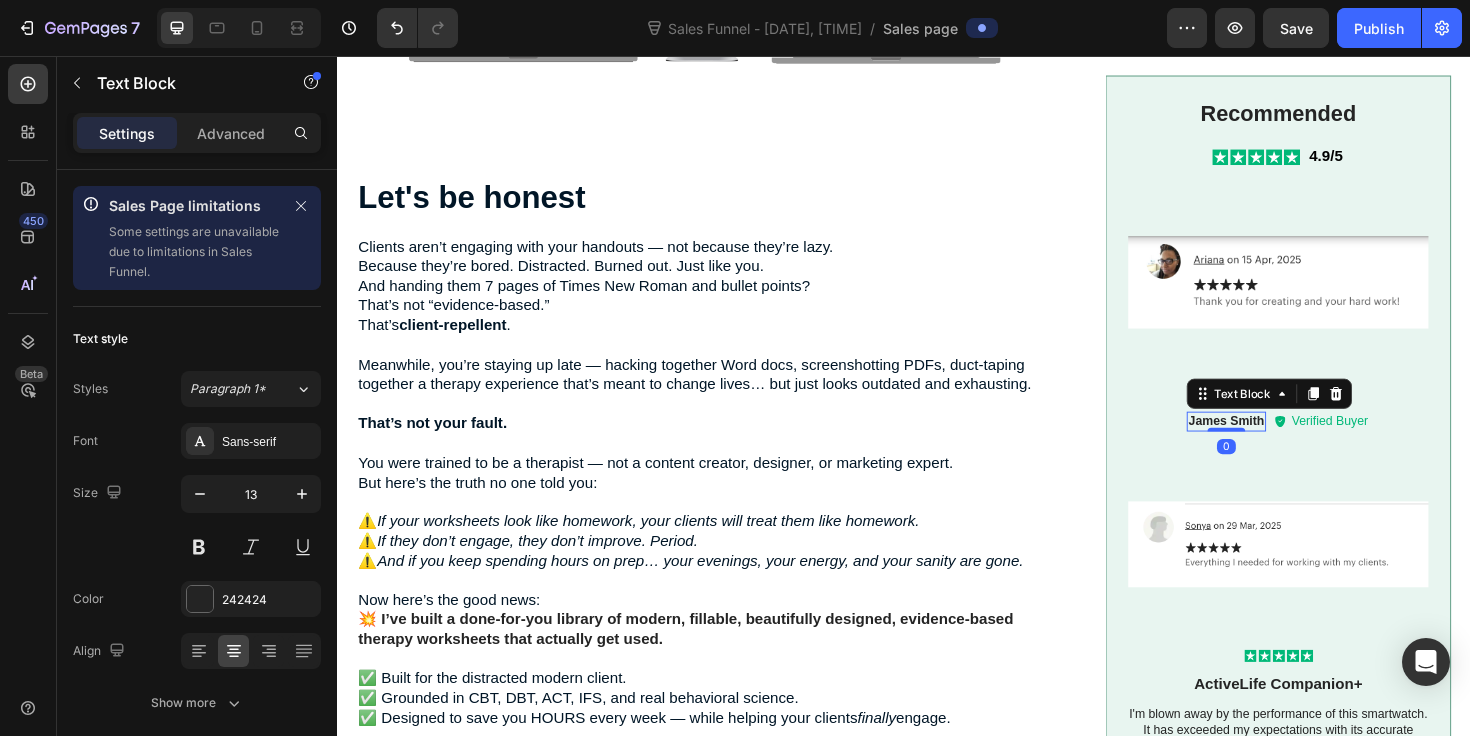 click on "James Smith" at bounding box center [1279, 442] 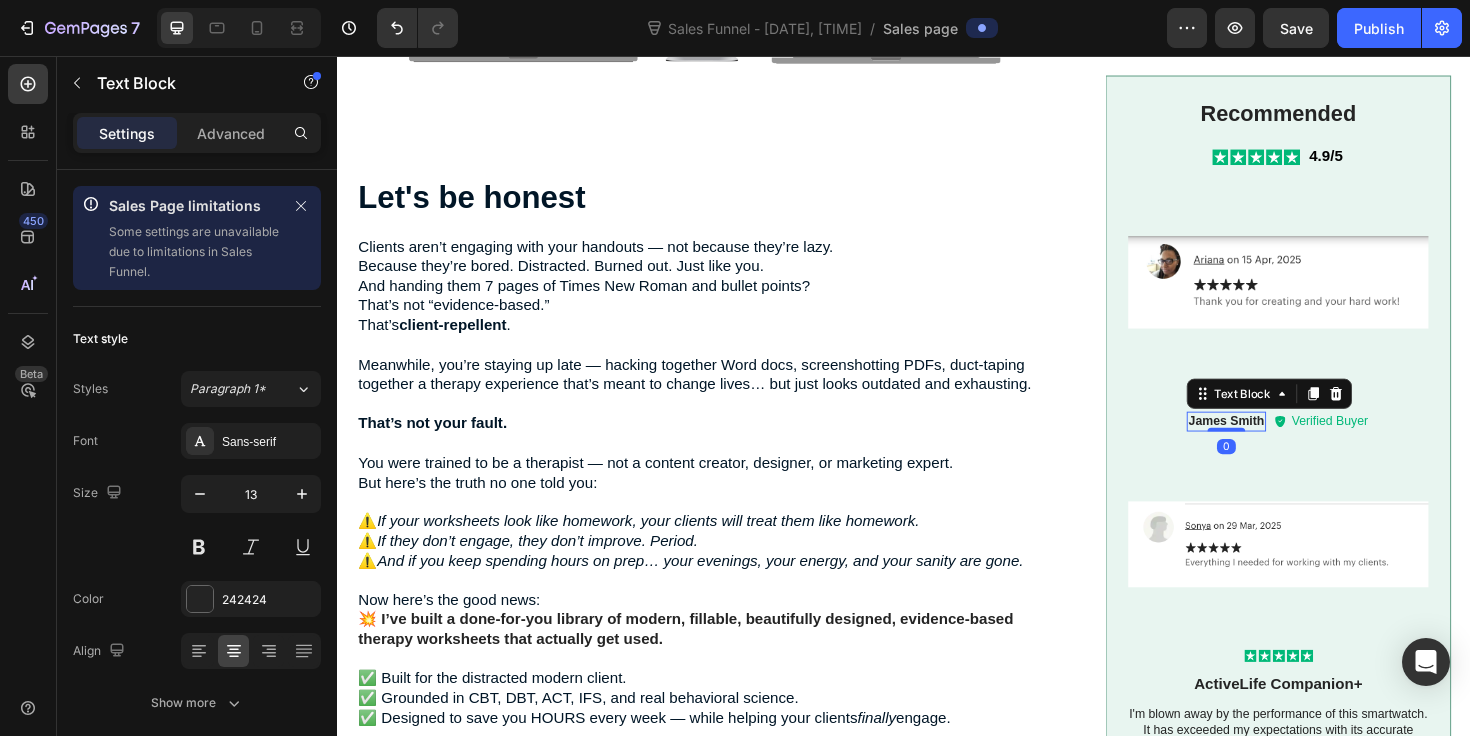 click on "James Smith" at bounding box center [1279, 442] 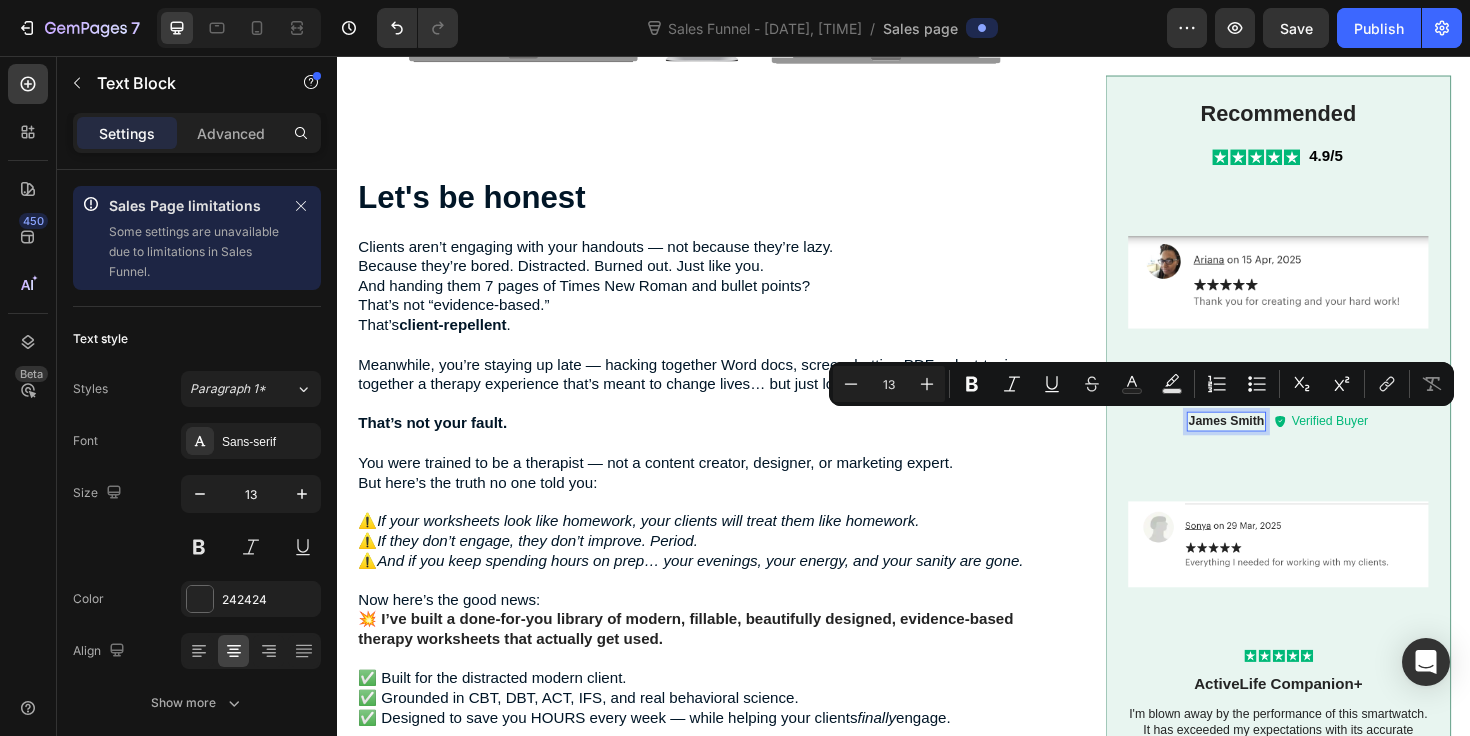 click on "James Smith" at bounding box center (1279, 442) 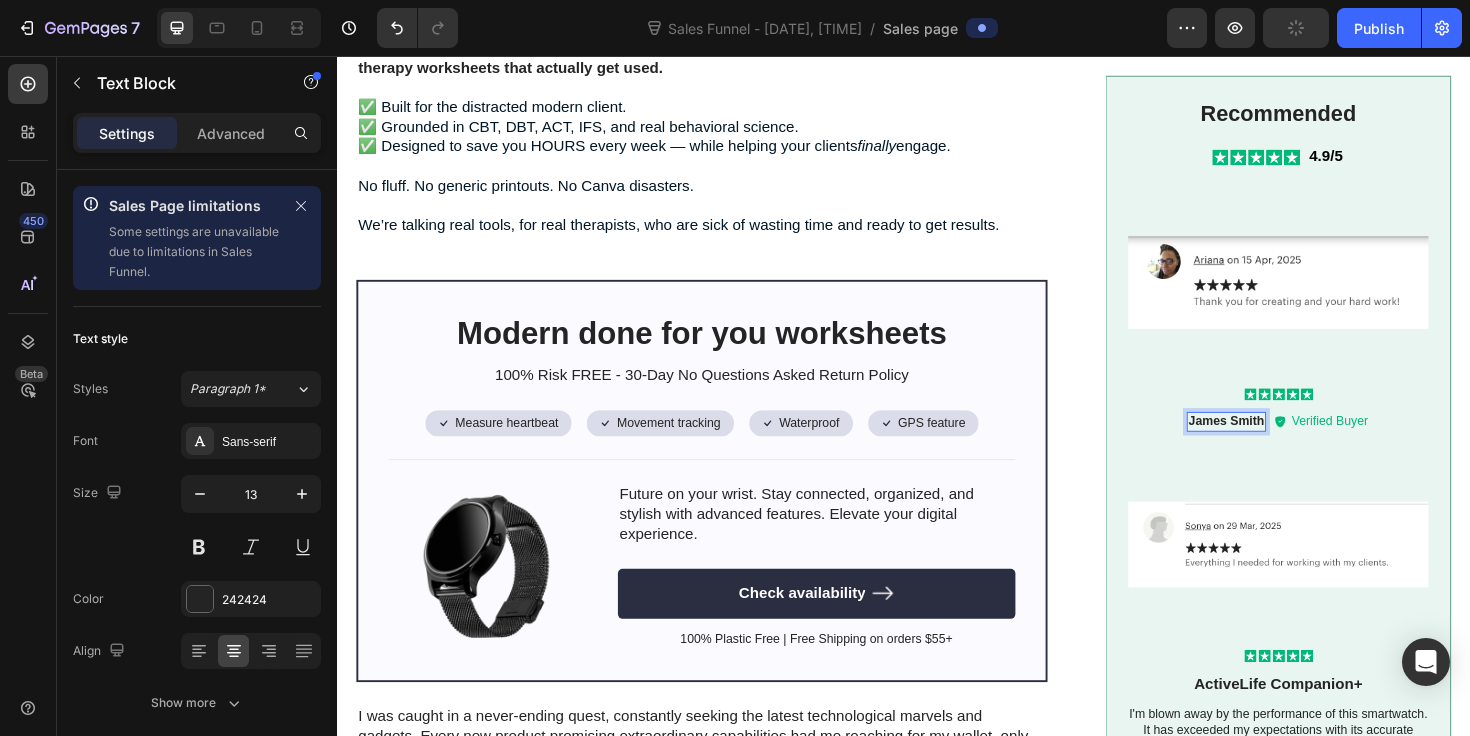 scroll, scrollTop: 1382, scrollLeft: 0, axis: vertical 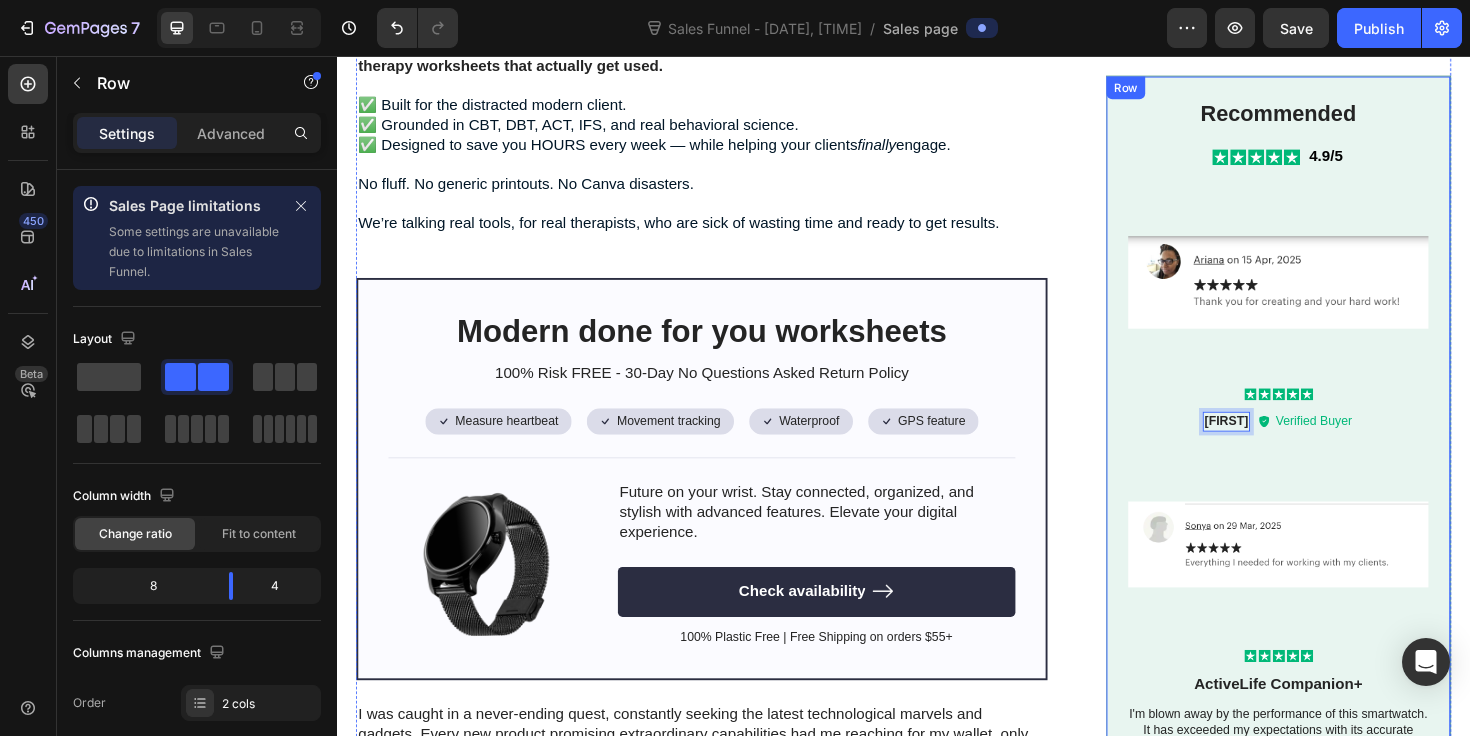 click on "Image Let's be honest Heading Clients aren’t engaging with your handouts — not because they’re lazy. Because they’re bored. Distracted. Burned out. Just like you. And handing them 7 pages of Times New Roman and bullet points? That’s not “evidence-based.” That’s  client-repellent .   Meanwhile, you’re staying up late — hacking together Word docs, screenshotting PDFs, duct-taping together a therapy experience that’s meant to change lives… but just looks outdated and exhausting.   That’s not your fault. You were trained to be a therapist — not a content creator, designer, or marketing expert. But here’s the truth no one told you:   ⚠️  If your worksheets look like homework, your clients will treat them like homework. ⚠️  If they don’t engage, they don’t improve. Period. ⚠️  And if you keep spending hours on prep… your evenings, your energy, and your sanity are gone.   Now here’s the good news:   ✅ Built for the distracted modern client. finally  engage." at bounding box center (937, 668) 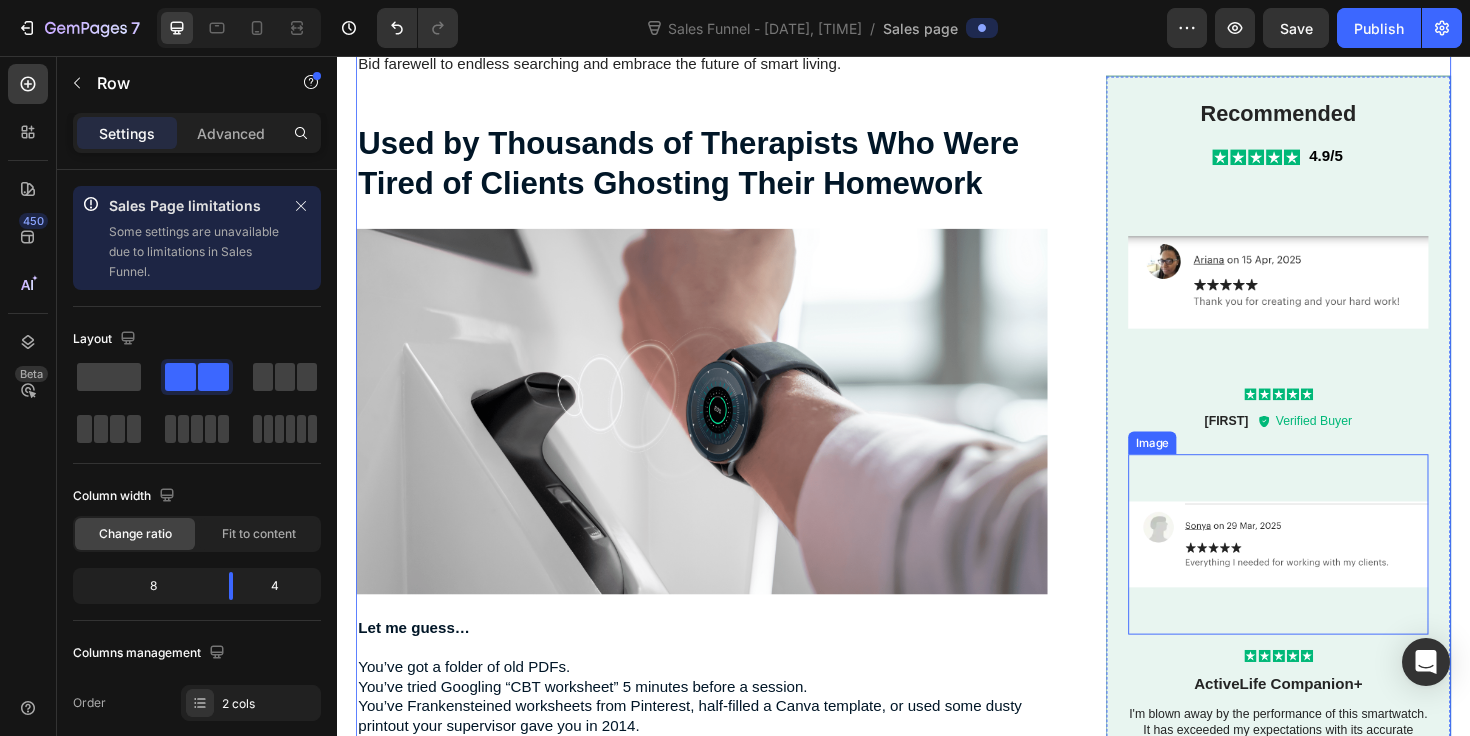 scroll, scrollTop: 2287, scrollLeft: 0, axis: vertical 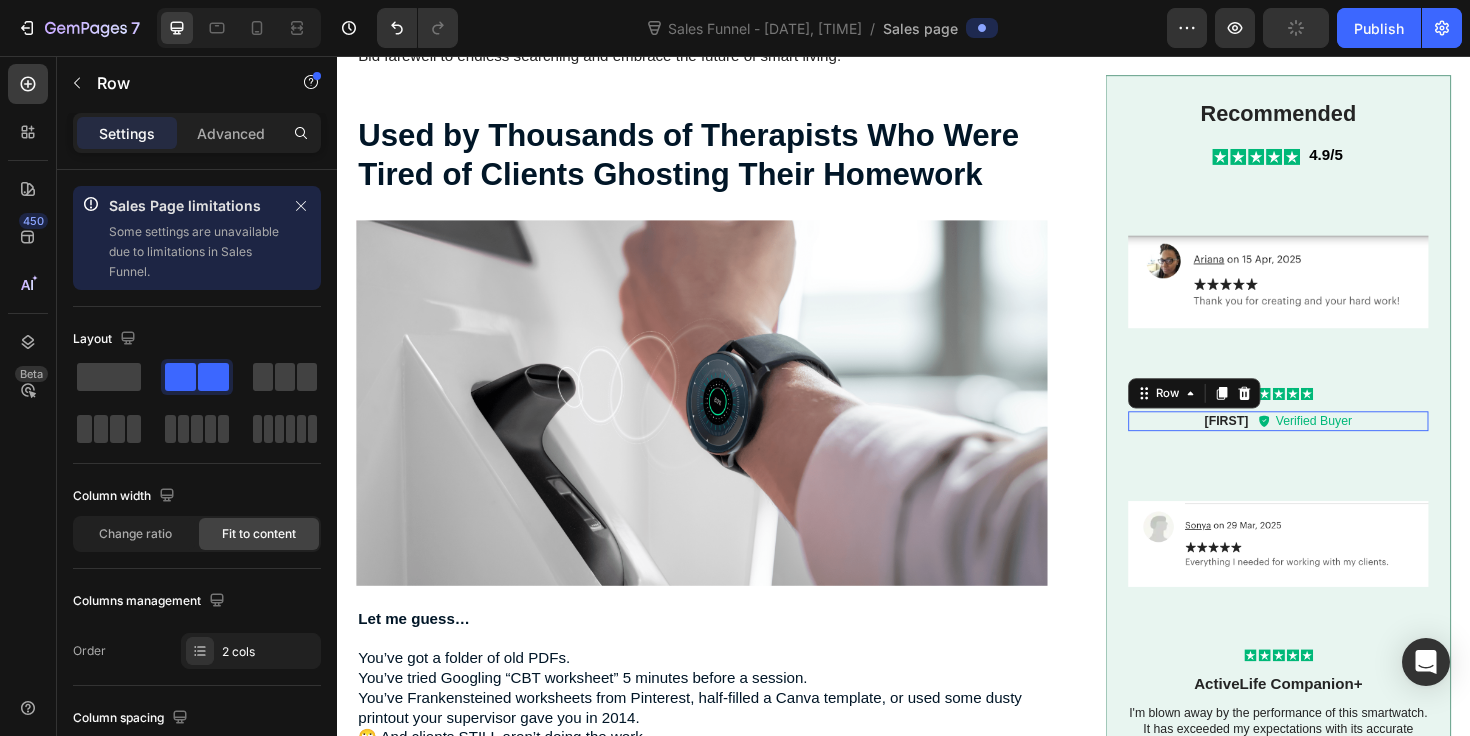 click on "[PERSON] Text Block Icon Verified Buyer Text Block Row Row 0" at bounding box center (1334, 442) 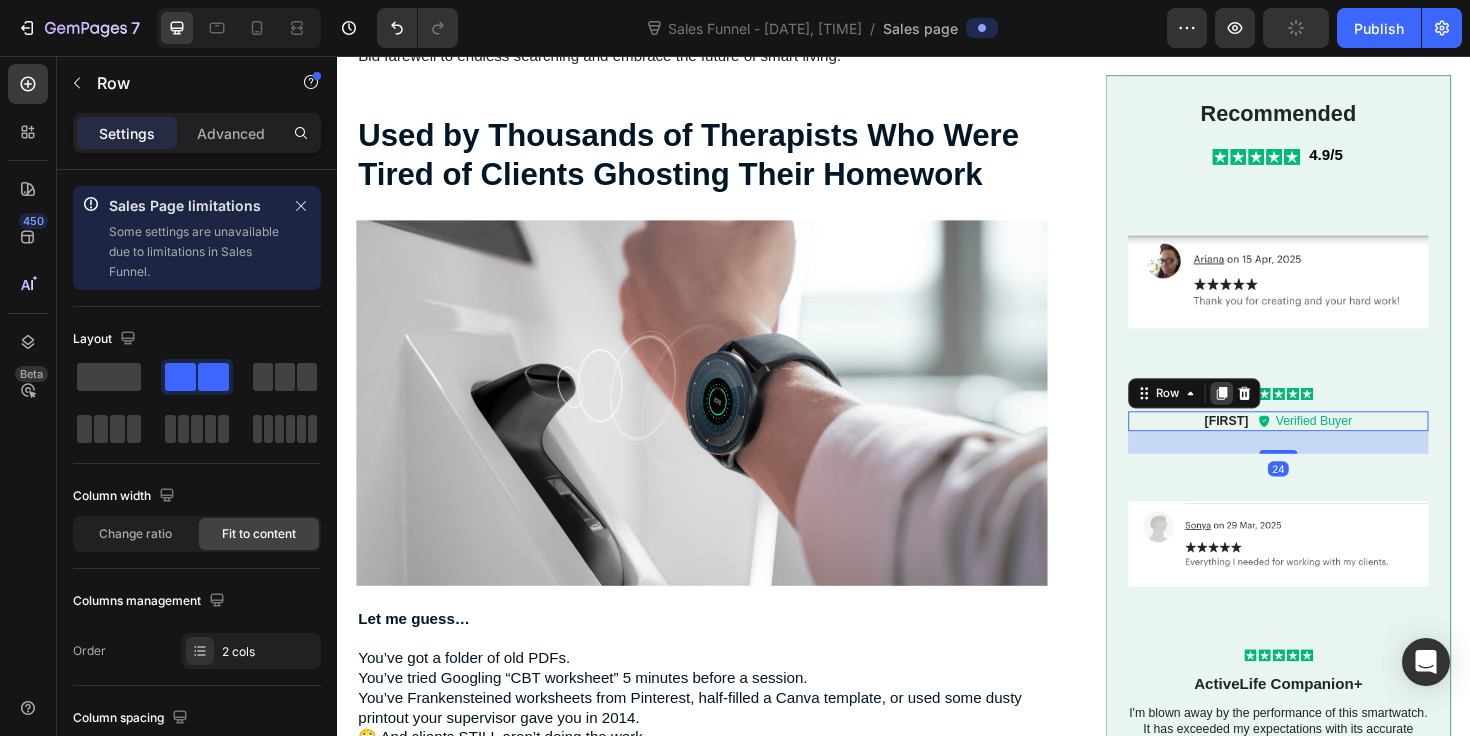 click 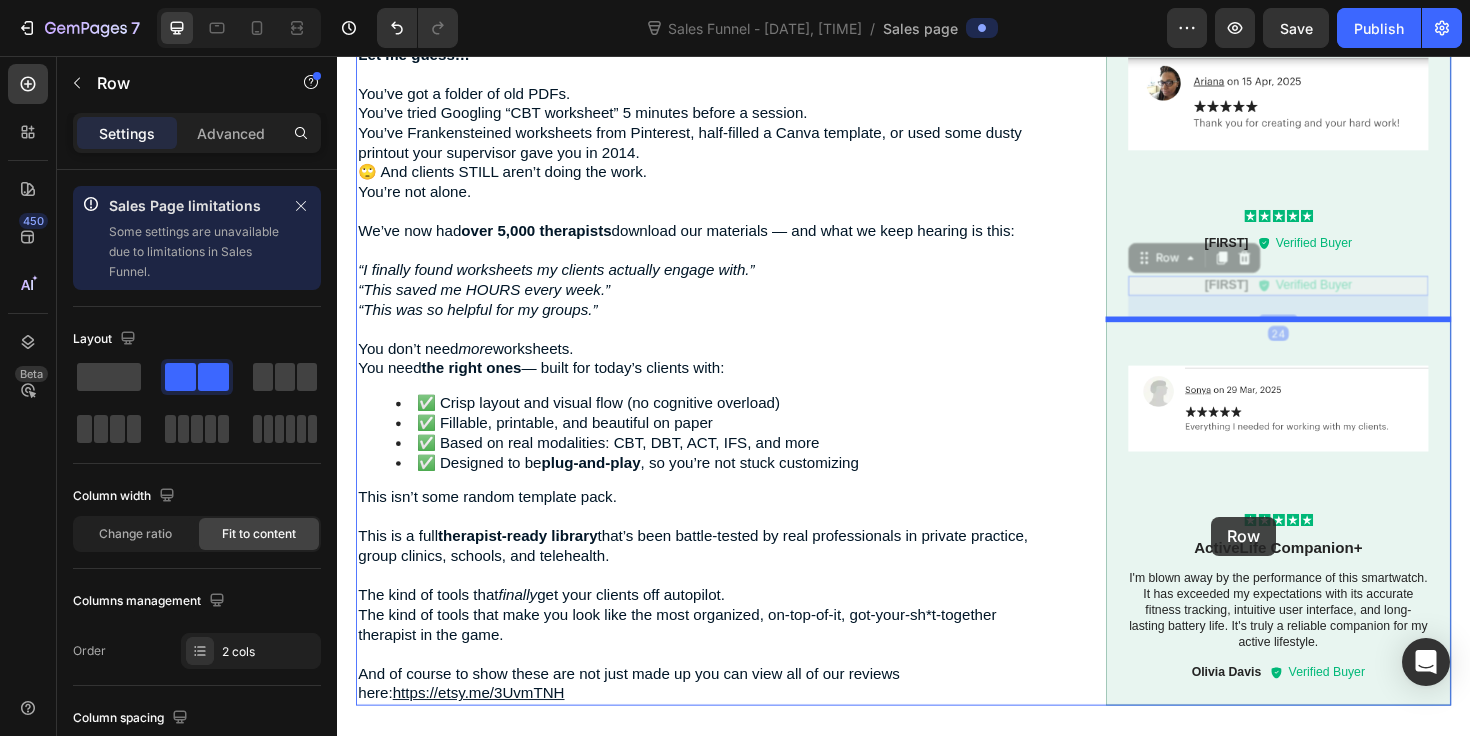 scroll, scrollTop: 2933, scrollLeft: 0, axis: vertical 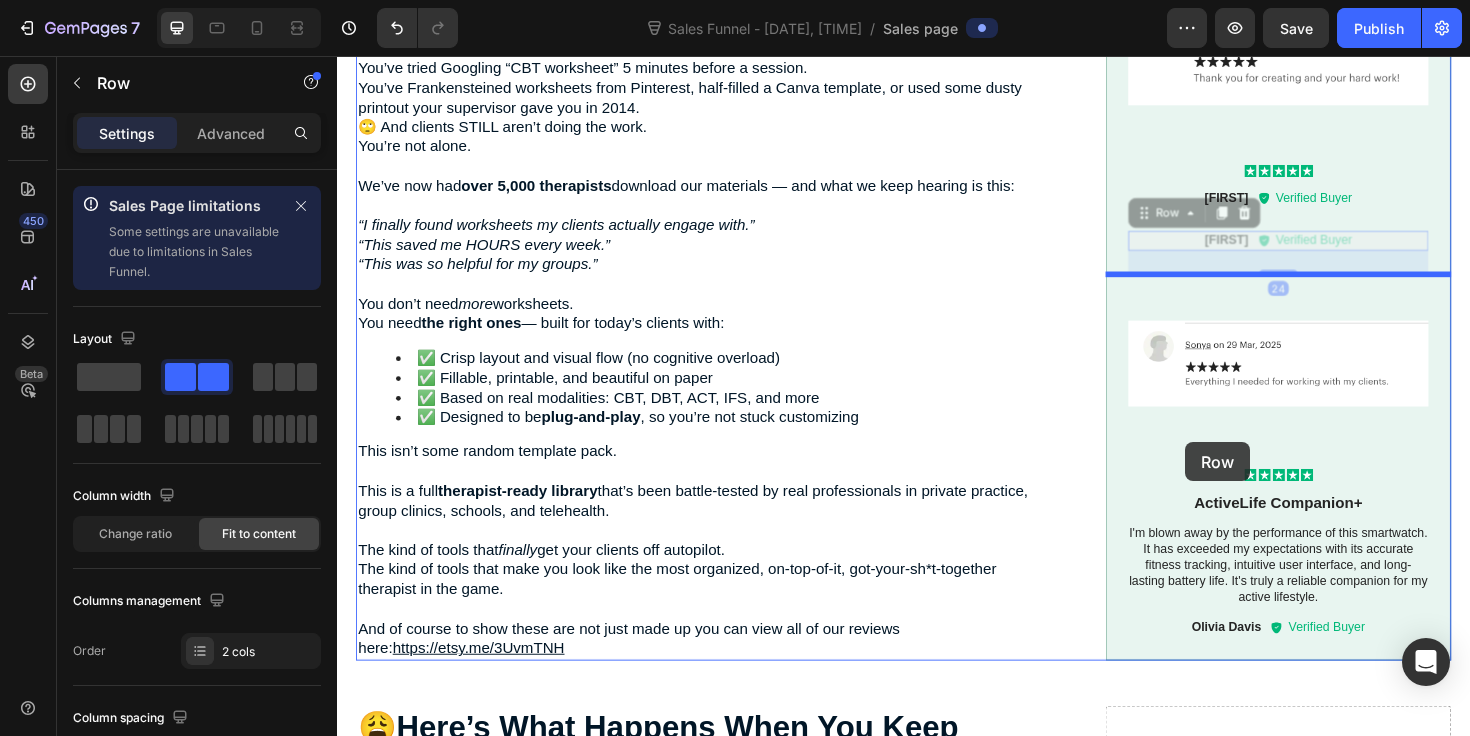 drag, startPoint x: 1245, startPoint y: 486, endPoint x: 1235, endPoint y: 465, distance: 23.259407 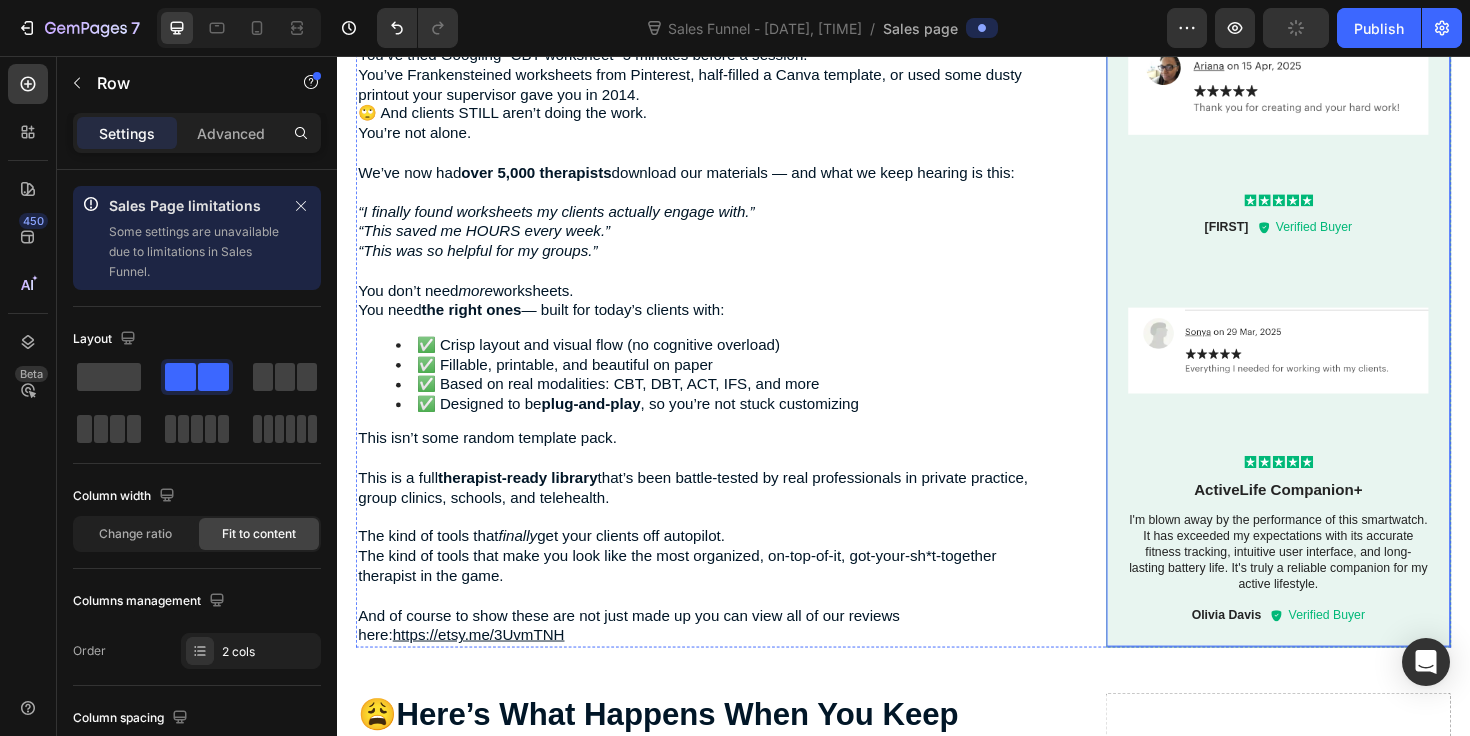 scroll, scrollTop: 2948, scrollLeft: 0, axis: vertical 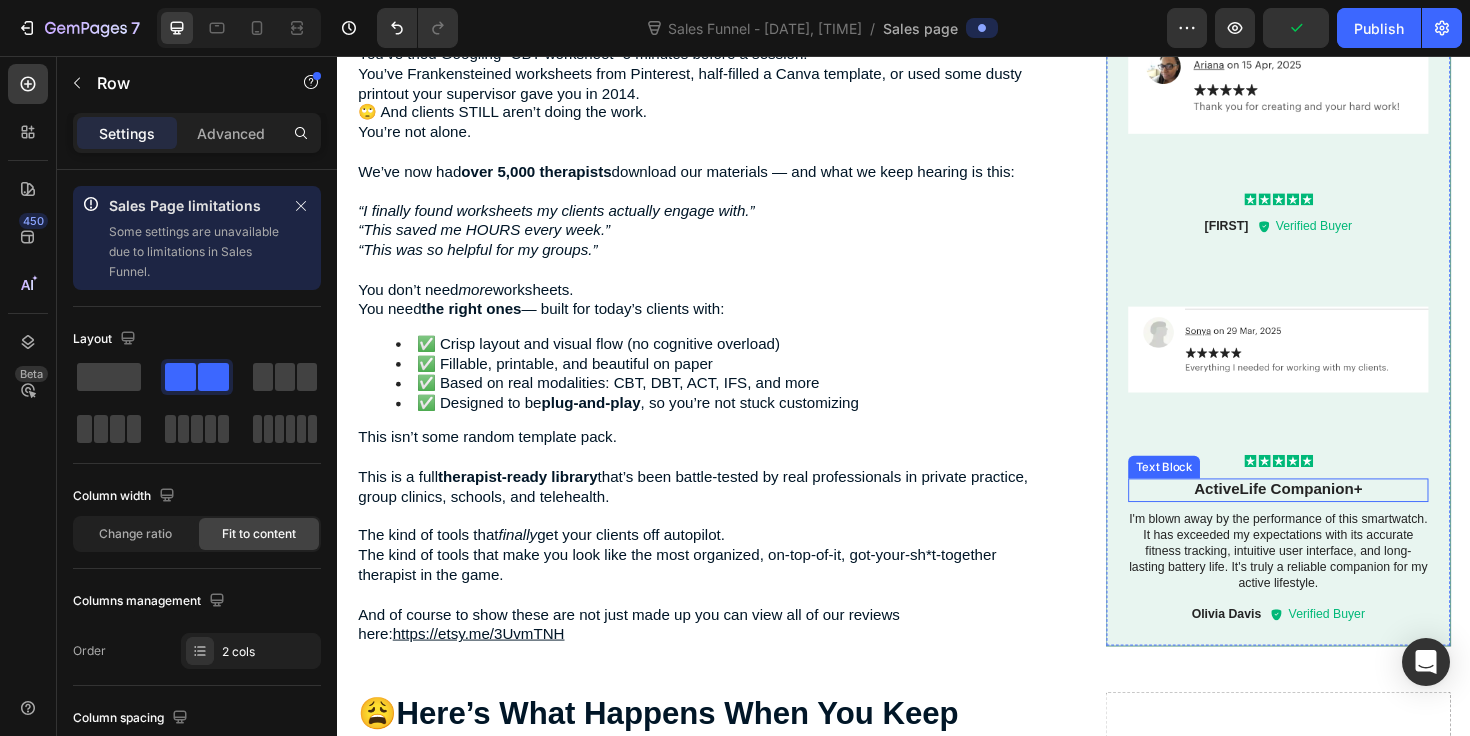 click on "ActiveLife Companion+" at bounding box center [1334, 515] 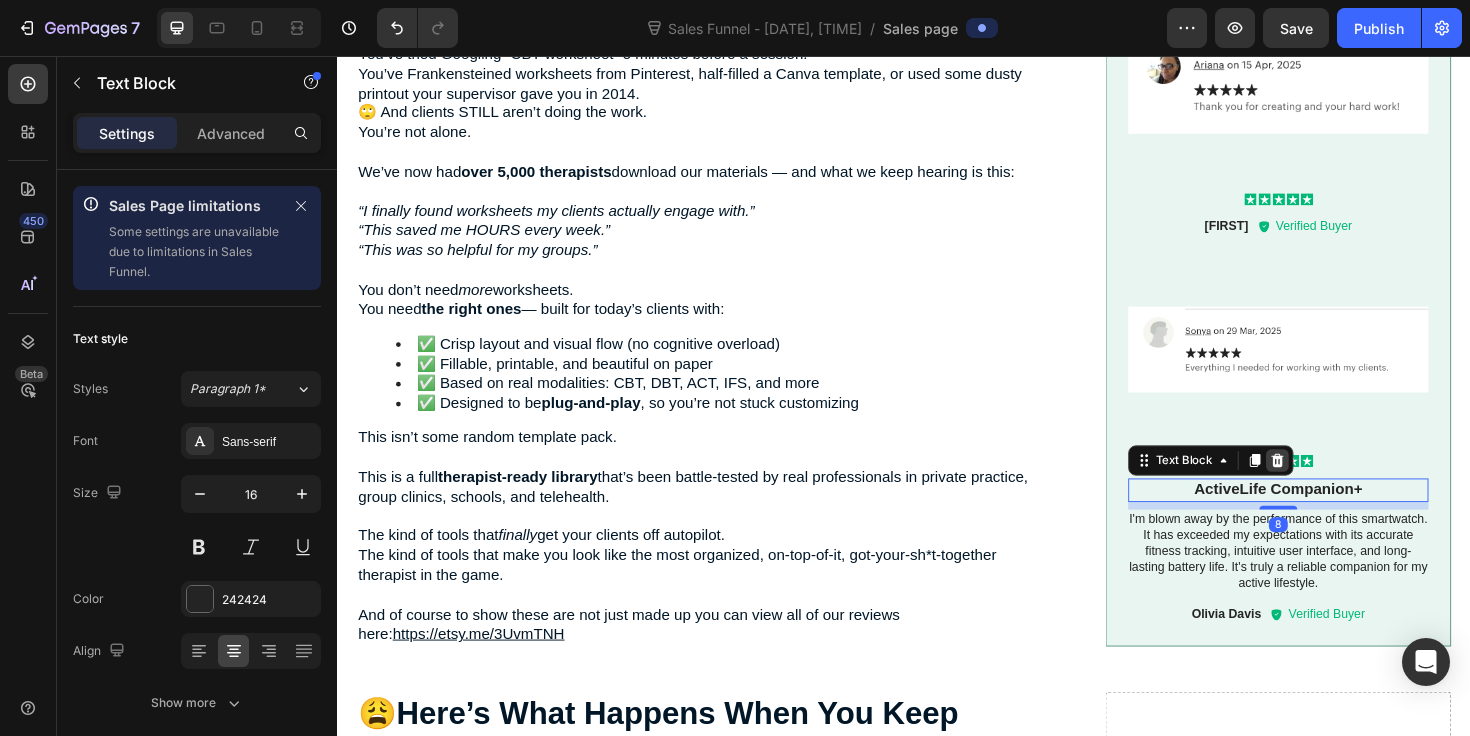 click 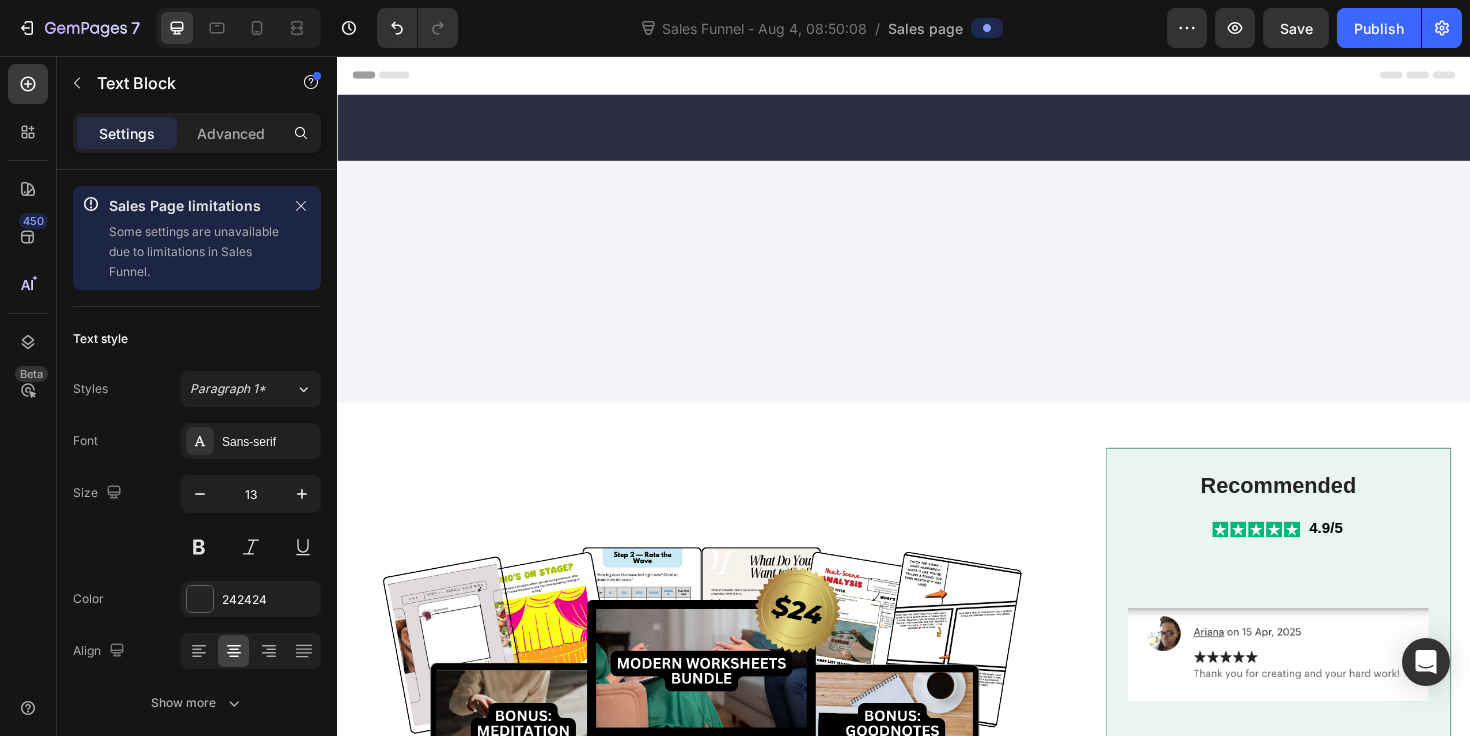 scroll, scrollTop: 2948, scrollLeft: 0, axis: vertical 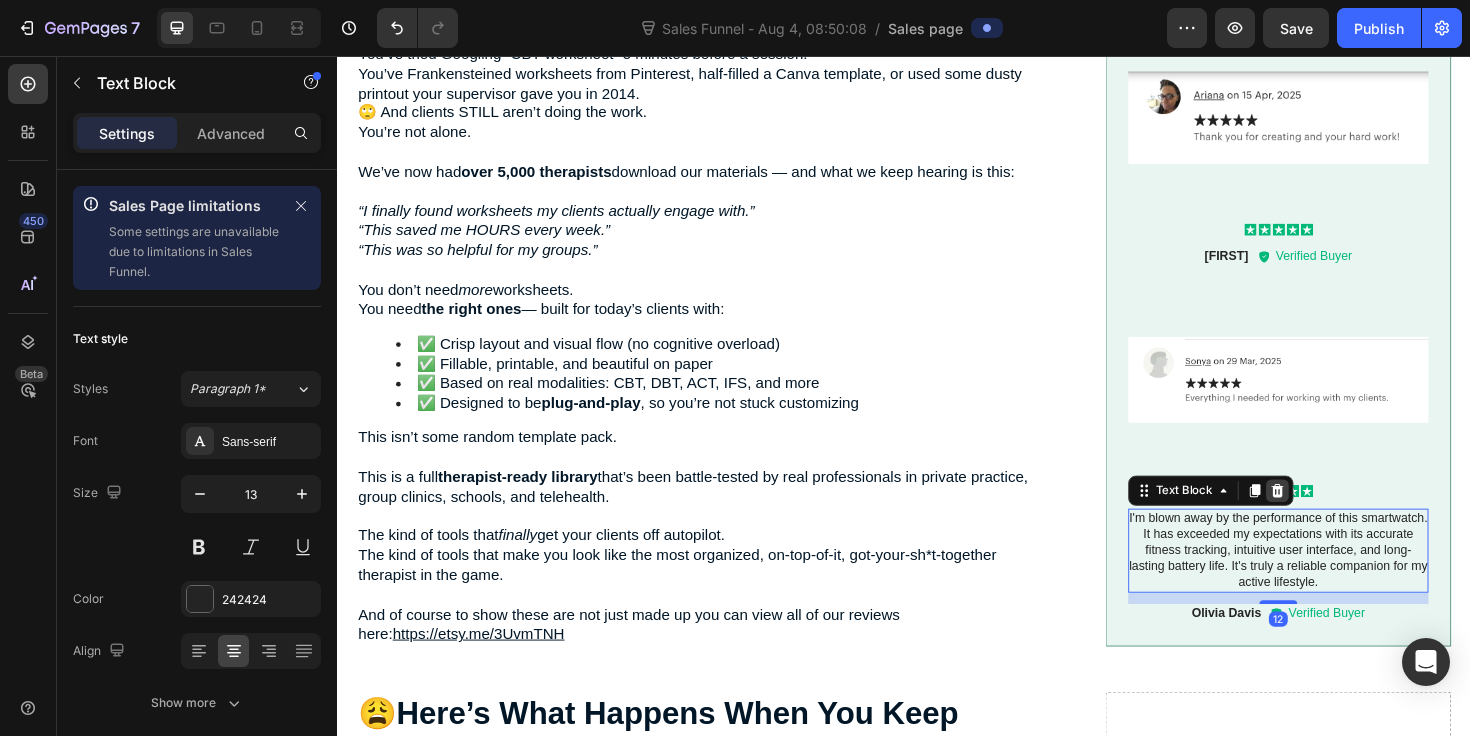 click 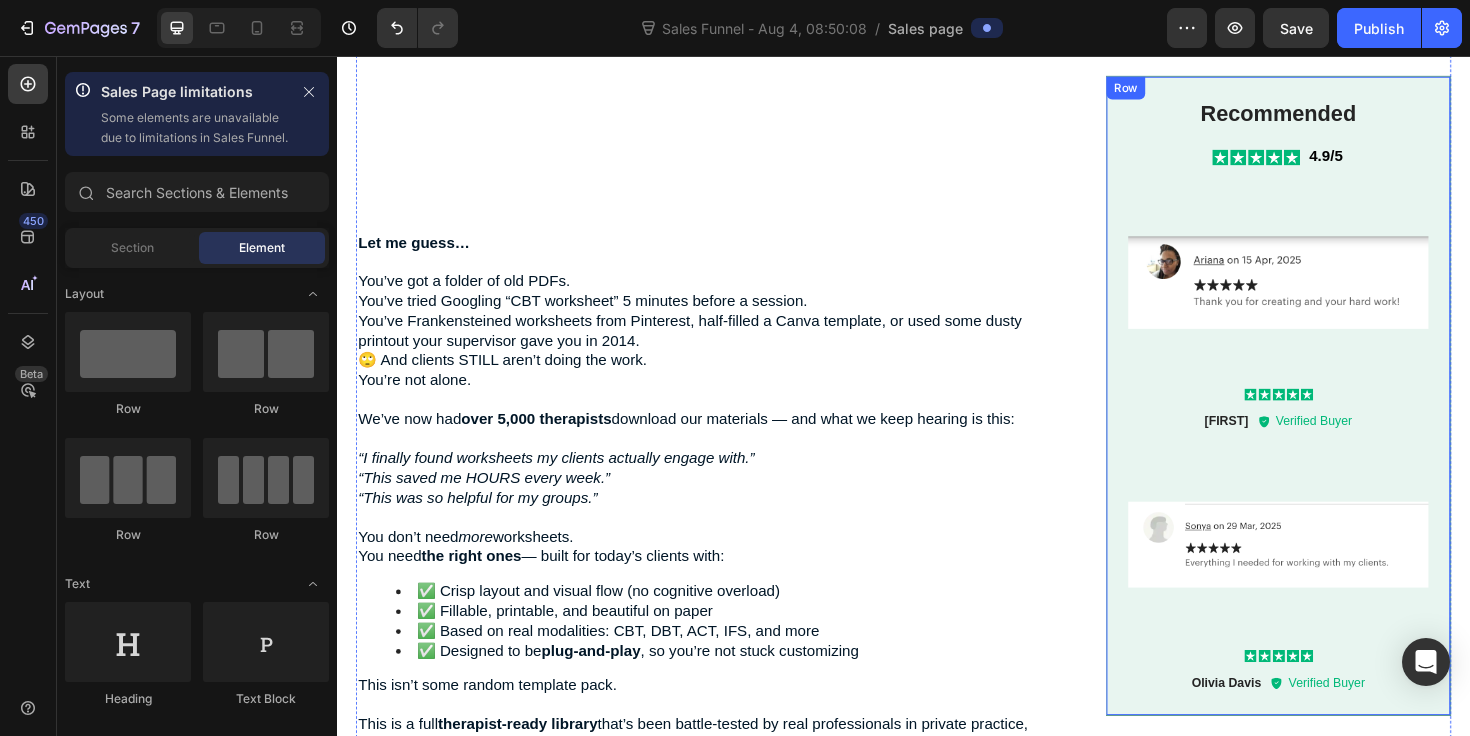 scroll, scrollTop: 2688, scrollLeft: 0, axis: vertical 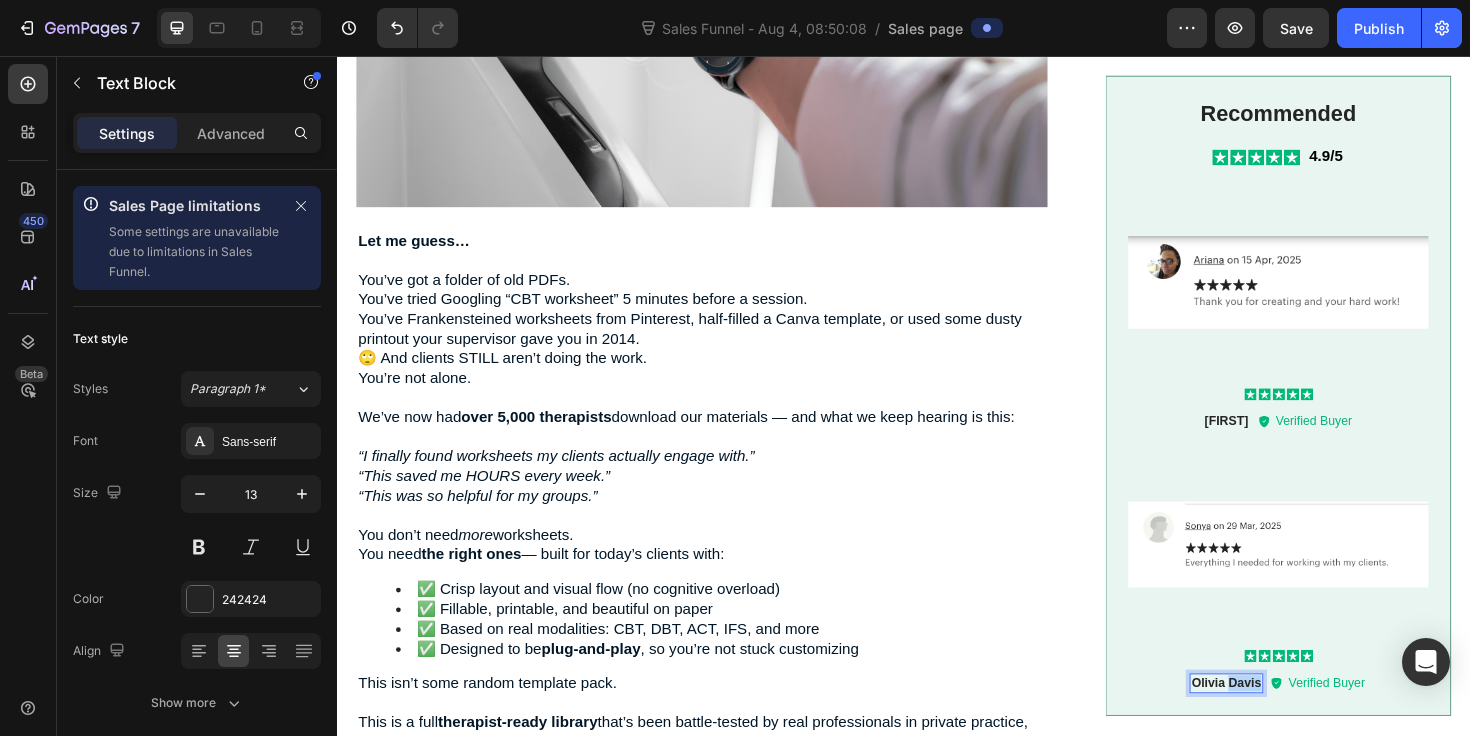click on "Olivia Davis" at bounding box center (1279, 720) 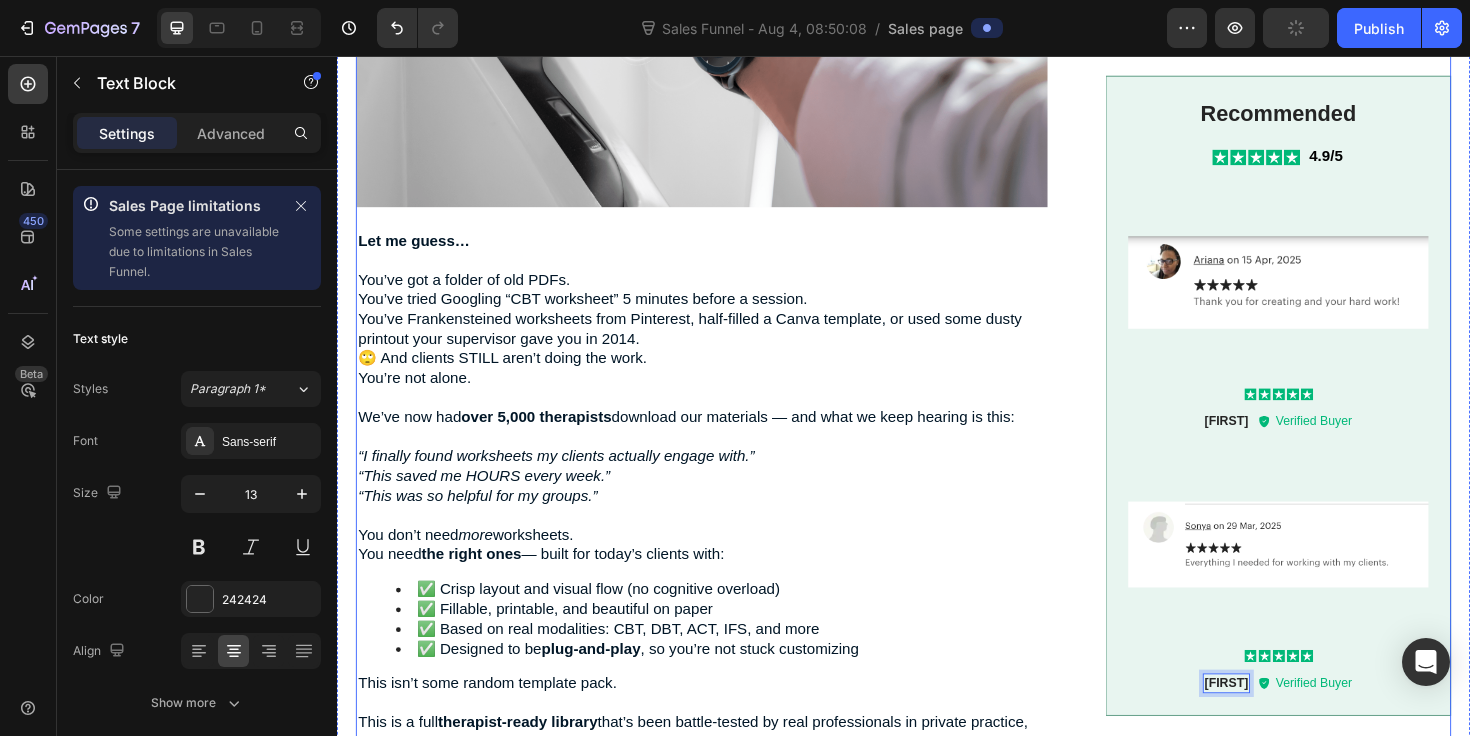click on "Image Let's be honest Heading Clients aren’t engaging with your handouts — not because they’re lazy. Because they’re bored. Distracted. Burned out. Just like you. And handing them 7 pages of Times New Roman and bullet points? That’s not “evidence-based.” That’s  client-repellent .   Meanwhile, you’re staying up late — hacking together Word docs, screenshotting PDFs, duct-taping together a therapy experience that’s meant to change lives… but just looks outdated and exhausting.   That’s not your fault. You were trained to be a therapist — not a content creator, designer, or marketing expert. But here’s the truth no one told you:   ⚠️  If your worksheets look like homework, your clients will treat them like homework. ⚠️  If they don’t engage, they don’t improve. Period. ⚠️  And if you keep spending hours on prep… your evenings, your energy, and your sanity are gone.   Now here’s the good news:   ✅ Built for the distracted modern client. finally  engage." at bounding box center (937, -638) 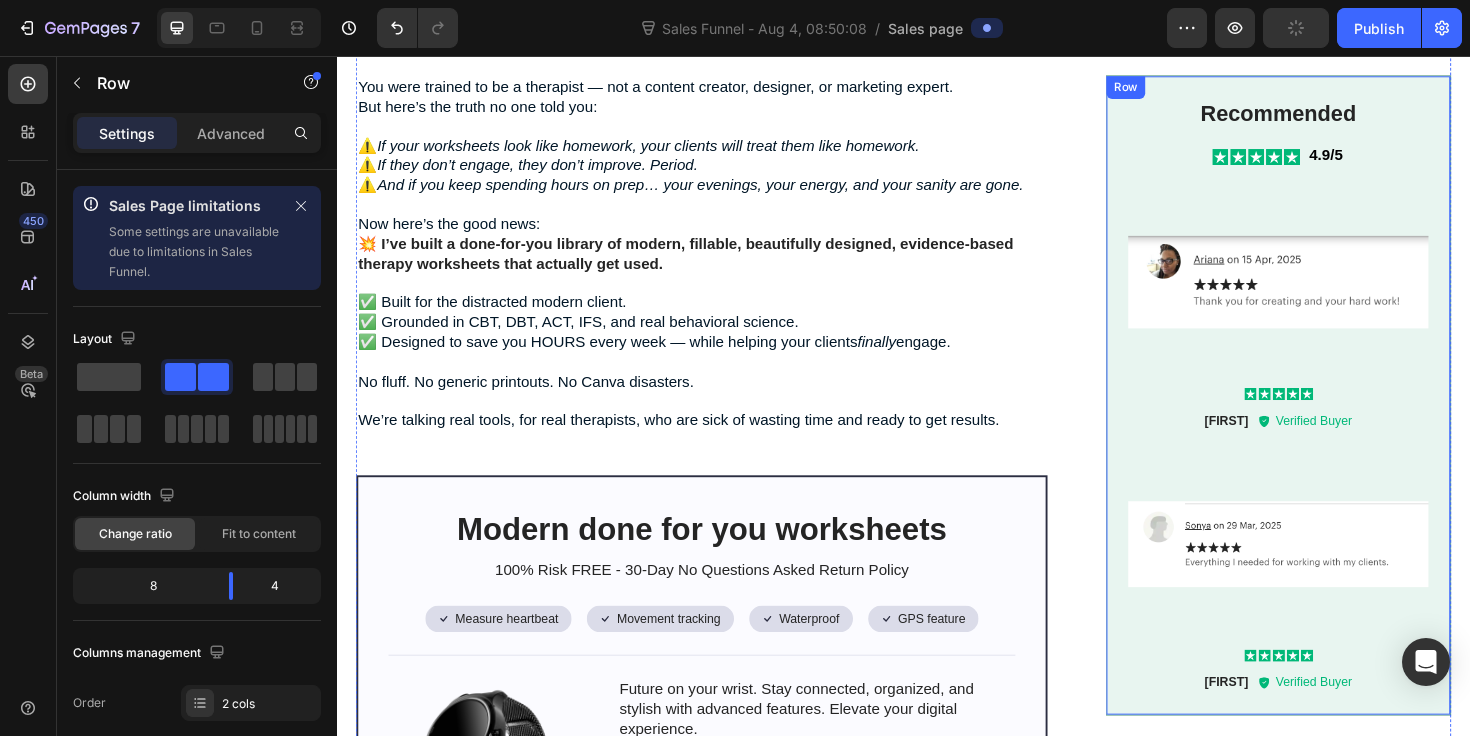 scroll, scrollTop: 1170, scrollLeft: 0, axis: vertical 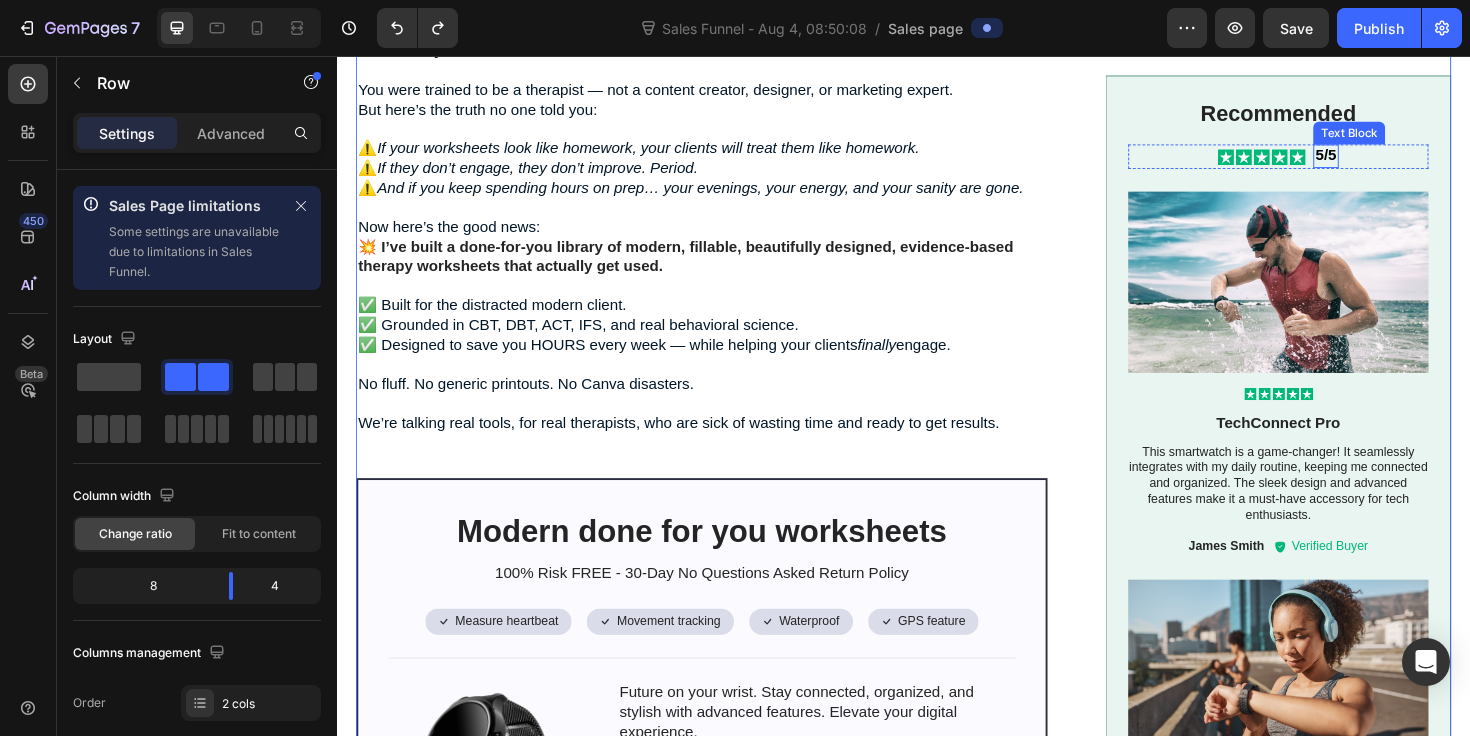 click on "5/5" at bounding box center (1384, 162) 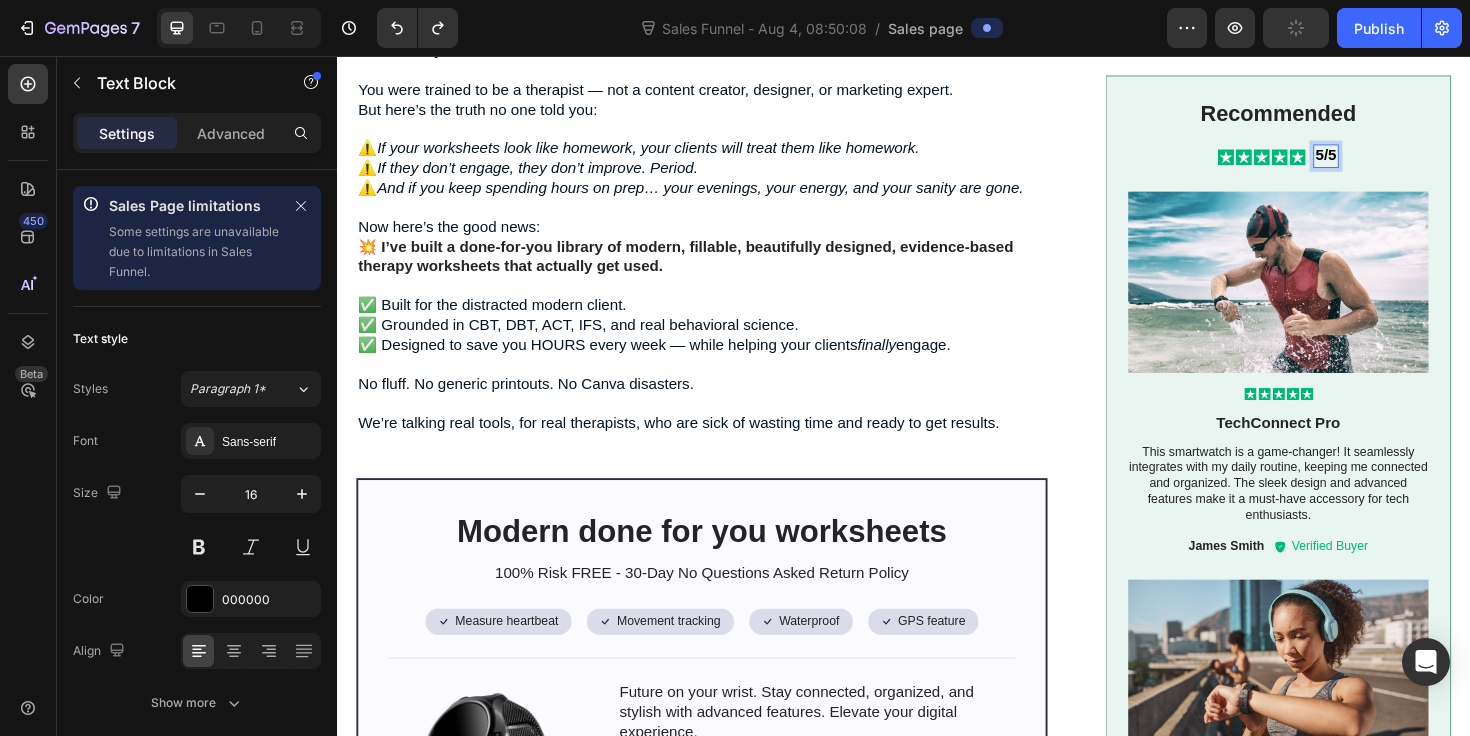 click on "5/5" at bounding box center [1384, 162] 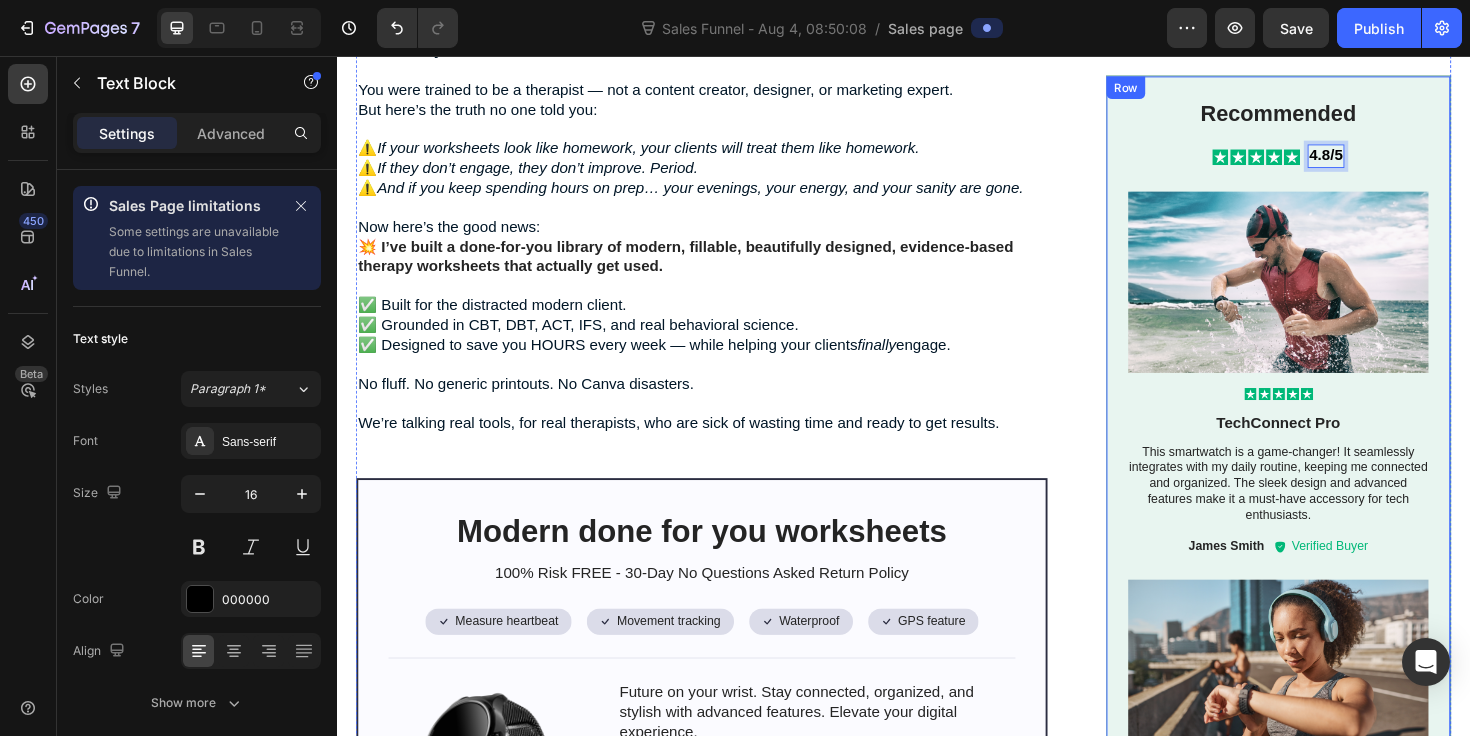 click on "Recommended Text Block
Icon
Icon
Icon
Icon
Icon Icon List 4.8/5 Text Block   1 Row Image
Icon
Icon
Icon
Icon
Icon Icon List TechConnect Pro Text Block This smartwatch is a game-changer! It seamlessly integrates with my daily routine, keeping me connected and organized. The sleek design and advanced features make it a must-have accessory for tech enthusiasts. Text Block James Smith Text Block
Icon Verified Buyer Text Block Row Row Image
Icon
Icon
Icon
Icon
Icon Icon List ActiveLife Companion+ Text Block I'm blown away by the performance of this smartwatch. It has exceeded my expectations with its accurate fitness tracking, intuitive user interface, and long-lasting battery life. It's truly a reliable companion for my active lifestyle. Text Block Olivia Davis Text Block
Icon Verified Buyer Text Block Row Row Row" at bounding box center [1334, 548] 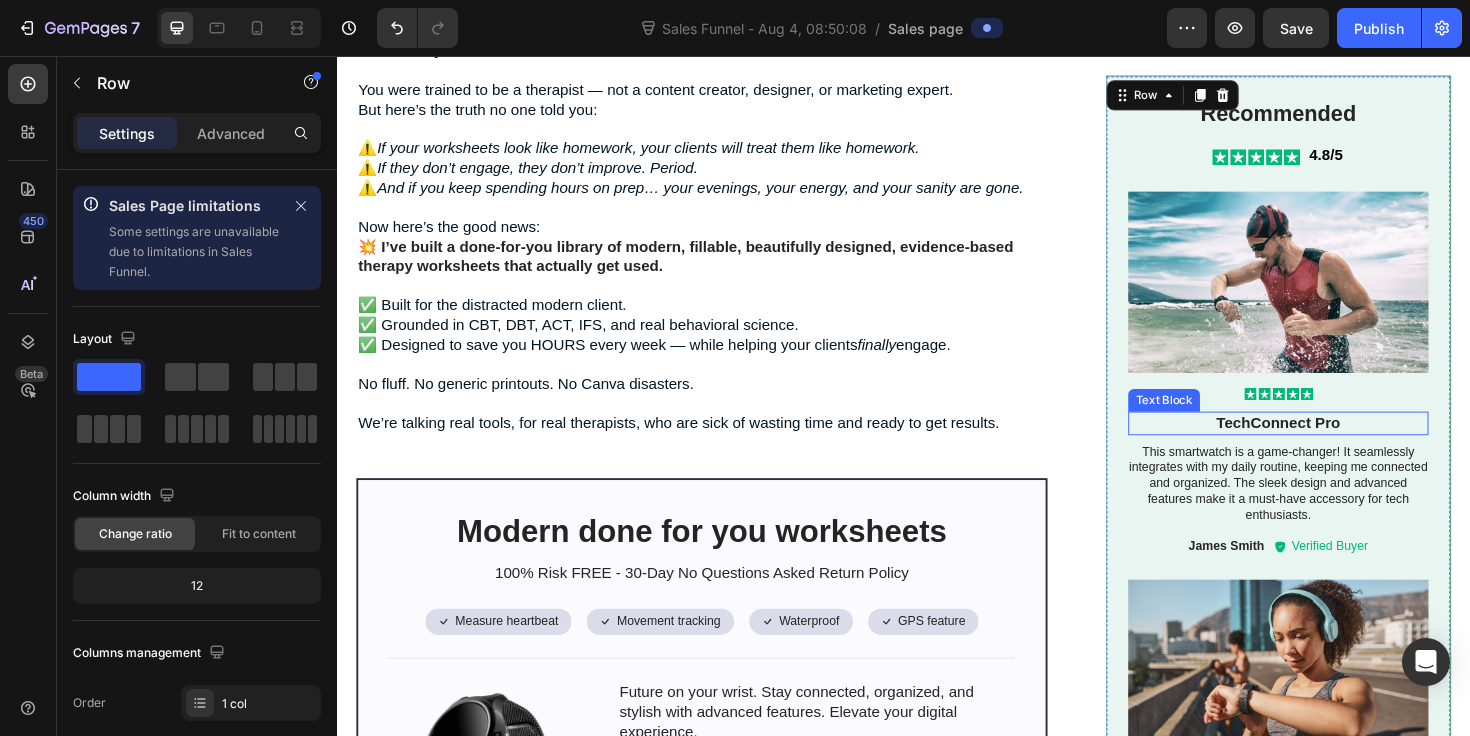 click on "TechConnect Pro" at bounding box center [1334, 444] 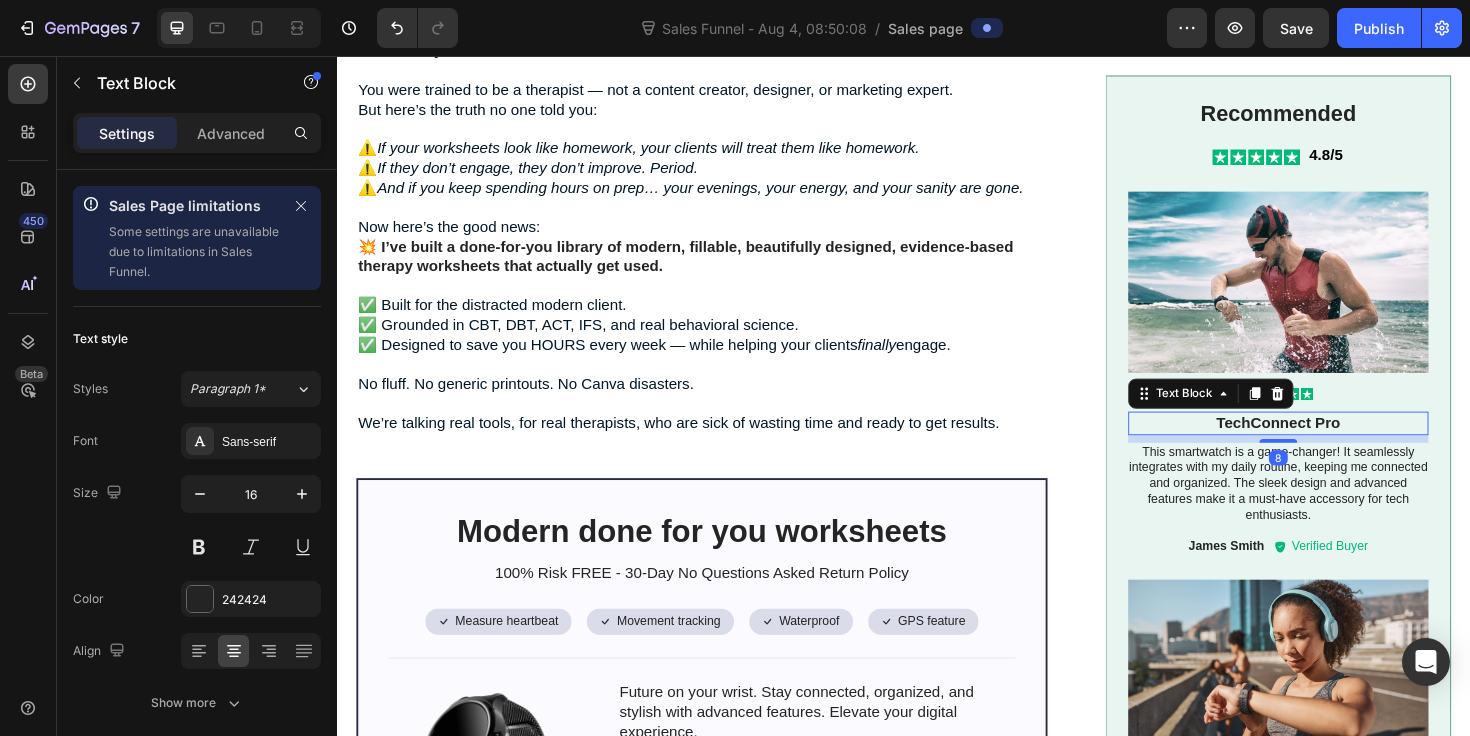 click on "TechConnect Pro" at bounding box center [1334, 444] 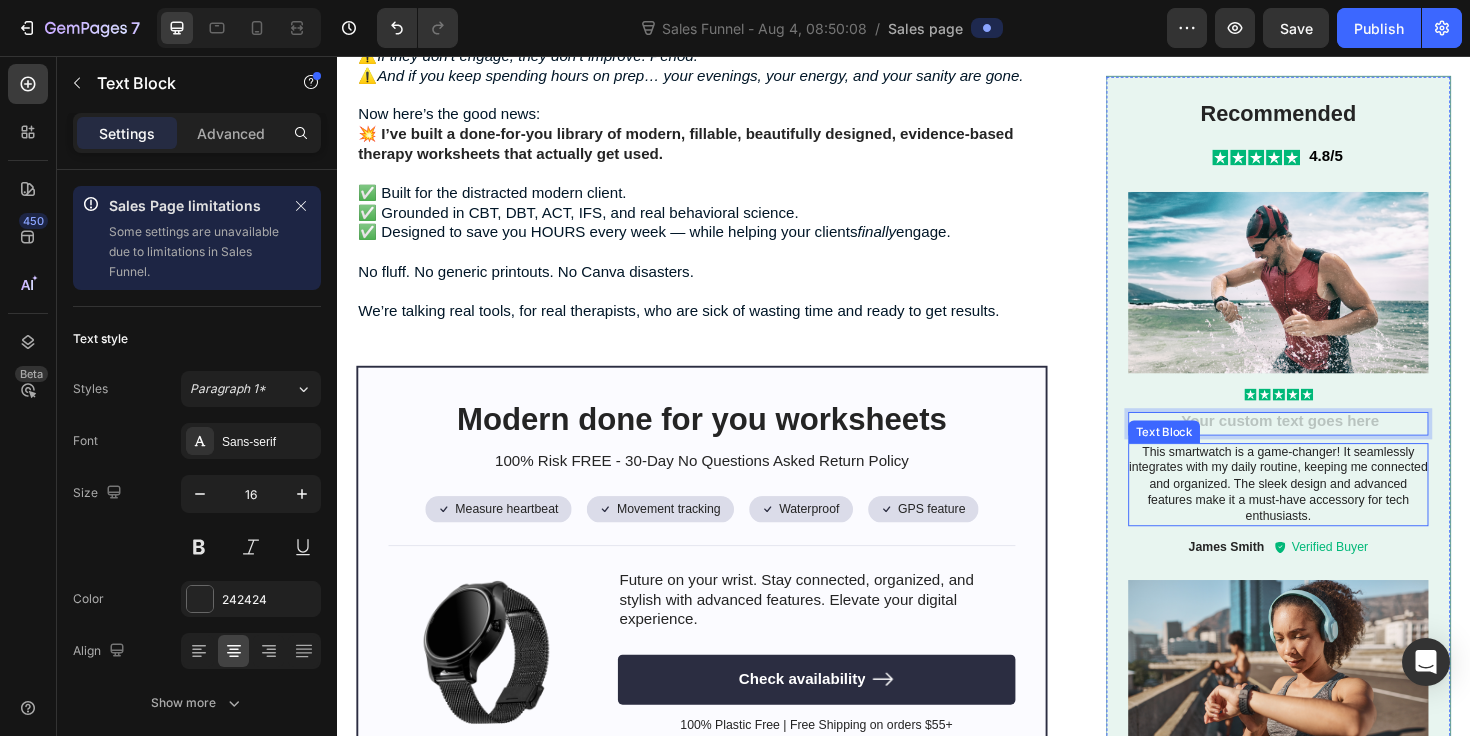 scroll, scrollTop: 1382, scrollLeft: 0, axis: vertical 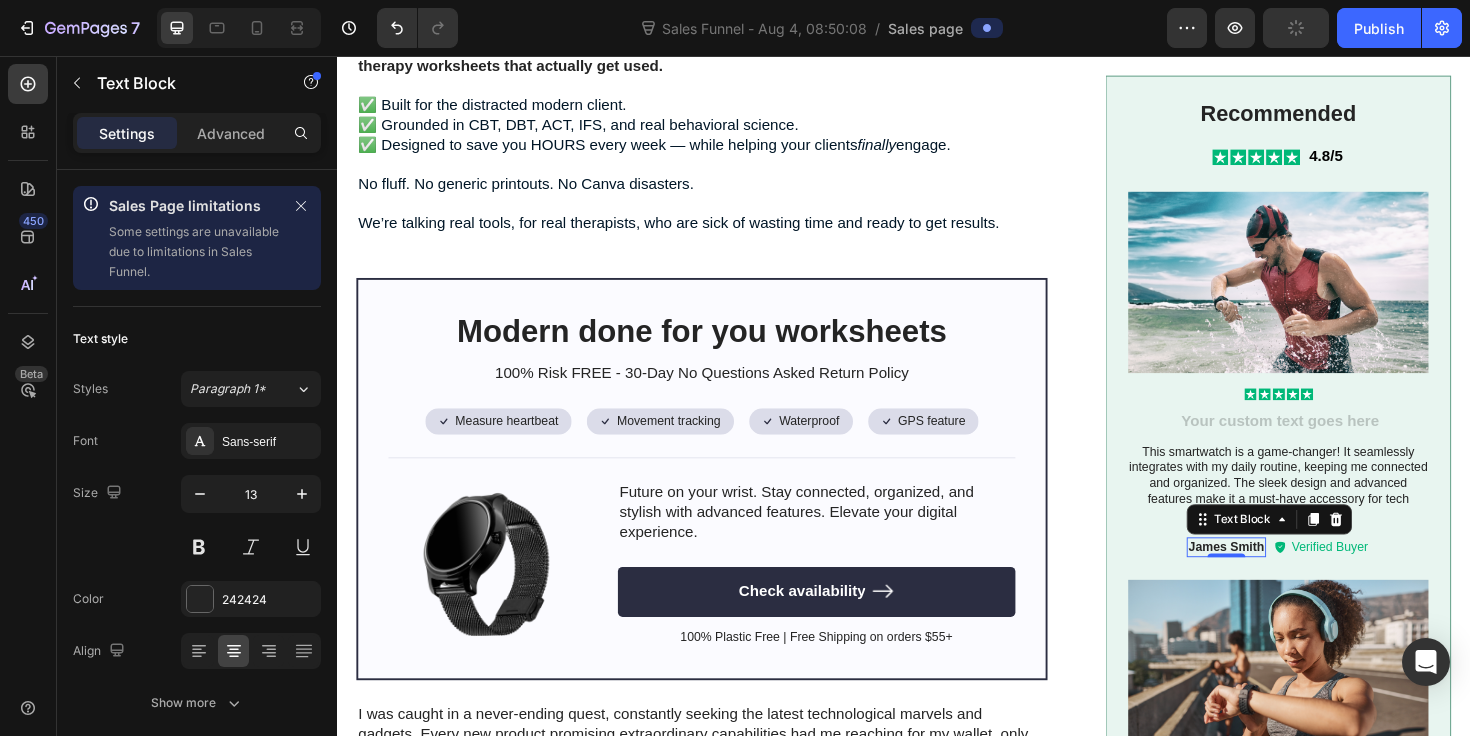 click on "James Smith" at bounding box center [1279, 576] 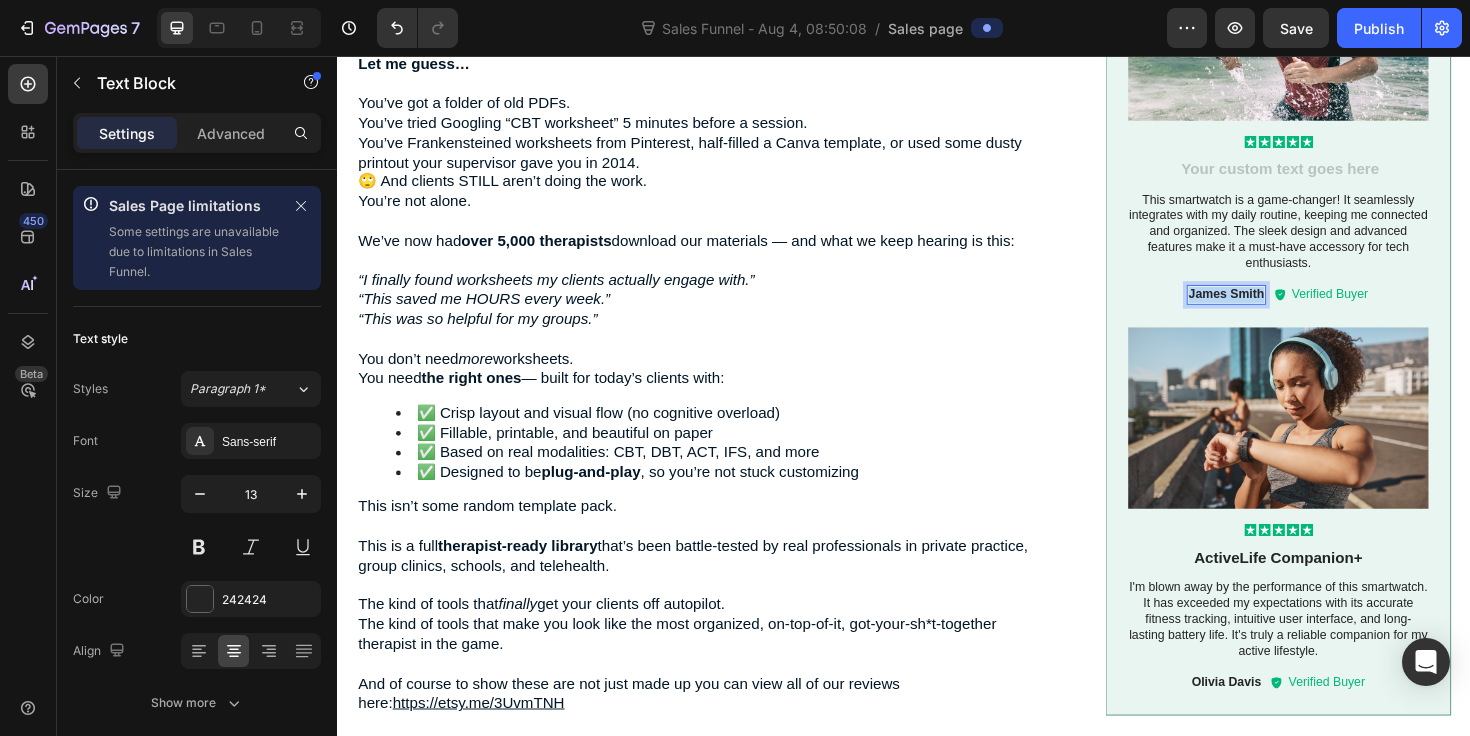 type on "16" 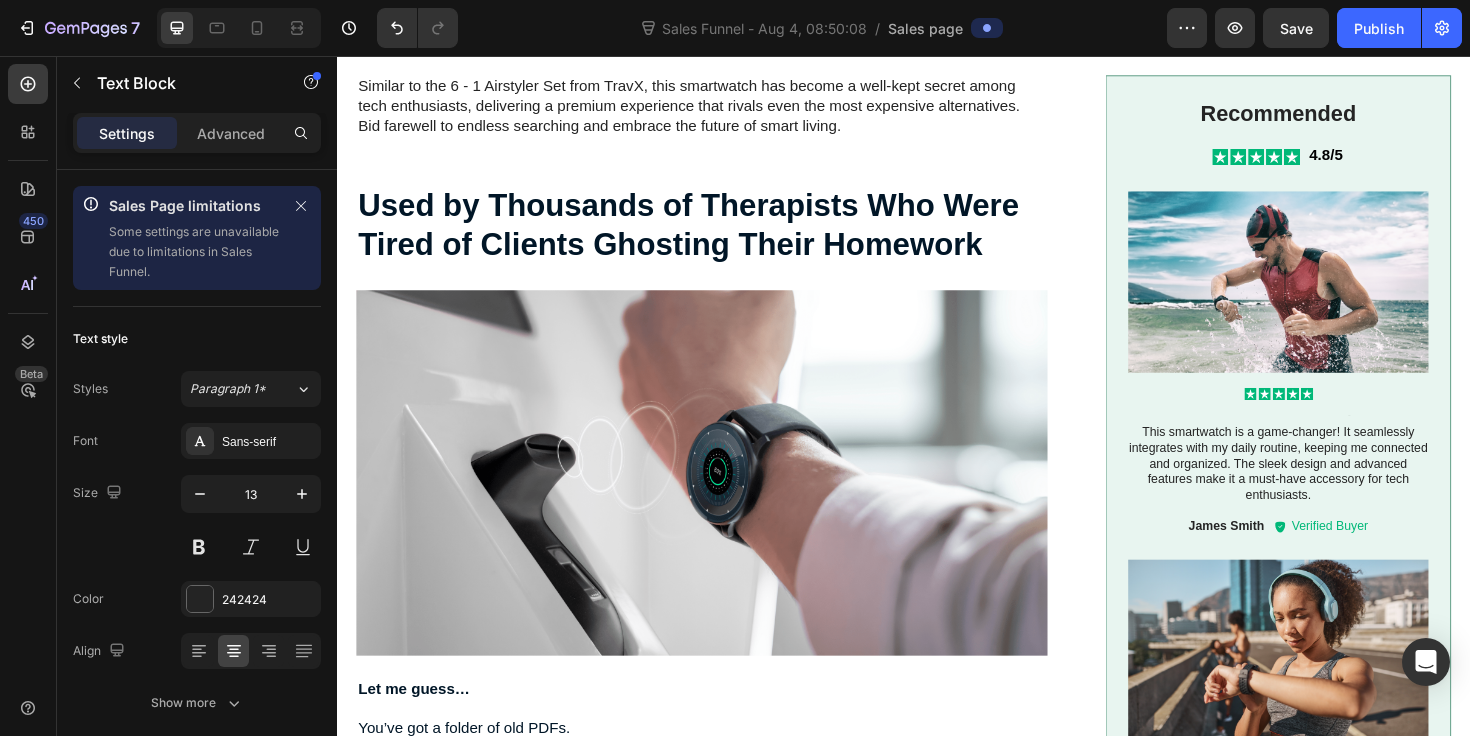scroll, scrollTop: 2206, scrollLeft: 0, axis: vertical 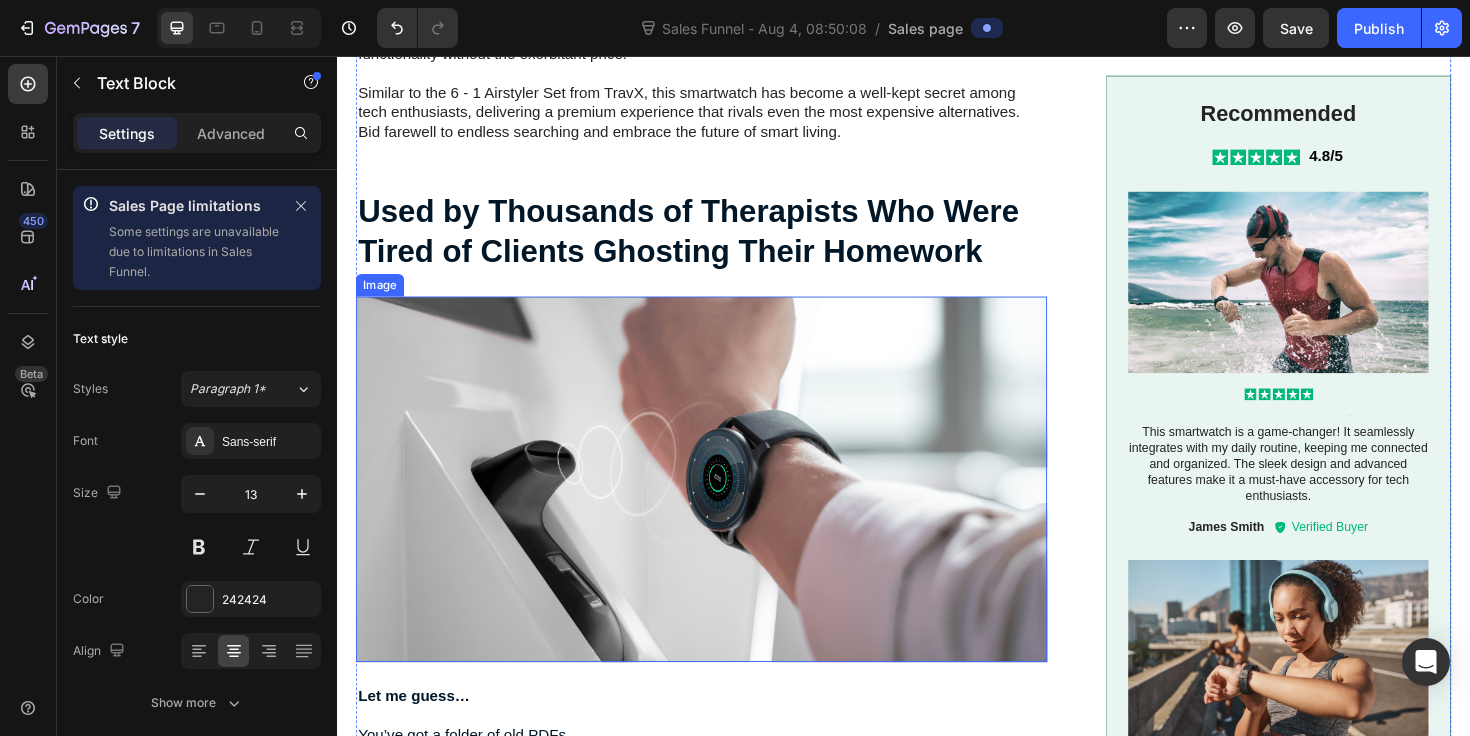 click at bounding box center [723, 504] 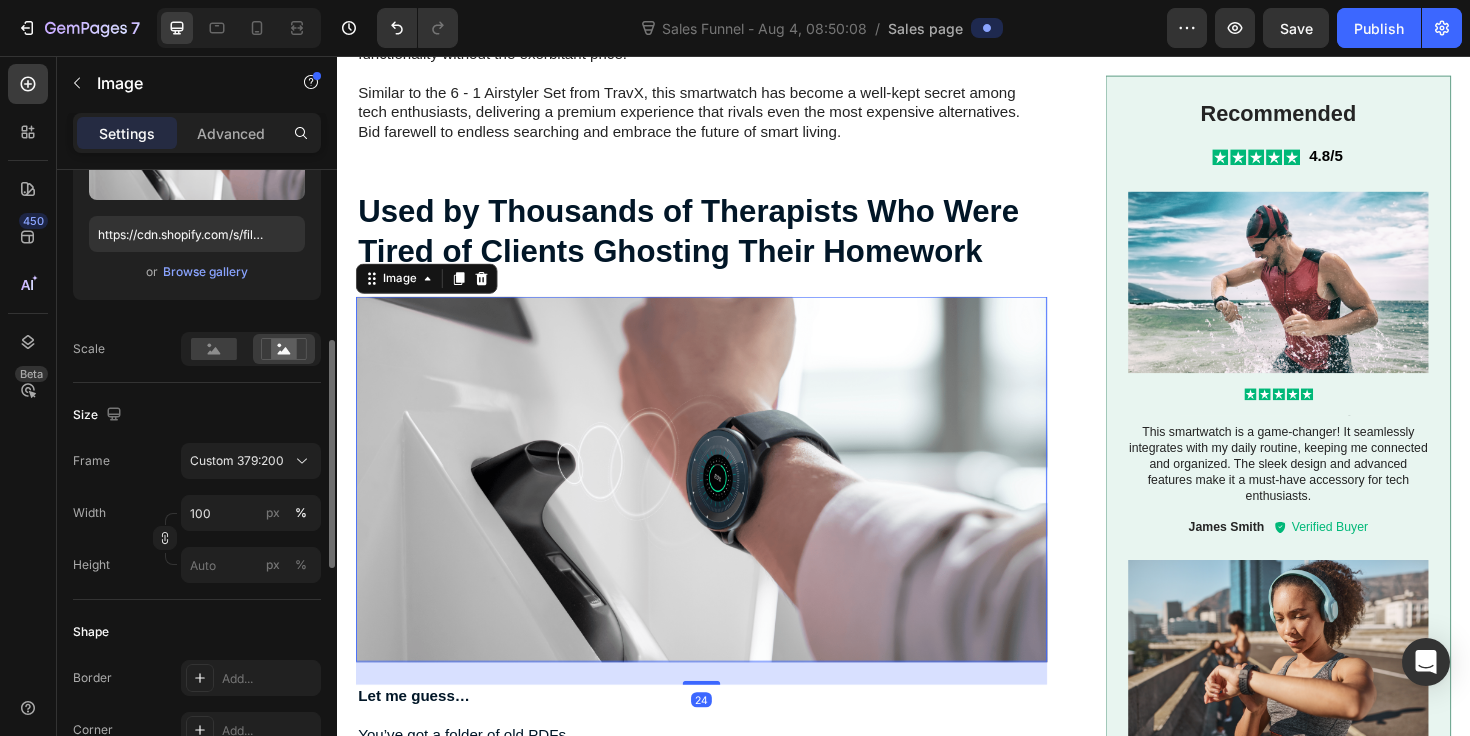 scroll, scrollTop: 455, scrollLeft: 0, axis: vertical 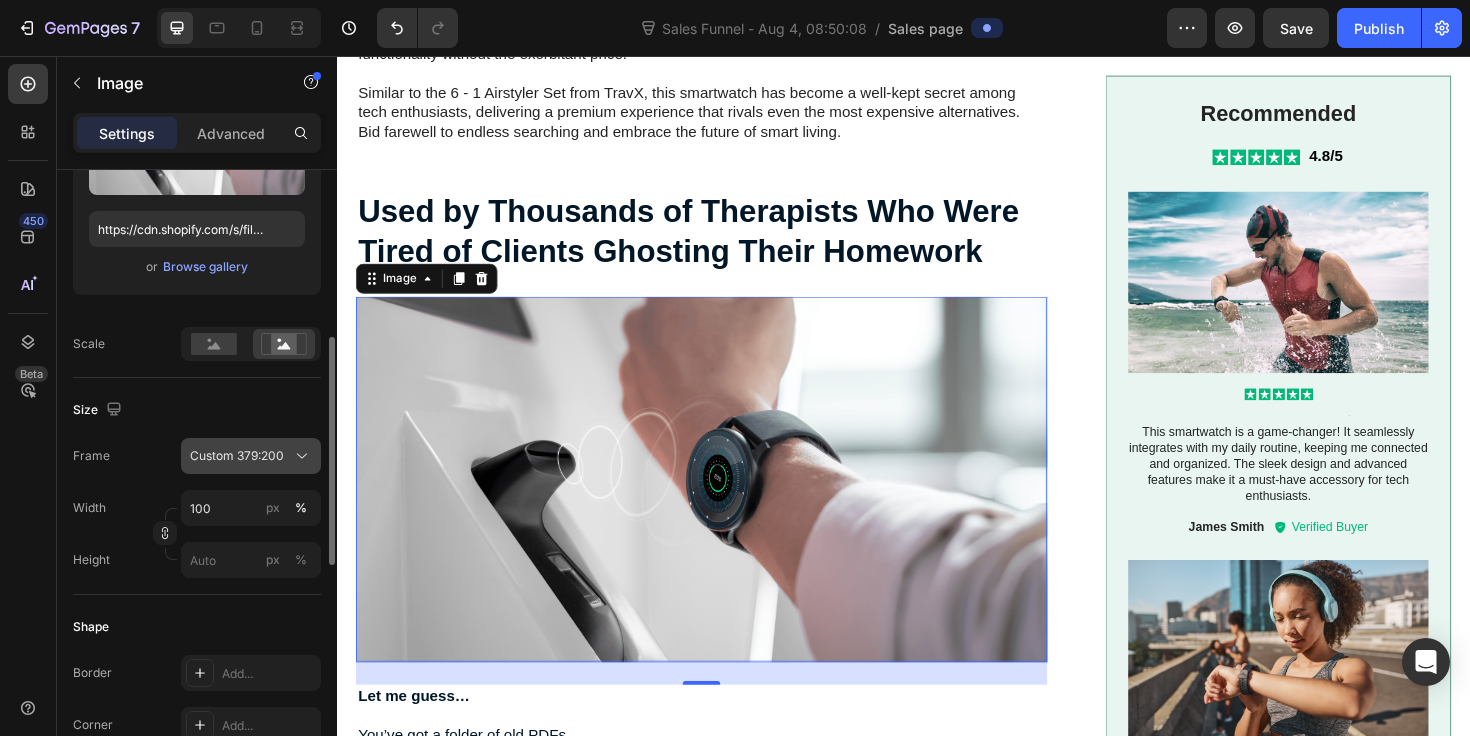 click on "Custom 379:200" at bounding box center [251, 456] 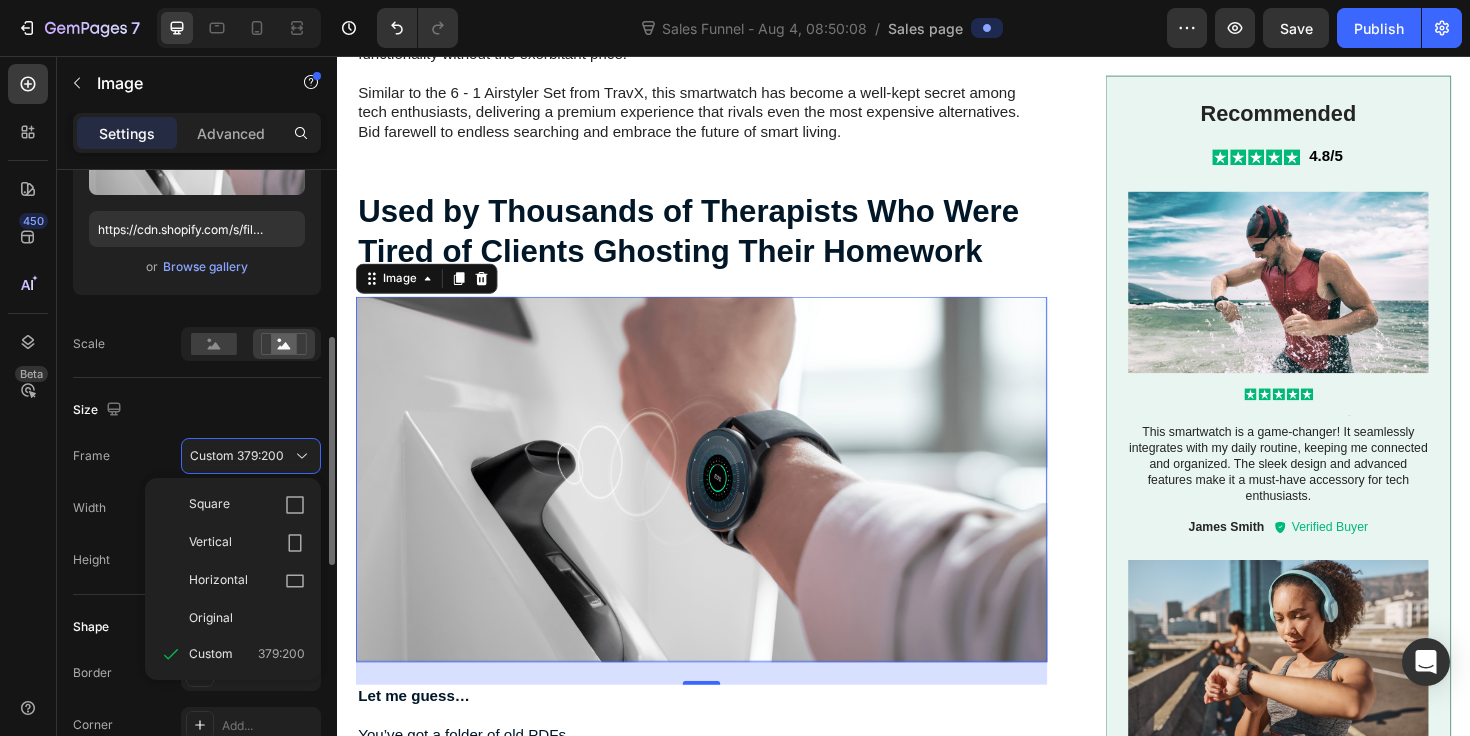 click on "Size" at bounding box center [197, 410] 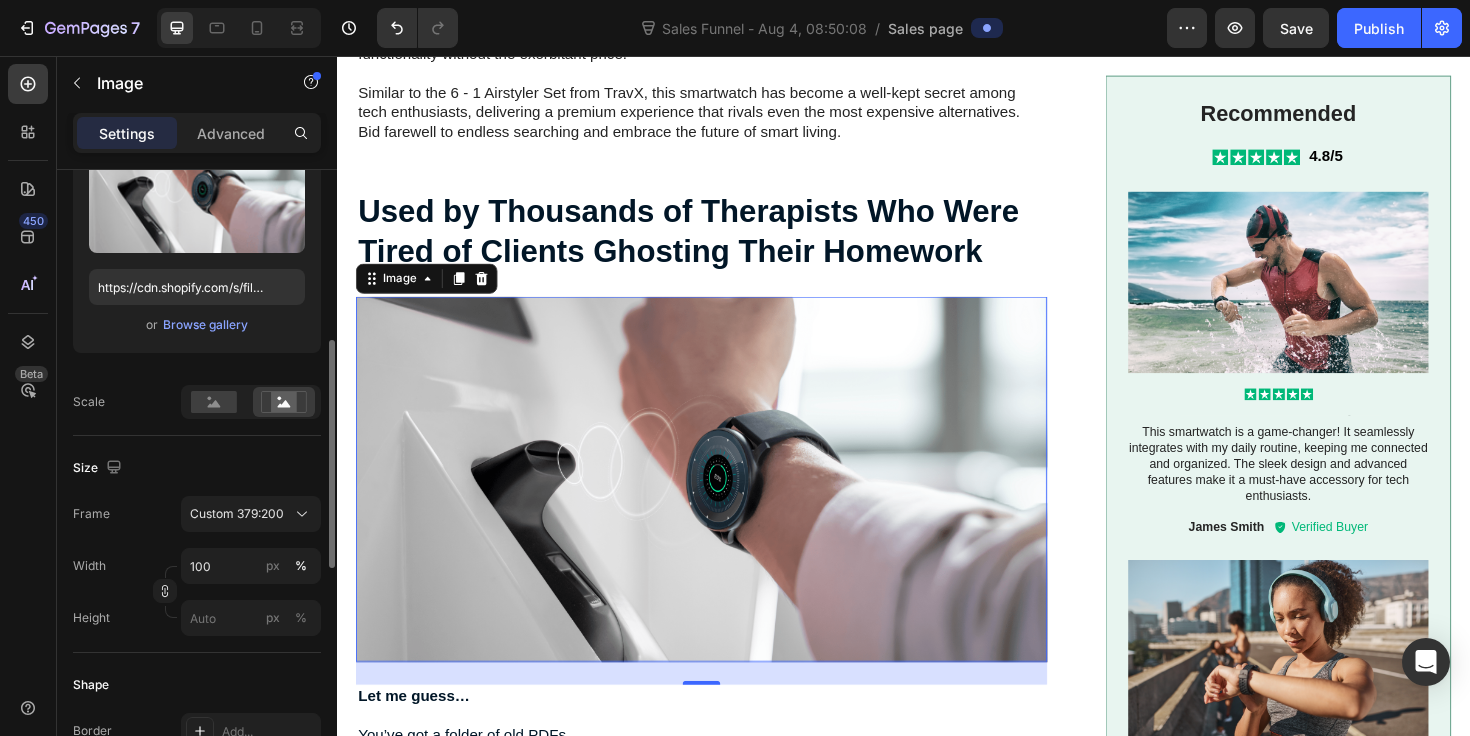 scroll, scrollTop: 360, scrollLeft: 0, axis: vertical 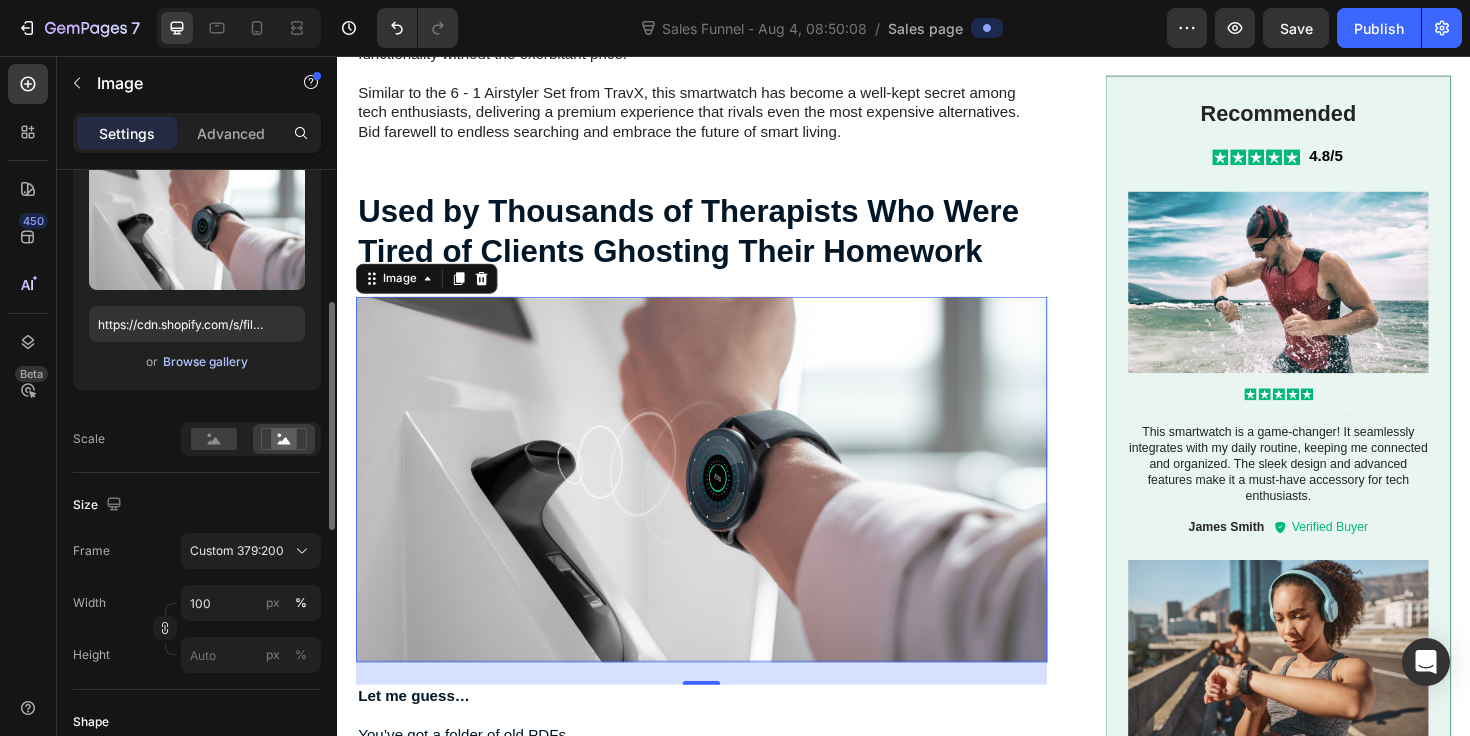 click on "Browse gallery" at bounding box center [205, 362] 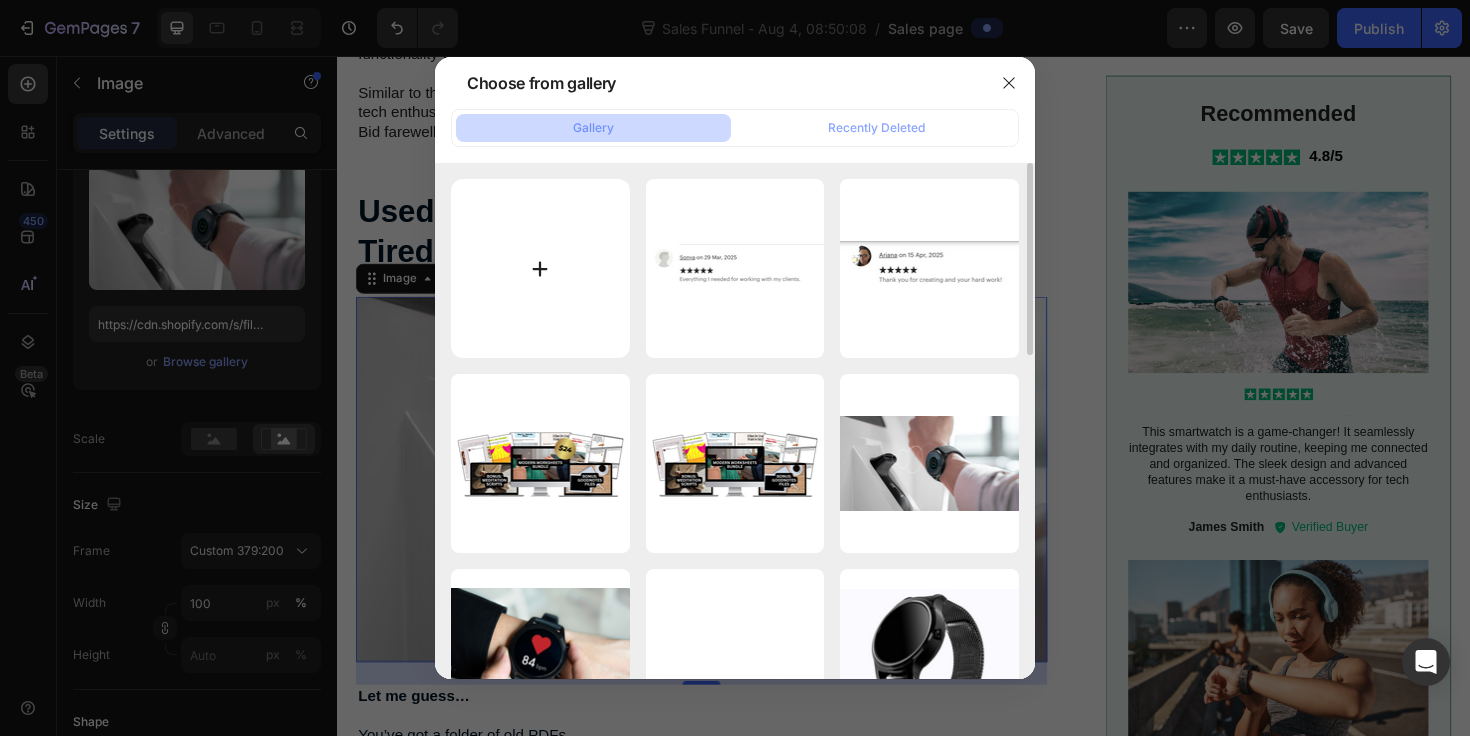 click at bounding box center (540, 268) 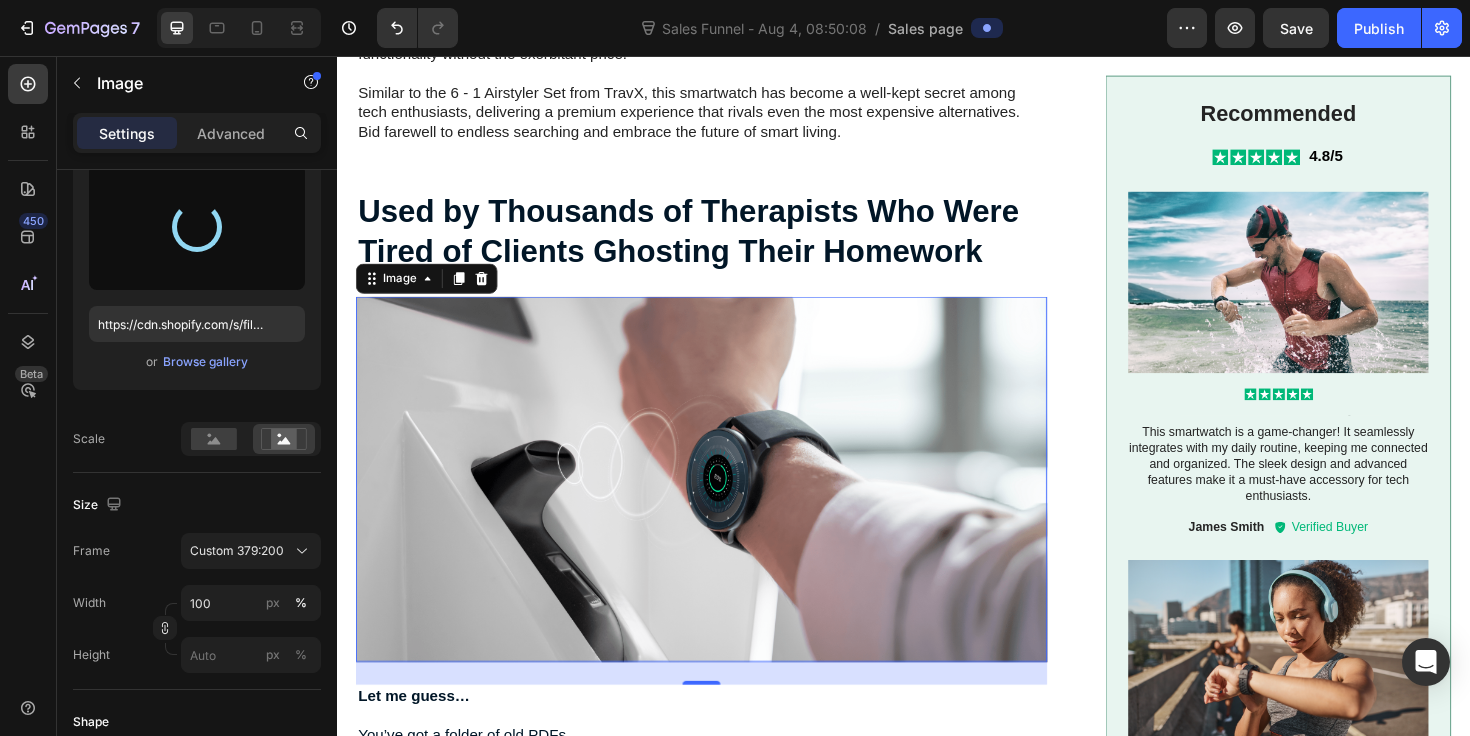type on "https://cdn.shopify.com/s/files/1/0745/0165/2757/files/gempages_546798849784546528-7a70594b-5e00-46a4-a3c7-f118b72310a2.png" 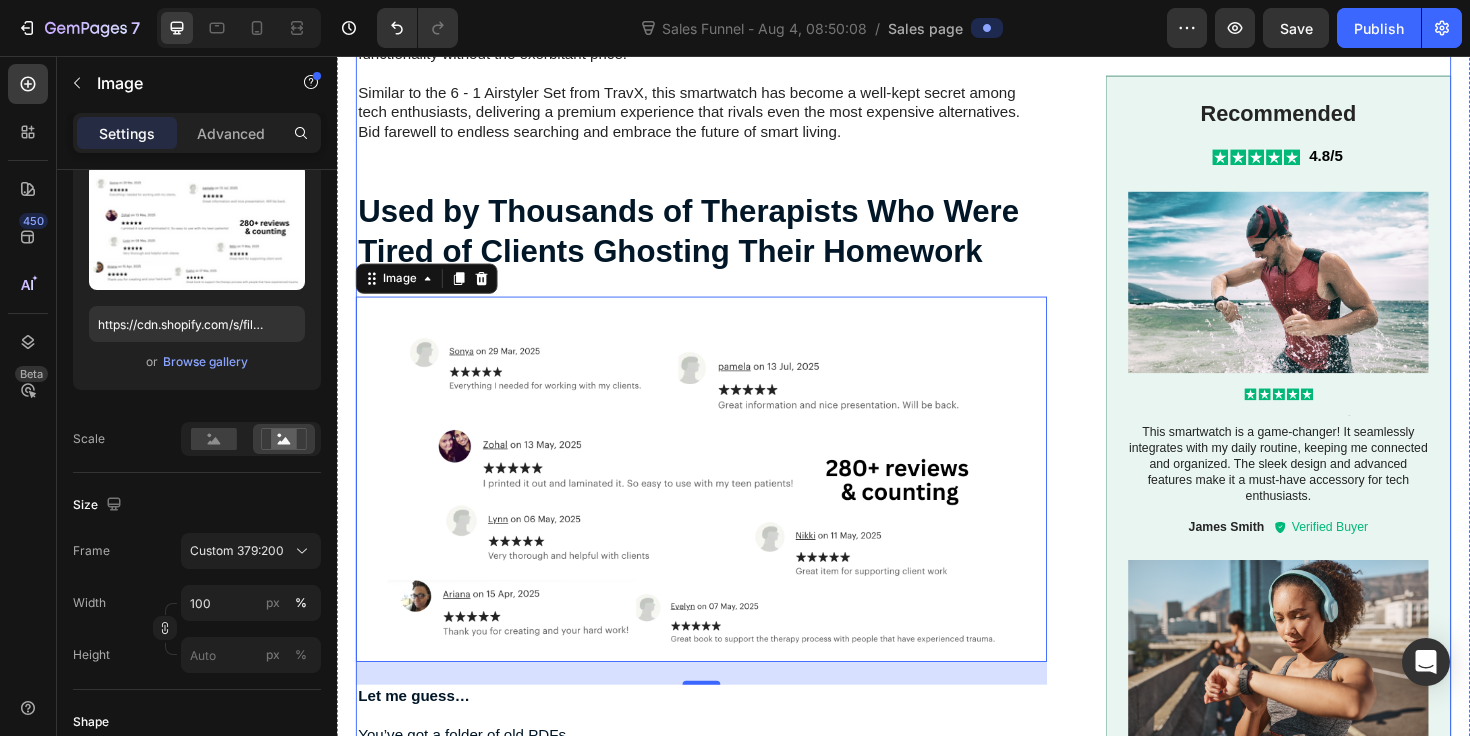 click on "Image Let's be honest Heading Clients aren’t engaging with your handouts — not because they’re lazy. Because they’re bored. Distracted. Burned out. Just like you. And handing them 7 pages of Times New Roman and bullet points? That’s not “evidence-based.” That’s  client-repellent .   Meanwhile, you’re staying up late — hacking together Word docs, screenshotting PDFs, duct-taping together a therapy experience that’s meant to change lives… but just looks outdated and exhausting.   That’s not your fault. You were trained to be a therapist — not a content creator, designer, or marketing expert. But here’s the truth no one told you:   ⚠️  If your worksheets look like homework, your clients will treat them like homework. ⚠️  If they don’t engage, they don’t improve. Period. ⚠️  And if you keep spending hours on prep… your evenings, your energy, and your sanity are gone.   Now here’s the good news:   ✅ Built for the distracted modern client. finally  engage." at bounding box center [937, -156] 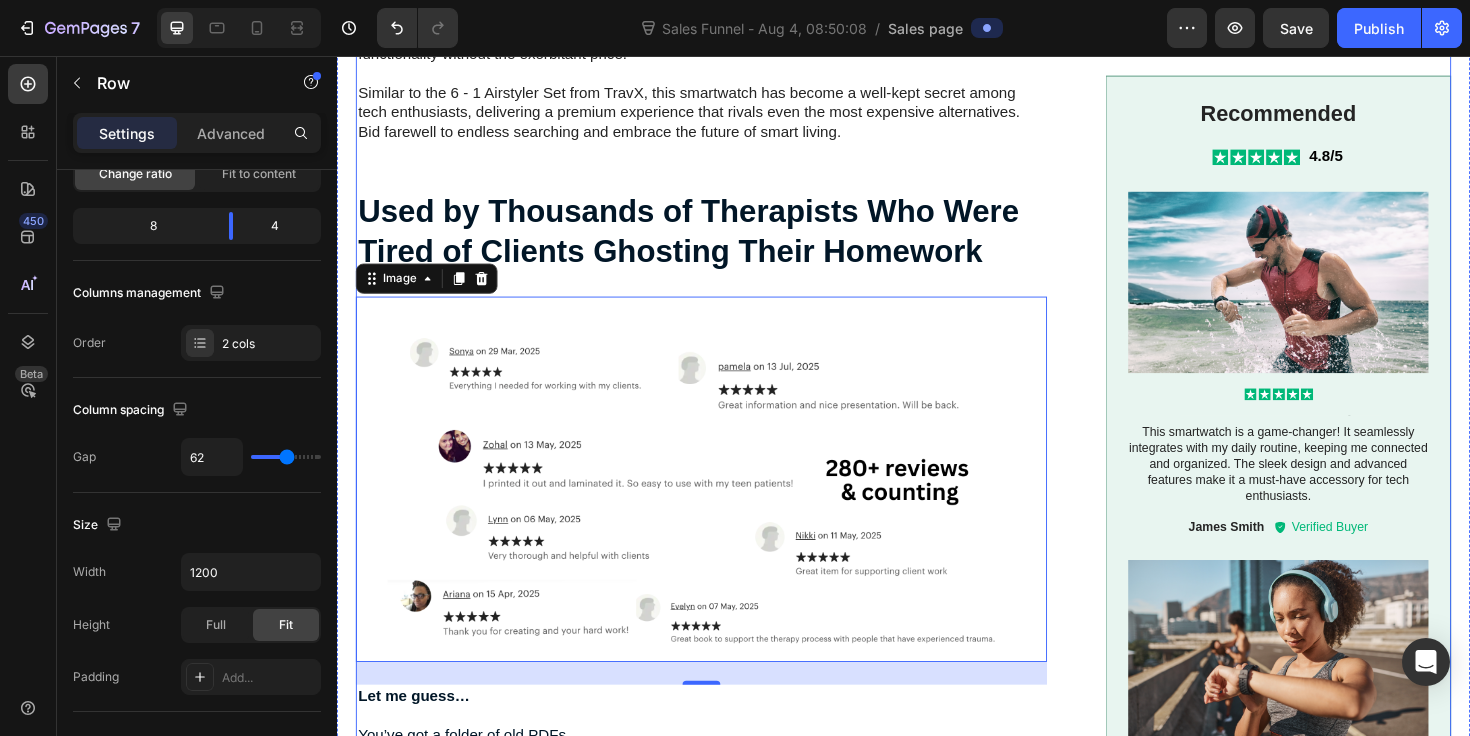 scroll, scrollTop: 0, scrollLeft: 0, axis: both 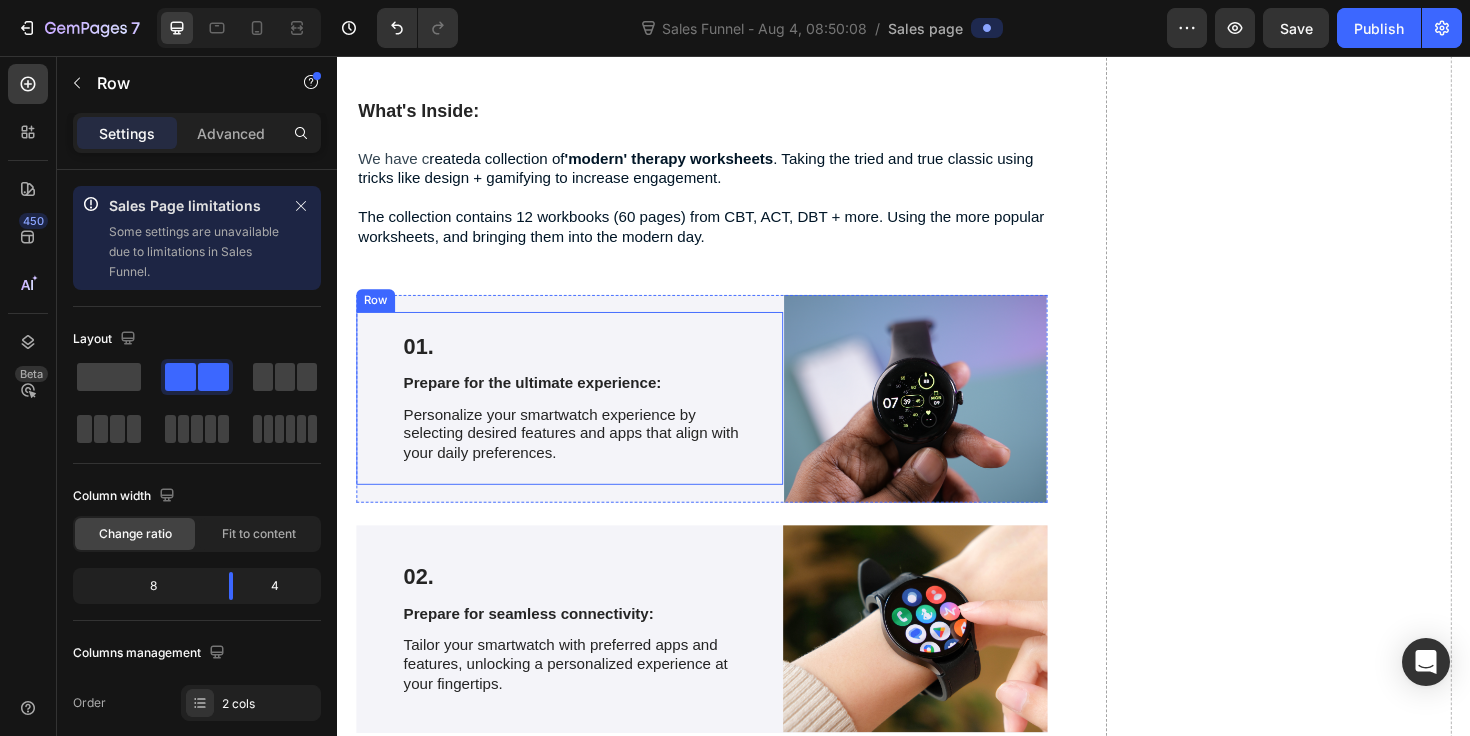 click on "01." at bounding box center [586, 364] 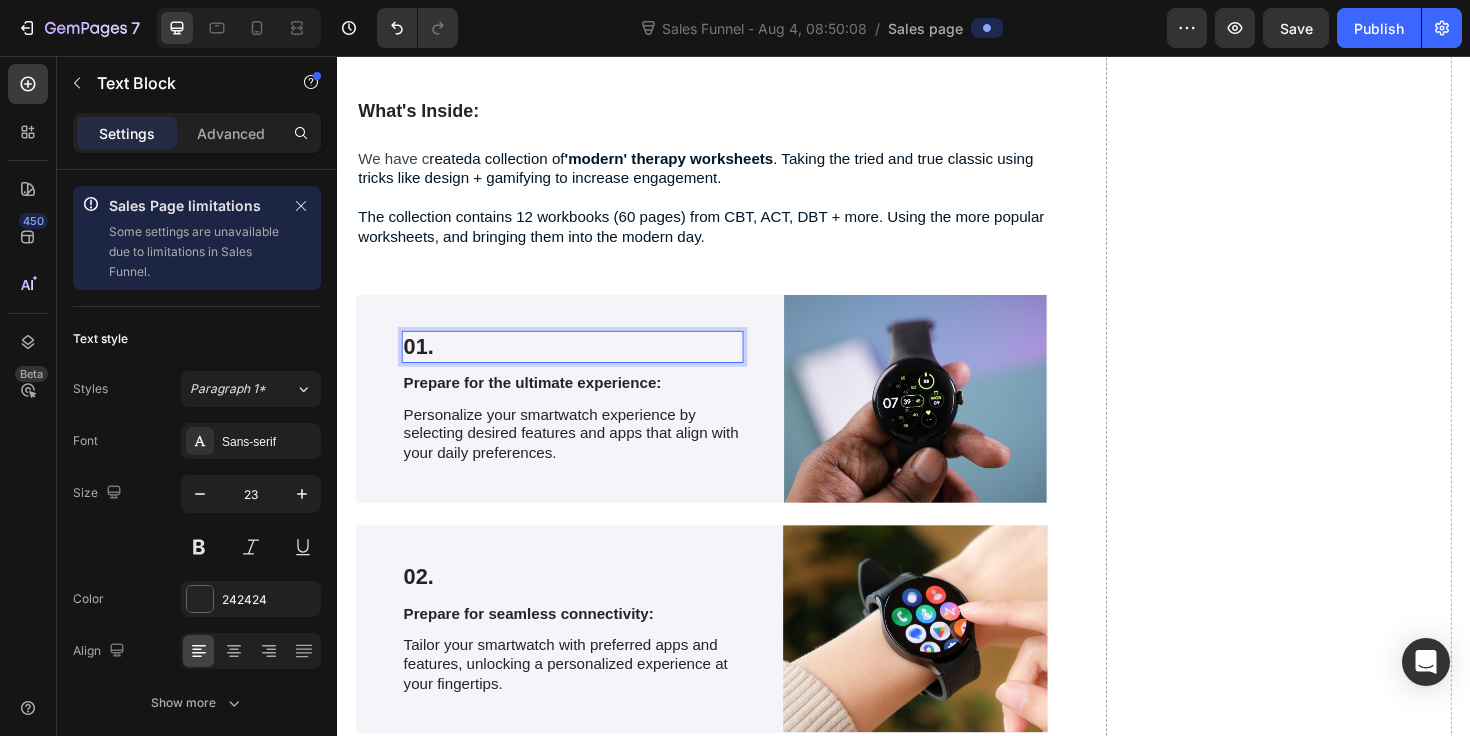 click on "01." at bounding box center (586, 364) 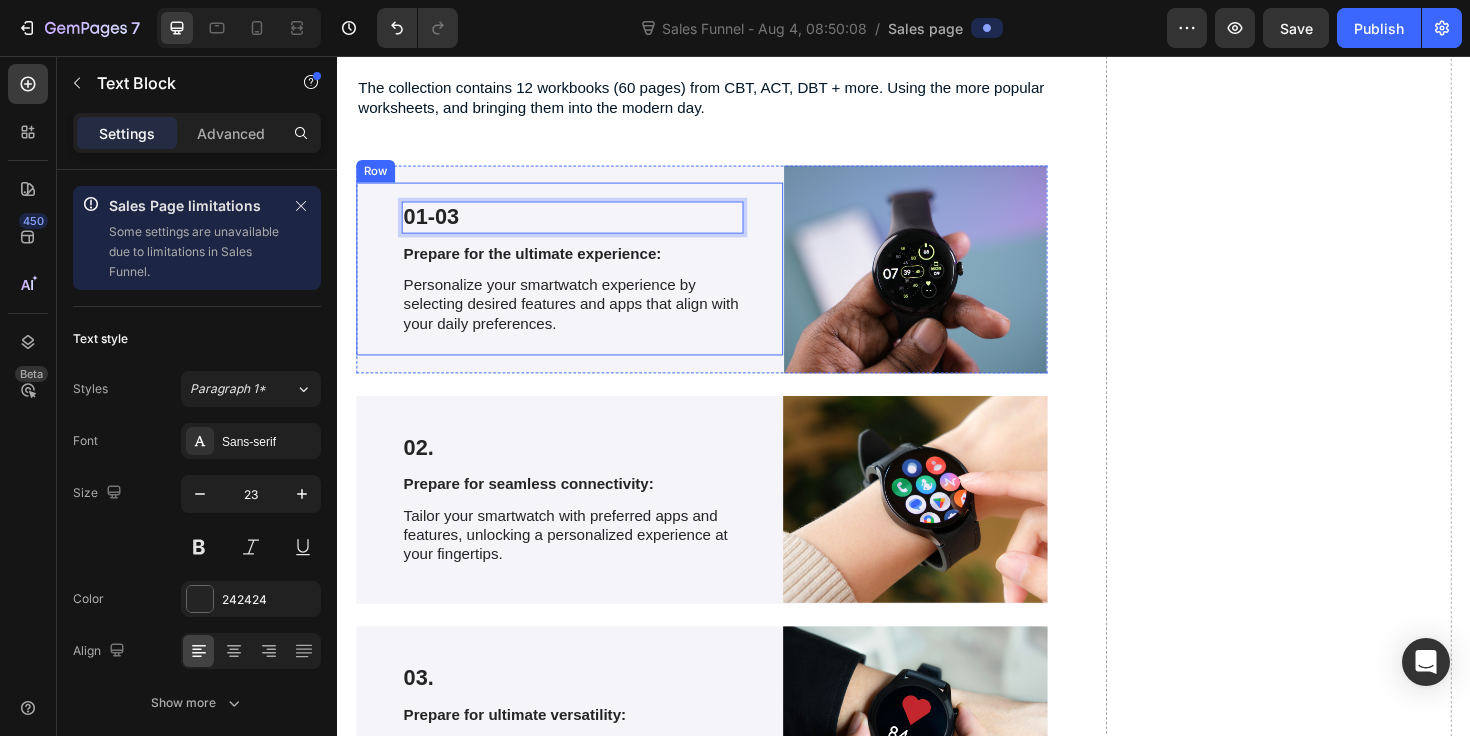 scroll, scrollTop: 4824, scrollLeft: 0, axis: vertical 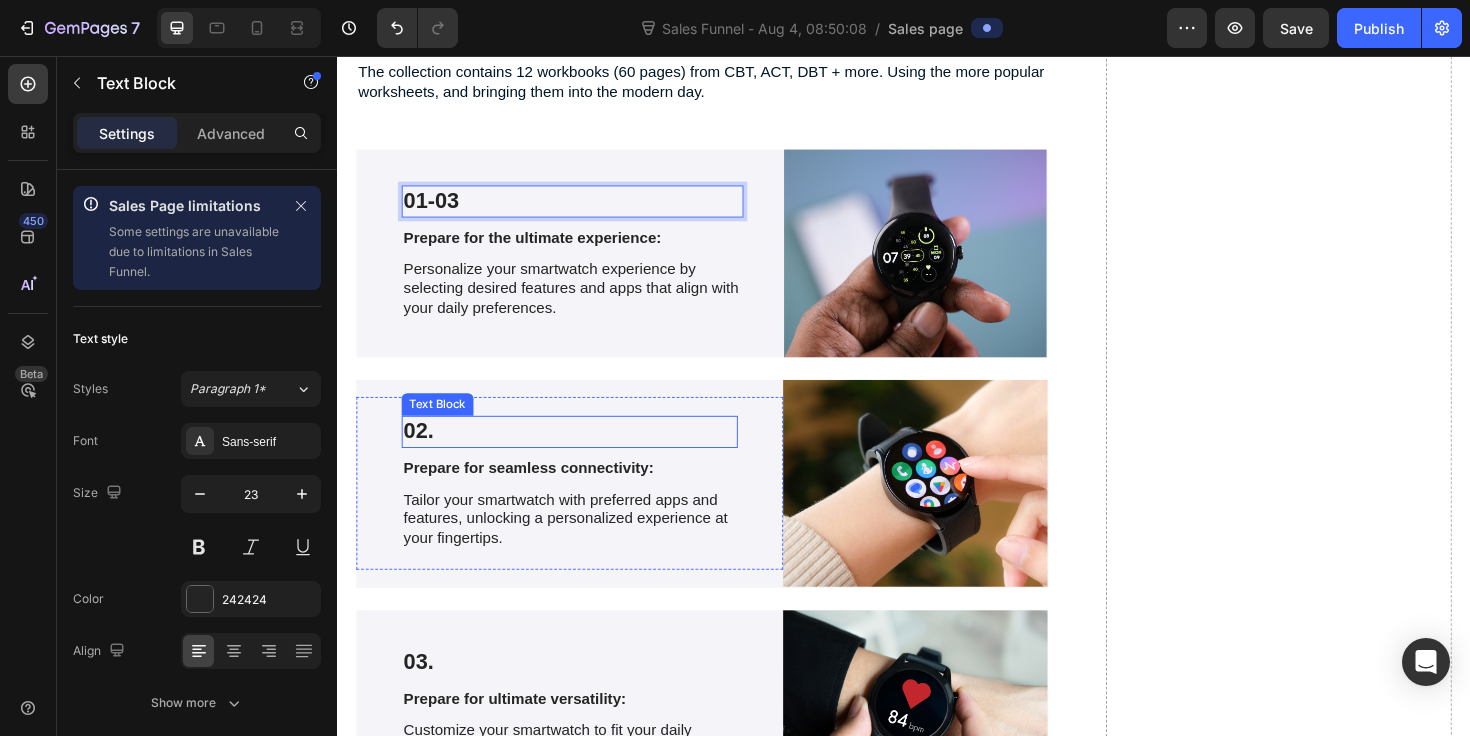 click on "02." at bounding box center (583, 454) 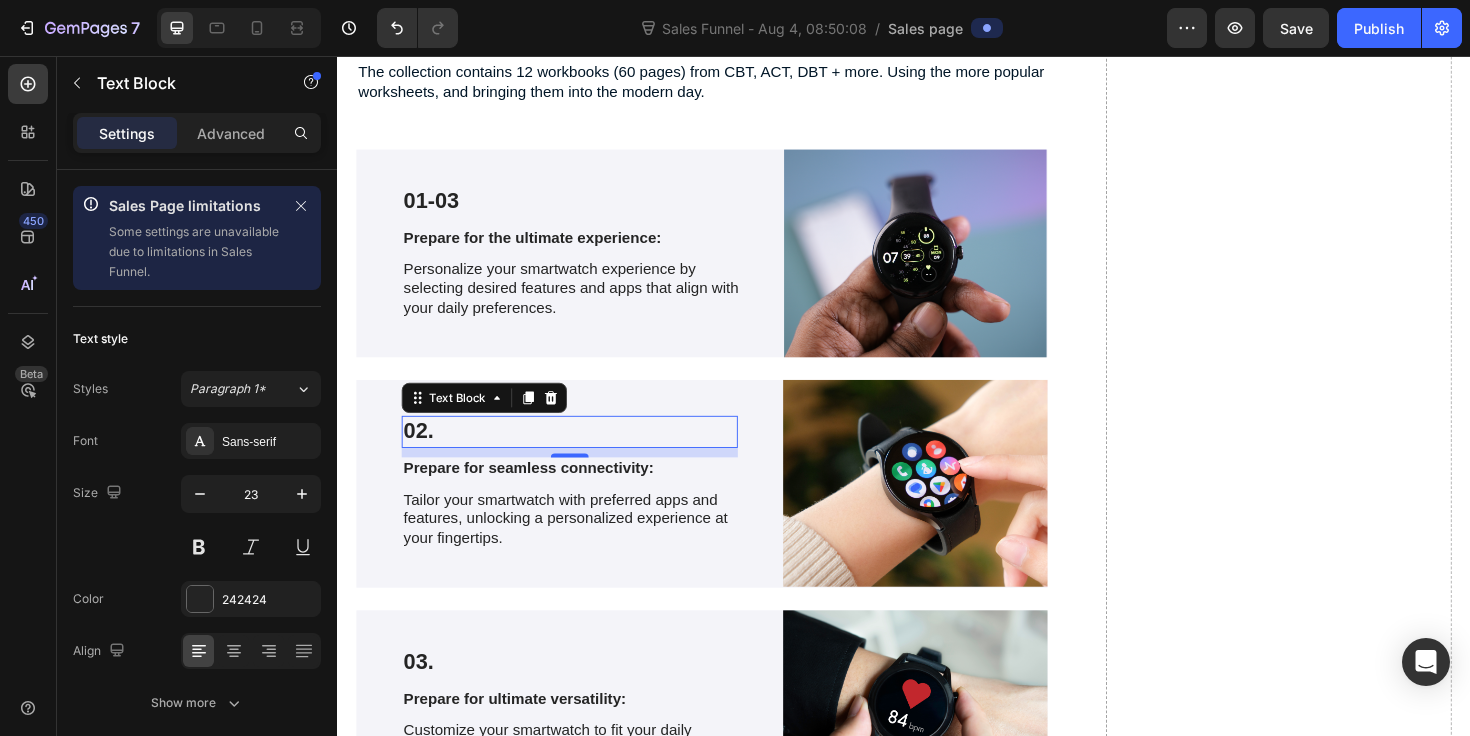 click on "02." at bounding box center [583, 454] 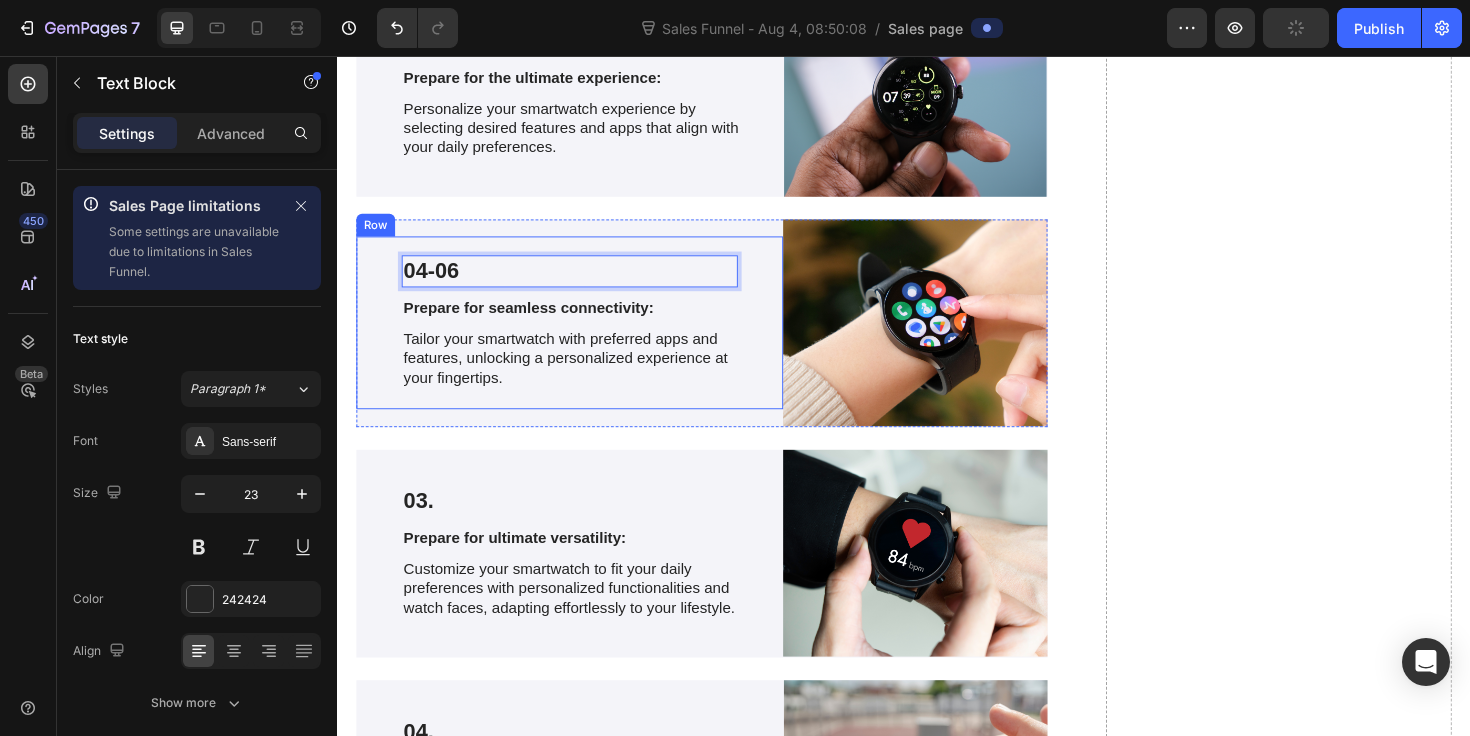 scroll, scrollTop: 4993, scrollLeft: 0, axis: vertical 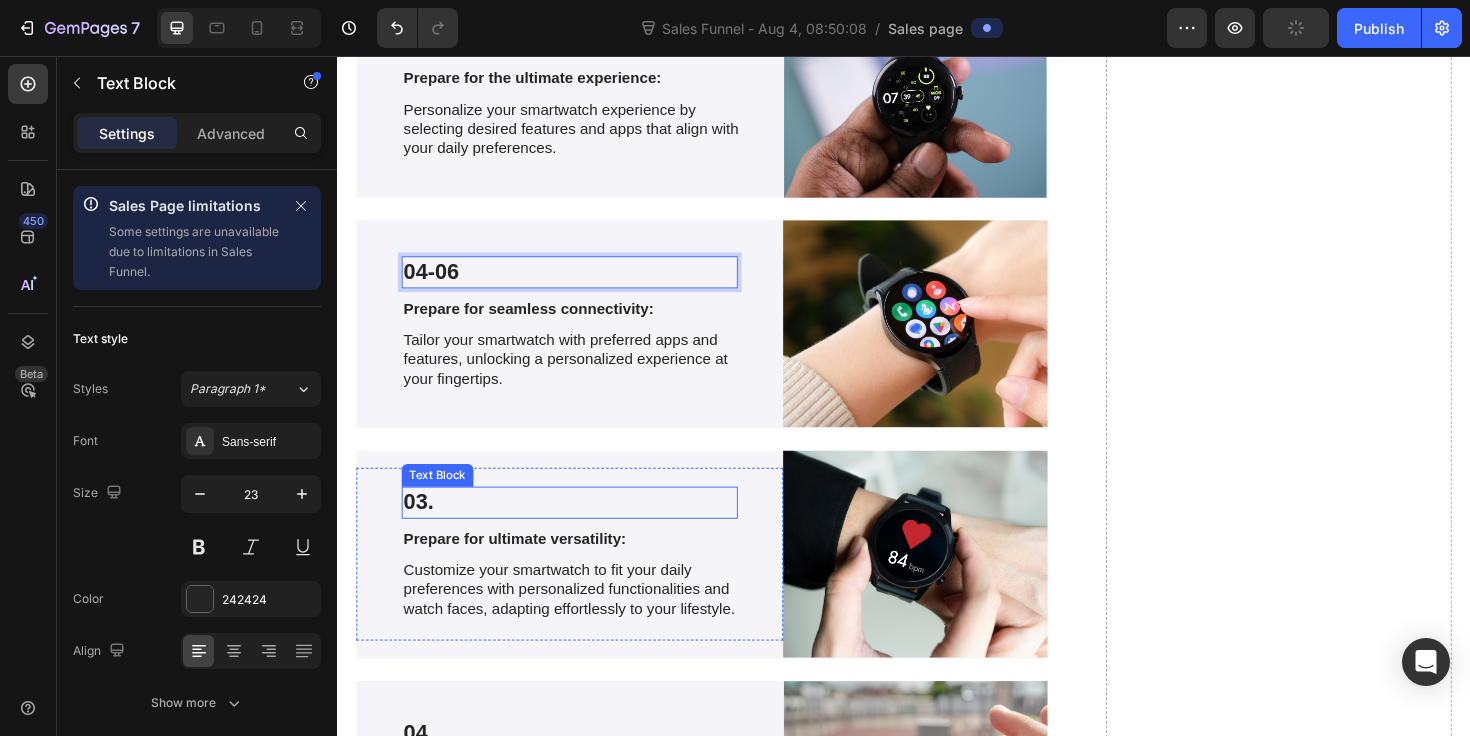 click on "03." at bounding box center [583, 529] 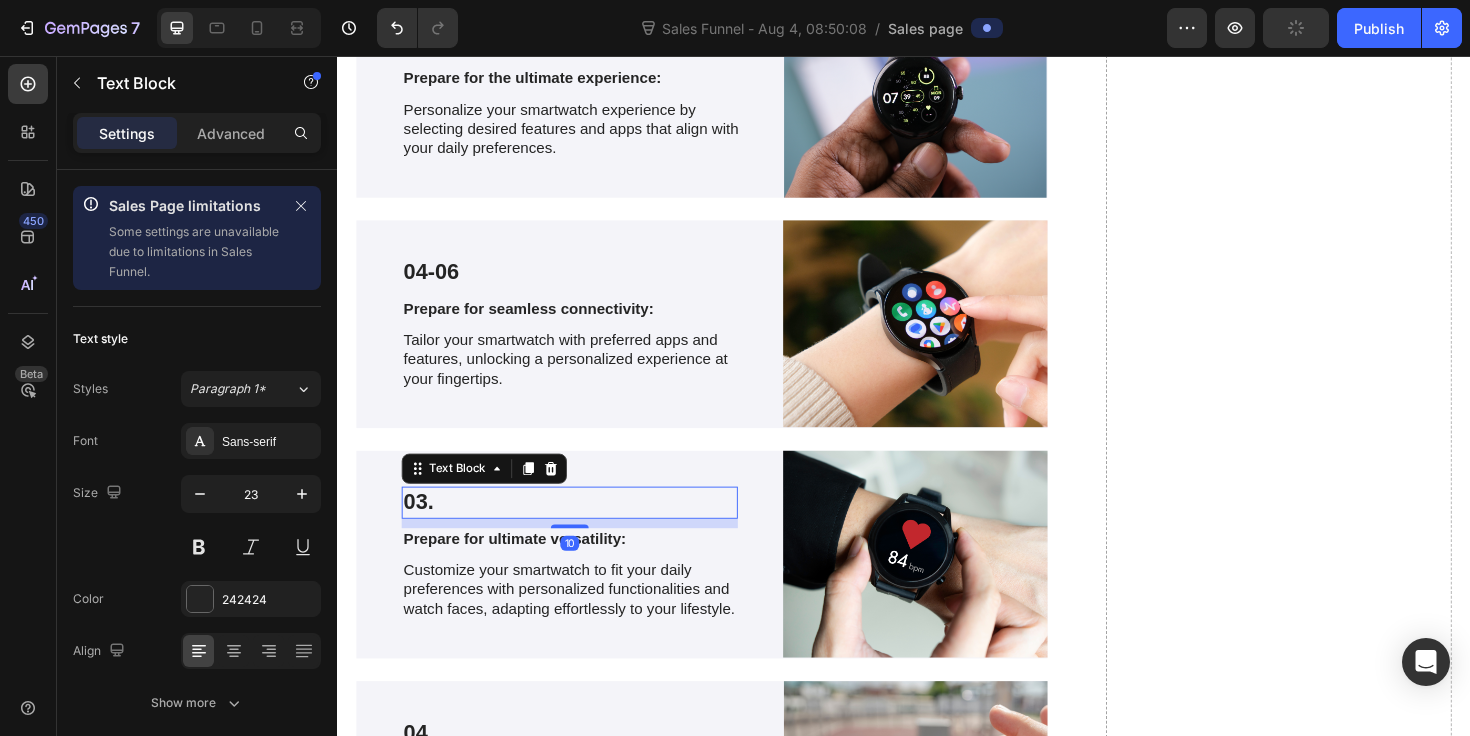 click on "03." at bounding box center (583, 529) 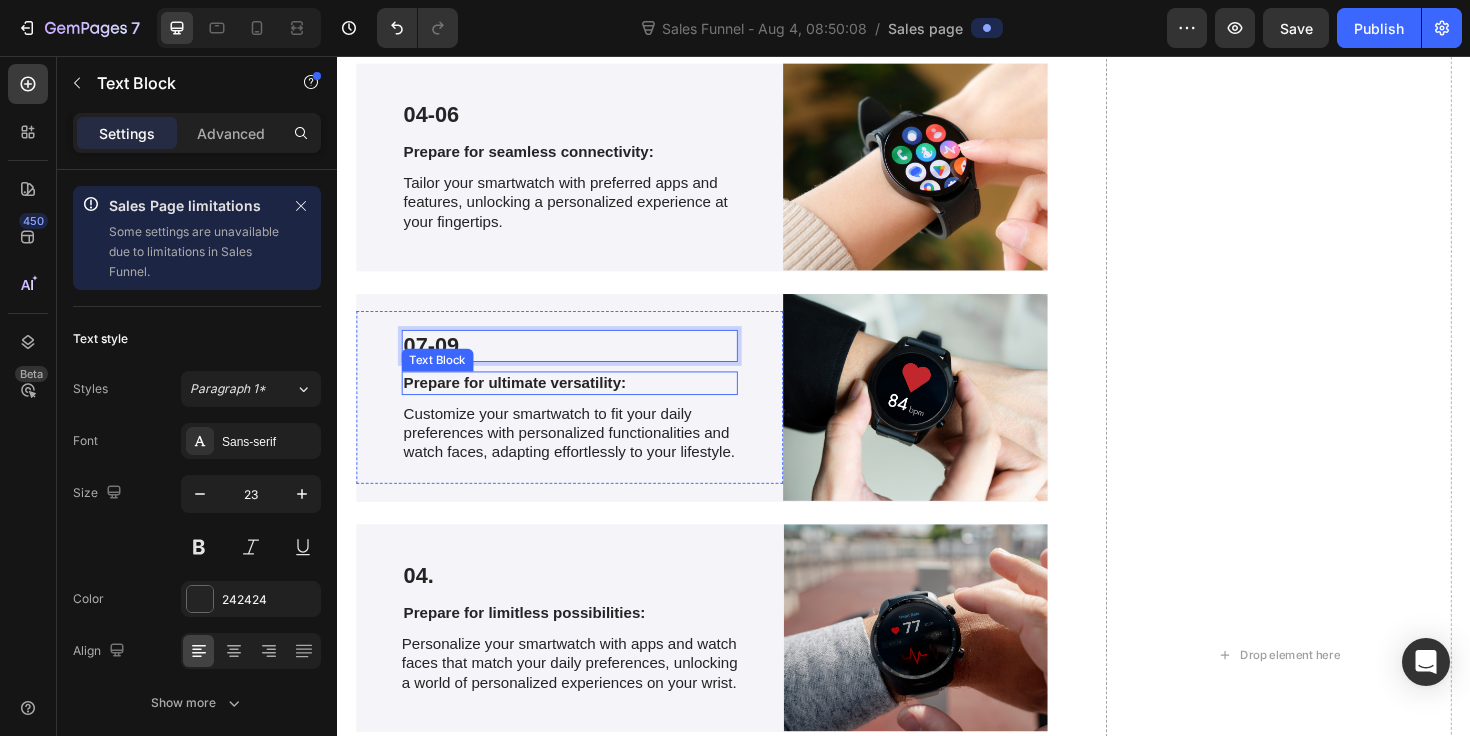 scroll, scrollTop: 5160, scrollLeft: 0, axis: vertical 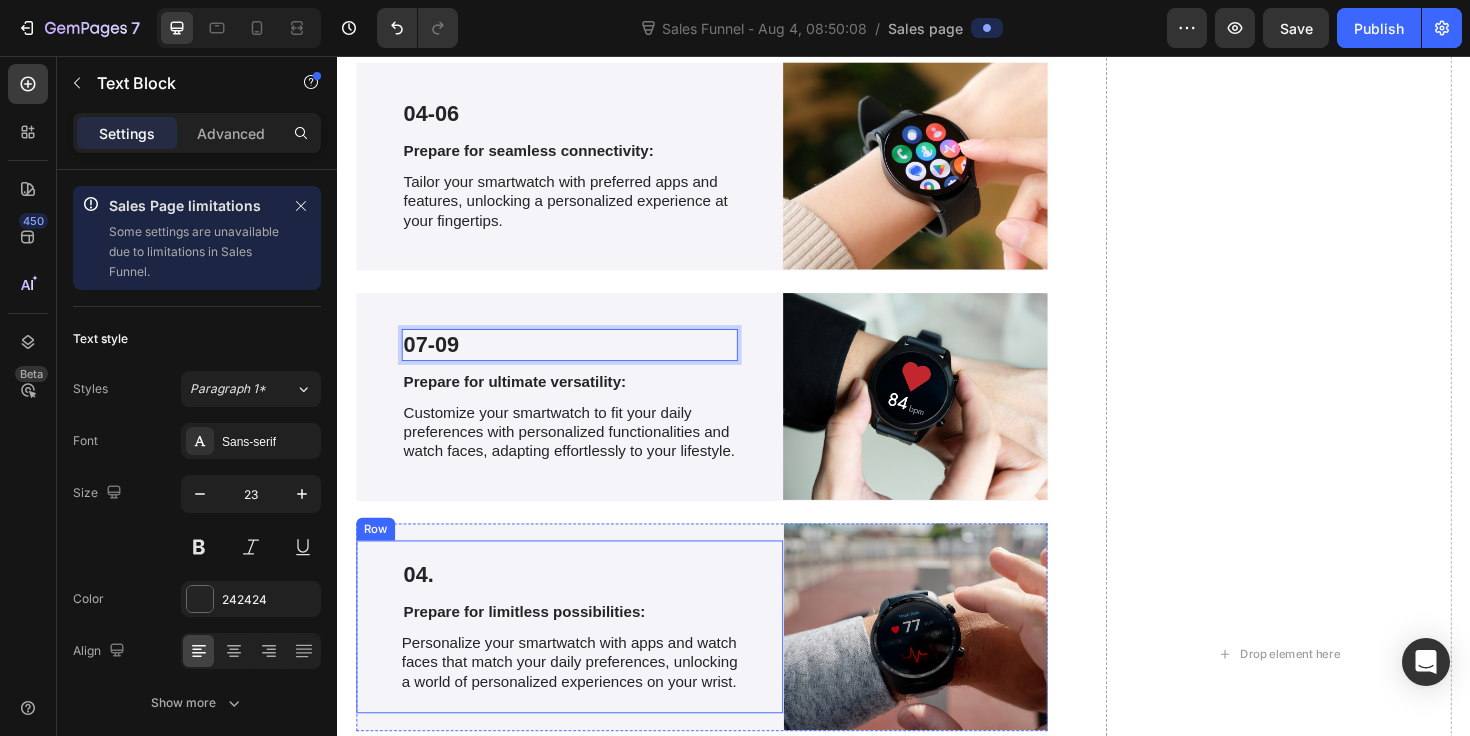 click on "04." at bounding box center [583, 606] 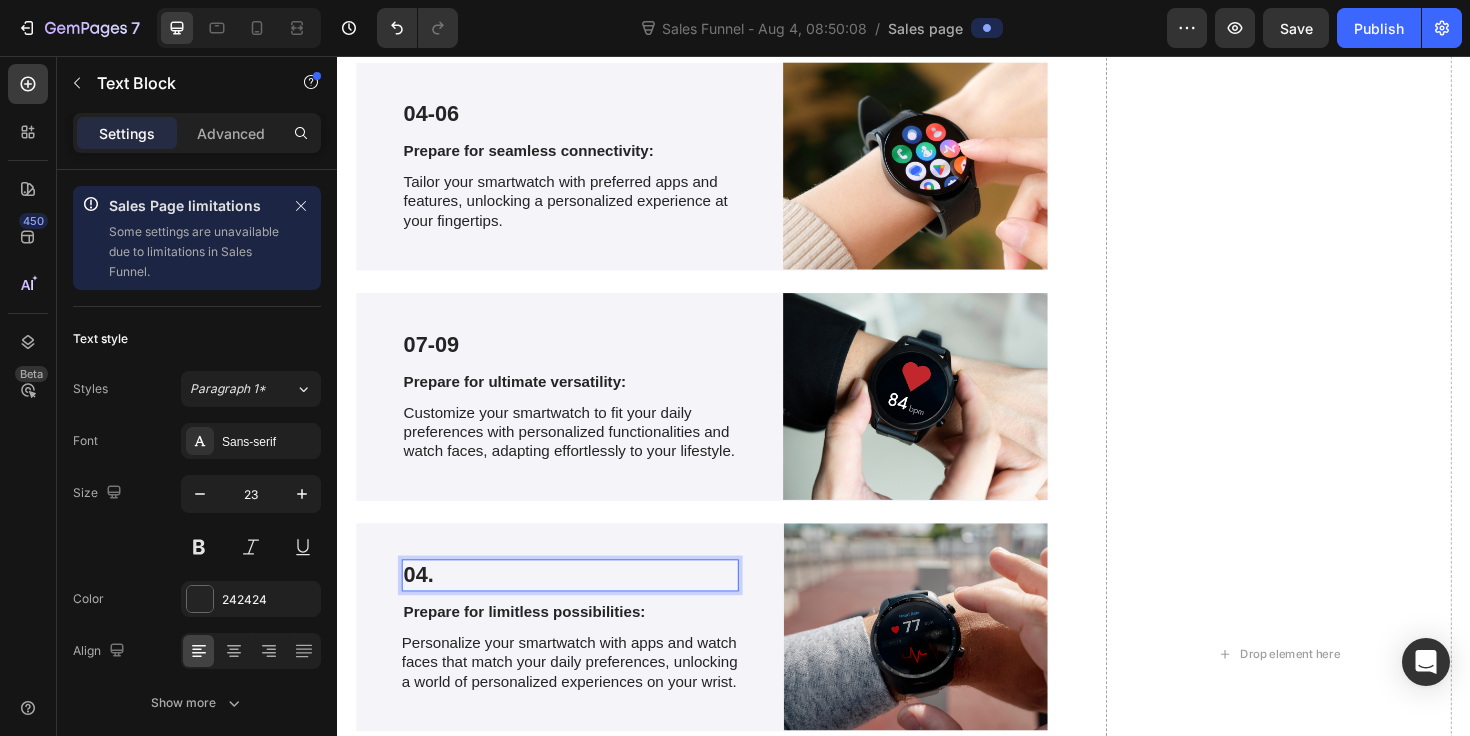 click on "04." at bounding box center (583, 606) 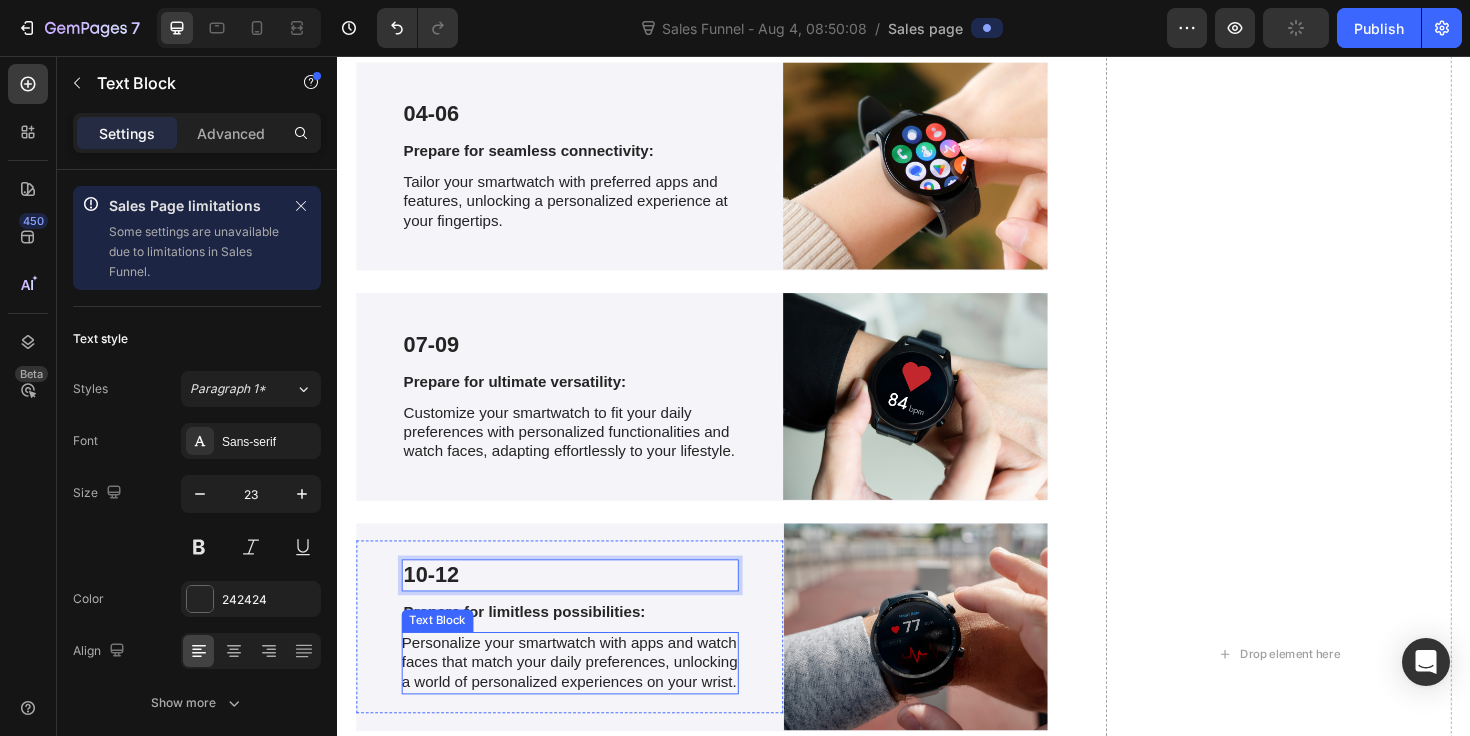 click on "Personalize your smartwatch with apps and watch faces that match your daily preferences, unlocking a world of personalized experiences on your wrist." at bounding box center [583, 699] 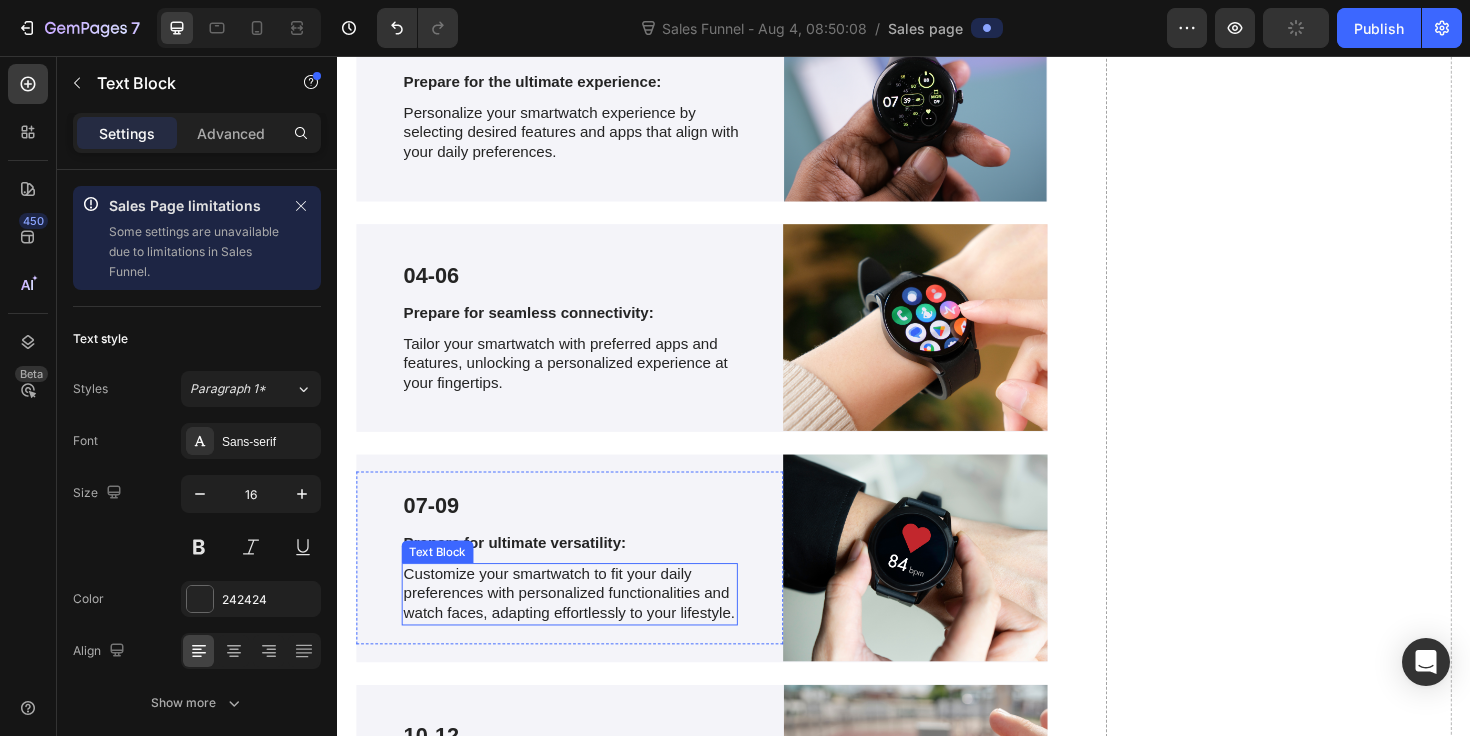 scroll, scrollTop: 4938, scrollLeft: 0, axis: vertical 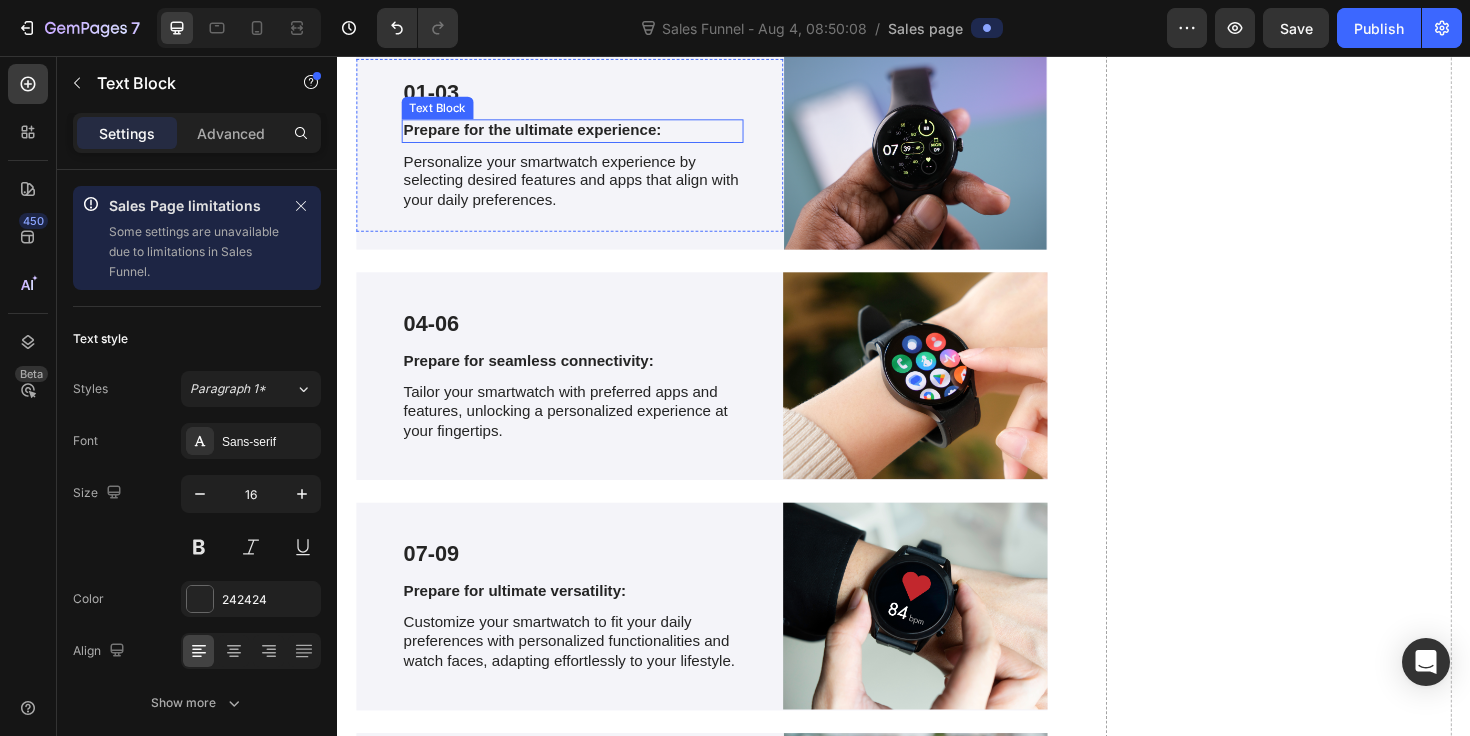 click on "Prepare for the ultimate experience:" at bounding box center (586, 135) 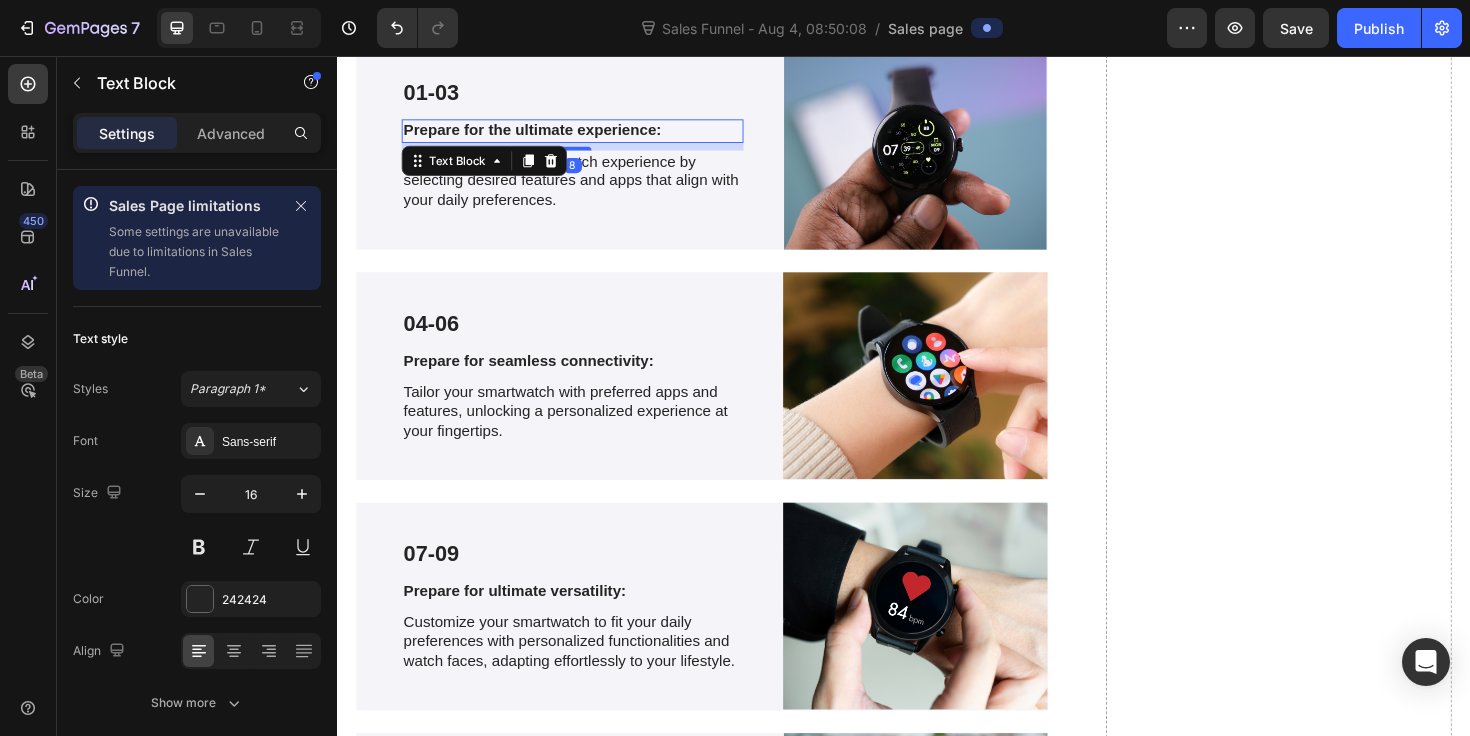 click on "Prepare for the ultimate experience:" at bounding box center (586, 135) 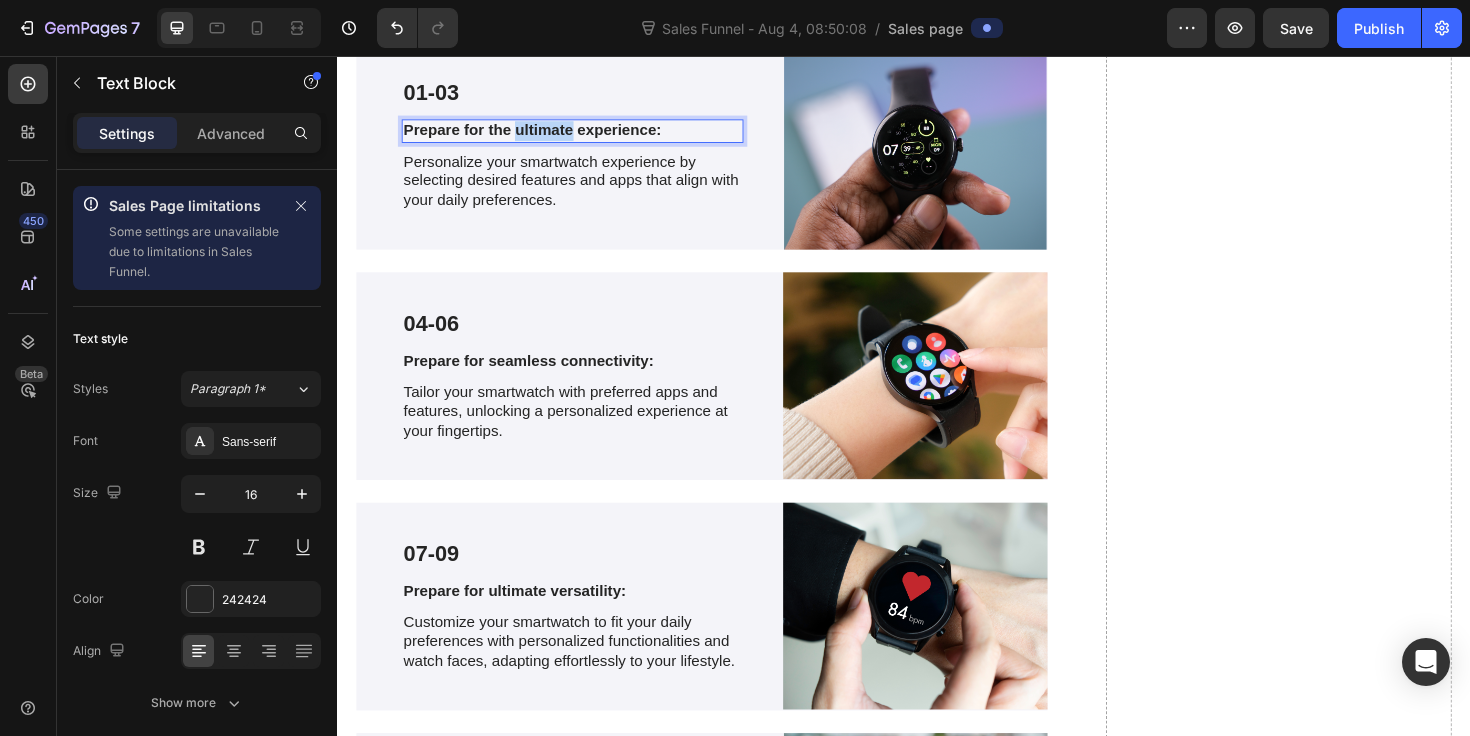 click on "Prepare for the ultimate experience:" at bounding box center (586, 135) 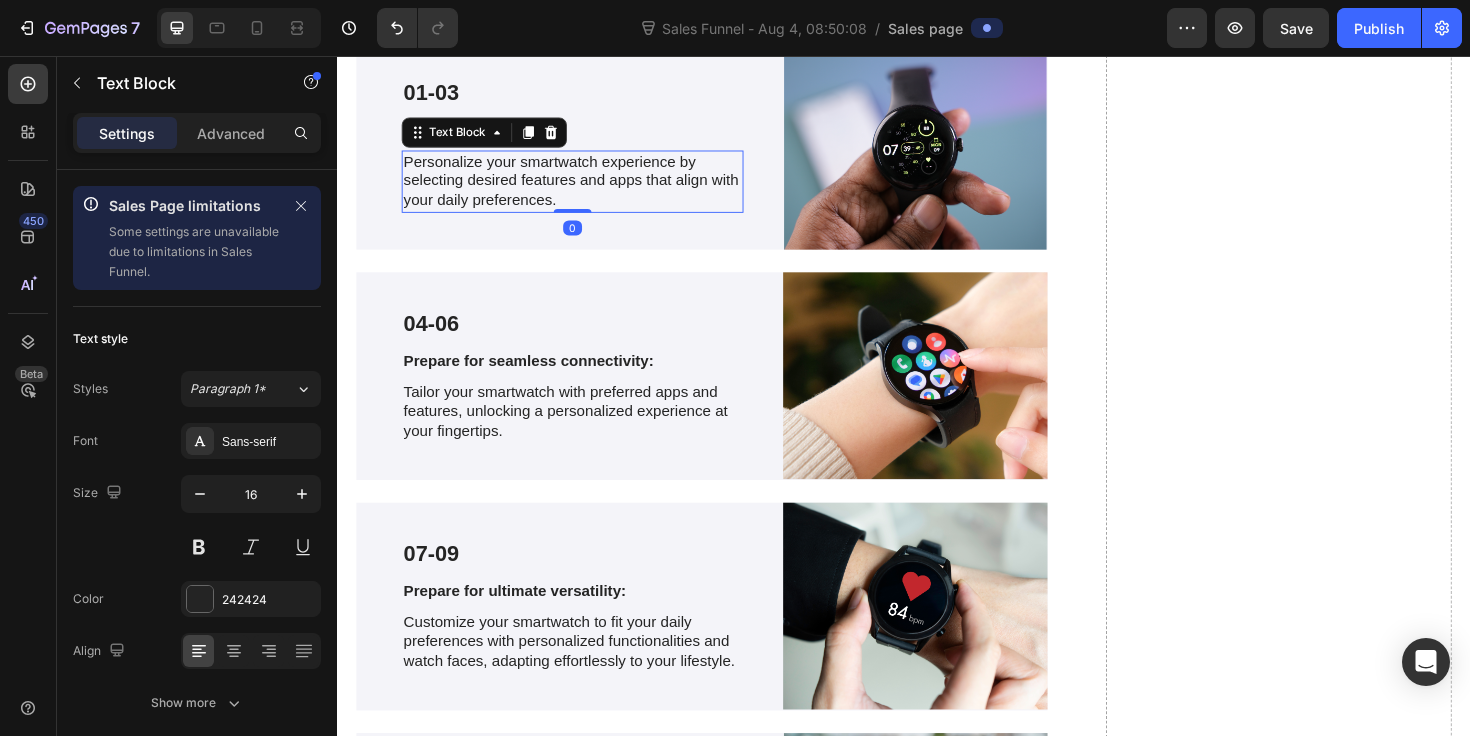 click on "Personalize your smartwatch experience by selecting desired features and apps that align with your daily preferences." at bounding box center [586, 189] 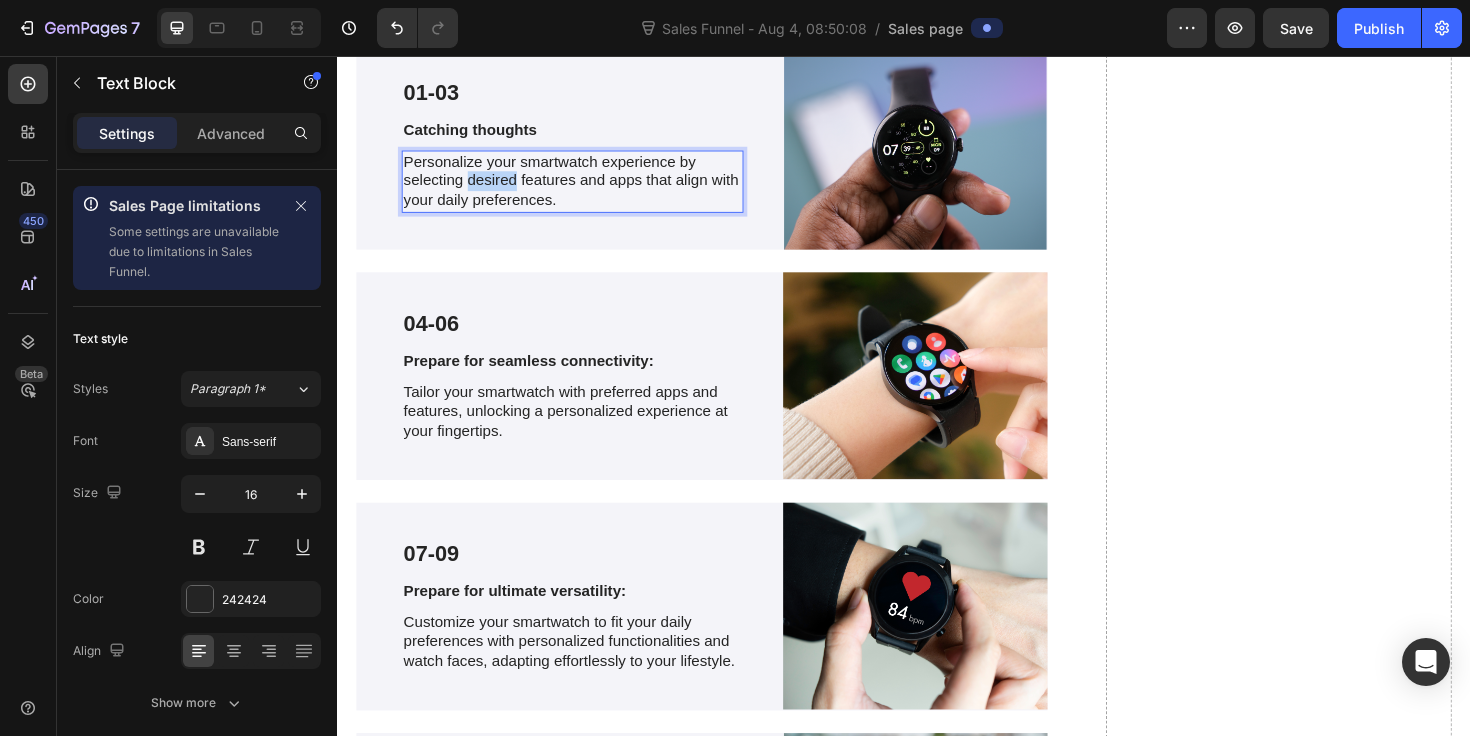 click on "Personalize your smartwatch experience by selecting desired features and apps that align with your daily preferences." at bounding box center (586, 189) 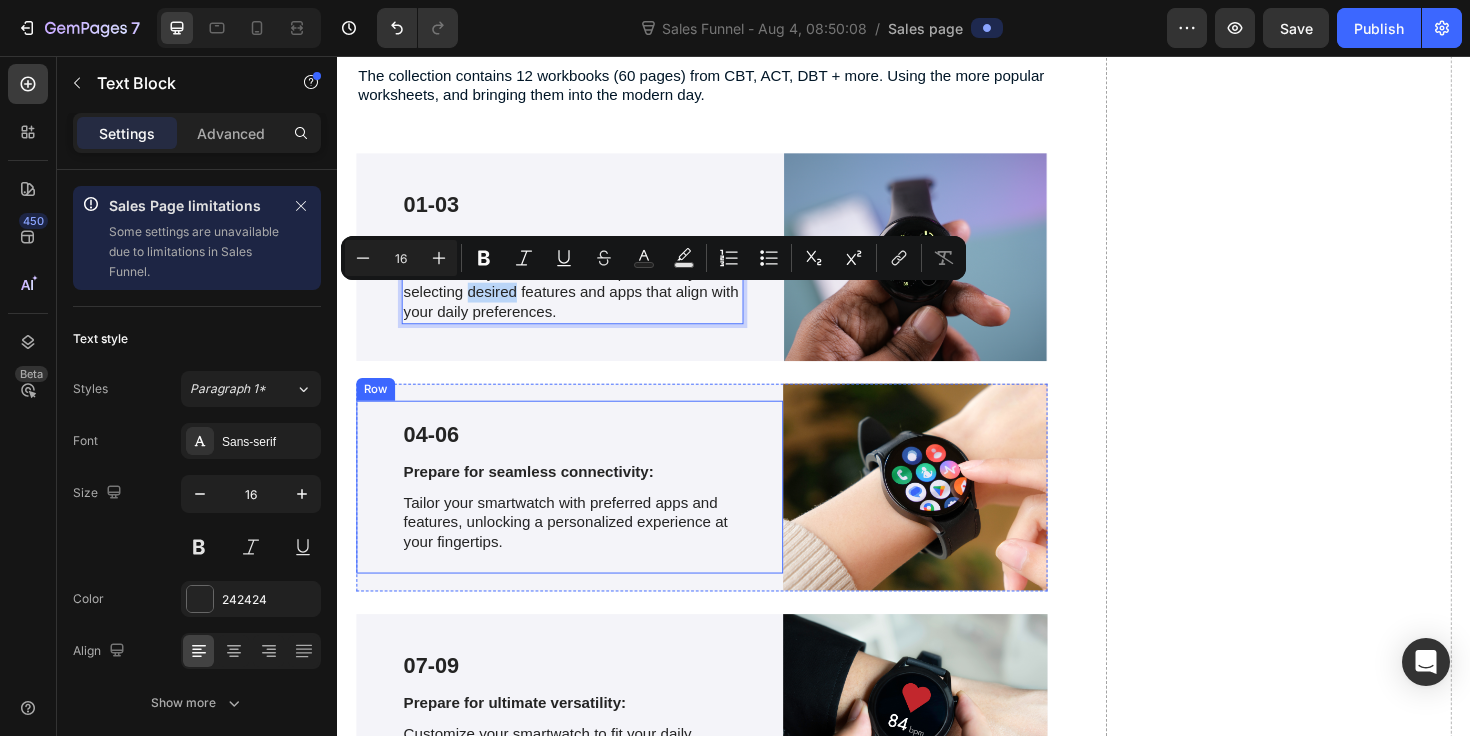 scroll, scrollTop: 4810, scrollLeft: 0, axis: vertical 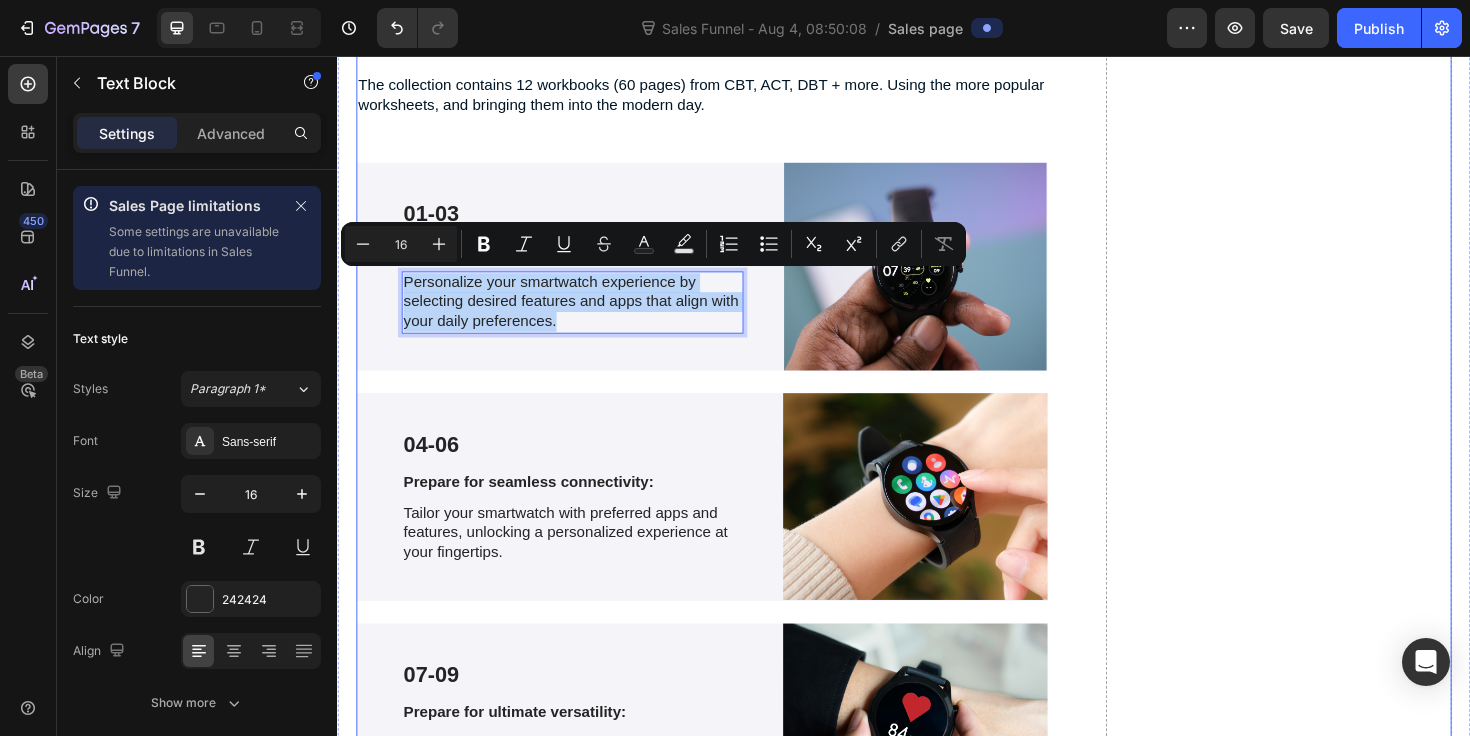 click on "Drop element here" at bounding box center (1334, 1039) 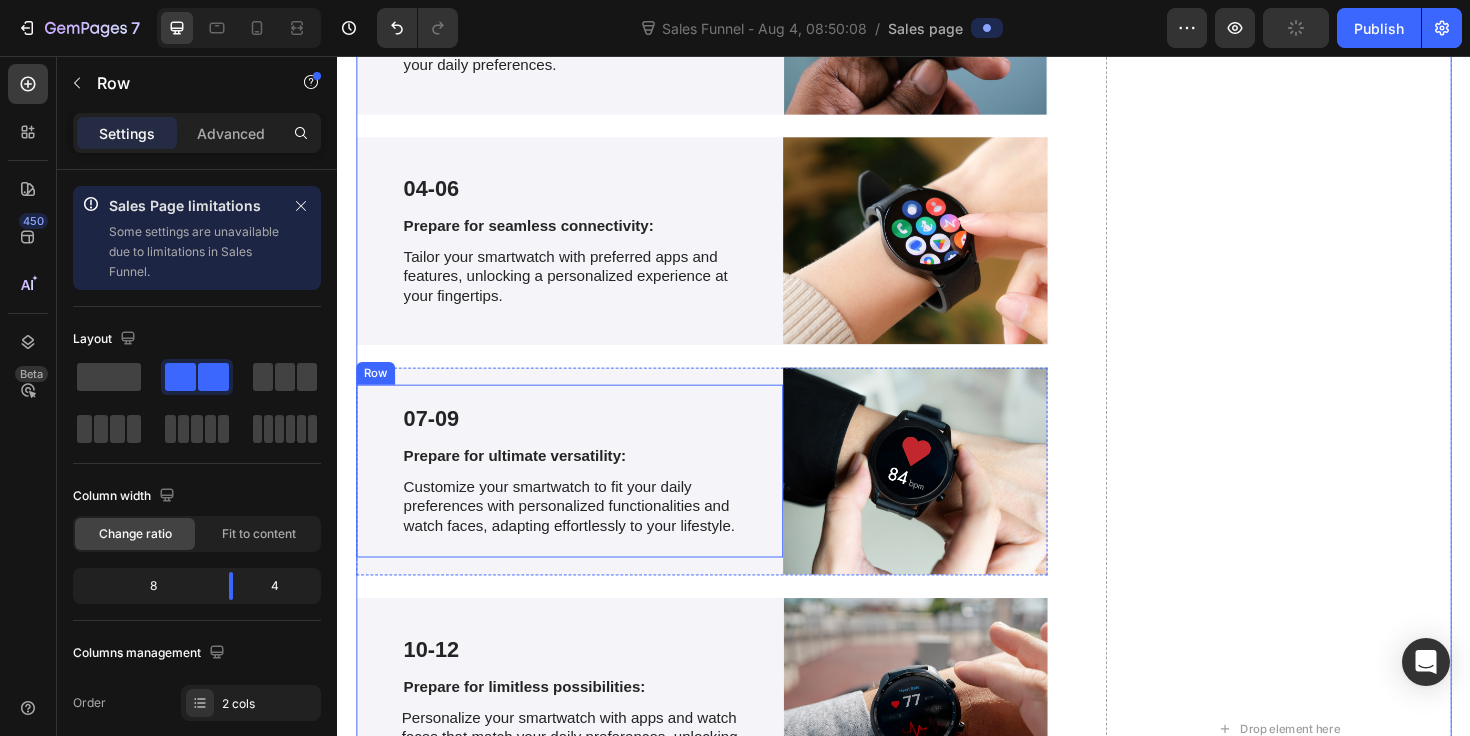 scroll, scrollTop: 5131, scrollLeft: 0, axis: vertical 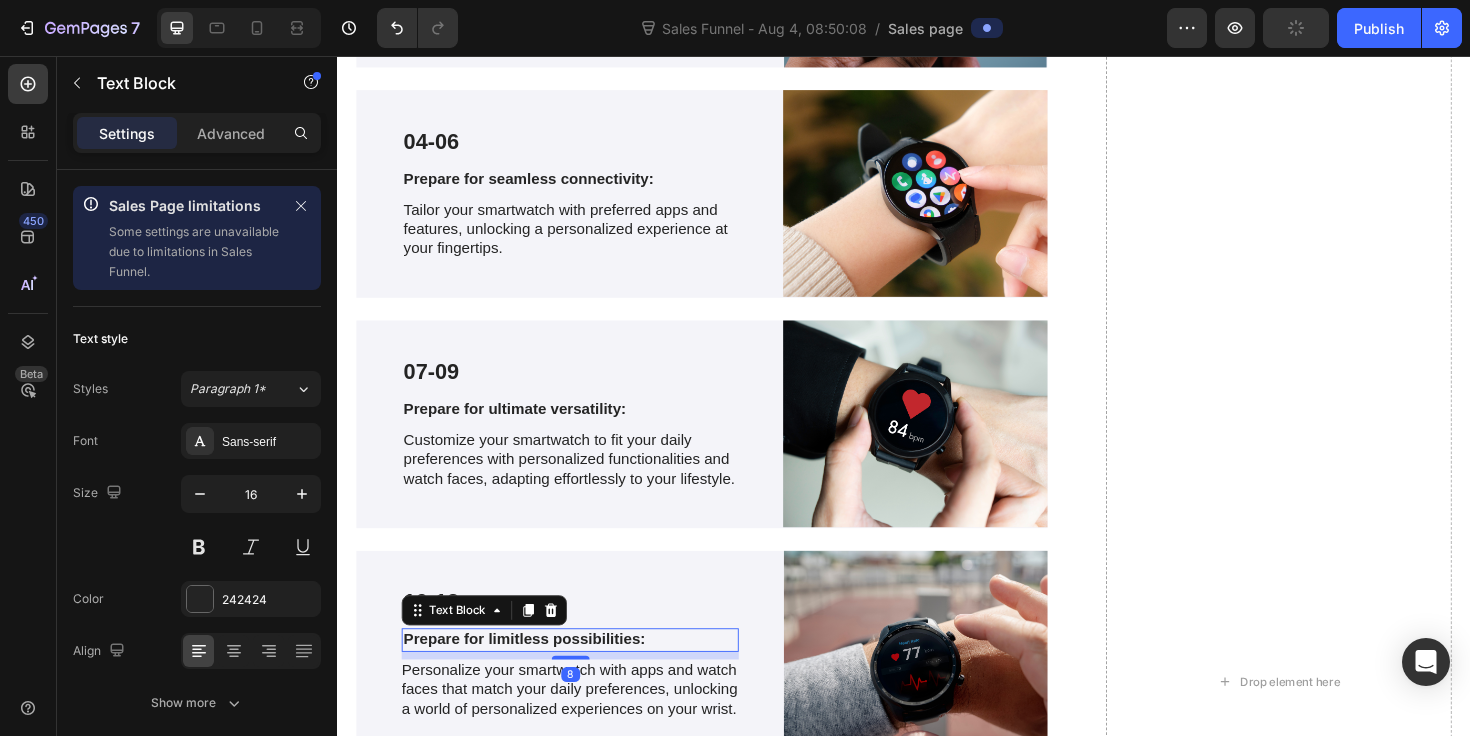 click on "Prepare for limitless possibilities:" at bounding box center [583, 674] 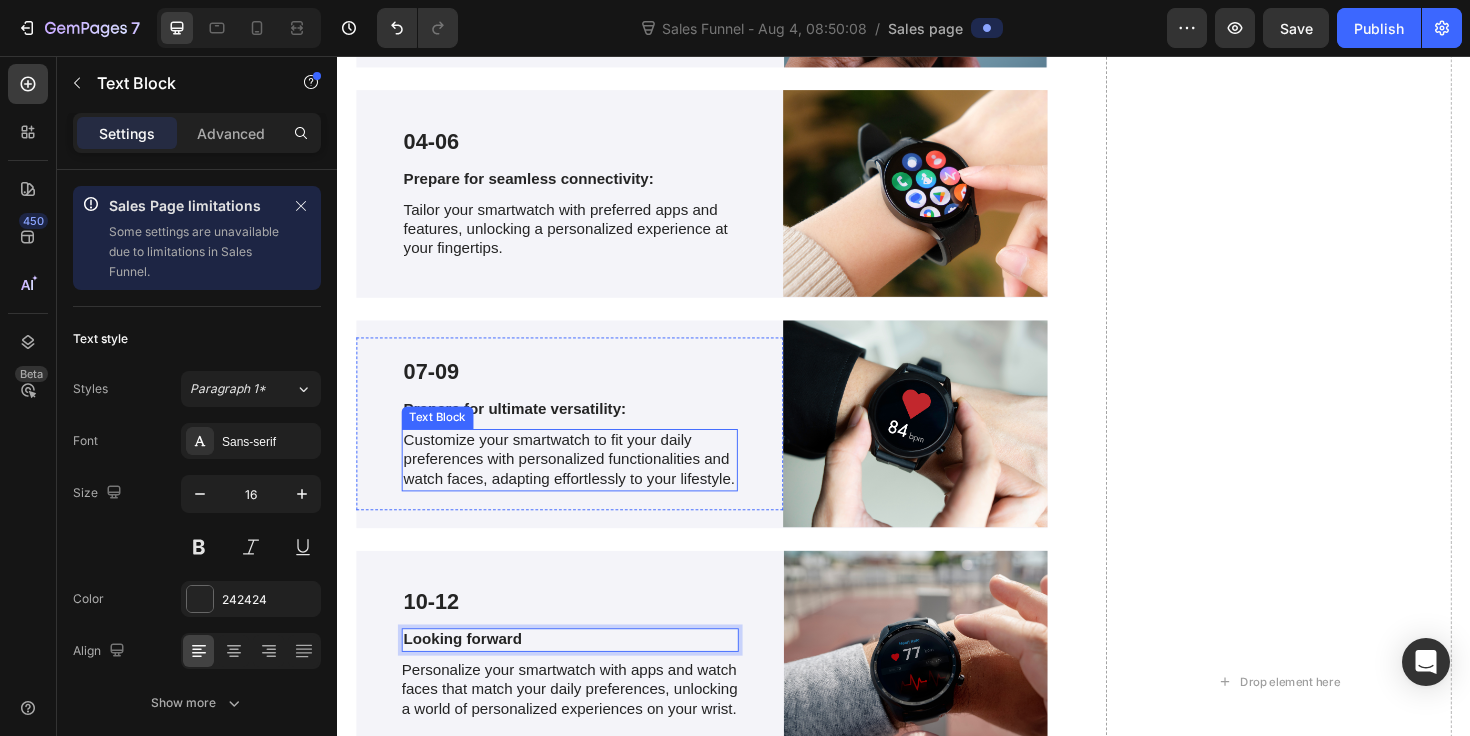 click on "Customize your smartwatch to fit your daily preferences with personalized functionalities and watch faces, adapting effortlessly to your lifestyle." at bounding box center (583, 484) 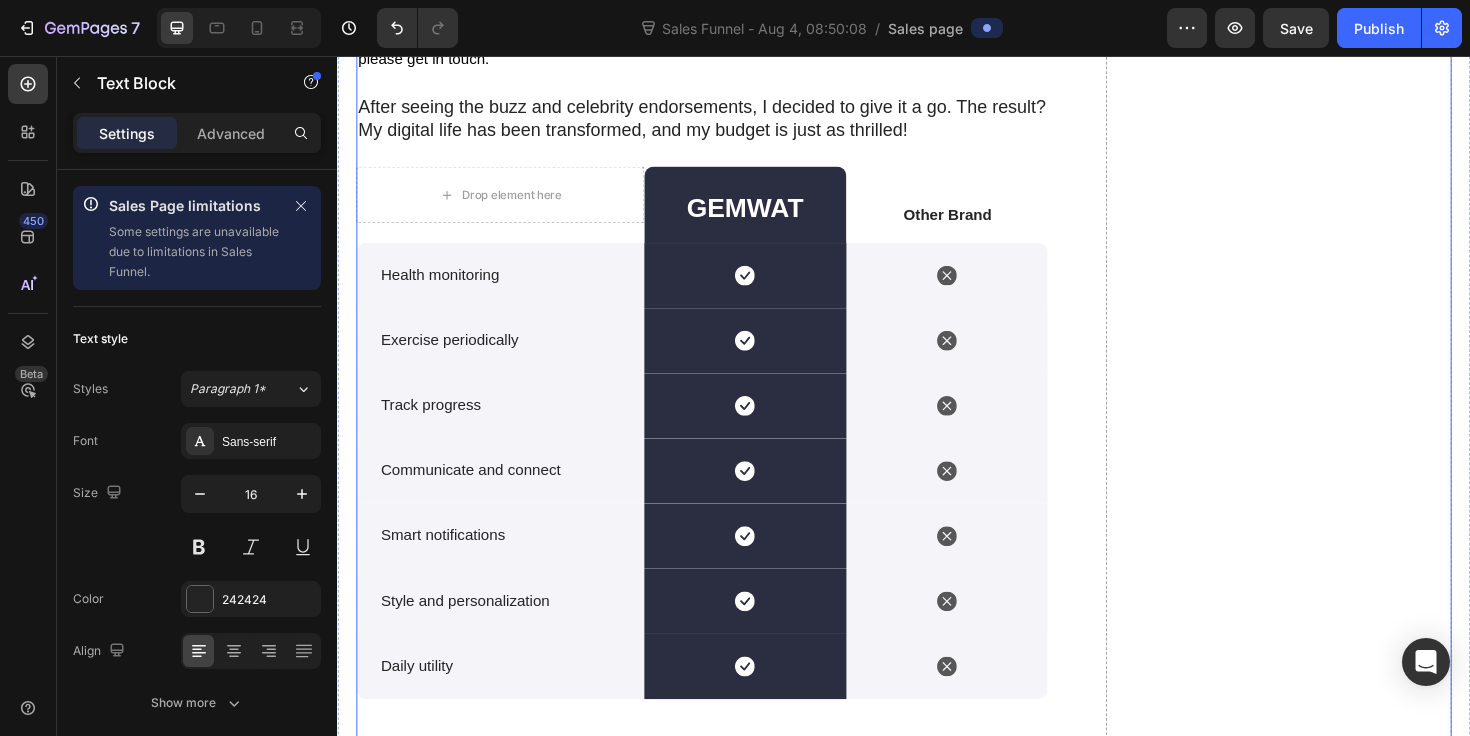 scroll, scrollTop: 5978, scrollLeft: 0, axis: vertical 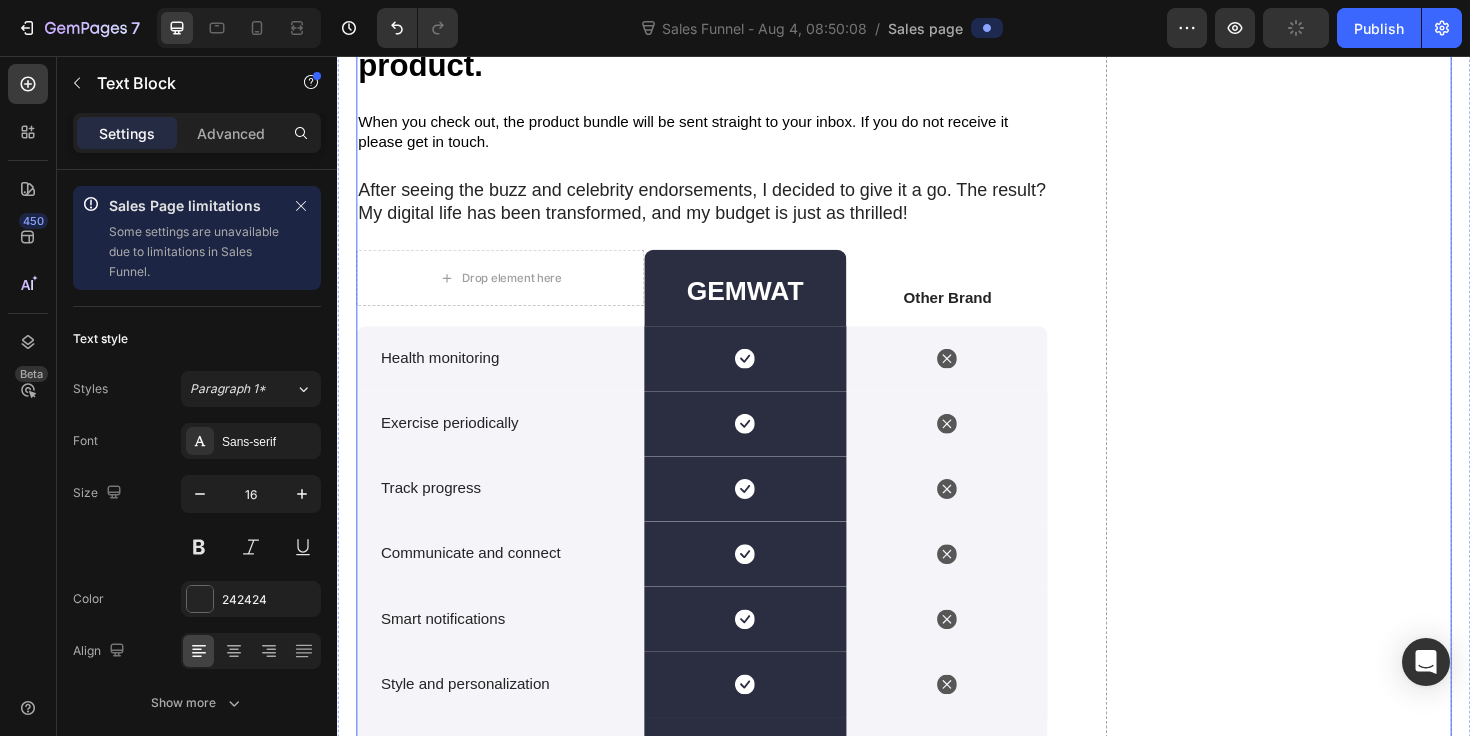 click on "😩  Here’s What Happens When You Keep Doing It the Hard Way Heading Image Let’s not sugarcoat it. You already know what it feels like to run on fumes. 🕓 You’re spending your nights prepping for clients… instead of living your life. 📎 You’re recycling the same clunky worksheets that  you  wouldn’t even want to fill out. 😵‍💫 And your clients? They’re disengaged. They “forgot.” They “didn’t get to it.” Again.   But here’s the truth: This isn’t just costing you time. It’s costing you impact. Reputation. Energy. Client results. ❌ You’re working harder than you need to. ❌ You’re getting fewer results than you deserve. ❌ And the burnout is  brewing  — even if you won’t admit it yet. You didn’t become a therapist to be a worksheet machine. You’re here to change lives — not chase down homework, beg for compliance, or patch together outdated materials.   And here’s what no one told you: Great therapy doesn’t just happen in-session. engaged" at bounding box center (937, -129) 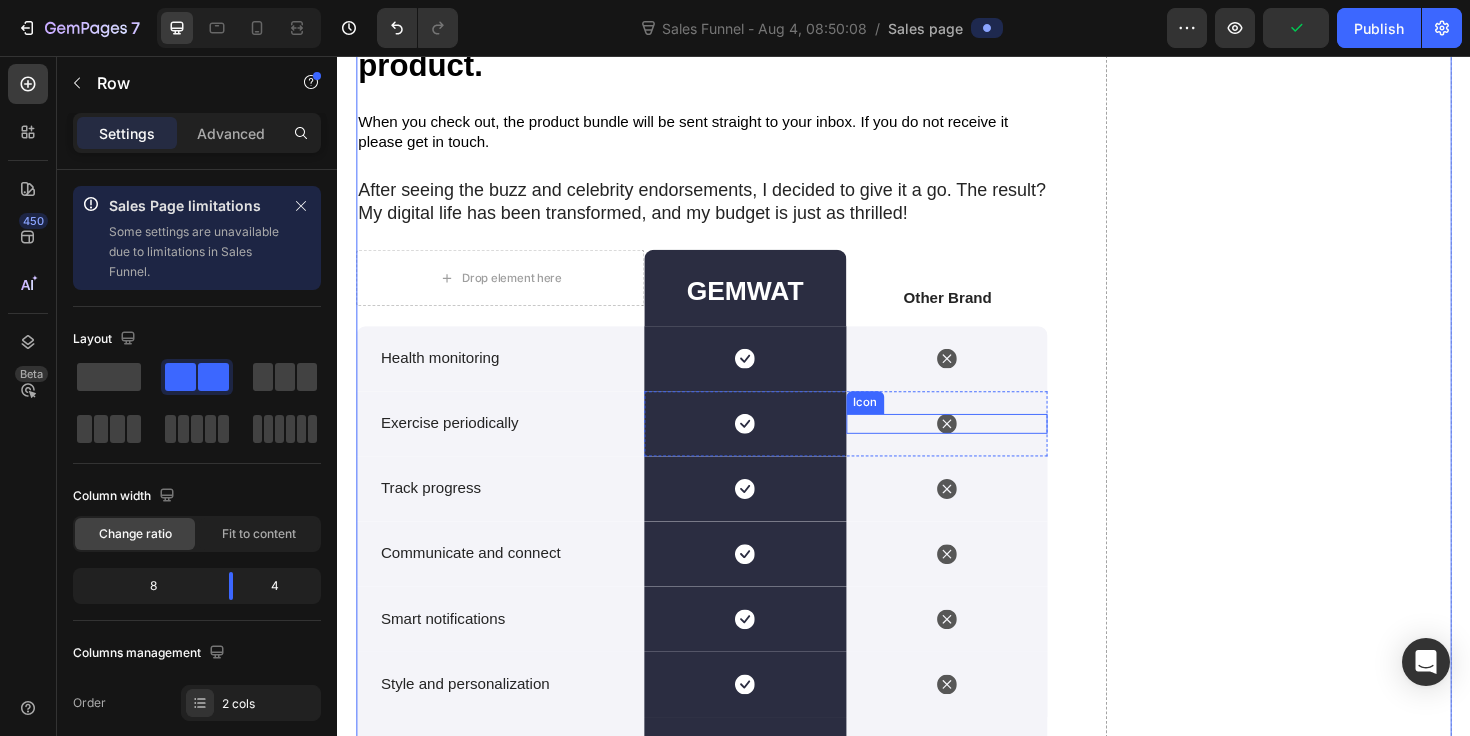 click on "Icon" at bounding box center (983, 445) 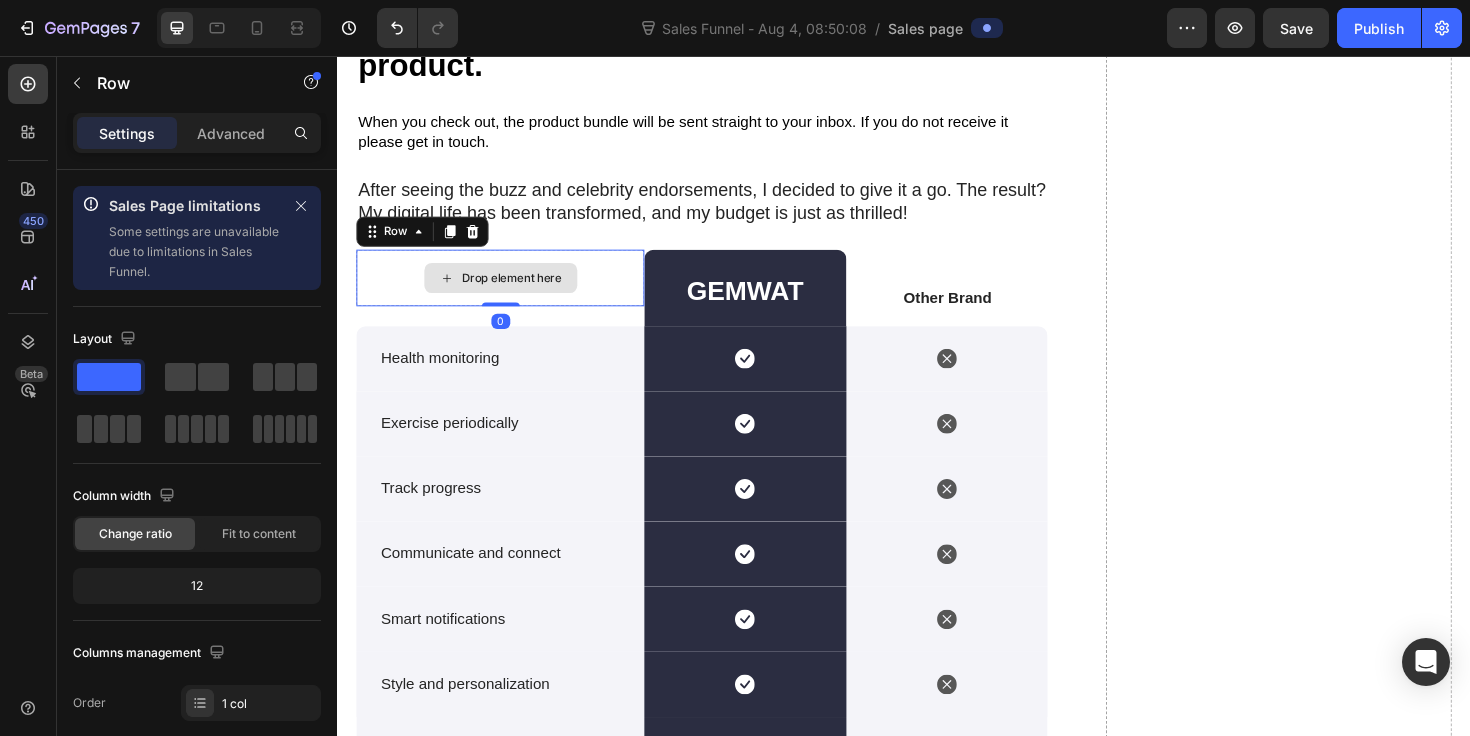 click on "Drop element here" at bounding box center (509, 291) 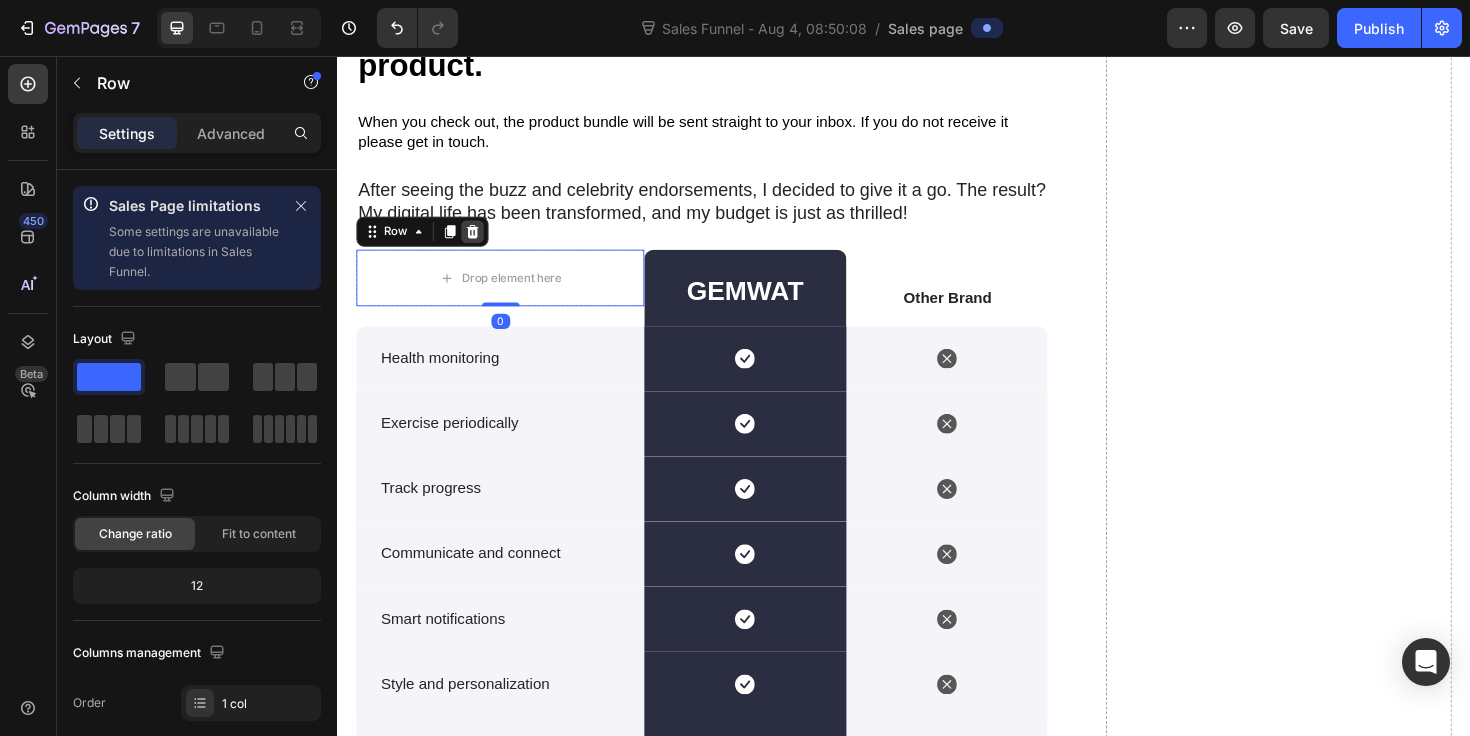 click 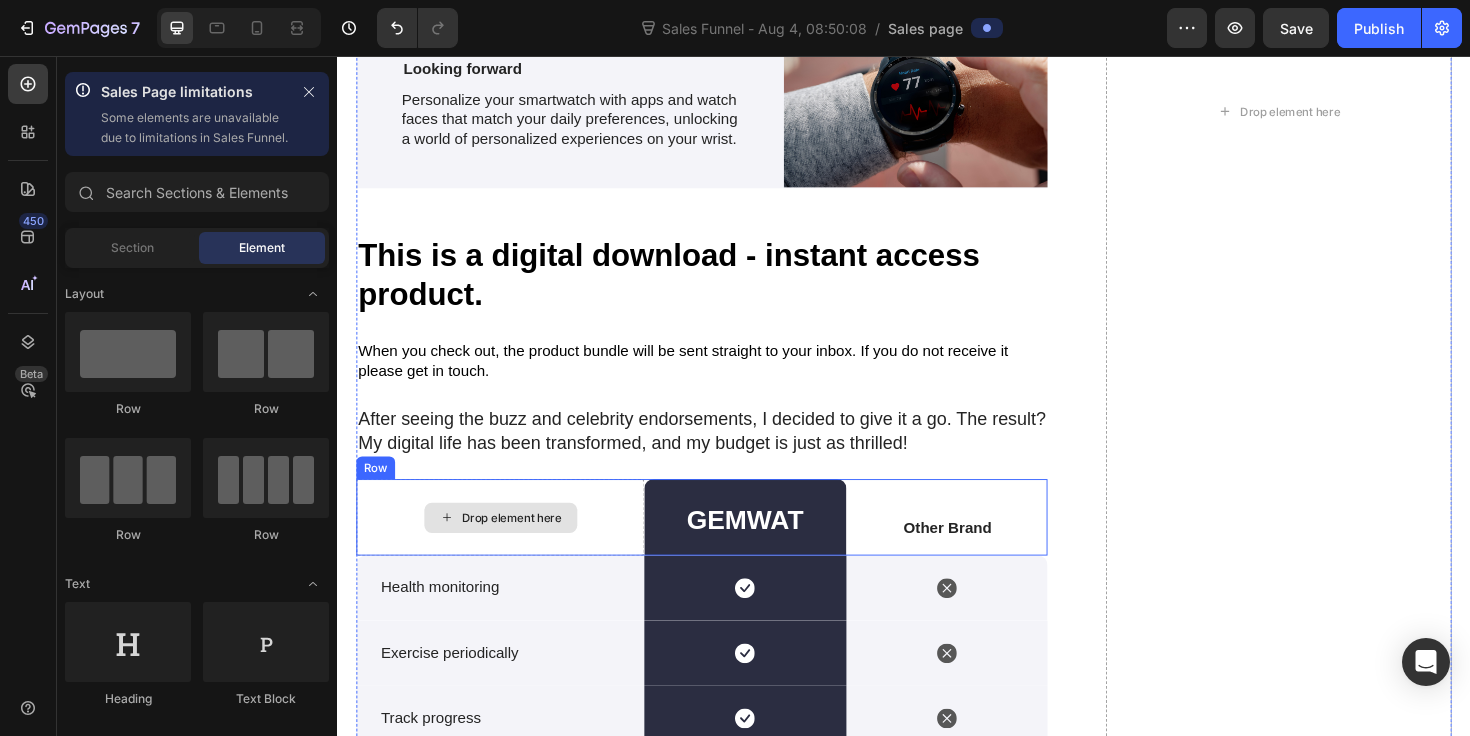 scroll, scrollTop: 5713, scrollLeft: 0, axis: vertical 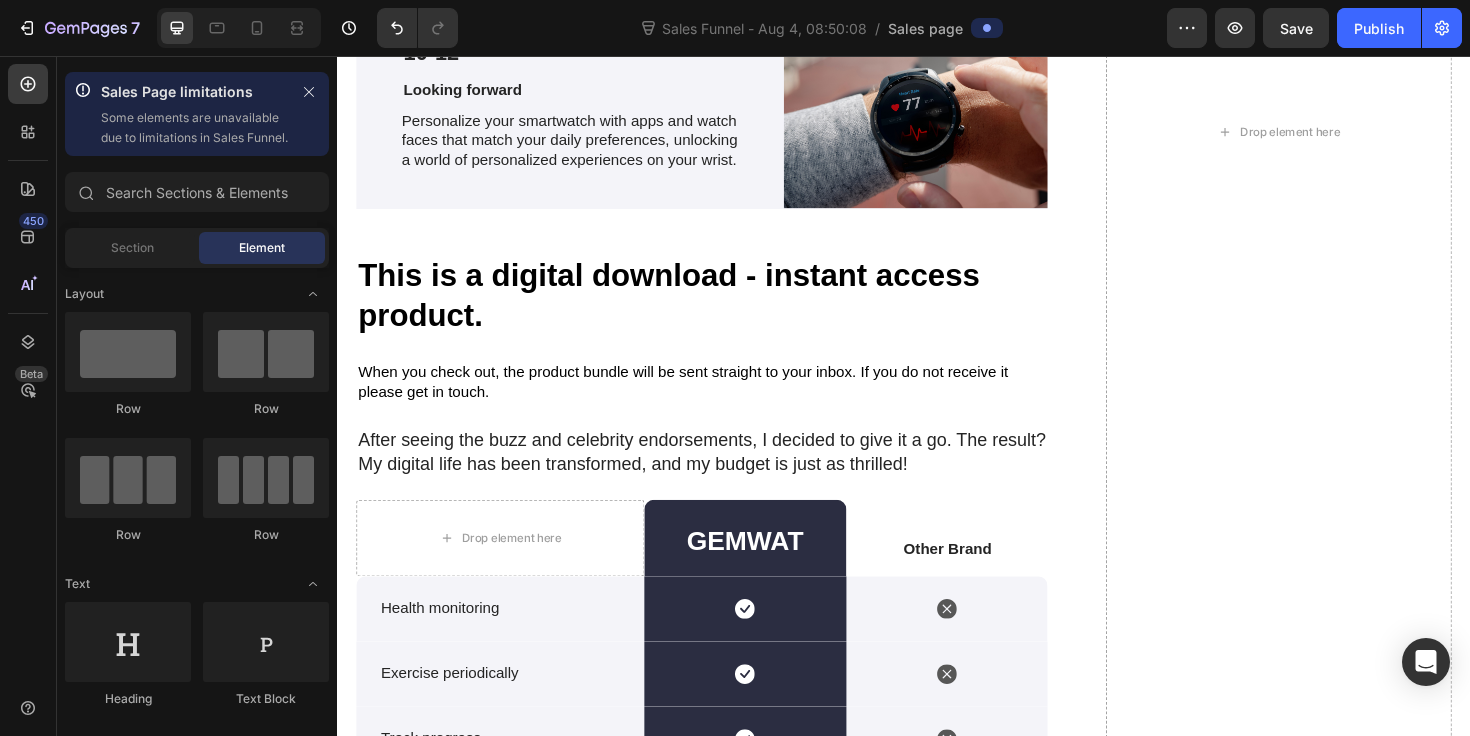 click on "Some elements are unavailable due to limitations in Sales Funnel." at bounding box center (195, 128) 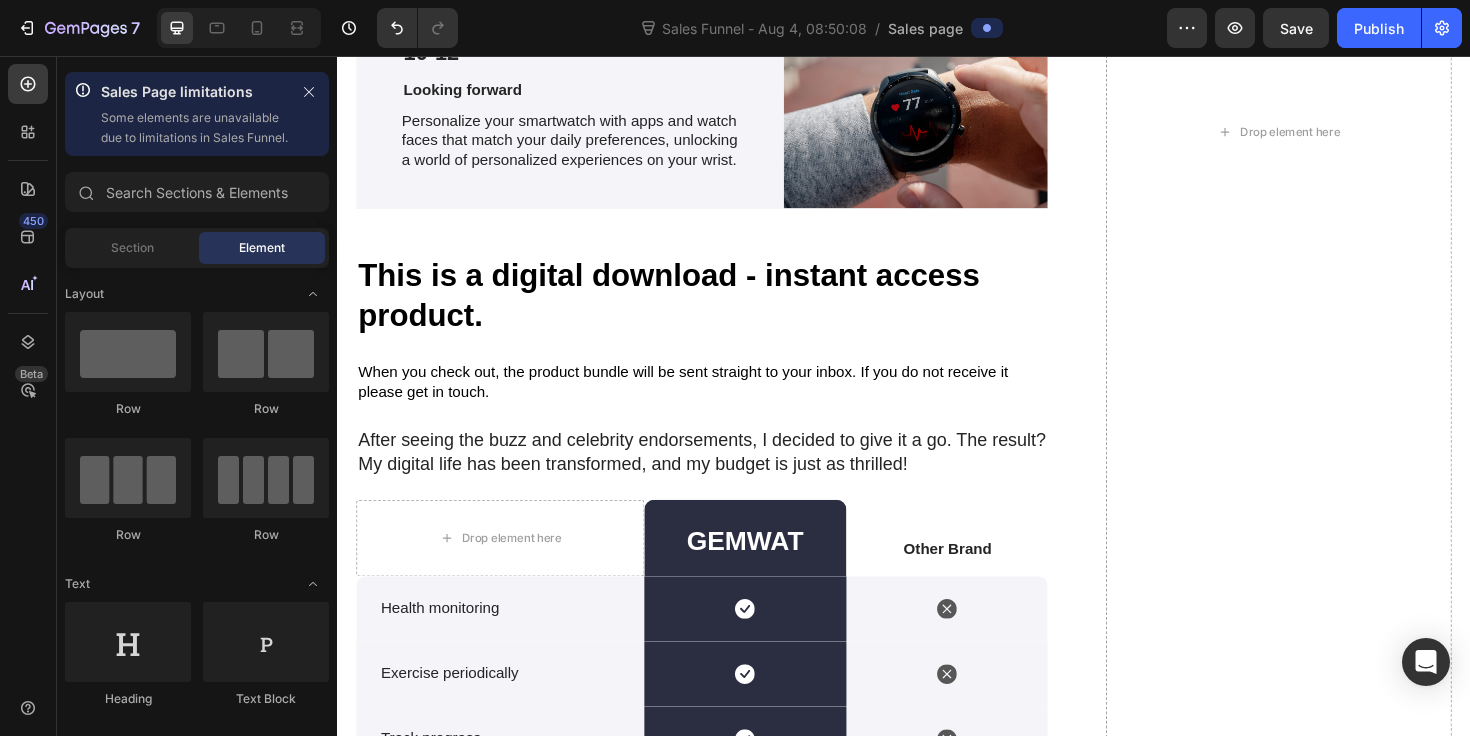 click 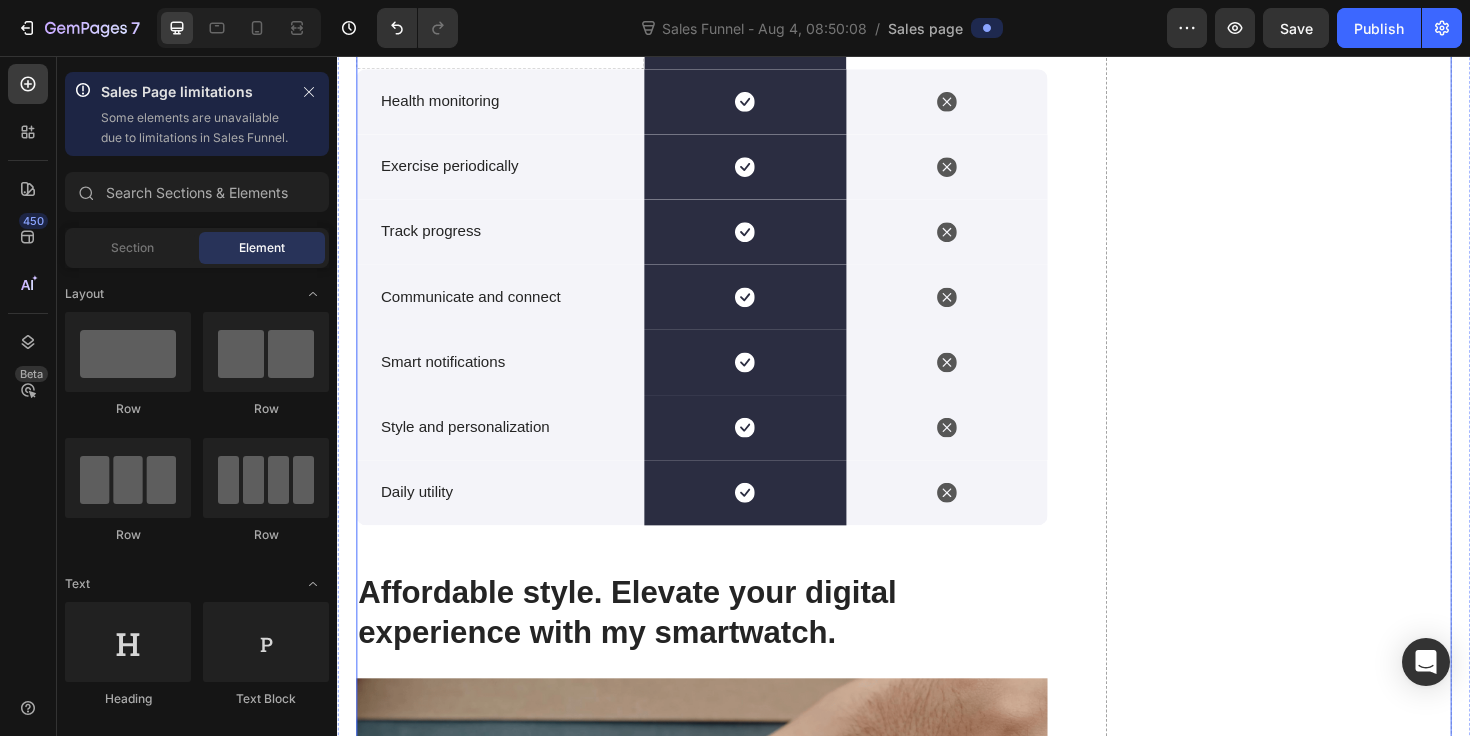 scroll, scrollTop: 6260, scrollLeft: 0, axis: vertical 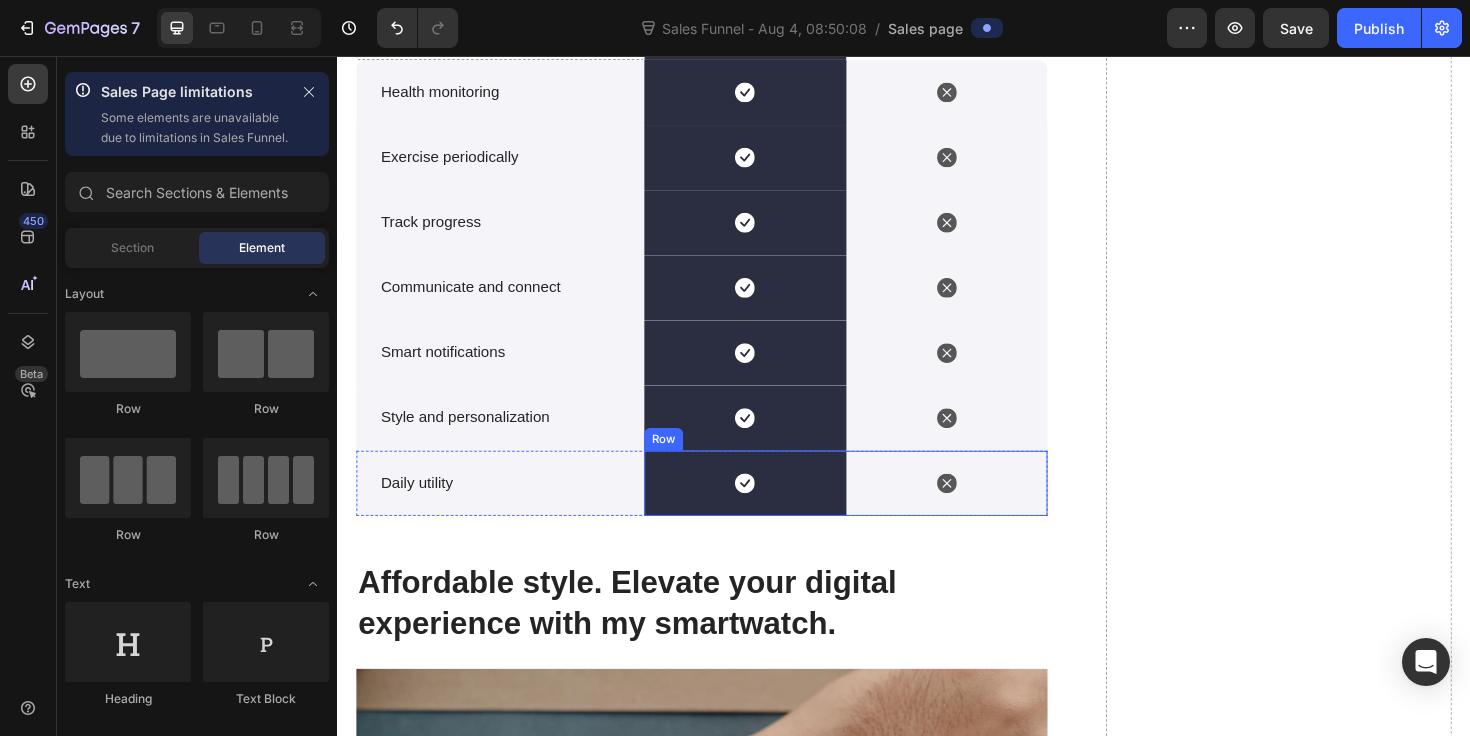 click on "Icon" at bounding box center [983, 508] 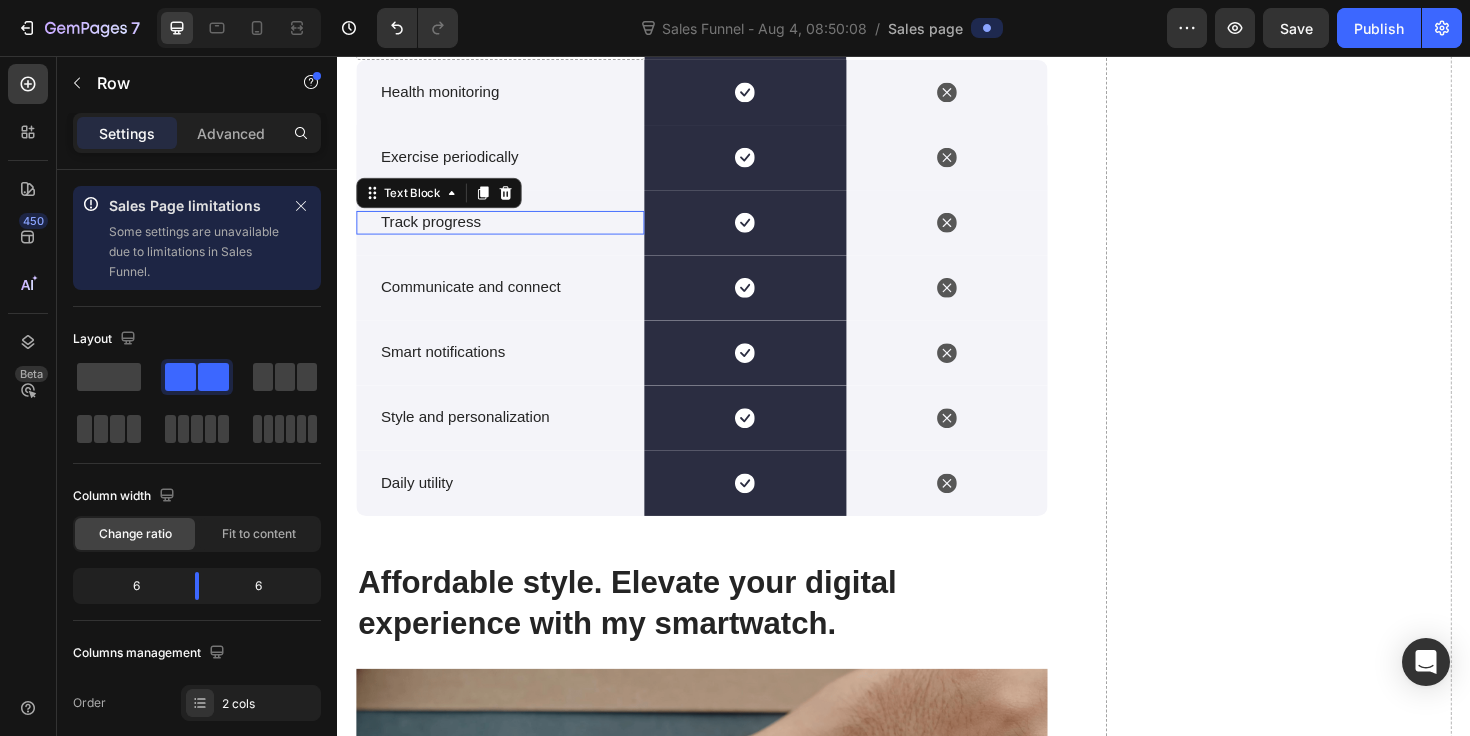 click on "Track progress" at bounding box center (513, 232) 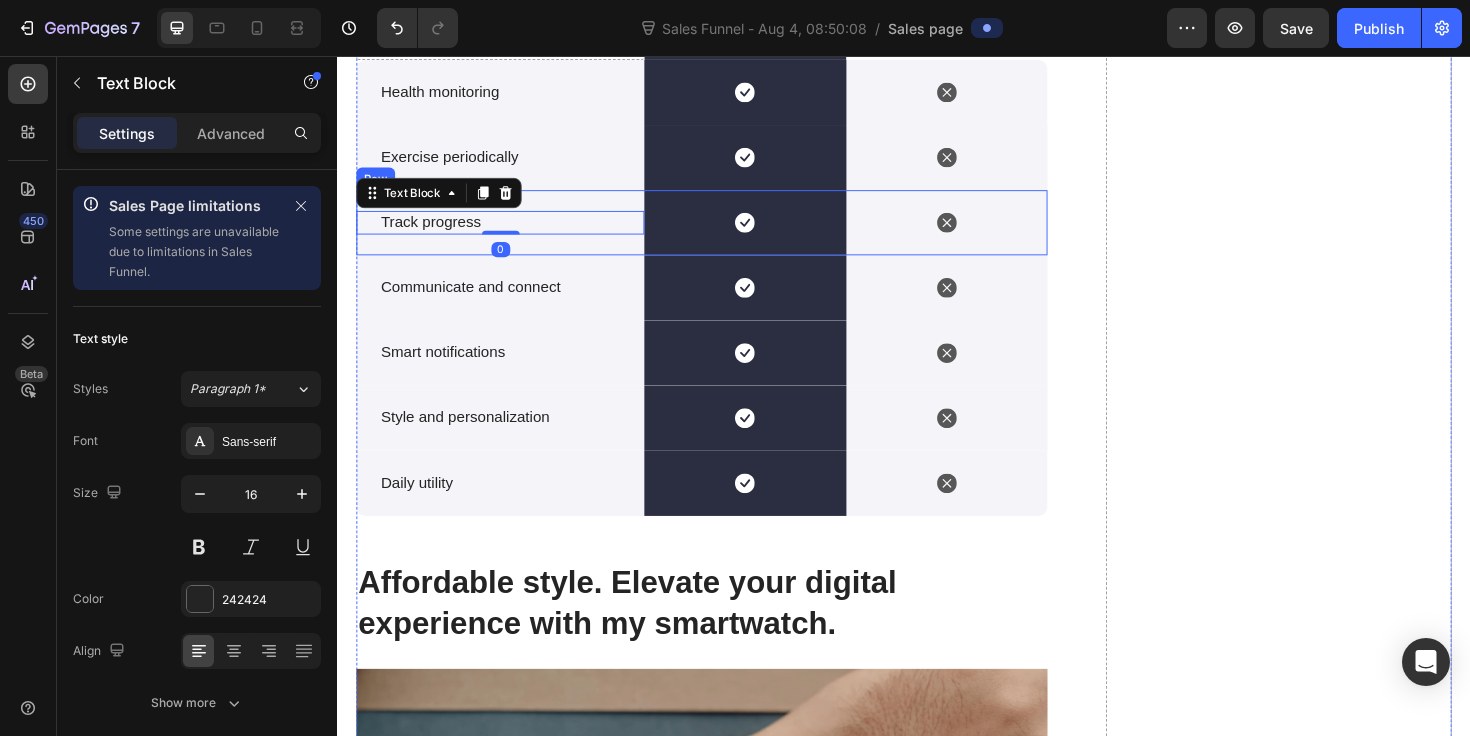 click on "Track progress Text Block   0" at bounding box center (509, 232) 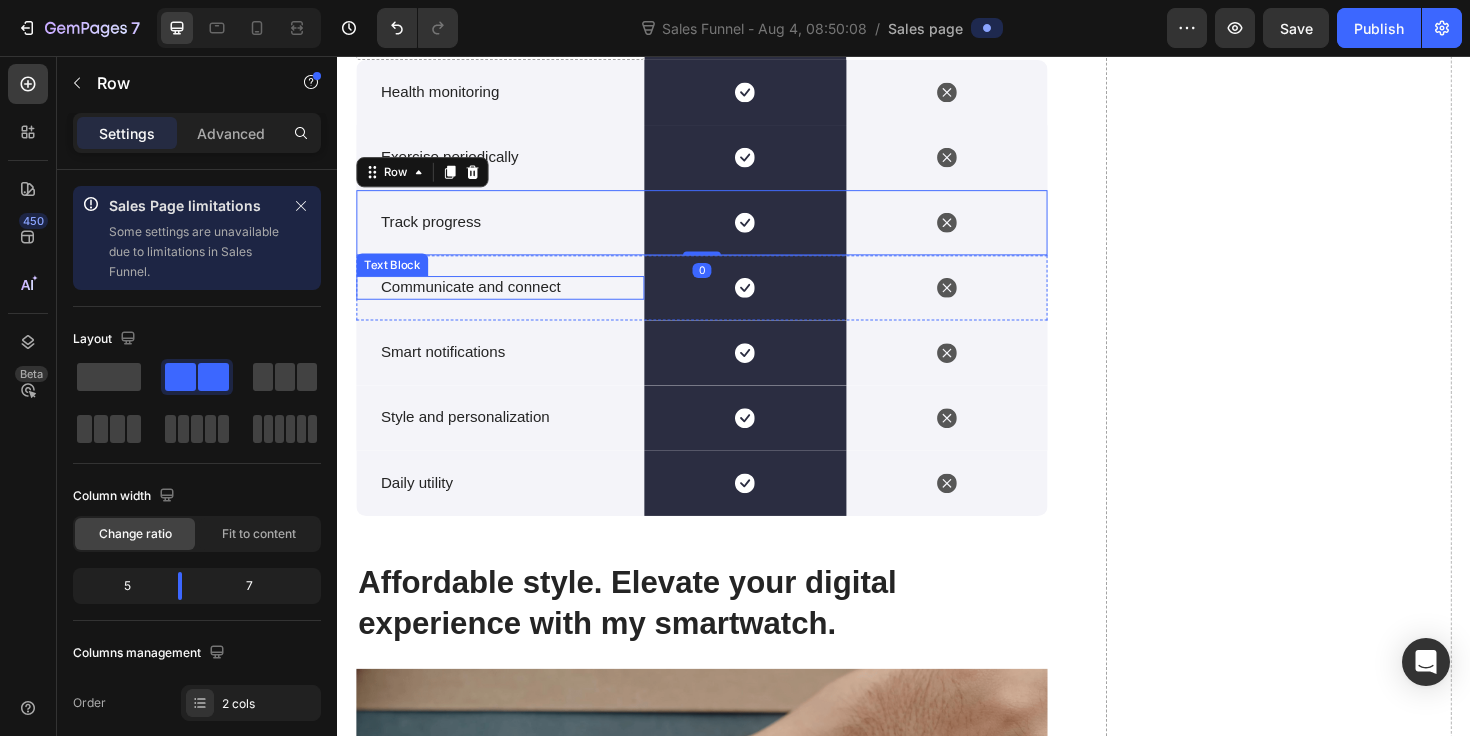 click on "Communicate and connect" at bounding box center (513, 301) 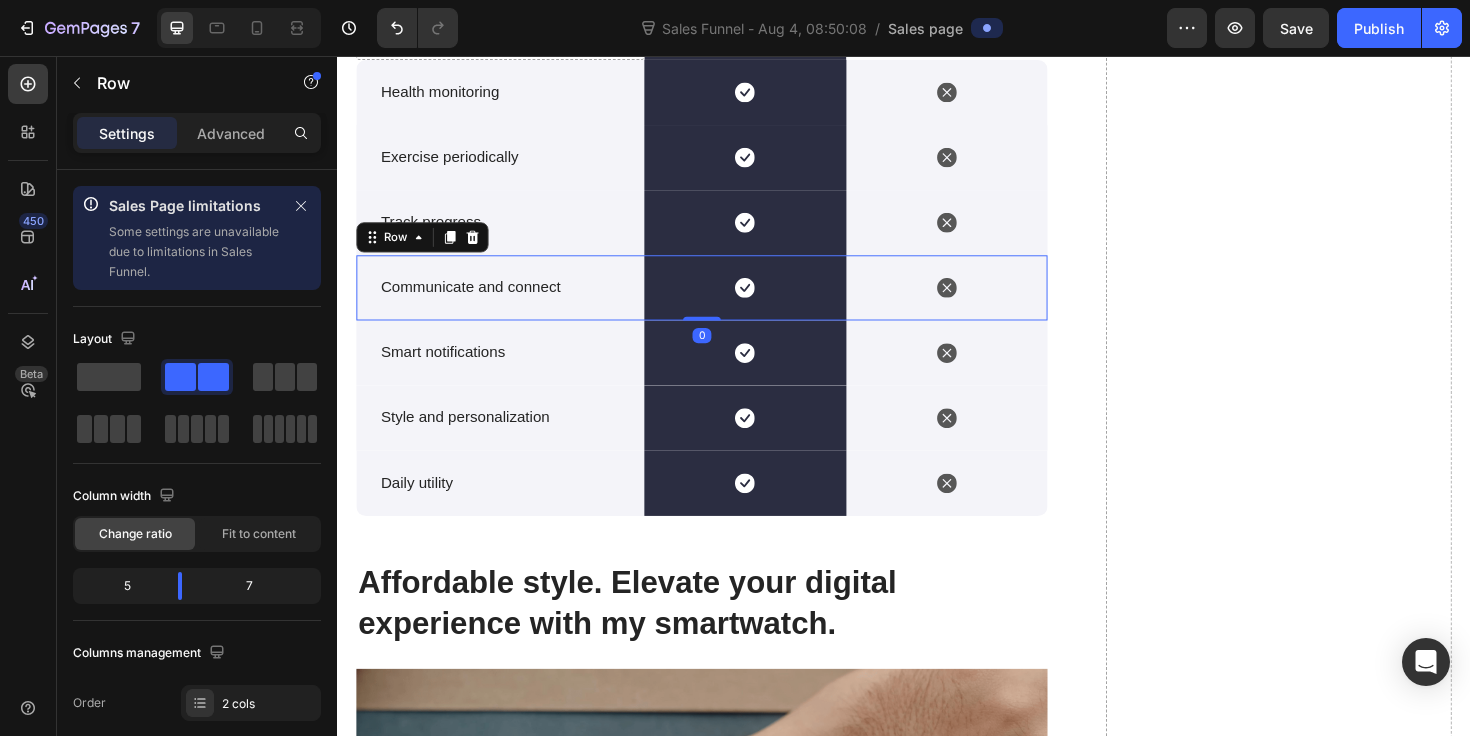 click on "Communicate and connect Text Block" at bounding box center (509, 301) 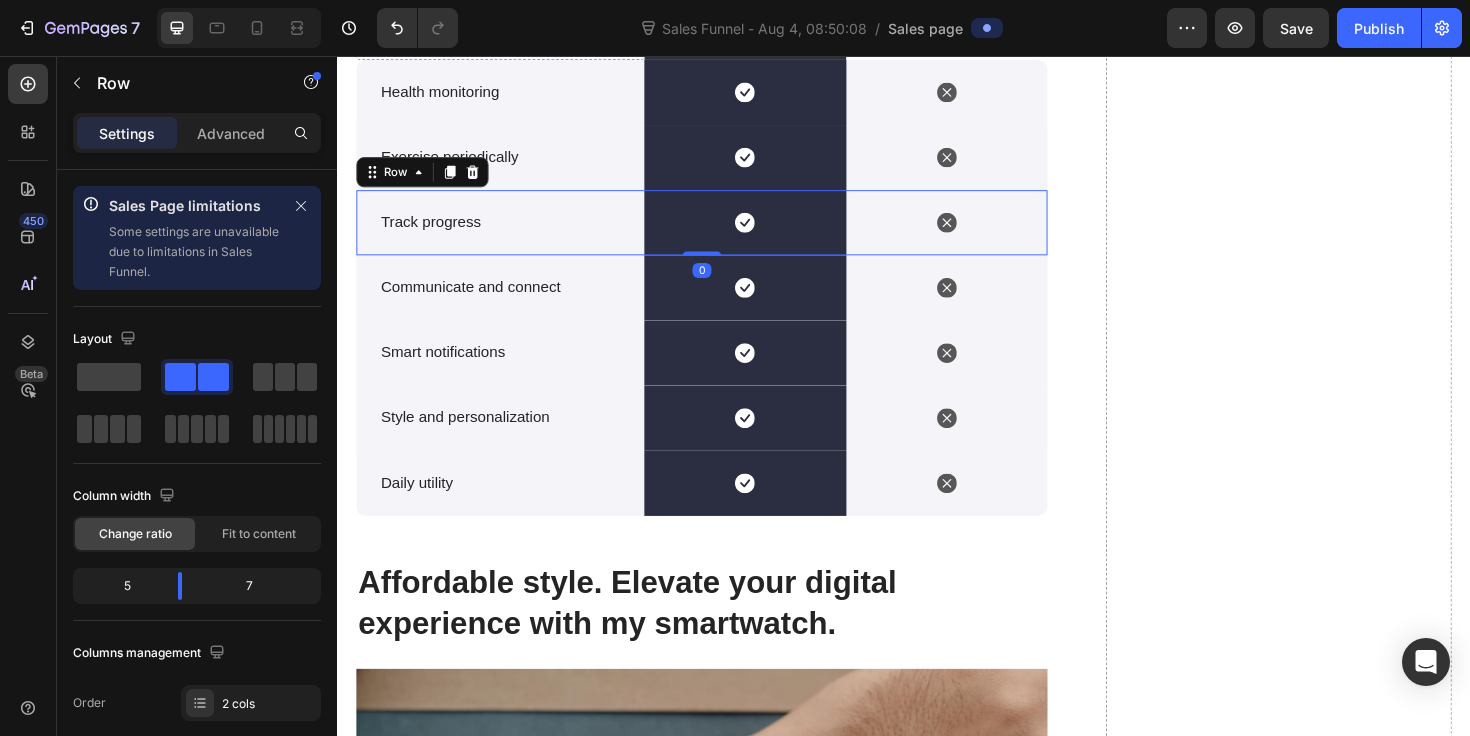 click on "Track progress Text Block" at bounding box center [509, 232] 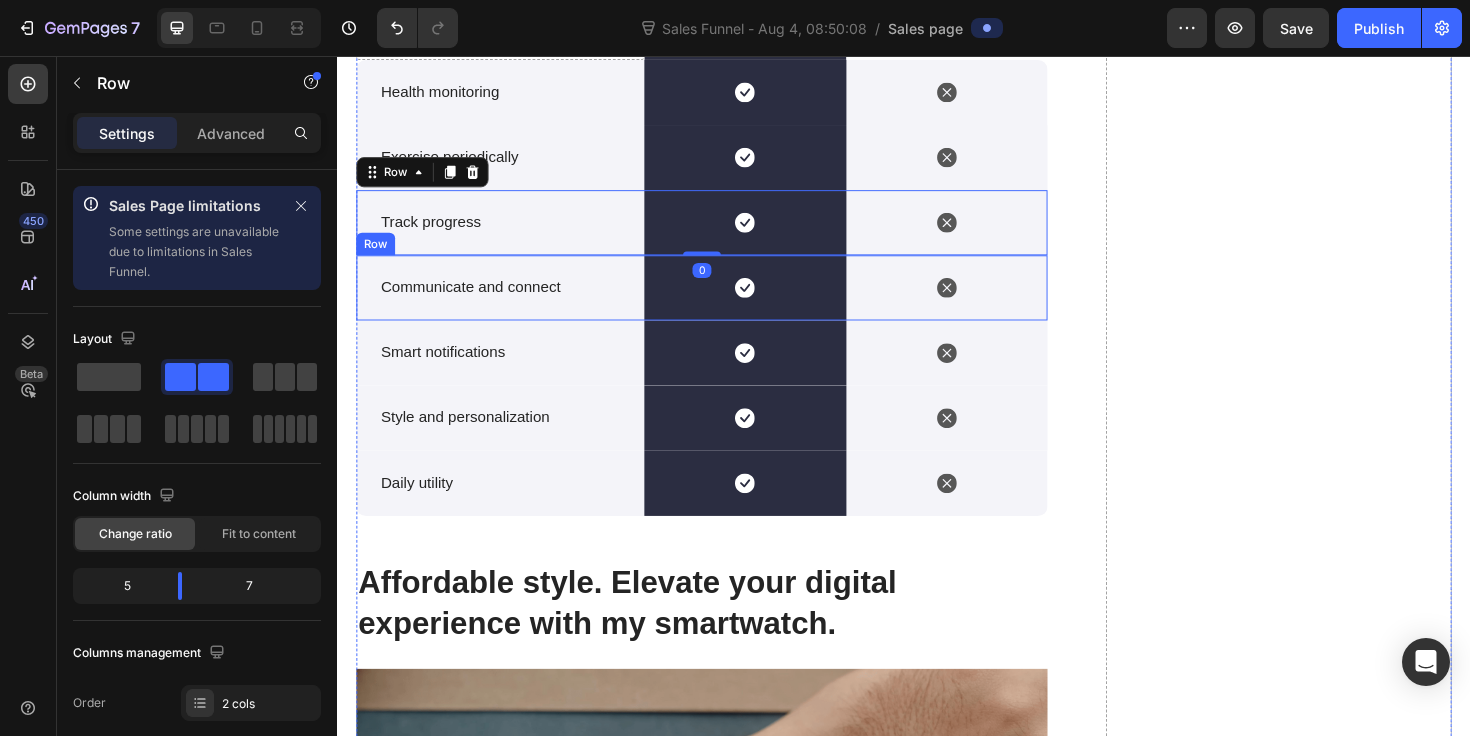 click on "Communicate and connect Text Block" at bounding box center [509, 301] 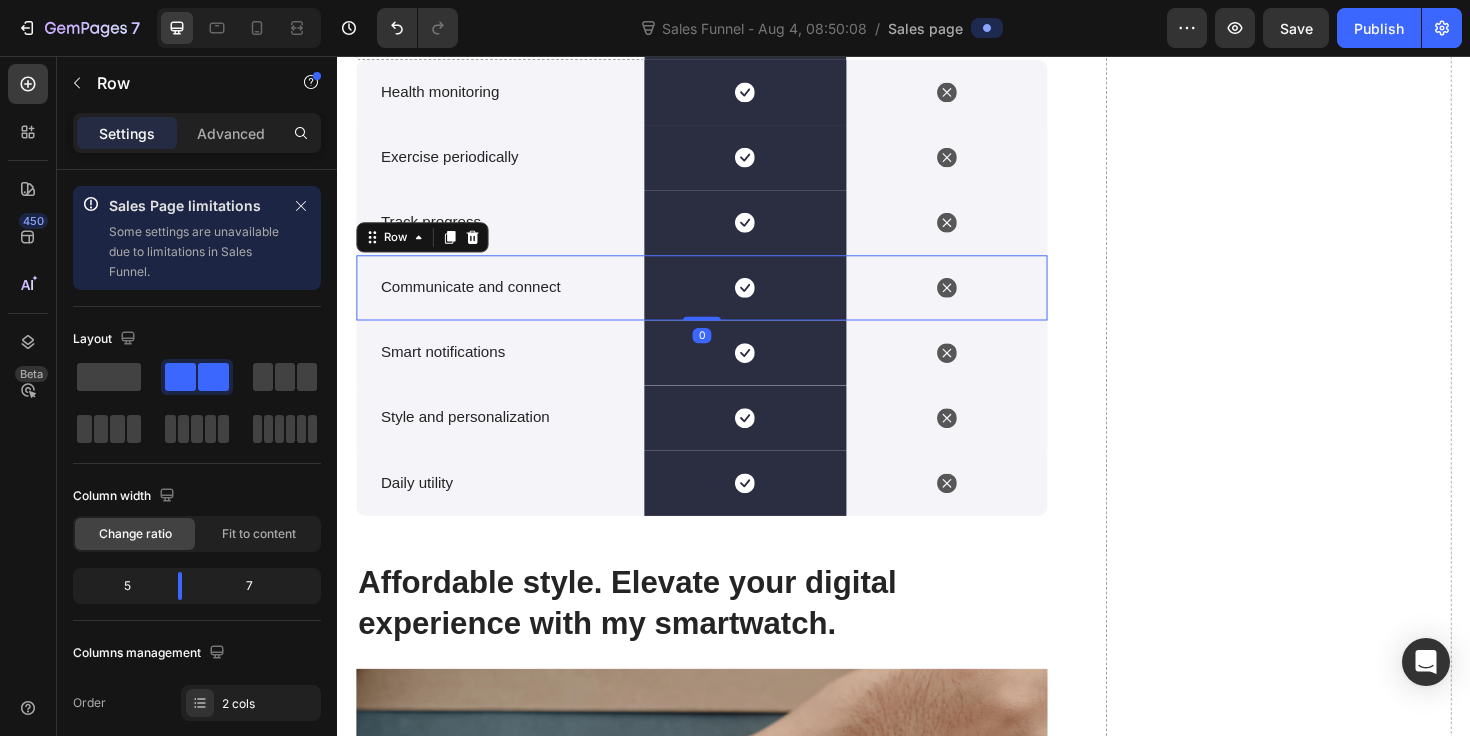 click on "Row" at bounding box center [427, 248] 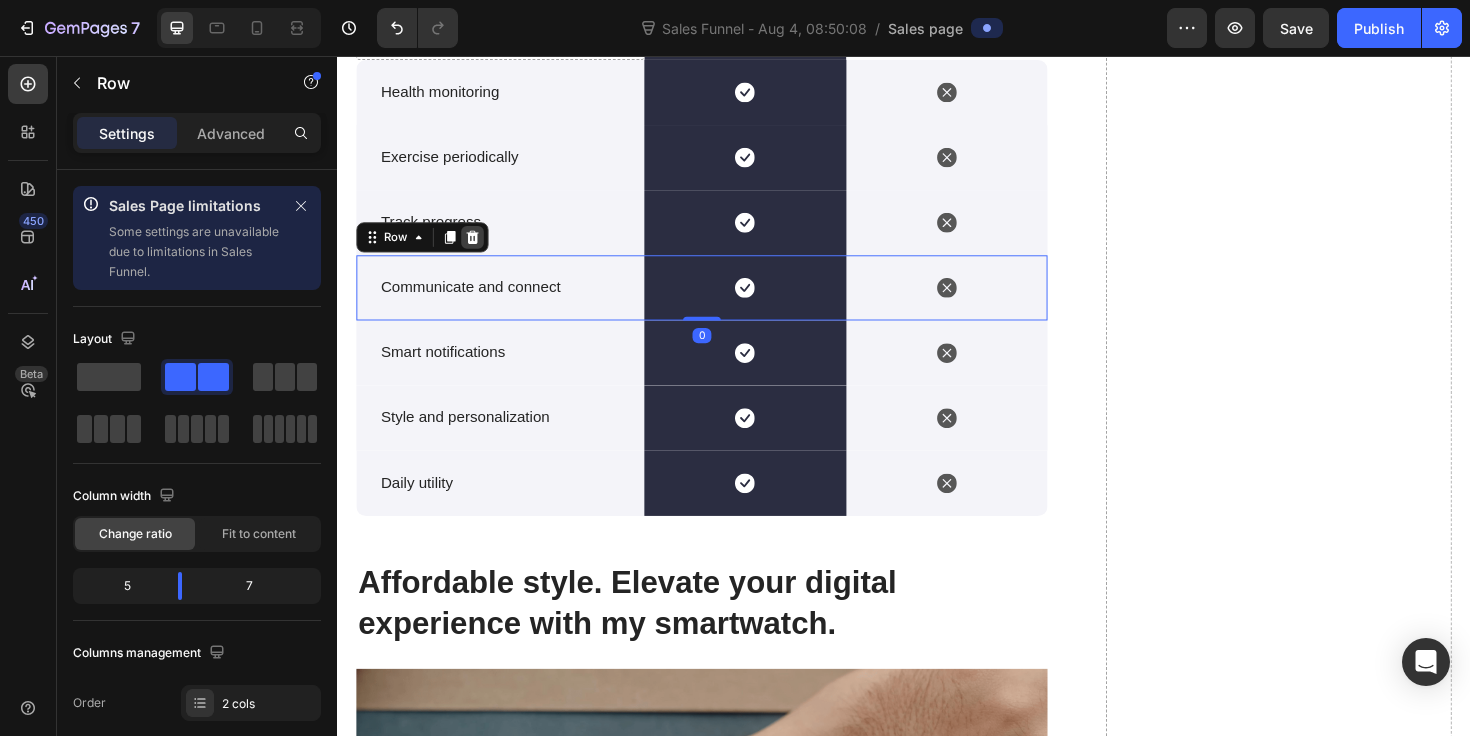 click 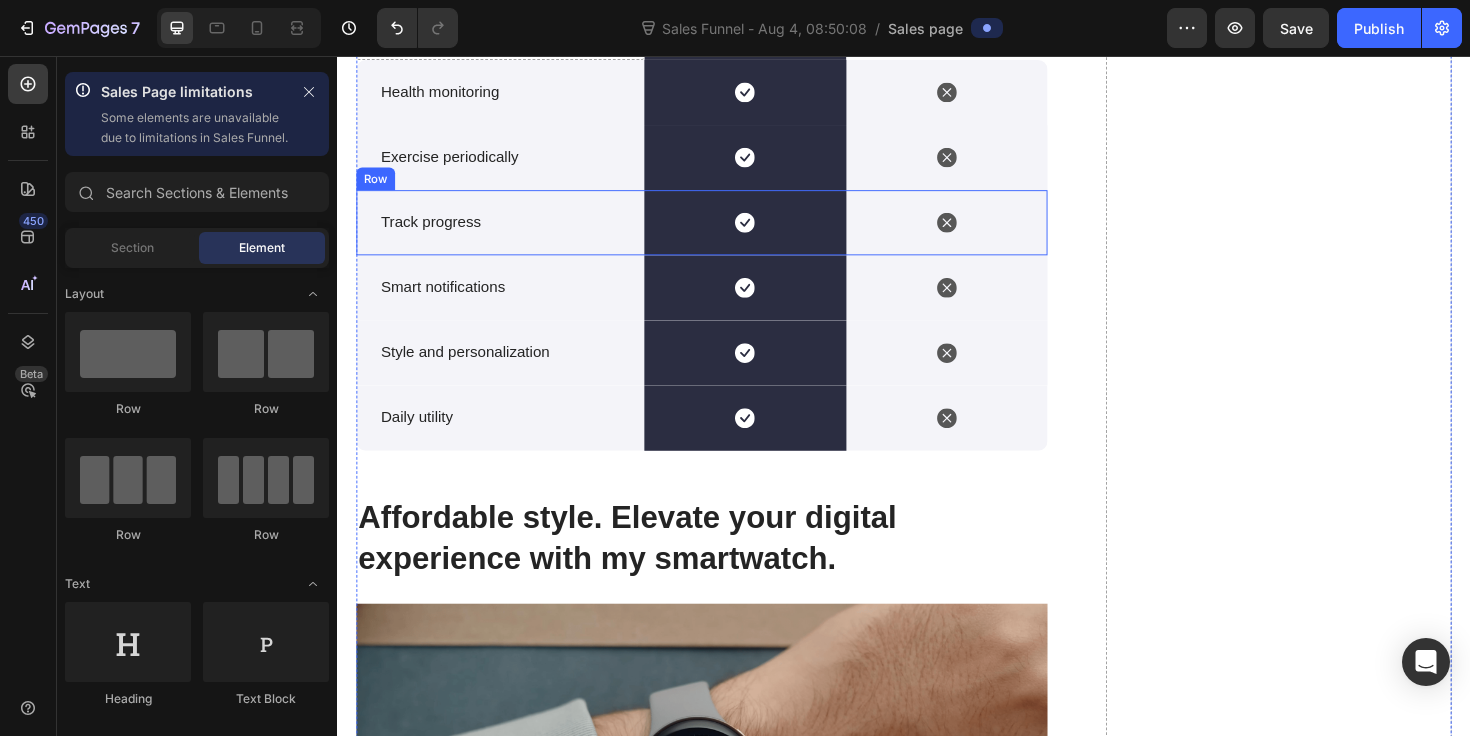 click on "Track progress Text Block" at bounding box center (509, 232) 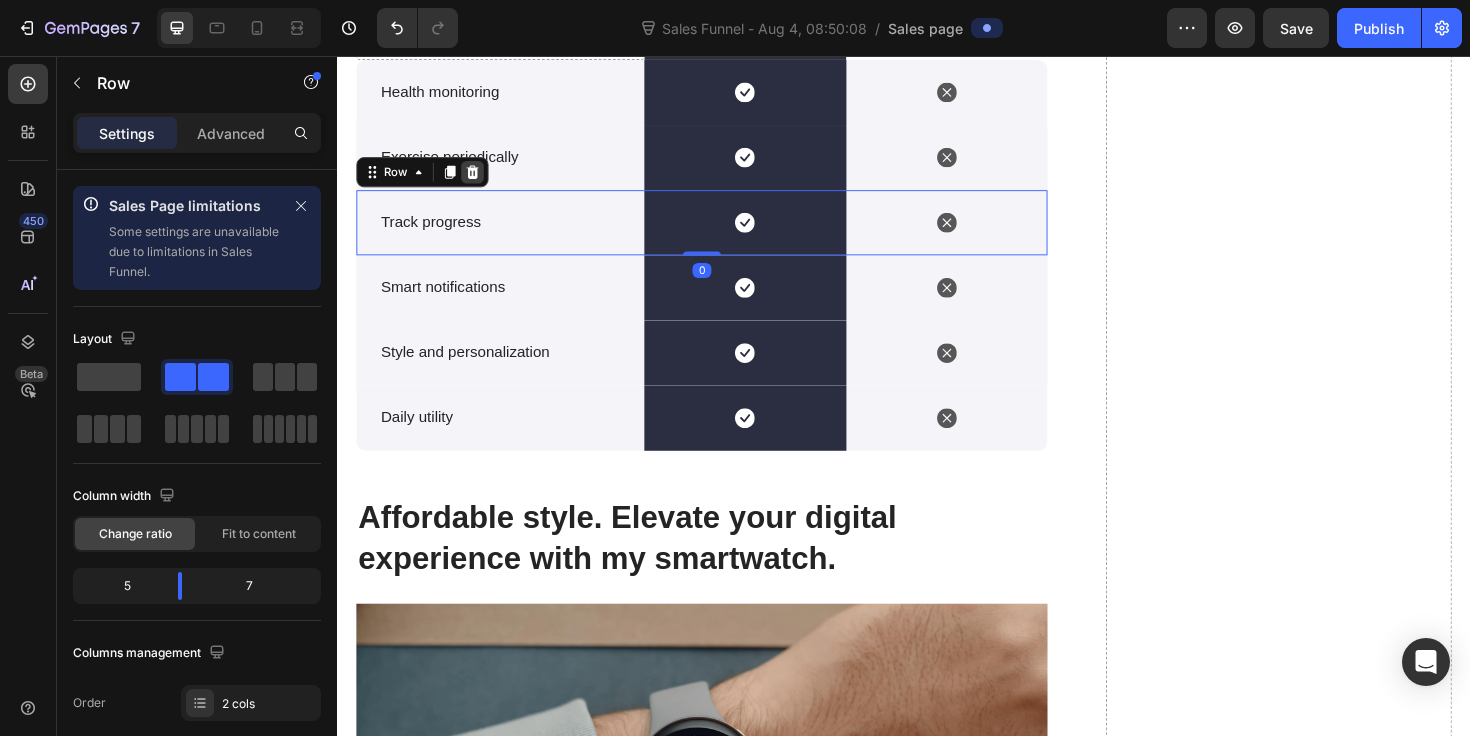 click at bounding box center [480, 179] 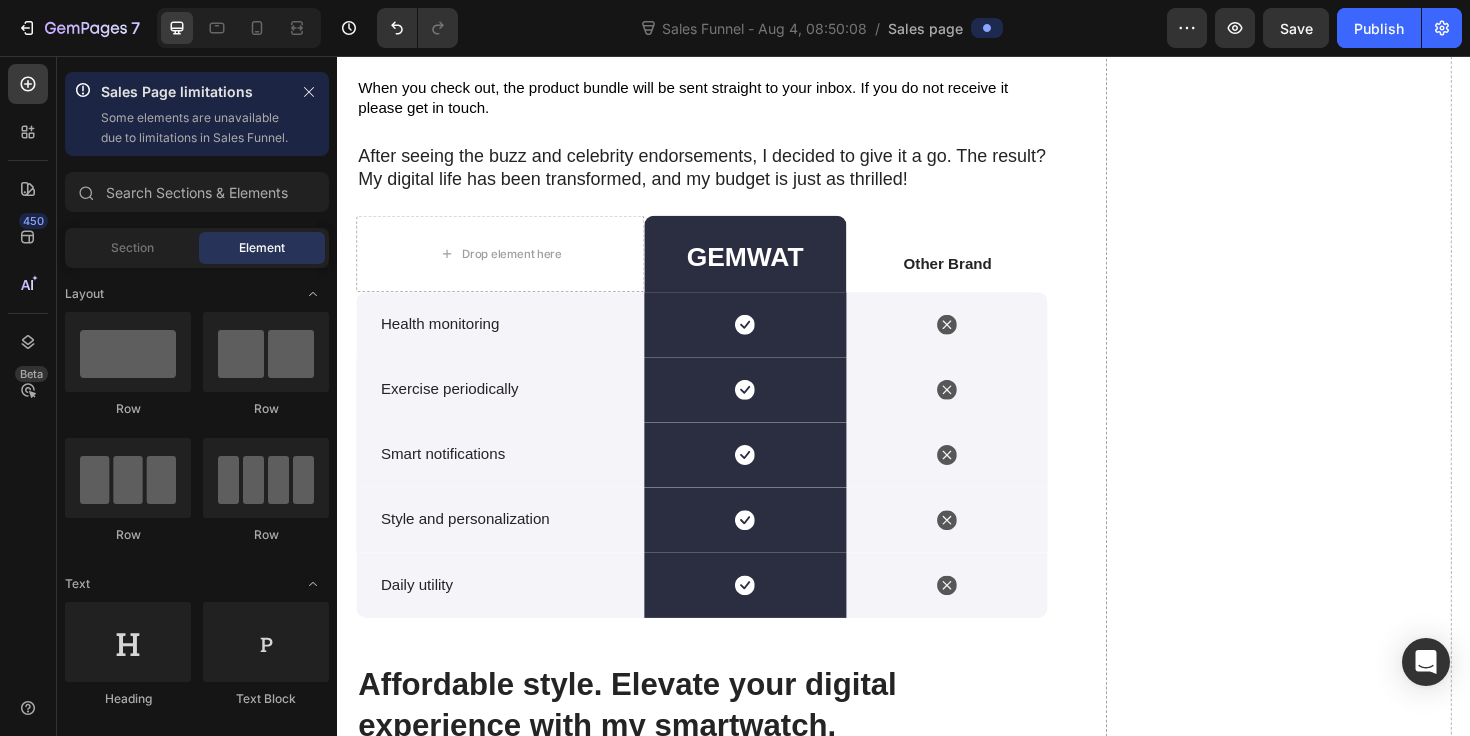 scroll, scrollTop: 5990, scrollLeft: 0, axis: vertical 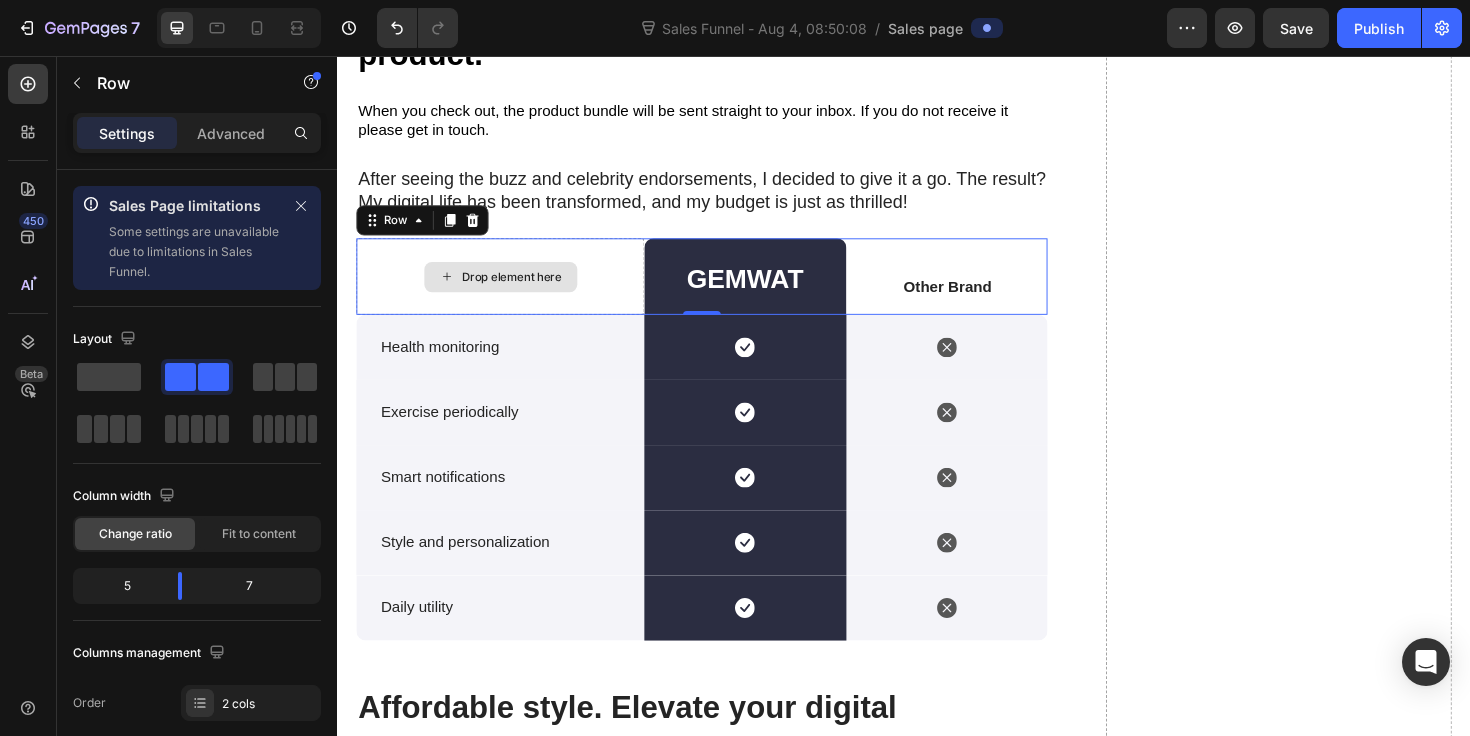 click on "Drop element here" at bounding box center (509, 289) 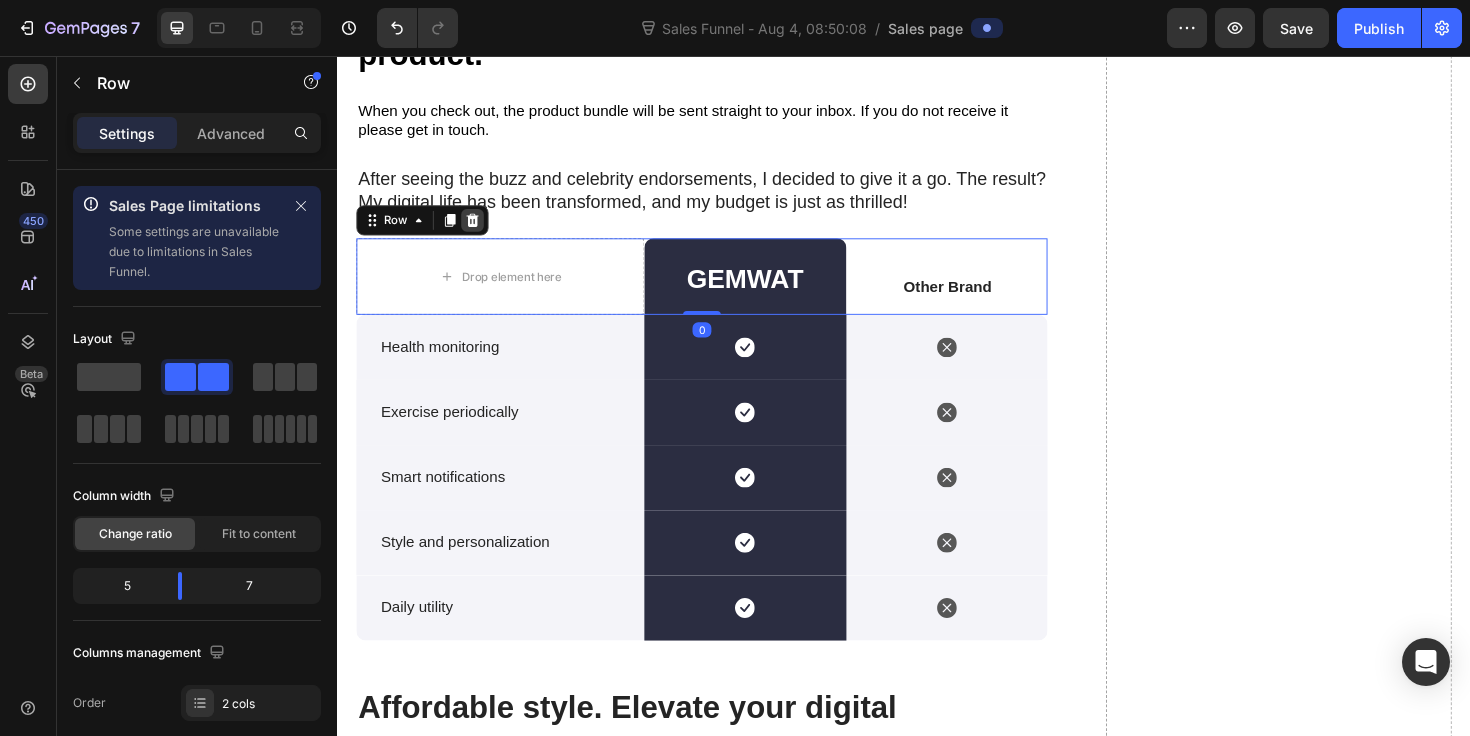click 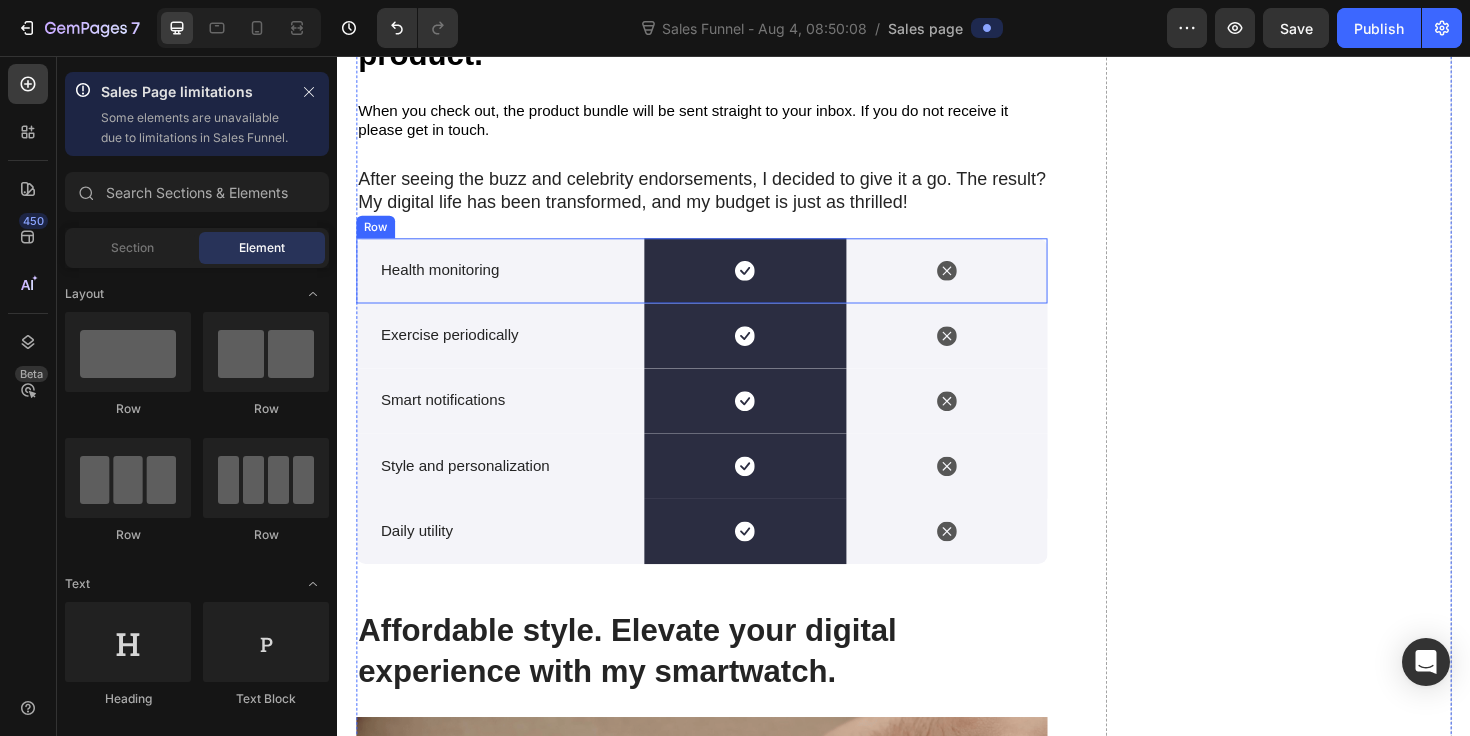 click on "Health monitoring Text Block" at bounding box center [509, 283] 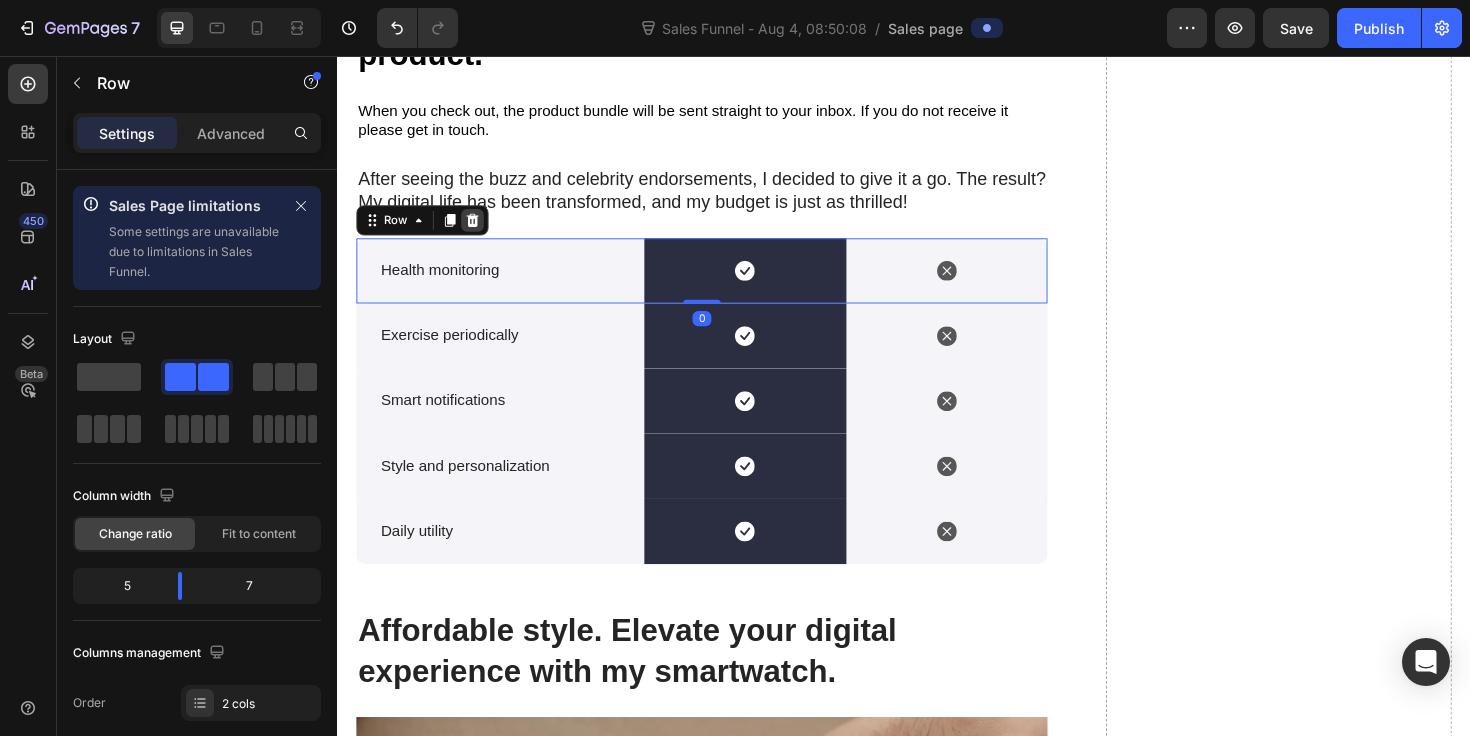 click 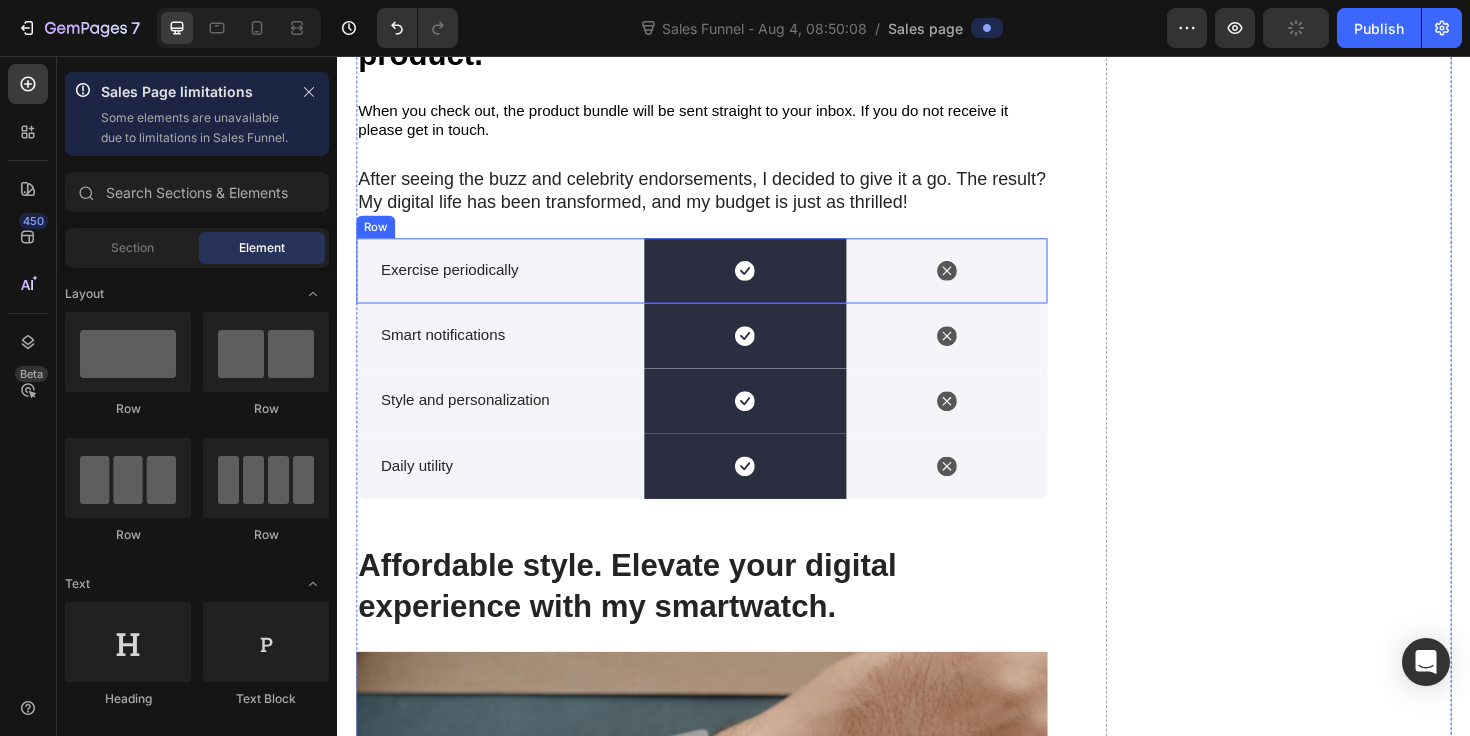 click on "Exercise periodically Text Block" at bounding box center (509, 283) 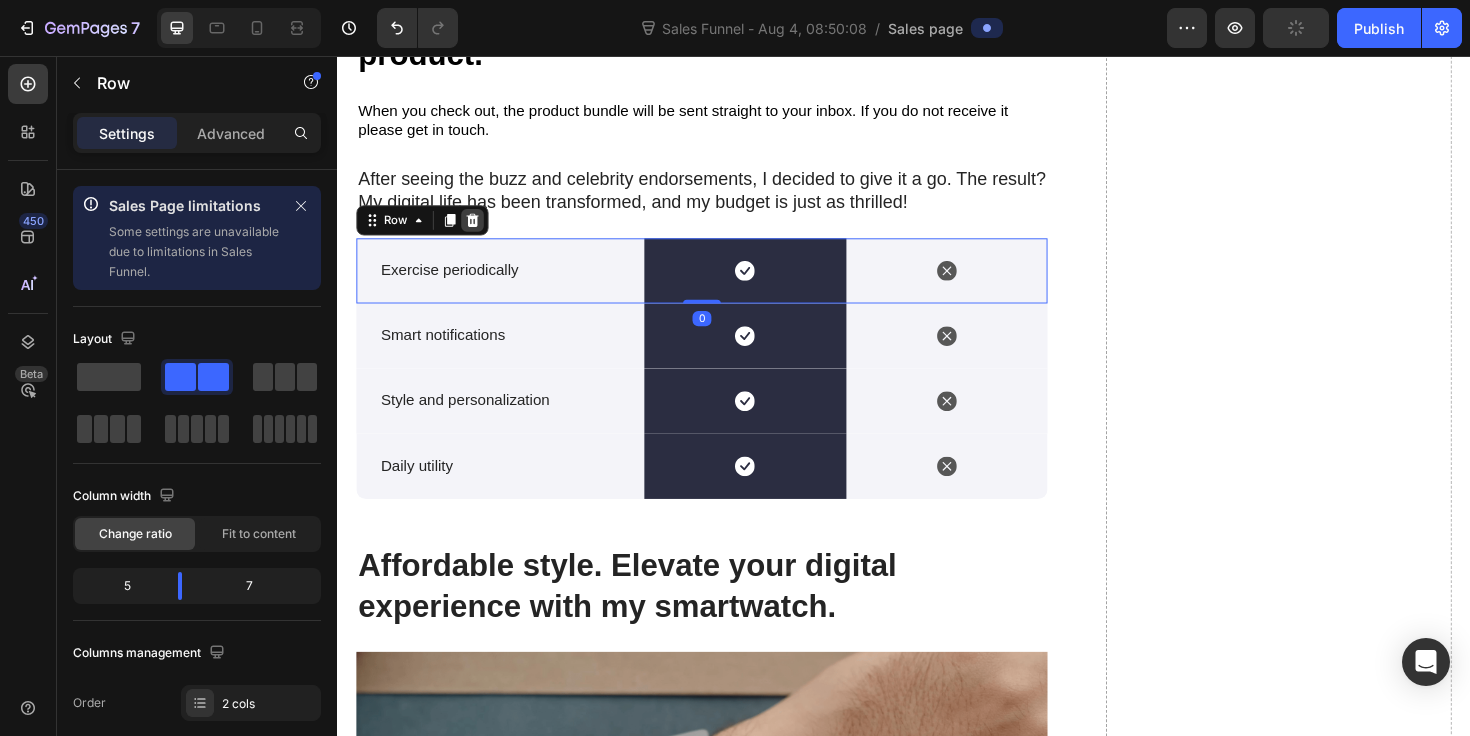 click at bounding box center [480, 230] 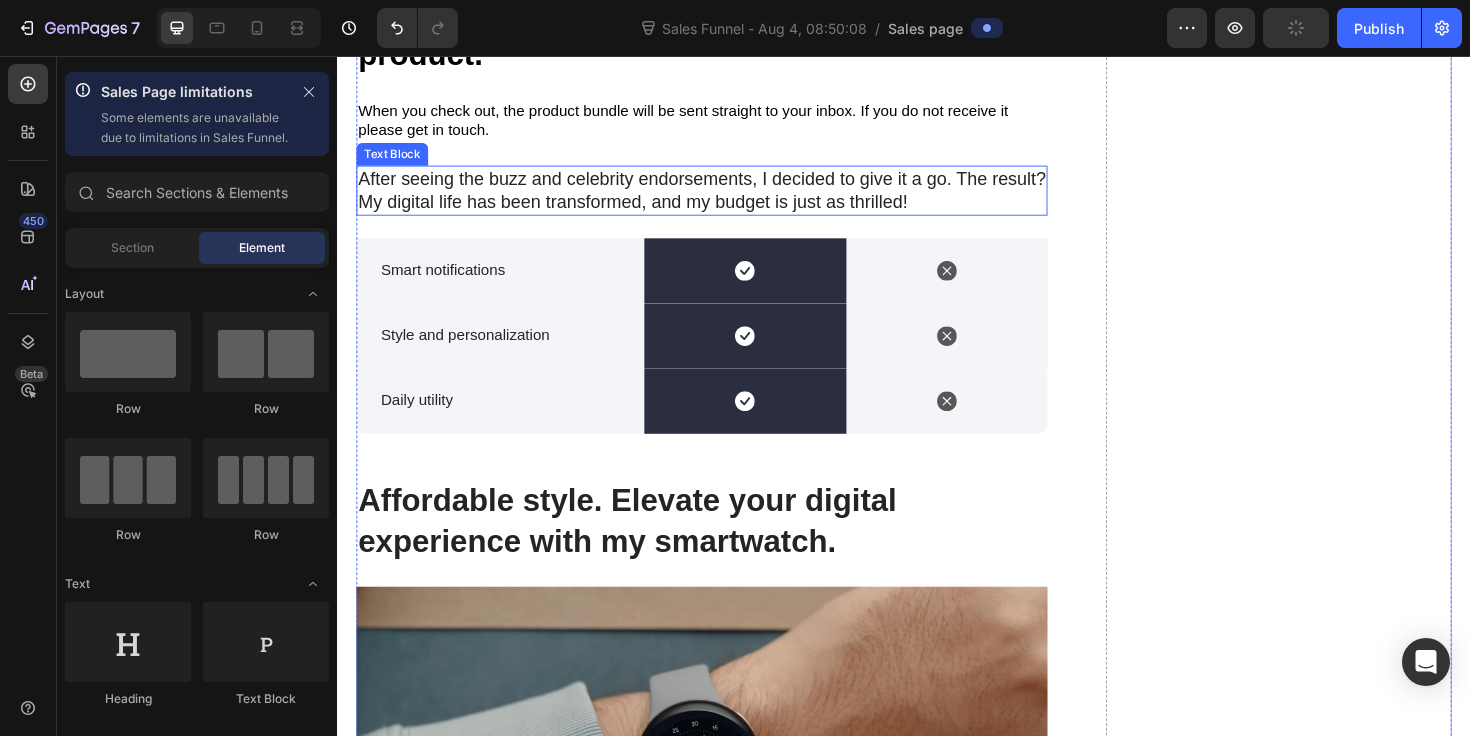 click on "After seeing the buzz and celebrity endorsements, I decided to give it a go. The result? My digital life has been transformed, and my budget is just as thrilled!" at bounding box center [724, 198] 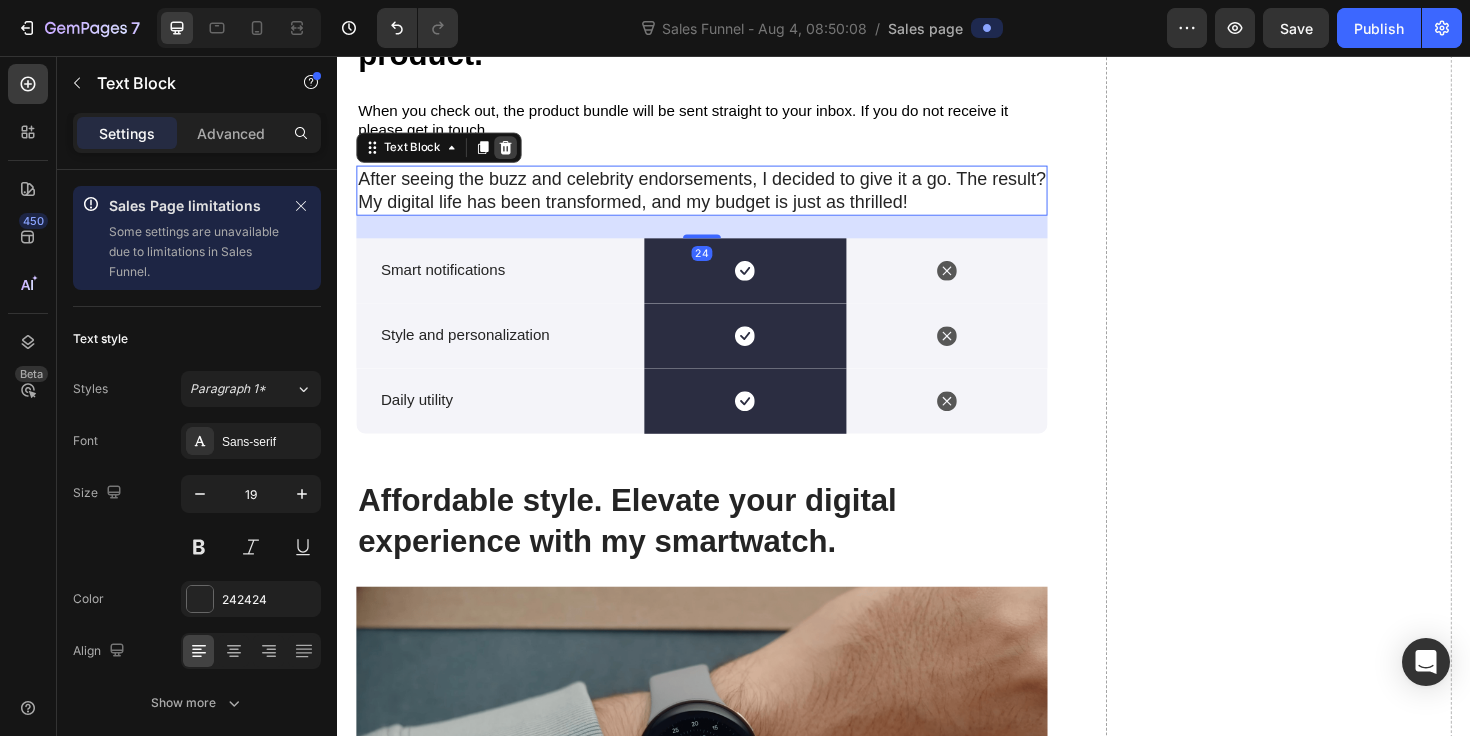 click 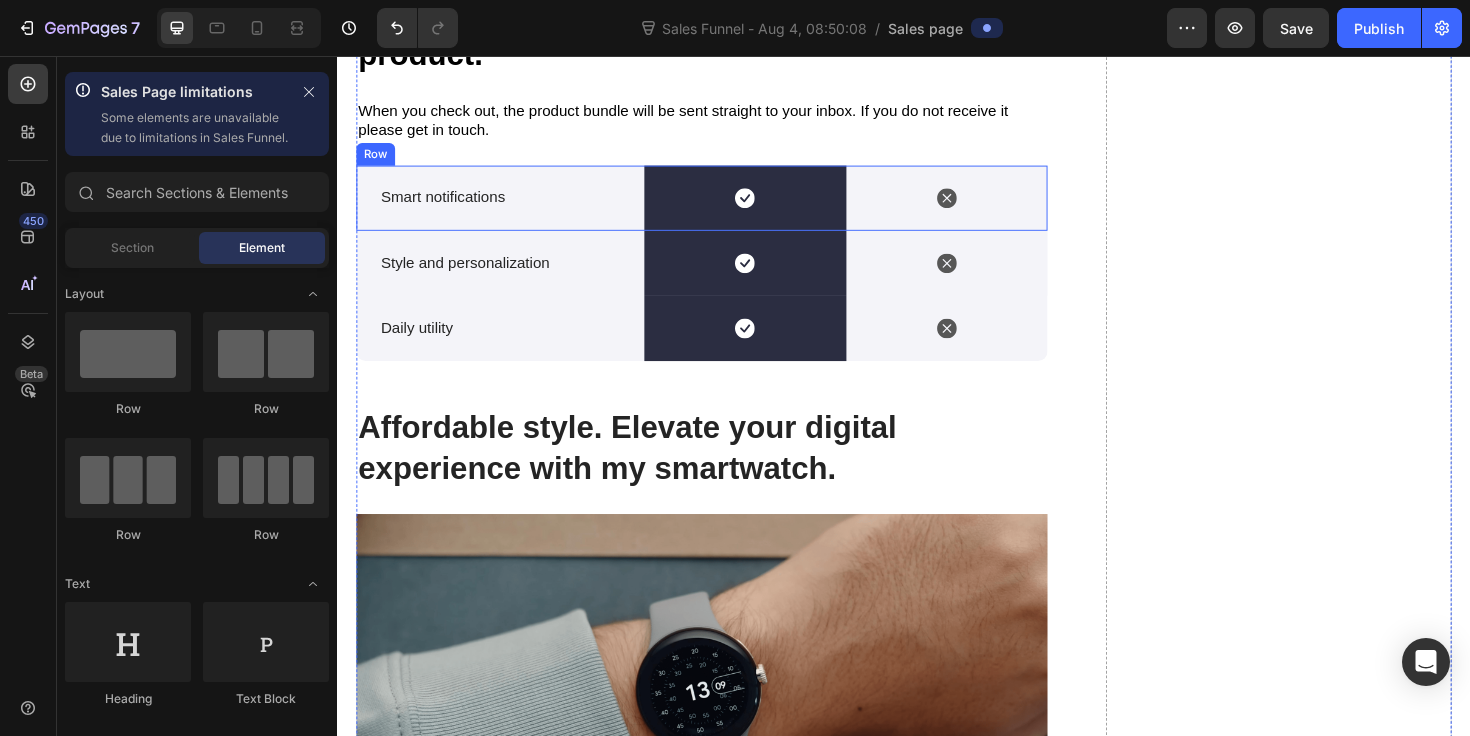 click on "Smart notifications Text Block" at bounding box center (509, 206) 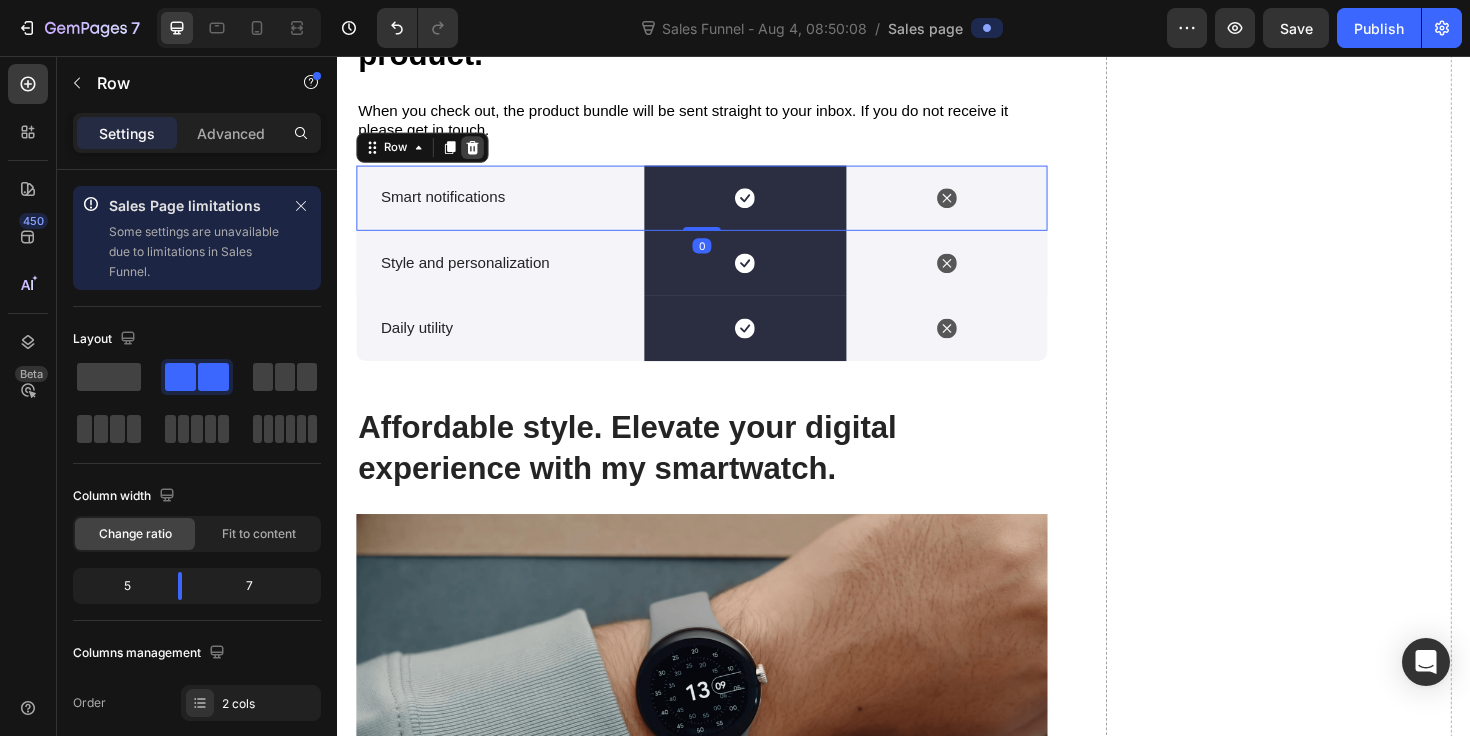click 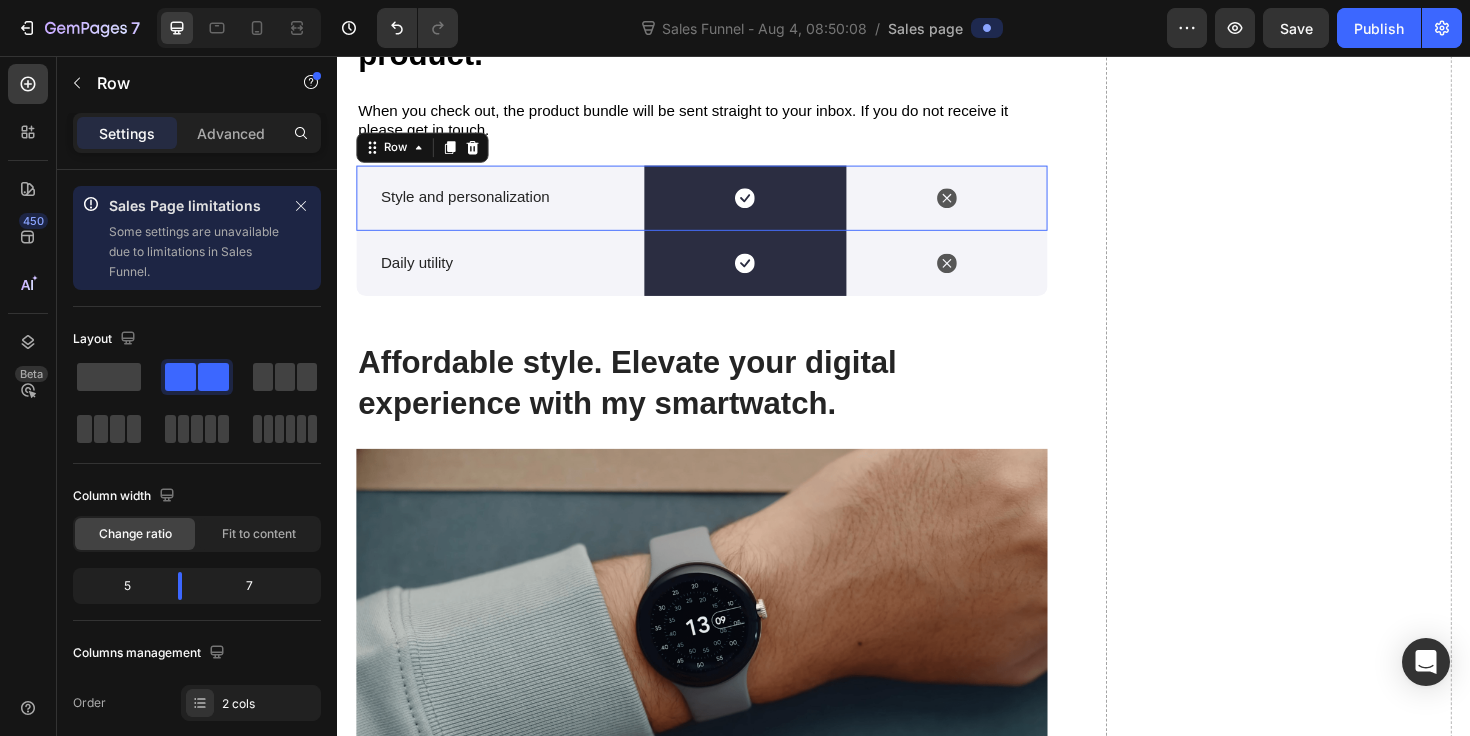 click on "Style and personalization Text Block" at bounding box center (509, 206) 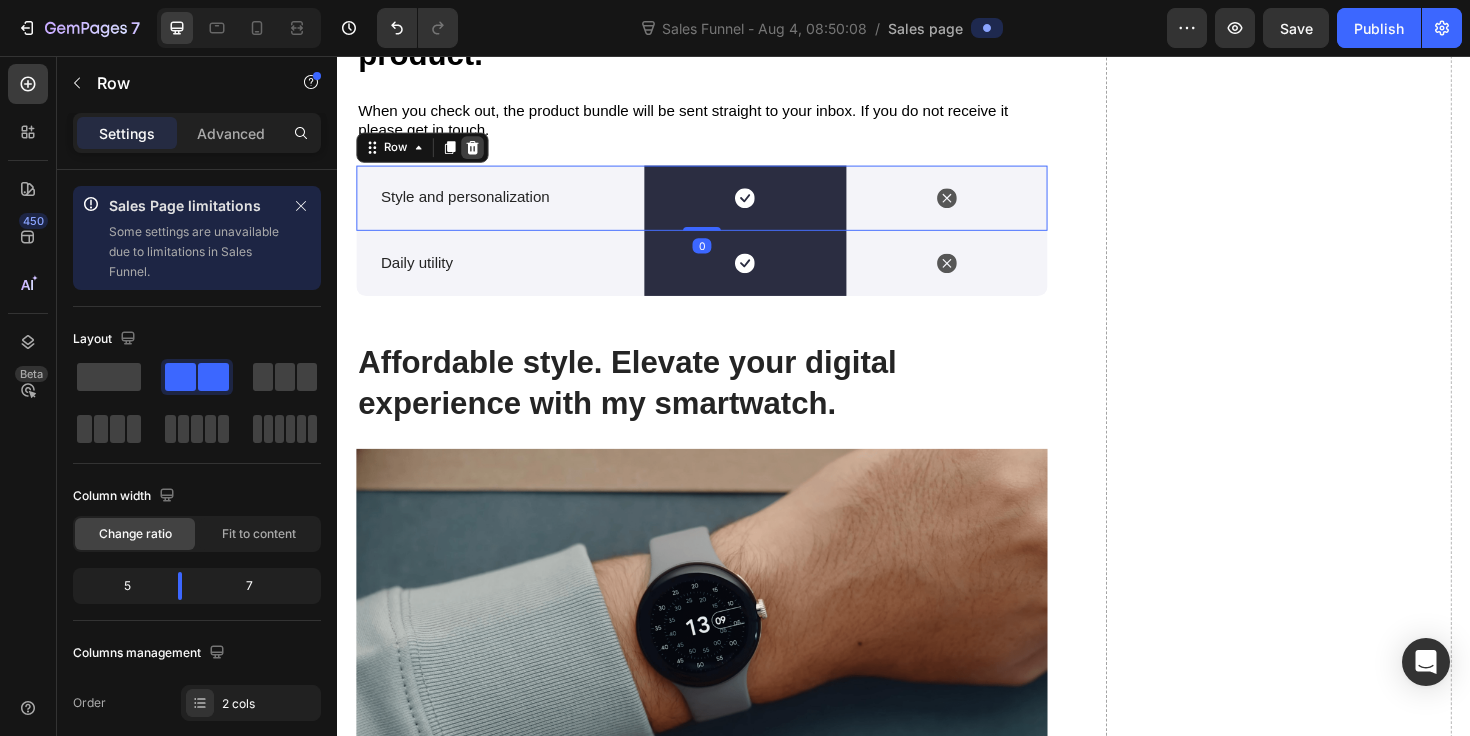 click at bounding box center (480, 153) 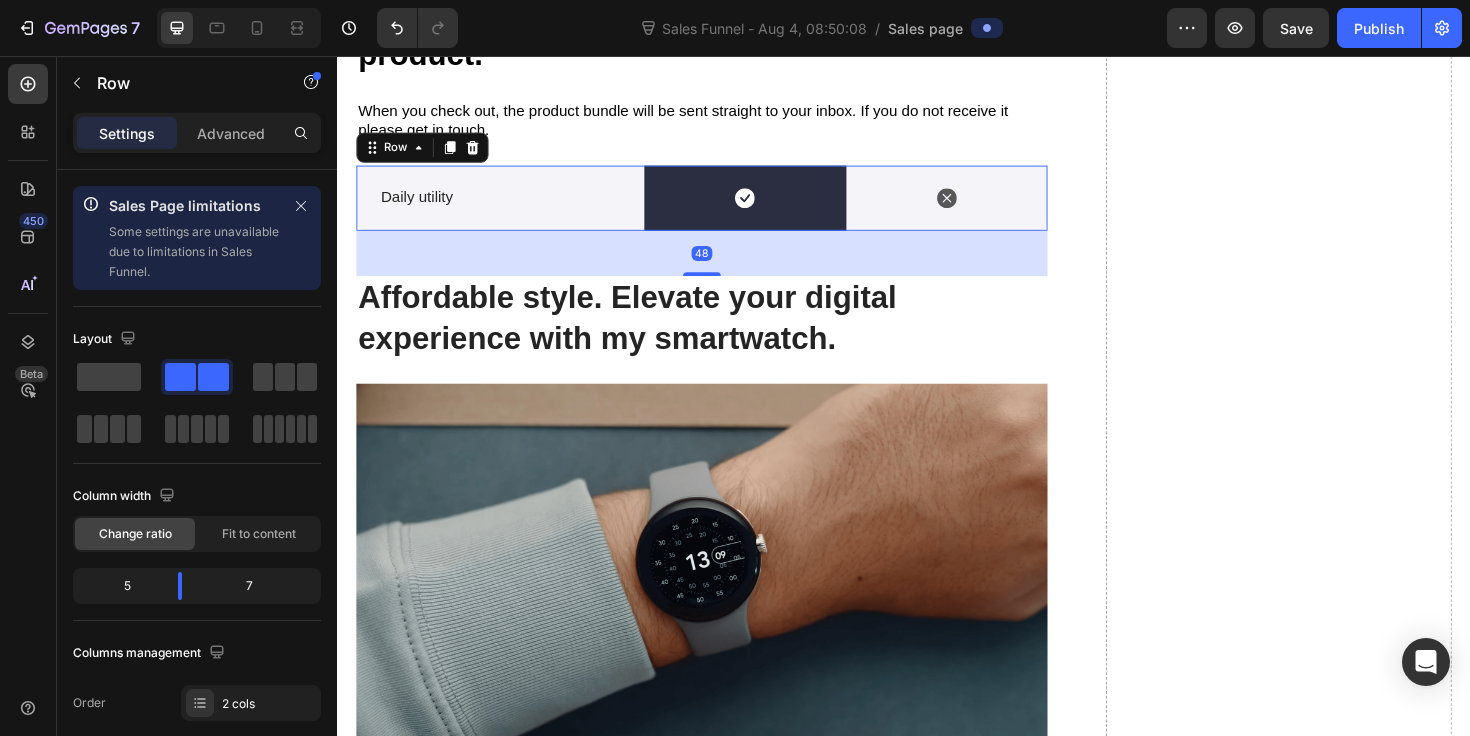 click on "Daily utility Text Block" at bounding box center (509, 206) 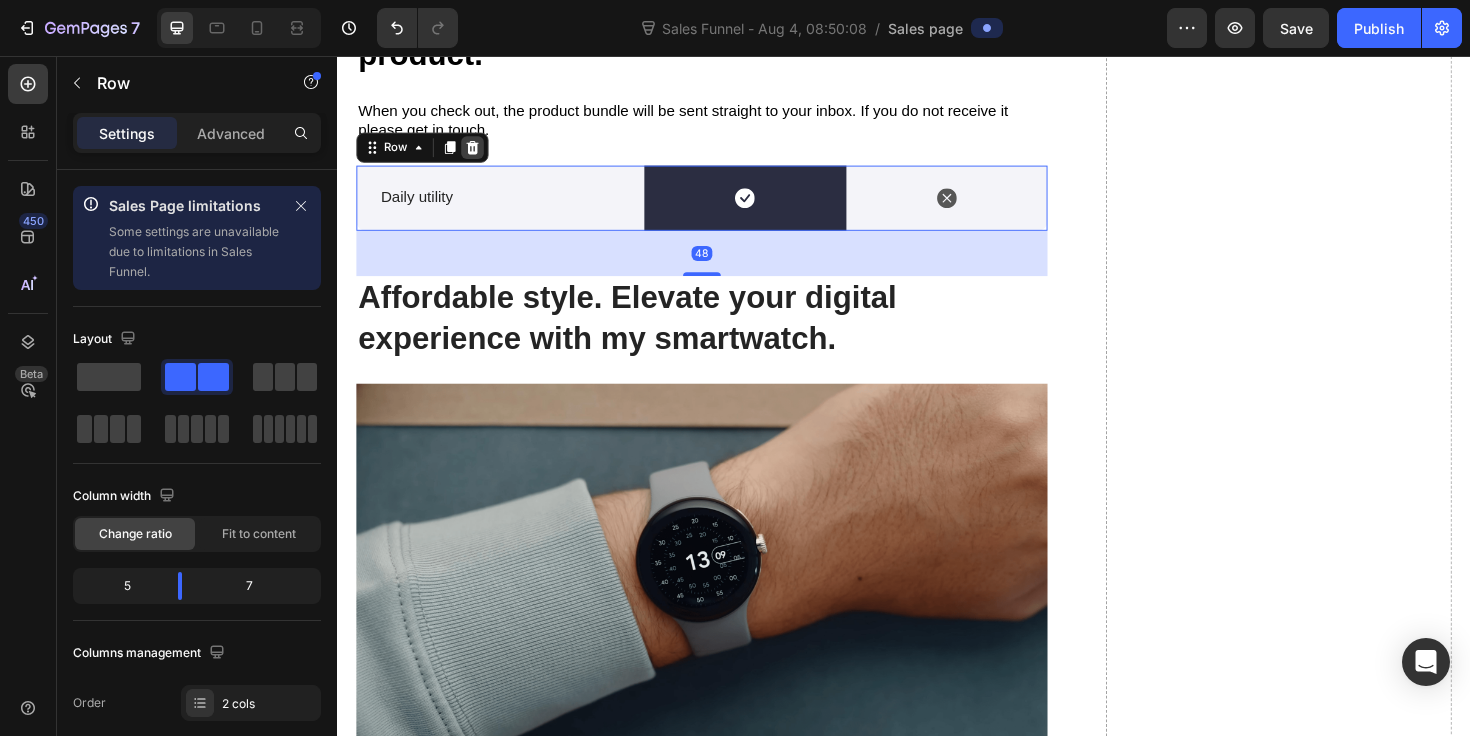 click 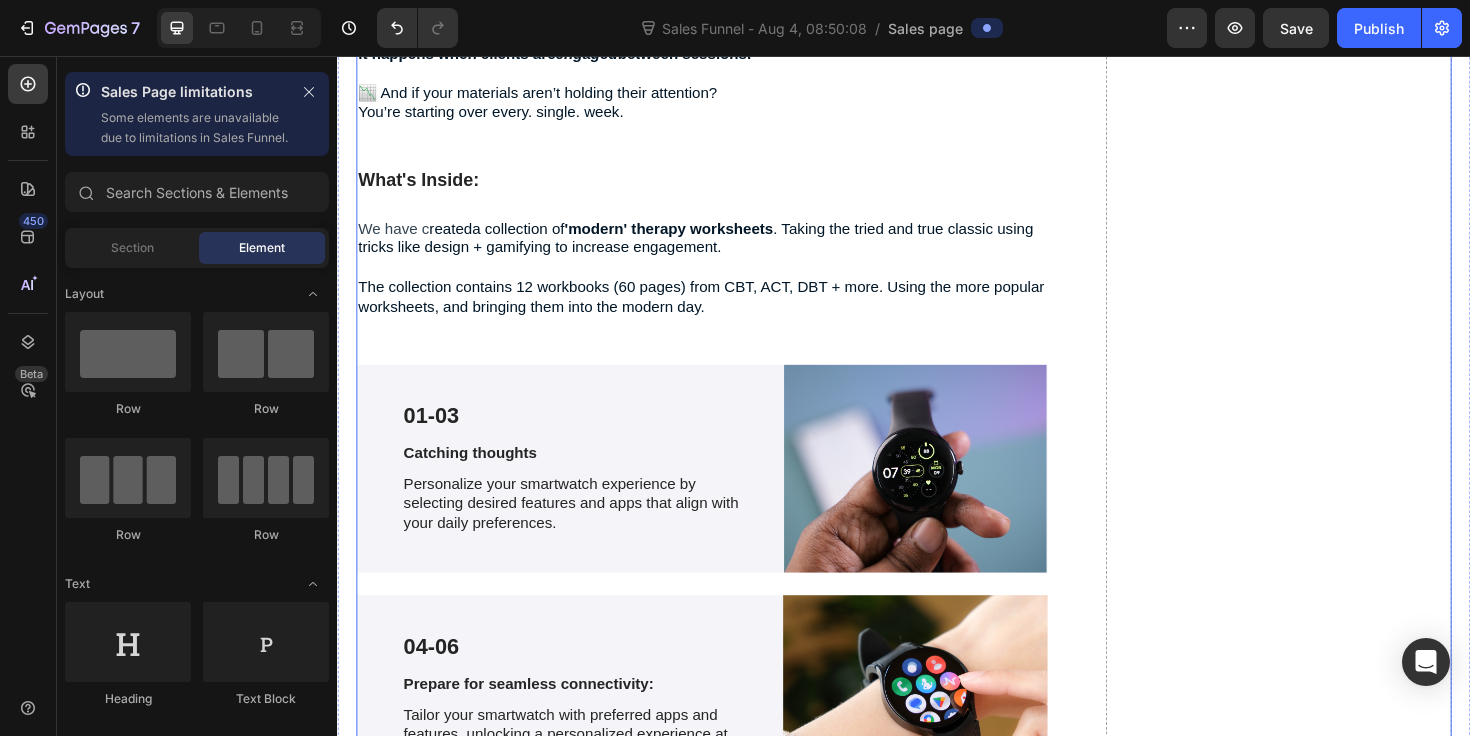 scroll, scrollTop: 4557, scrollLeft: 0, axis: vertical 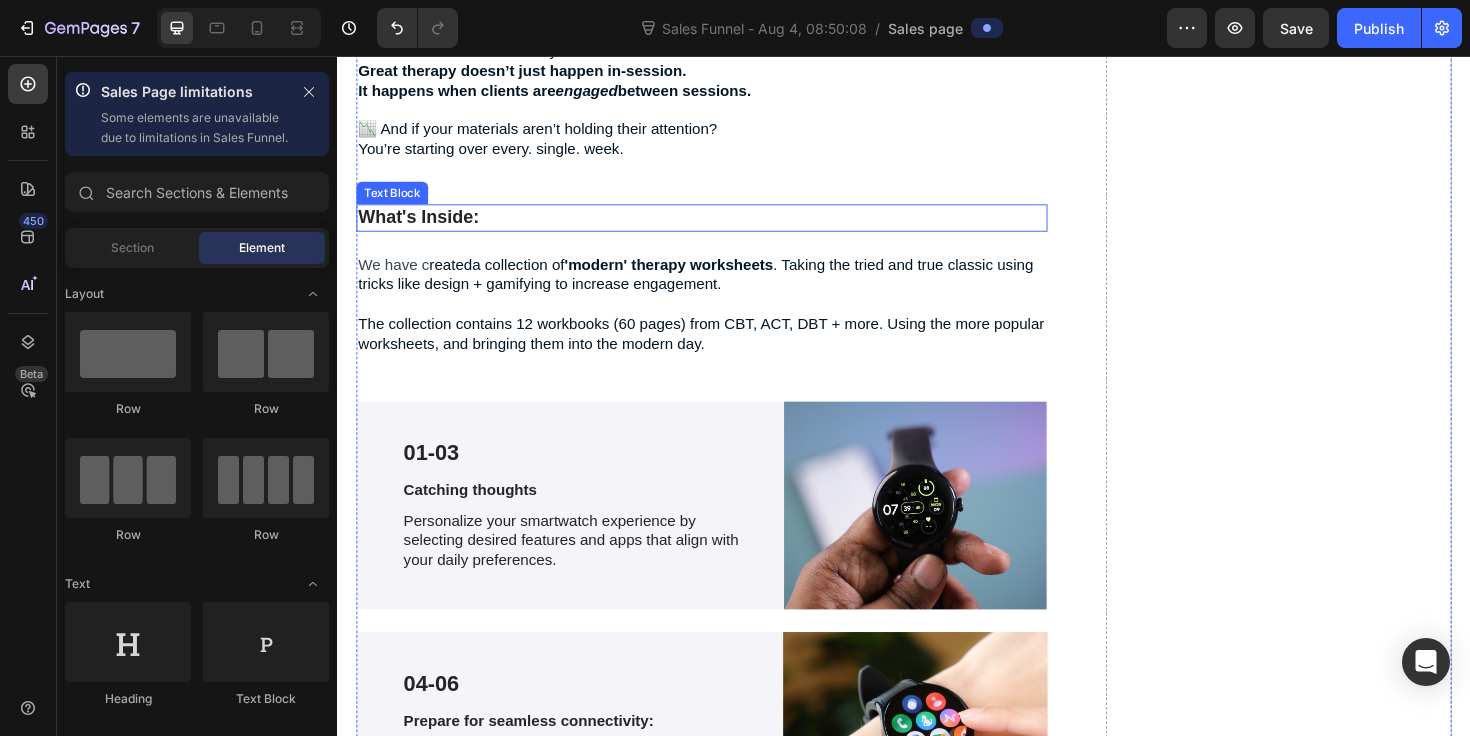click on "What's Inside:" at bounding box center (723, 227) 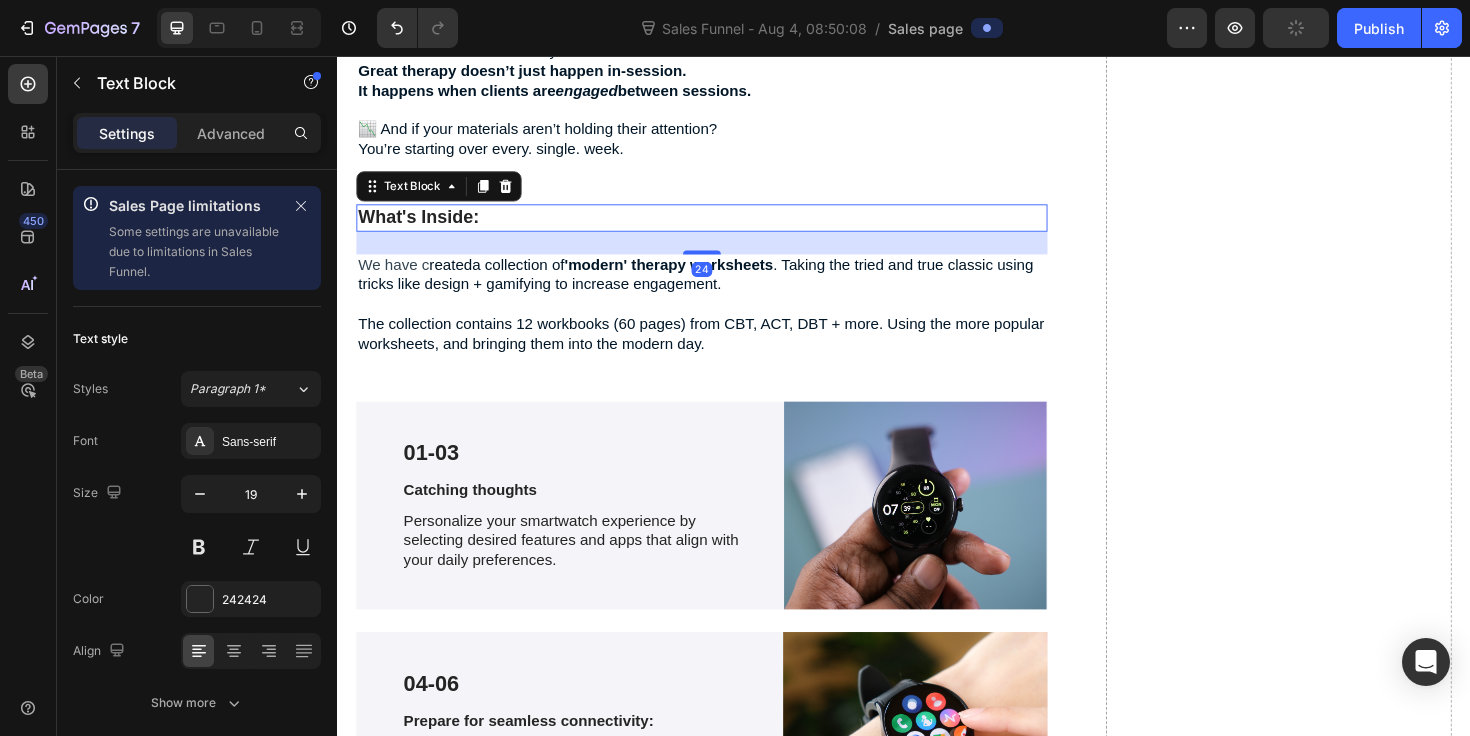 click on "What's Inside:" at bounding box center [723, 227] 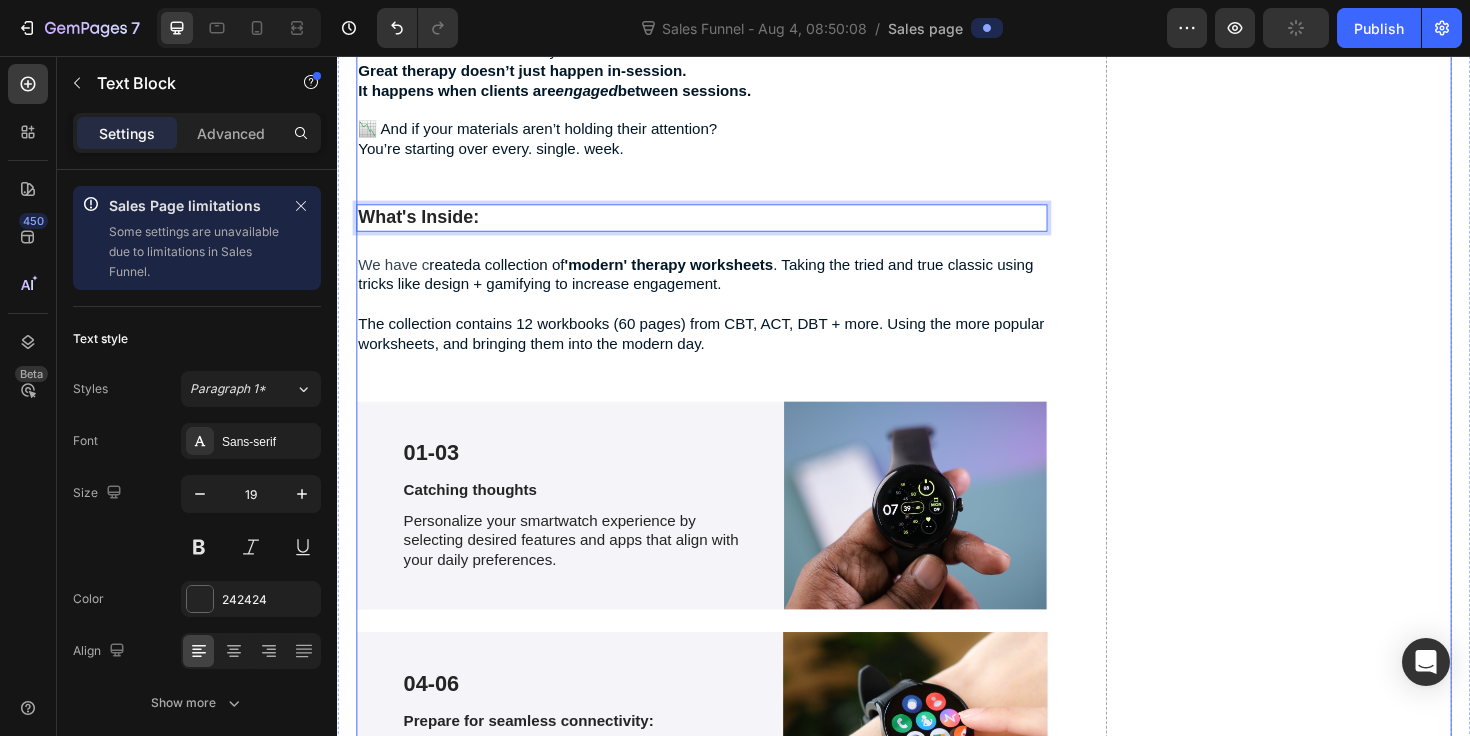 click on "😩  Here’s What Happens When You Keep Doing It the Hard Way Heading Image Let’s not sugarcoat it. You already know what it feels like to run on fumes. 🕓 You’re spending your nights prepping for clients… instead of living your life. 📎 You’re recycling the same clunky worksheets that  you  wouldn’t even want to fill out. 😵‍💫 And your clients? They’re disengaged. They “forgot.” They “didn’t get to it.” Again.   But here’s the truth: This isn’t just costing you time. It’s costing you impact. Reputation. Energy. Client results. ❌ You’re working harder than you need to. ❌ You’re getting fewer results than you deserve. ❌ And the burnout is  brewing  — even if you won’t admit it yet. You didn’t become a therapist to be a worksheet machine. You’re here to change lives — not chase down homework, beg for compliance, or patch together outdated materials.   And here’s what no one told you: Great therapy doesn’t just happen in-session. engaged" at bounding box center [723, 948] 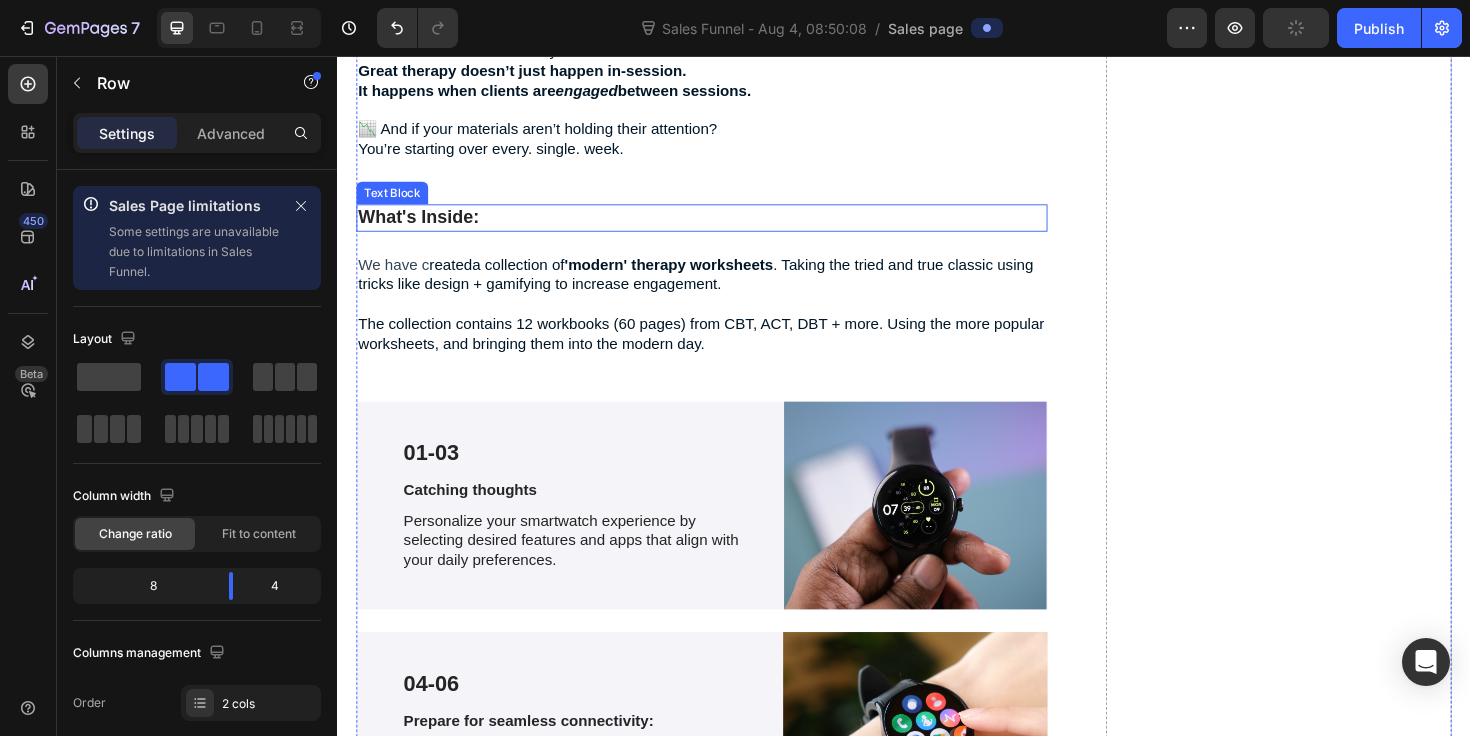 click on "What's Inside:" at bounding box center [723, 227] 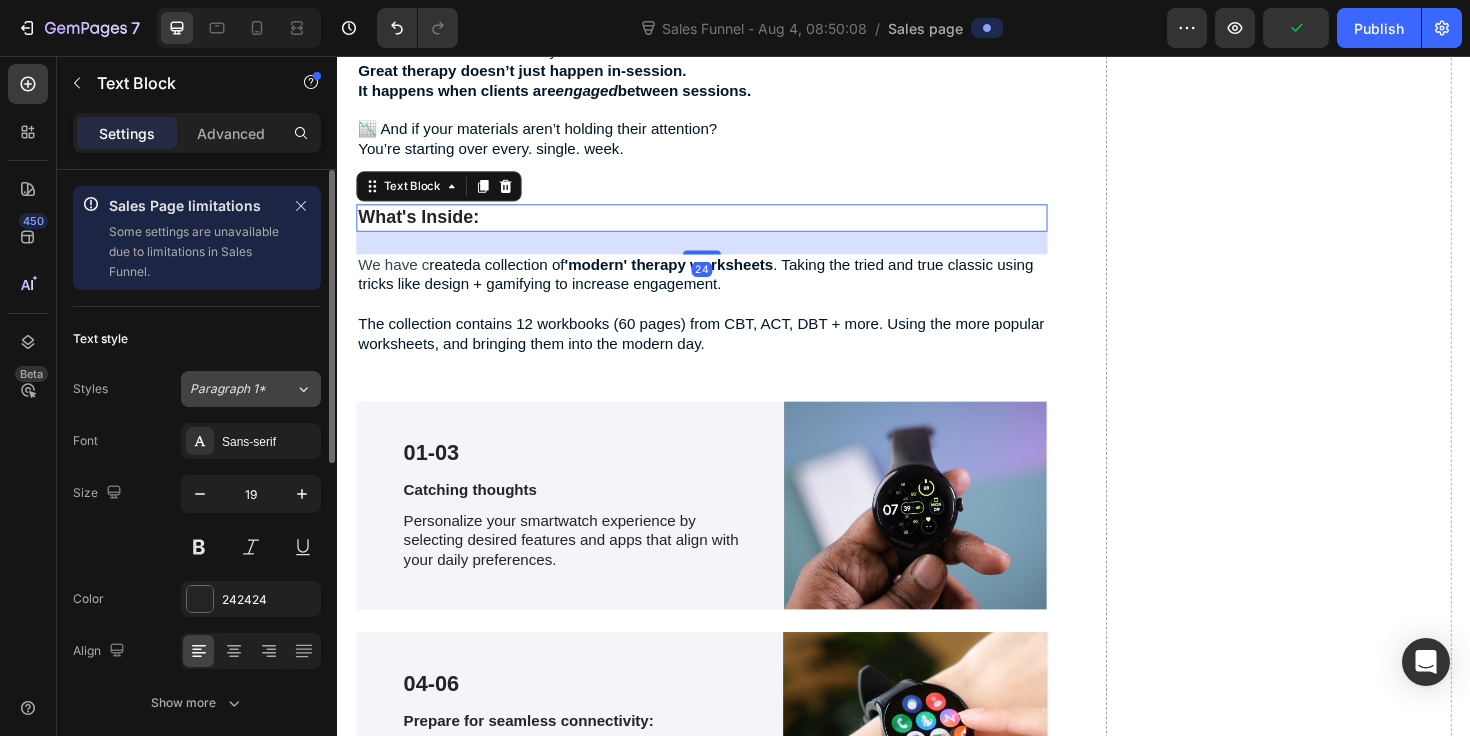 click on "Paragraph 1*" 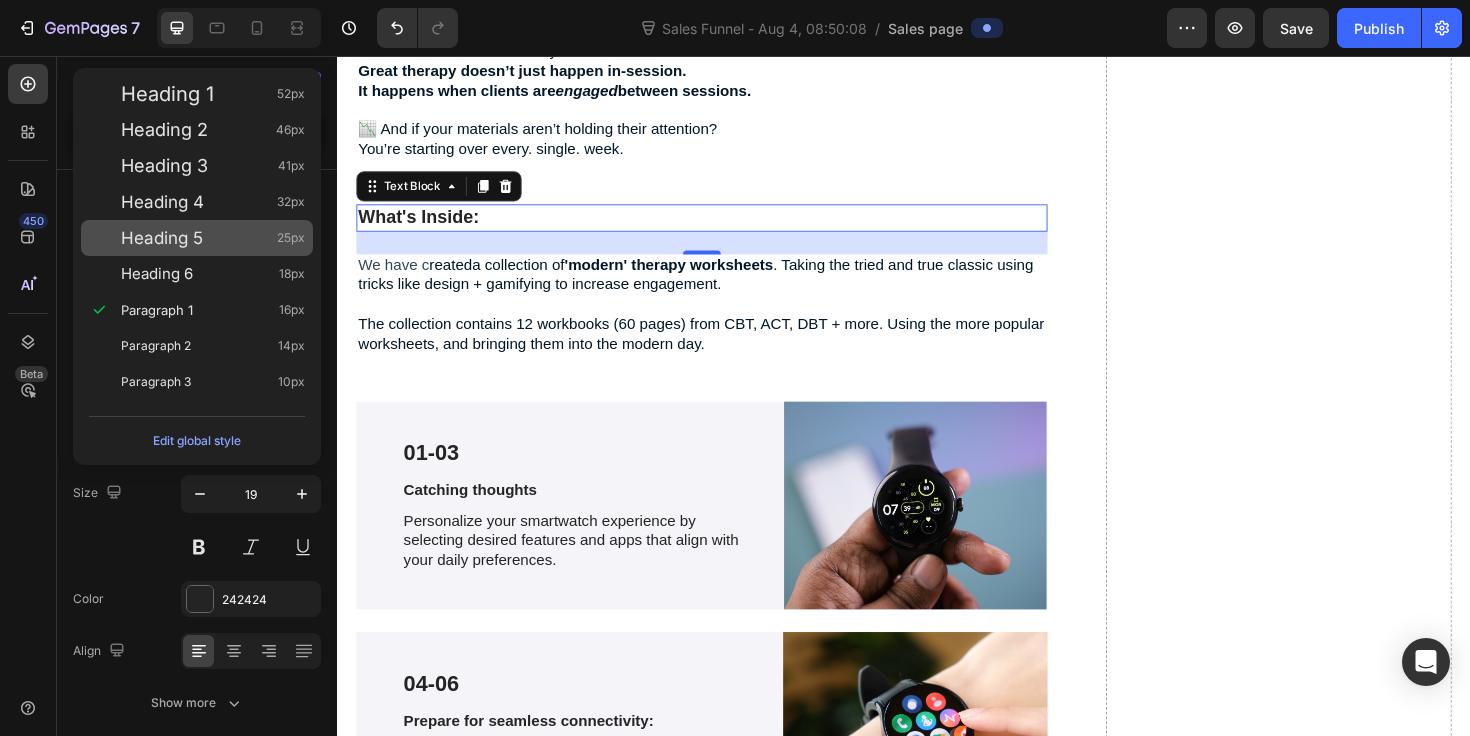 click on "Heading 5 25px" at bounding box center (197, 238) 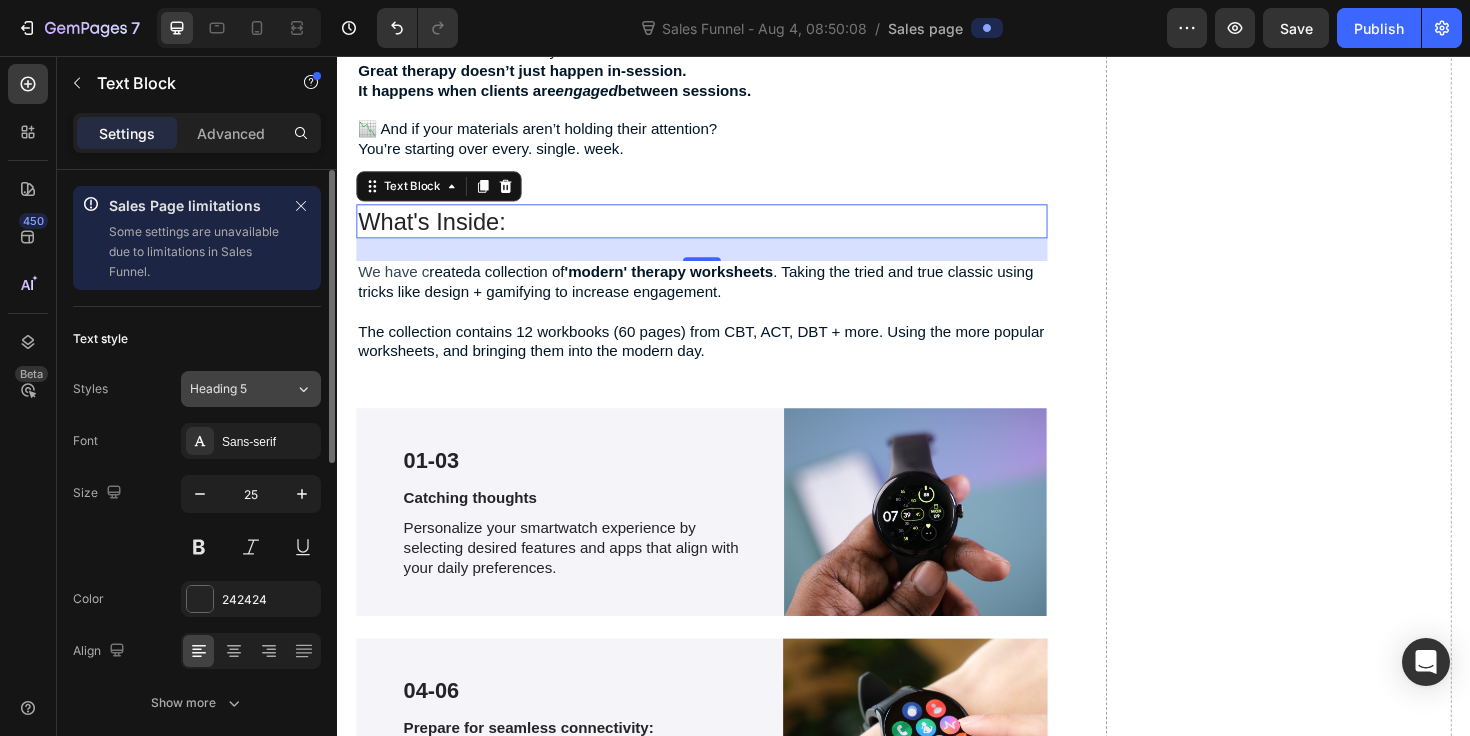 click on "Heading 5" at bounding box center [242, 389] 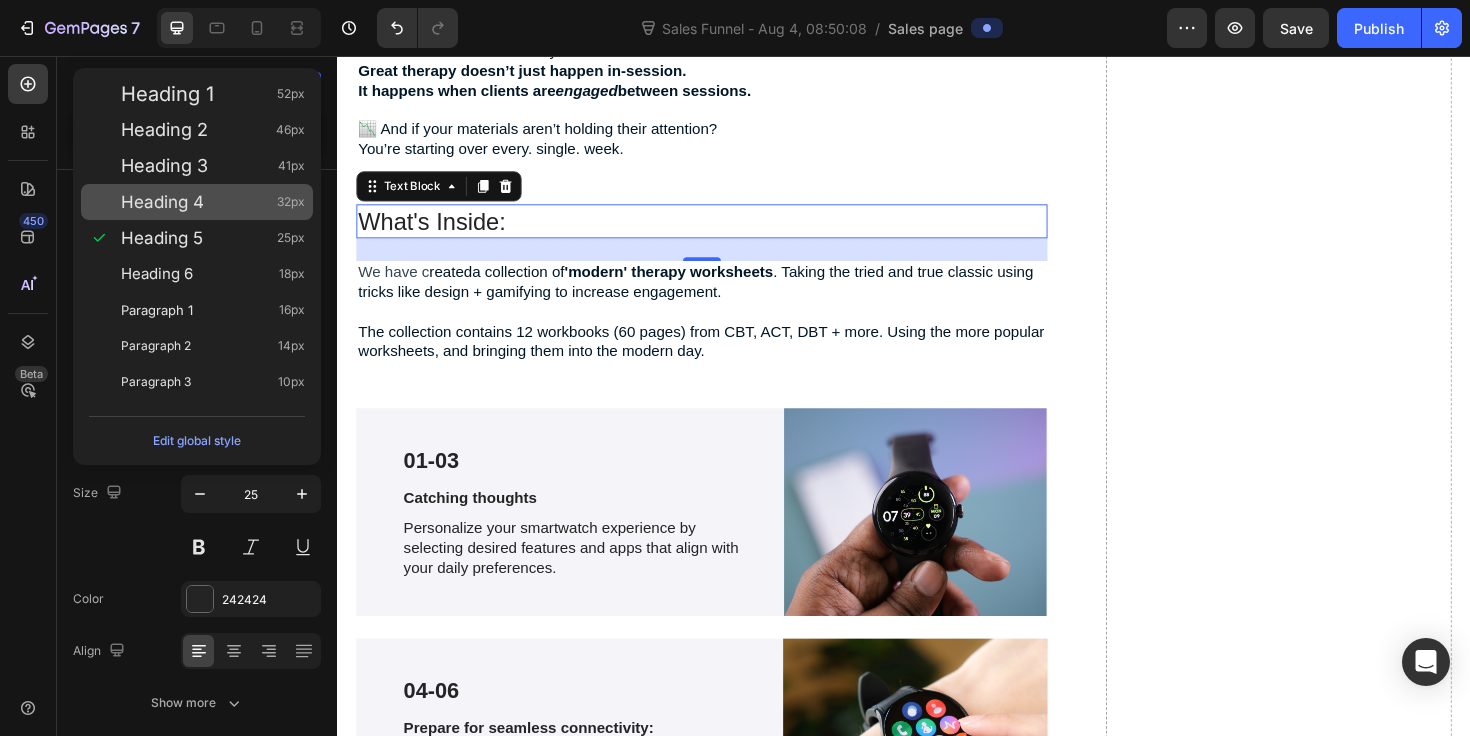 click on "Heading 4 32px" at bounding box center [213, 202] 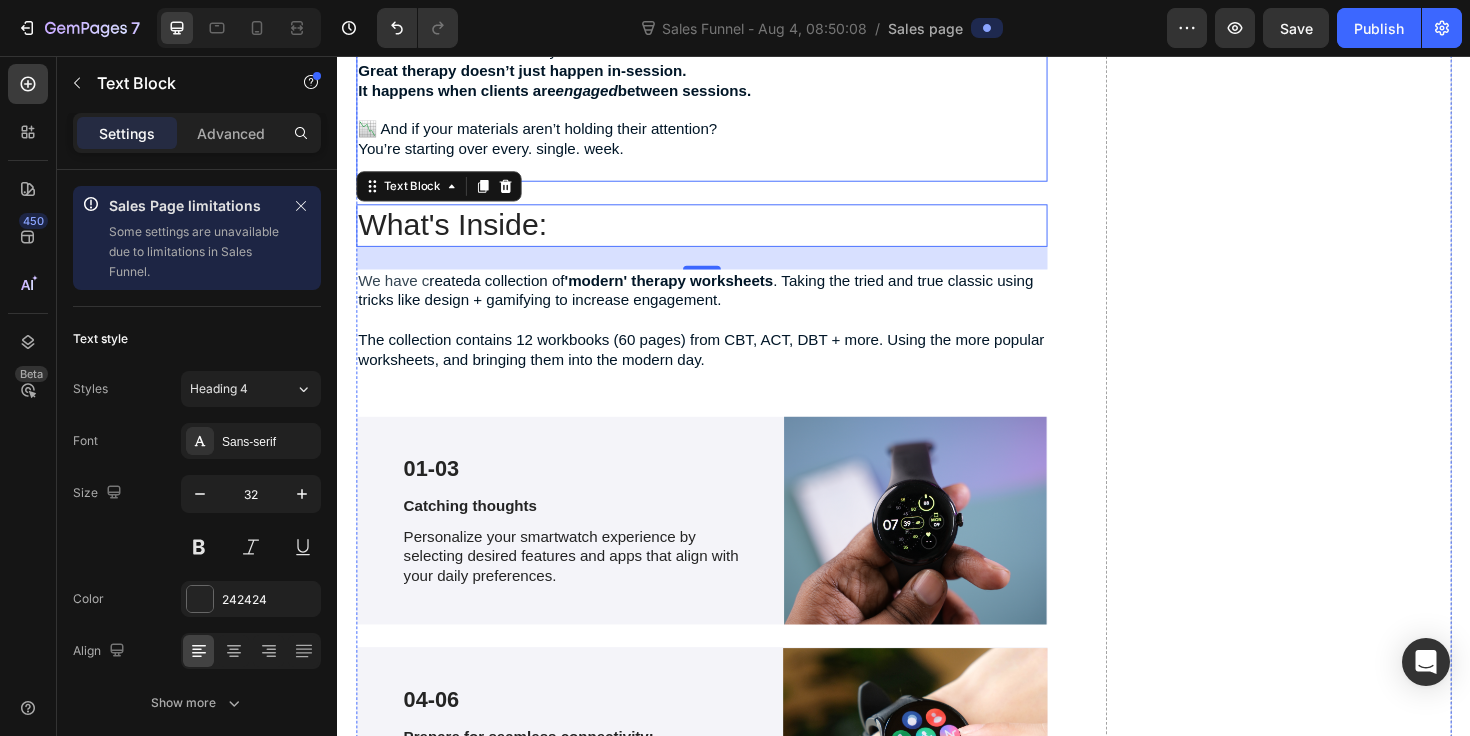 click at bounding box center [723, 176] 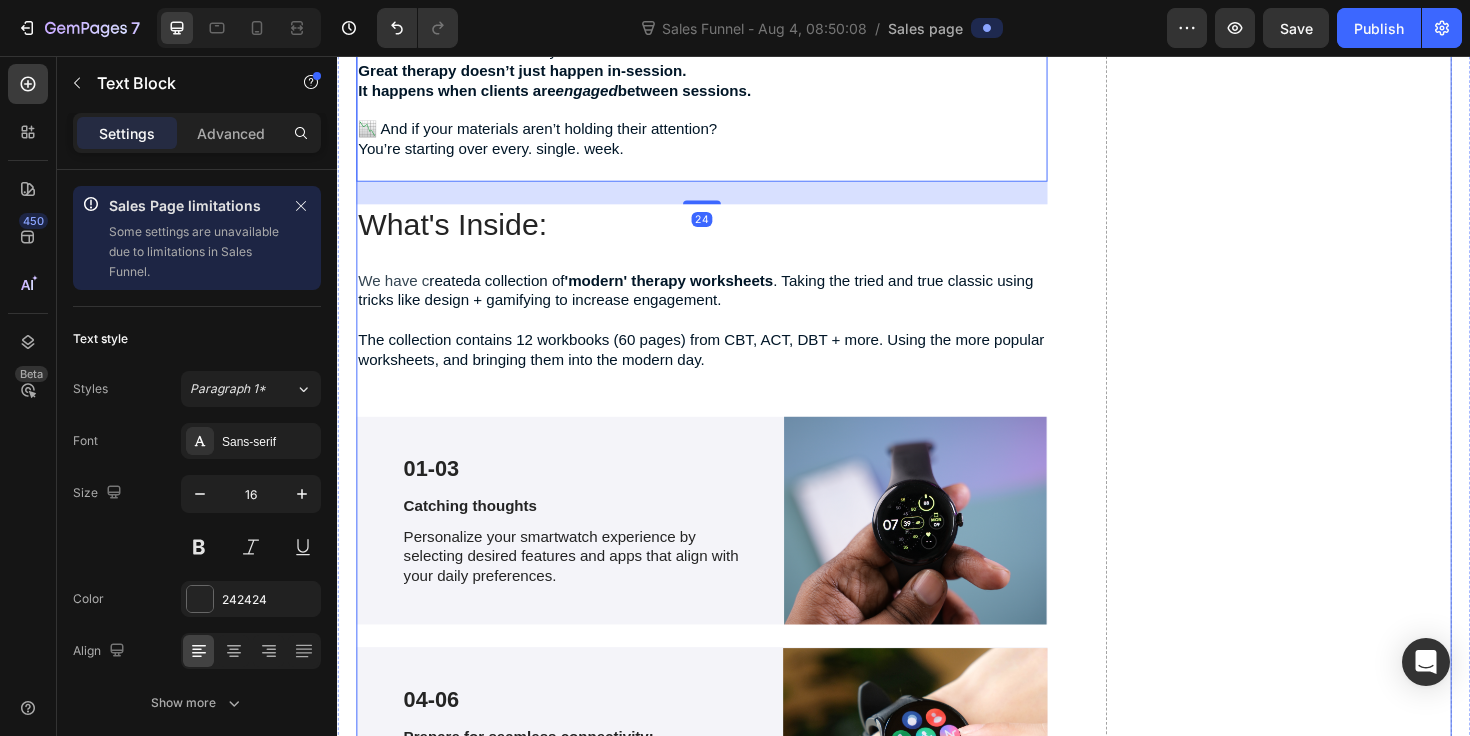 click on "Drop element here" at bounding box center (1334, 956) 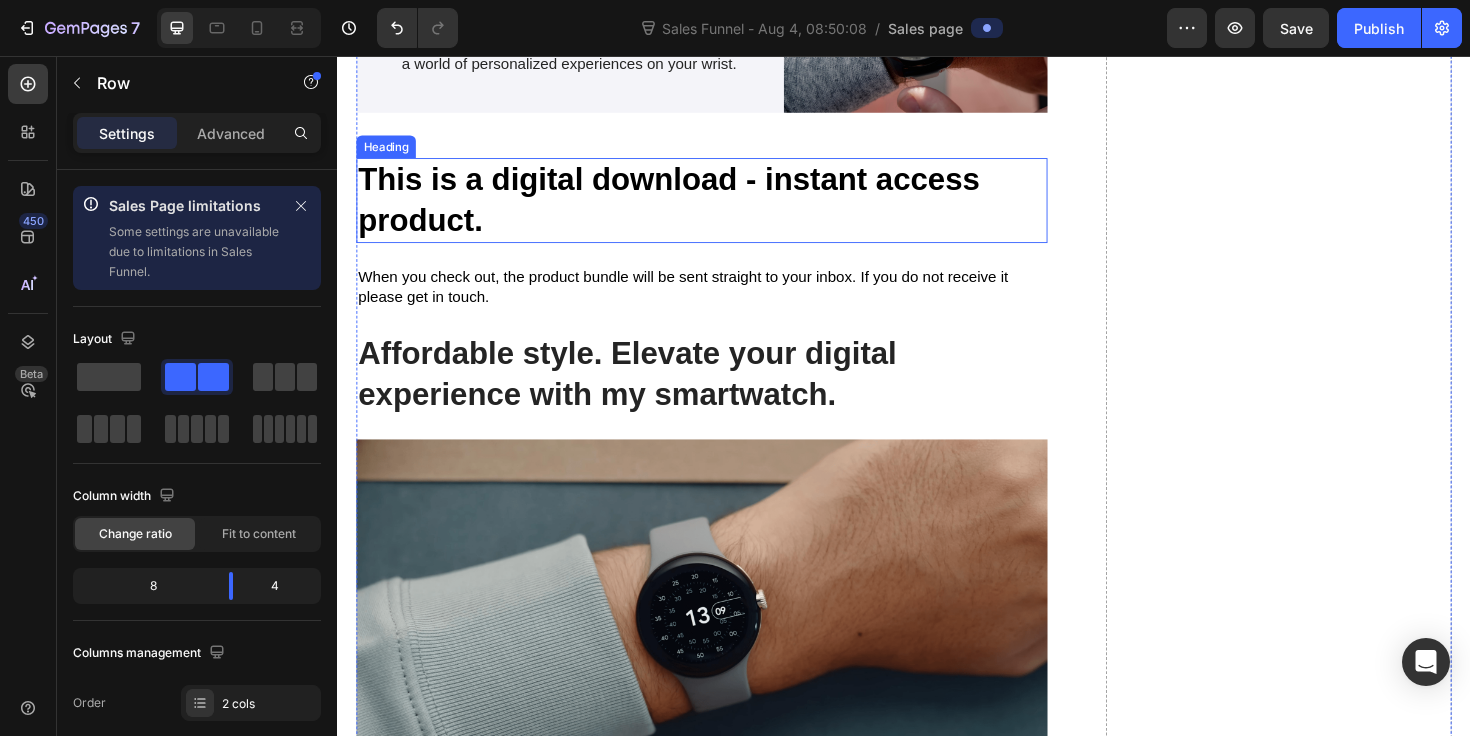 scroll, scrollTop: 5865, scrollLeft: 0, axis: vertical 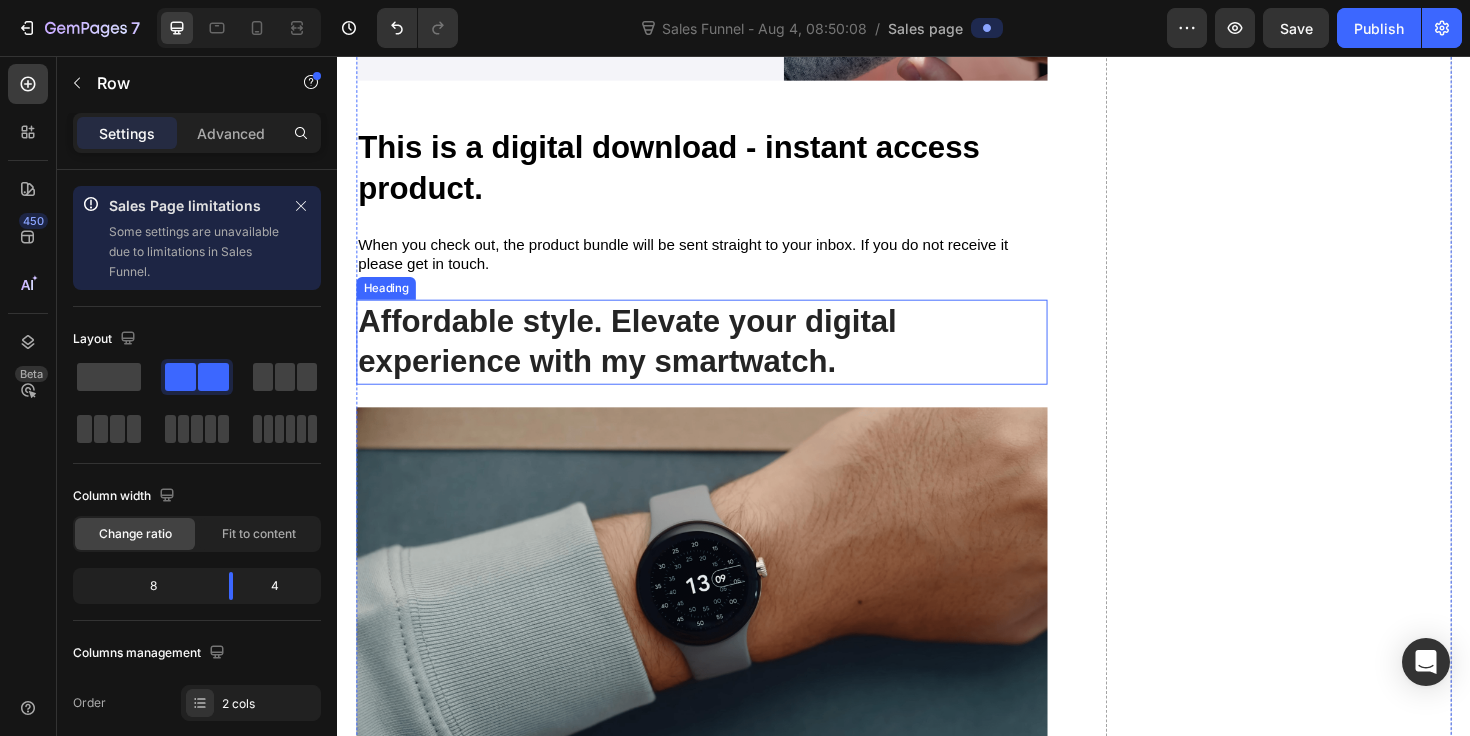 click on "Affordable style. Elevate your digital experience with my smartwatch." at bounding box center [723, 359] 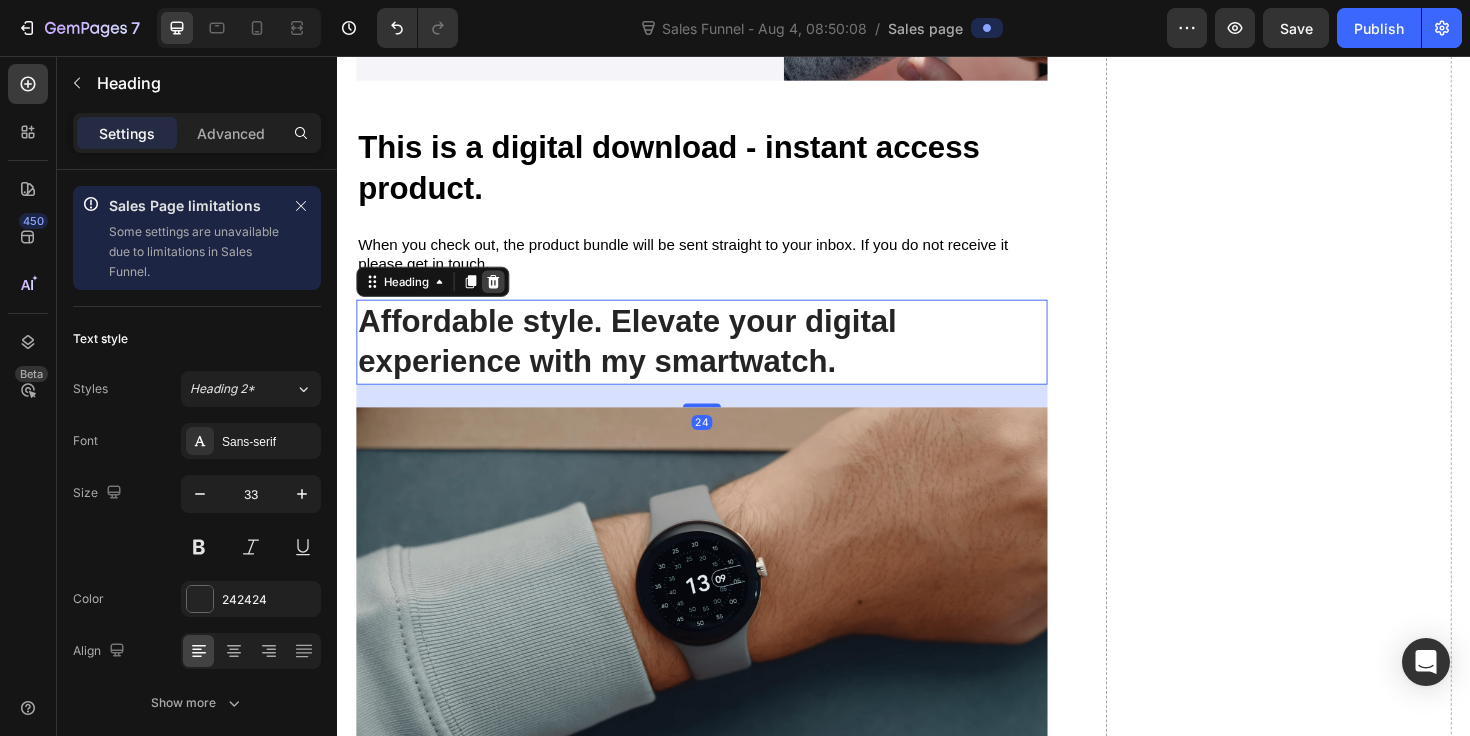 click 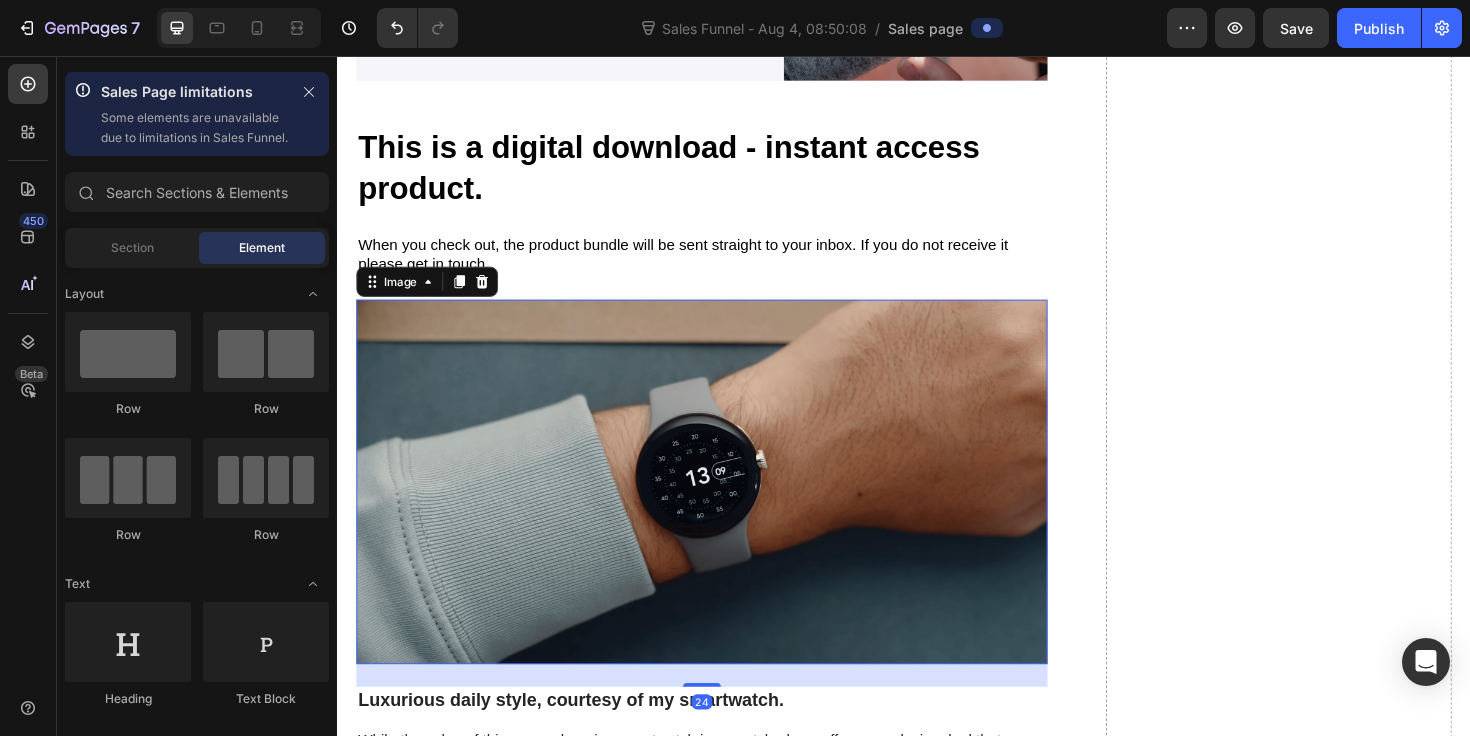 click at bounding box center (723, 507) 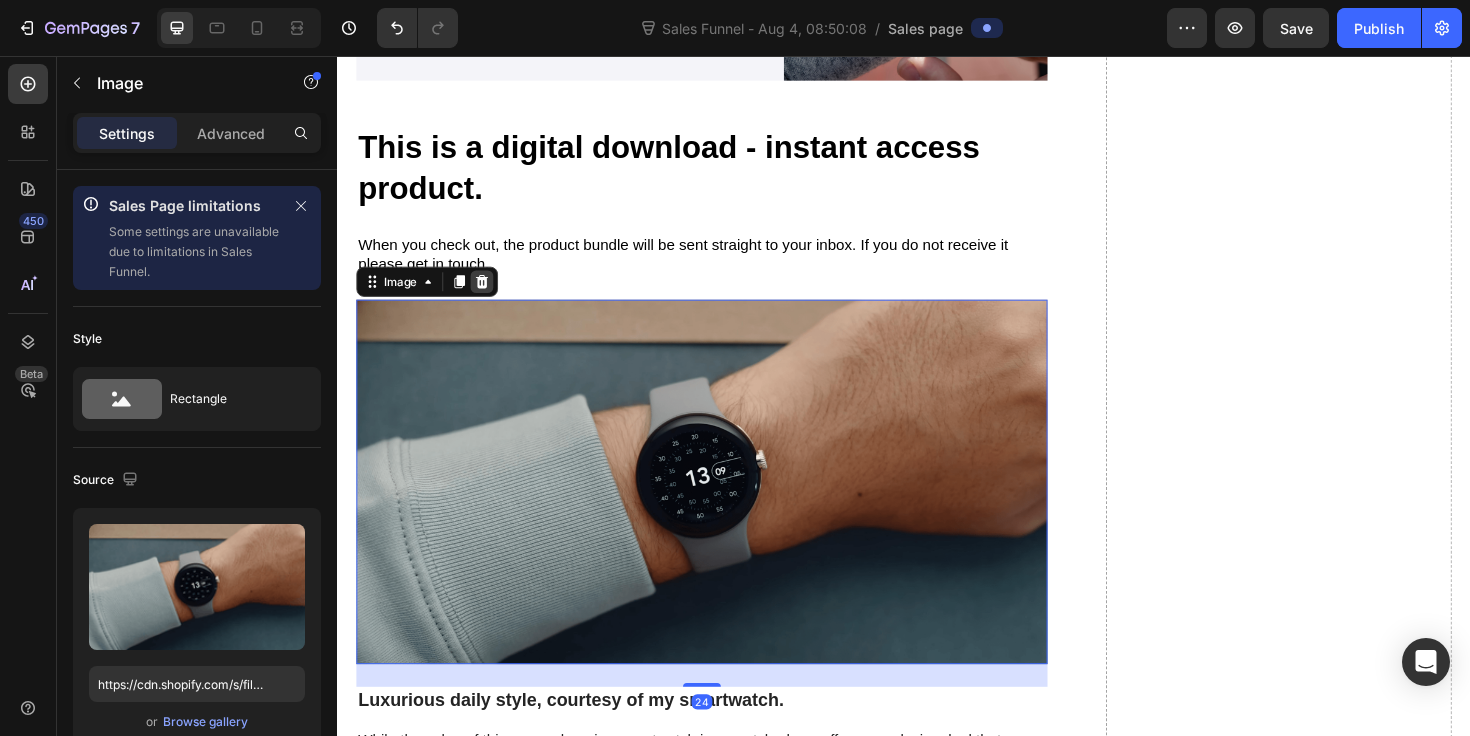 click 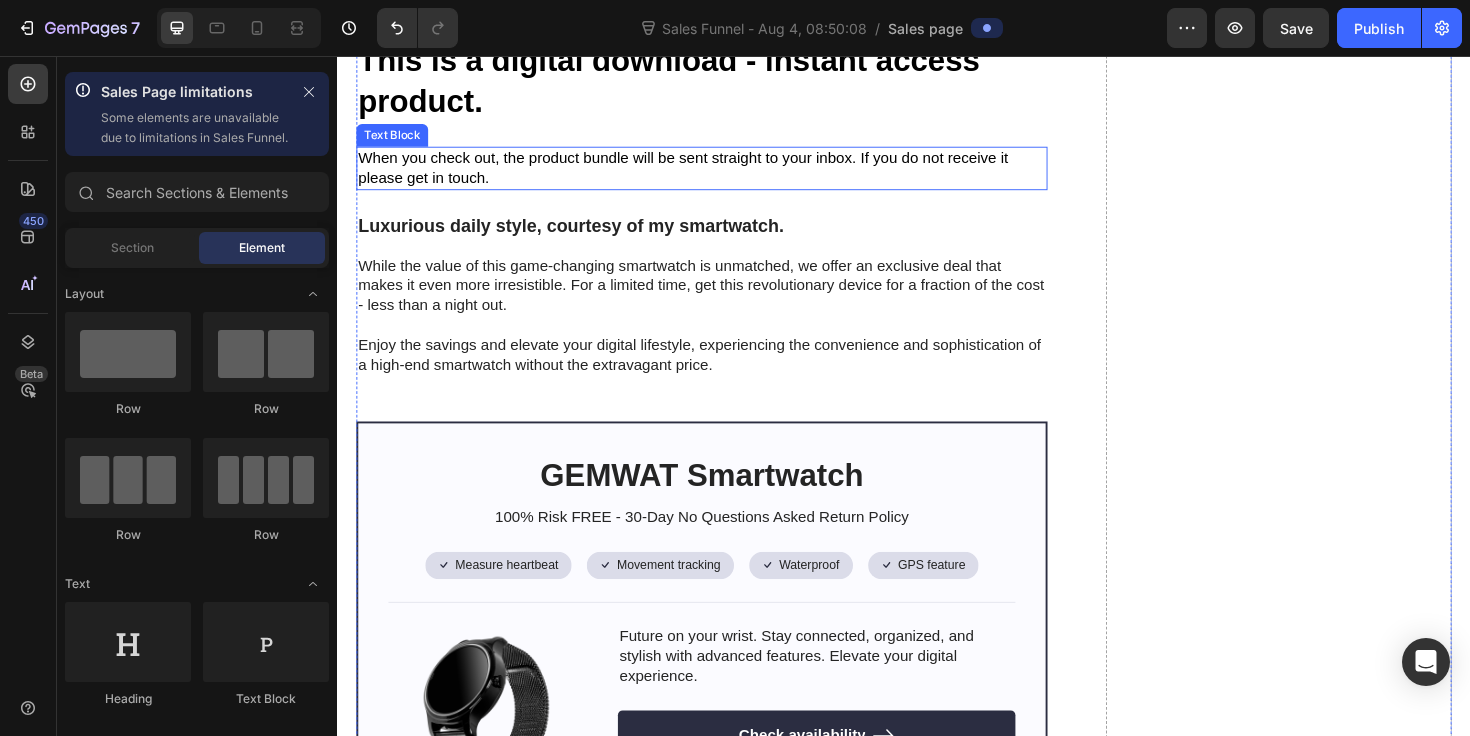 scroll, scrollTop: 5960, scrollLeft: 0, axis: vertical 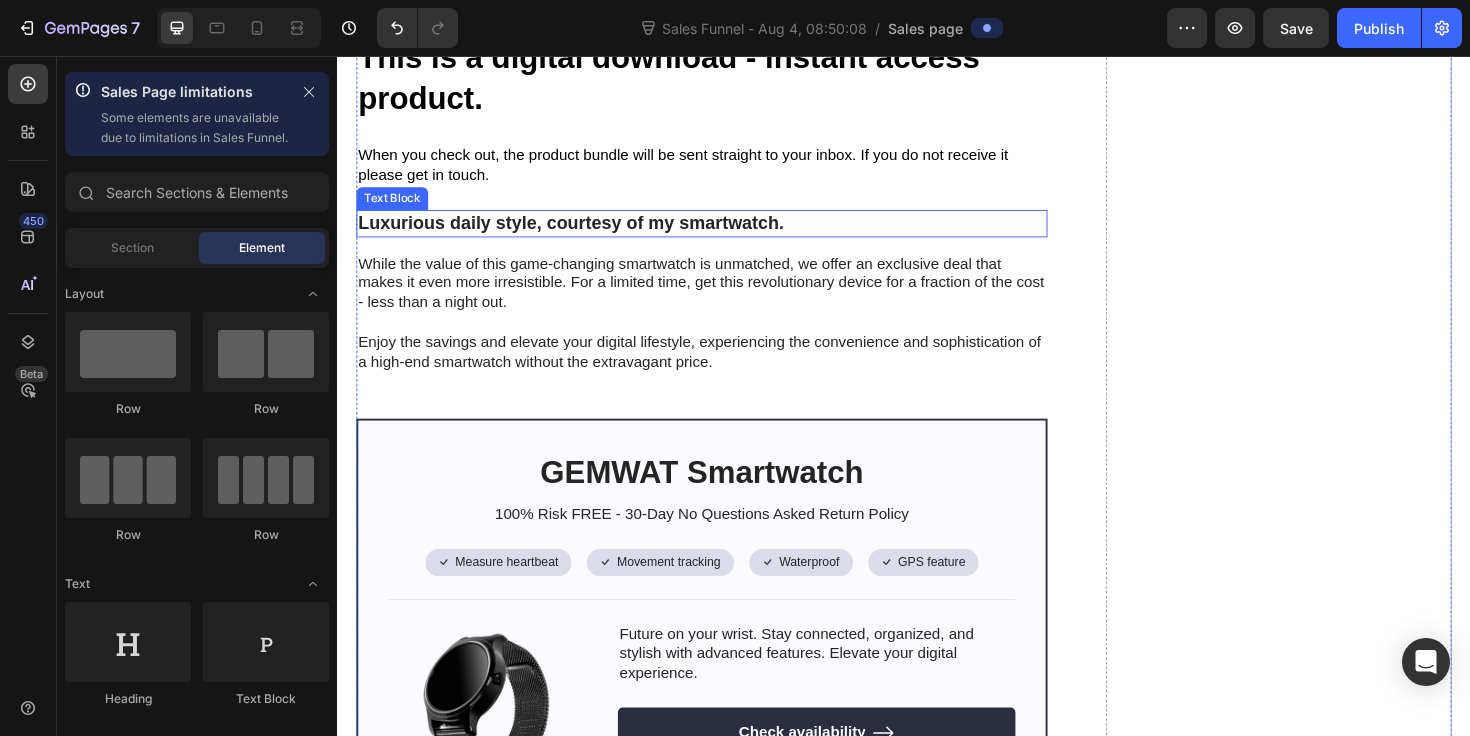 click on "Luxurious daily style, courtesy of my smartwatch." at bounding box center [723, 233] 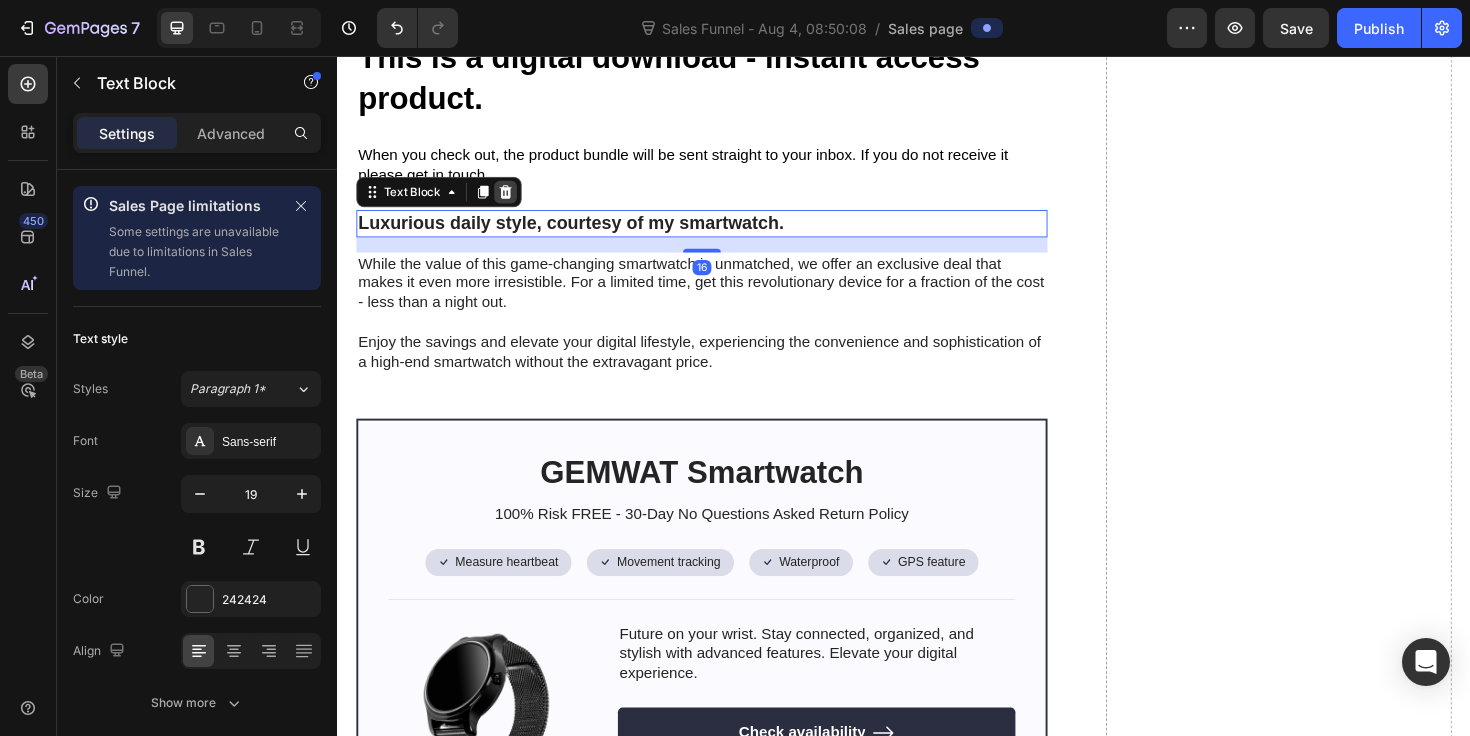 click 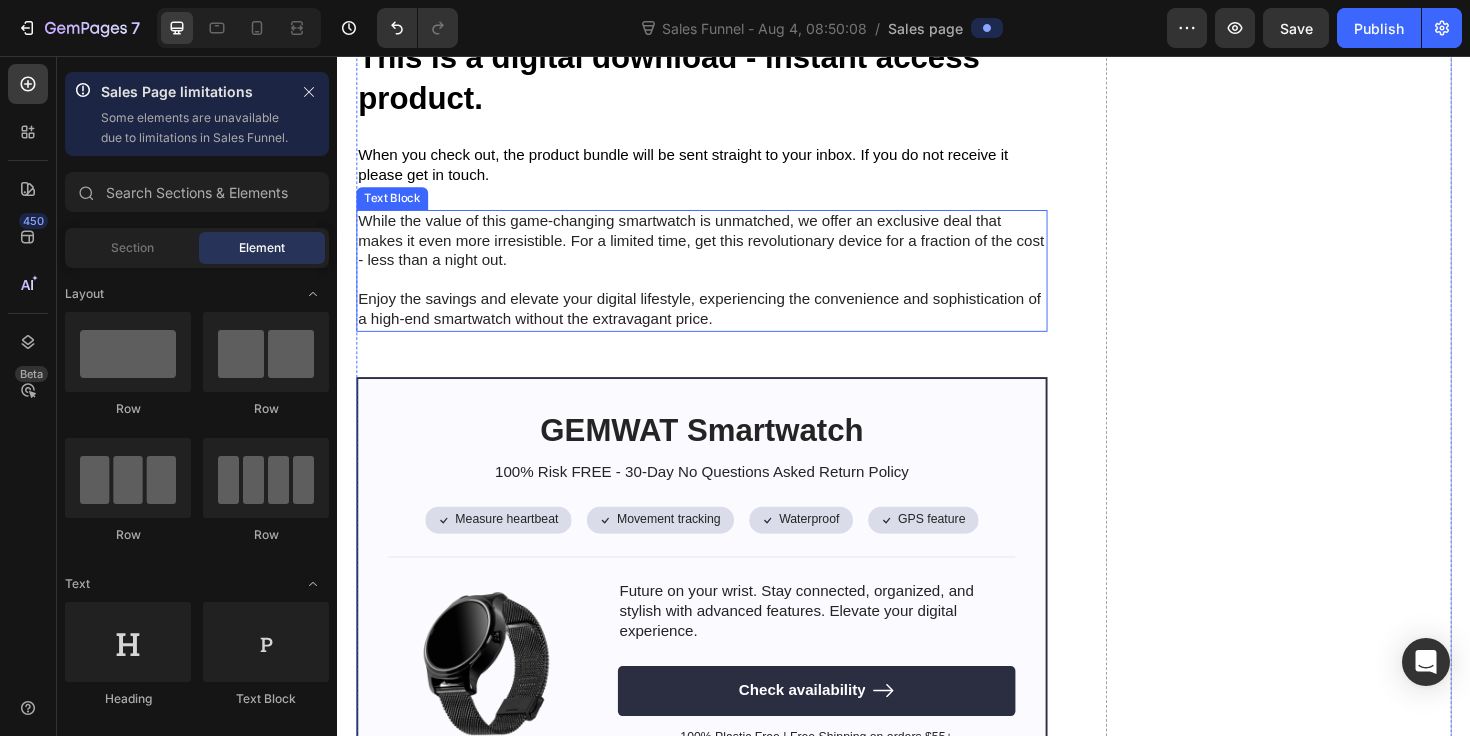 click on "While the value of this game-changing smartwatch is unmatched, we offer an exclusive deal that makes it even more irresistible. For a limited time, get this revolutionary device for a fraction of the cost - less than a night out." at bounding box center (723, 252) 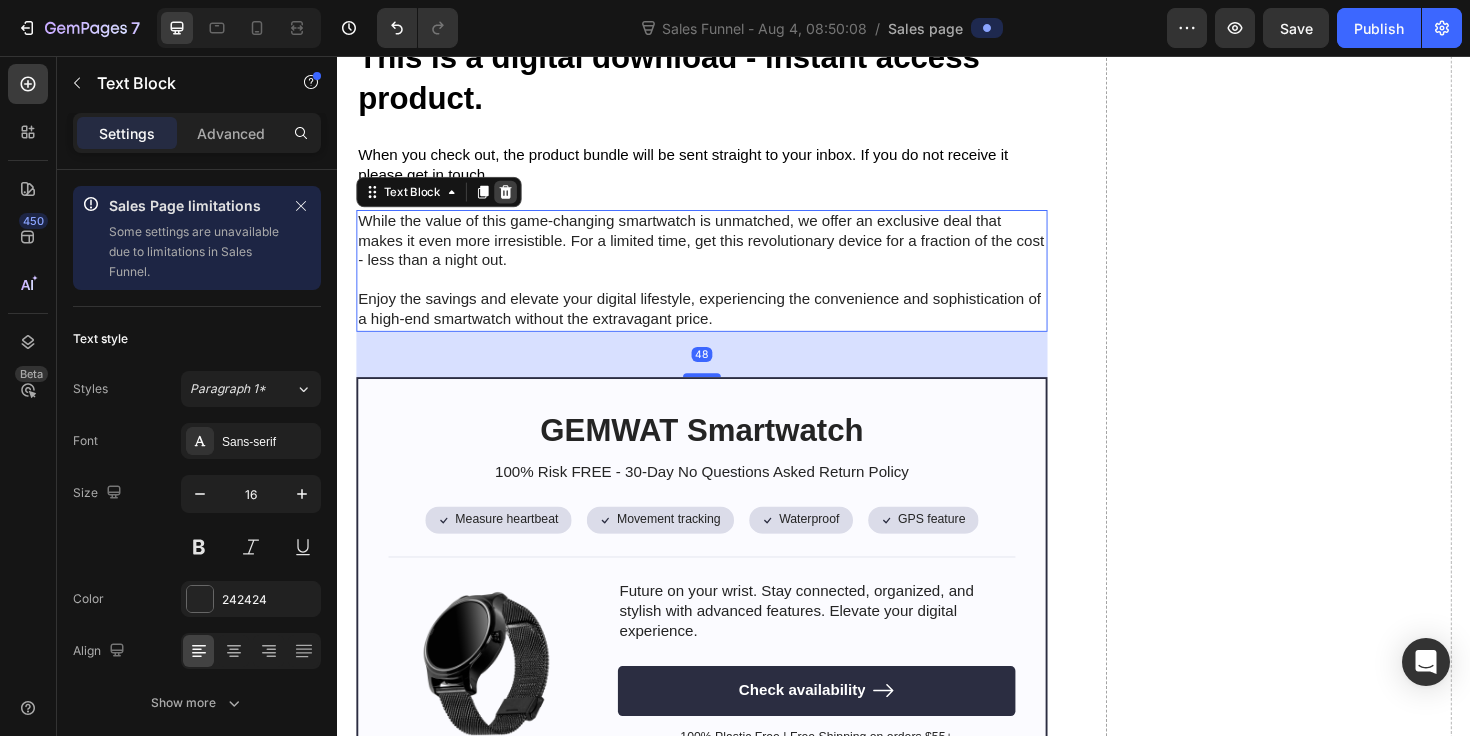 click 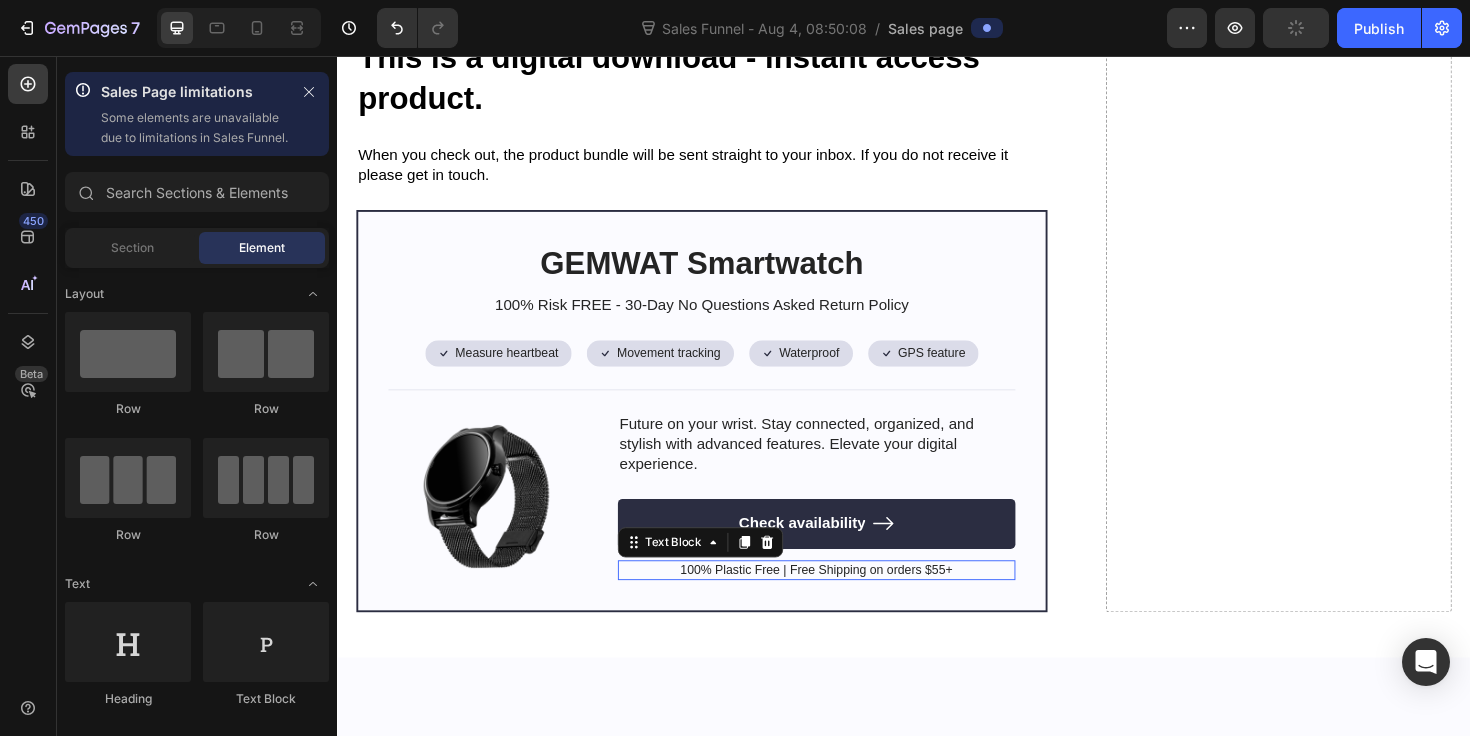 click on "100% Plastic Free | Free Shipping on orders $55+" at bounding box center [844, 600] 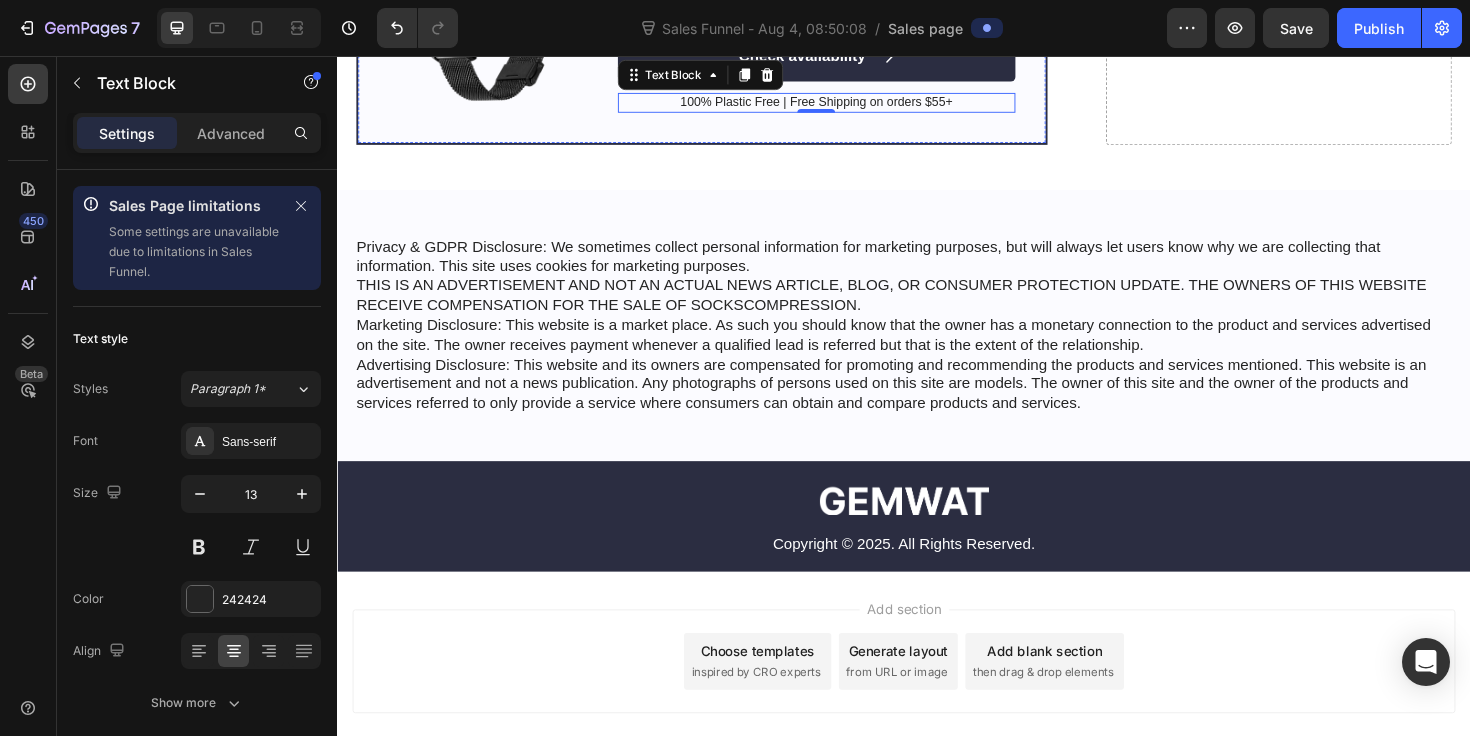 scroll, scrollTop: 6458, scrollLeft: 0, axis: vertical 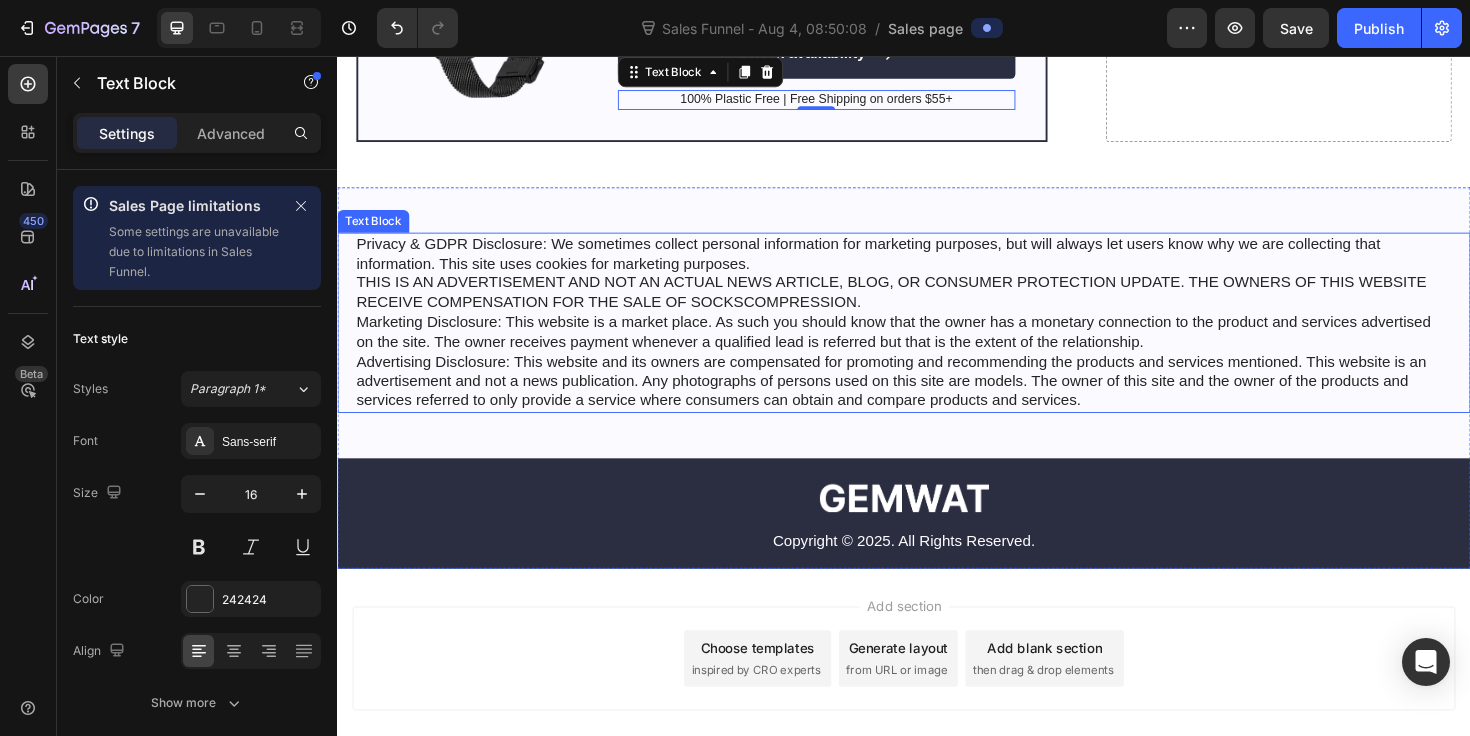 click on "Privacy & GDPR Disclosure: We sometimes collect personal information for marketing purposes, but will always let users know why we are collecting that information. This site uses cookies for marketing purposes. THIS IS AN ADVERTISEMENT AND NOT AN ACTUAL NEWS ARTICLE, BLOG, OR CONSUMER PROTECTION UPDATE. THE OWNERS OF THIS WEBSITE RECEIVE COMPENSATION FOR THE SALE OF SOCKSCOMPRESSION. Marketing Disclosure: This website is a market place. As such you should know that the owner has a monetary connection to the product and services advertised on the site. The owner receives payment whenever a qualified lead is referred but that is the extent of the relationship." at bounding box center (937, 338) 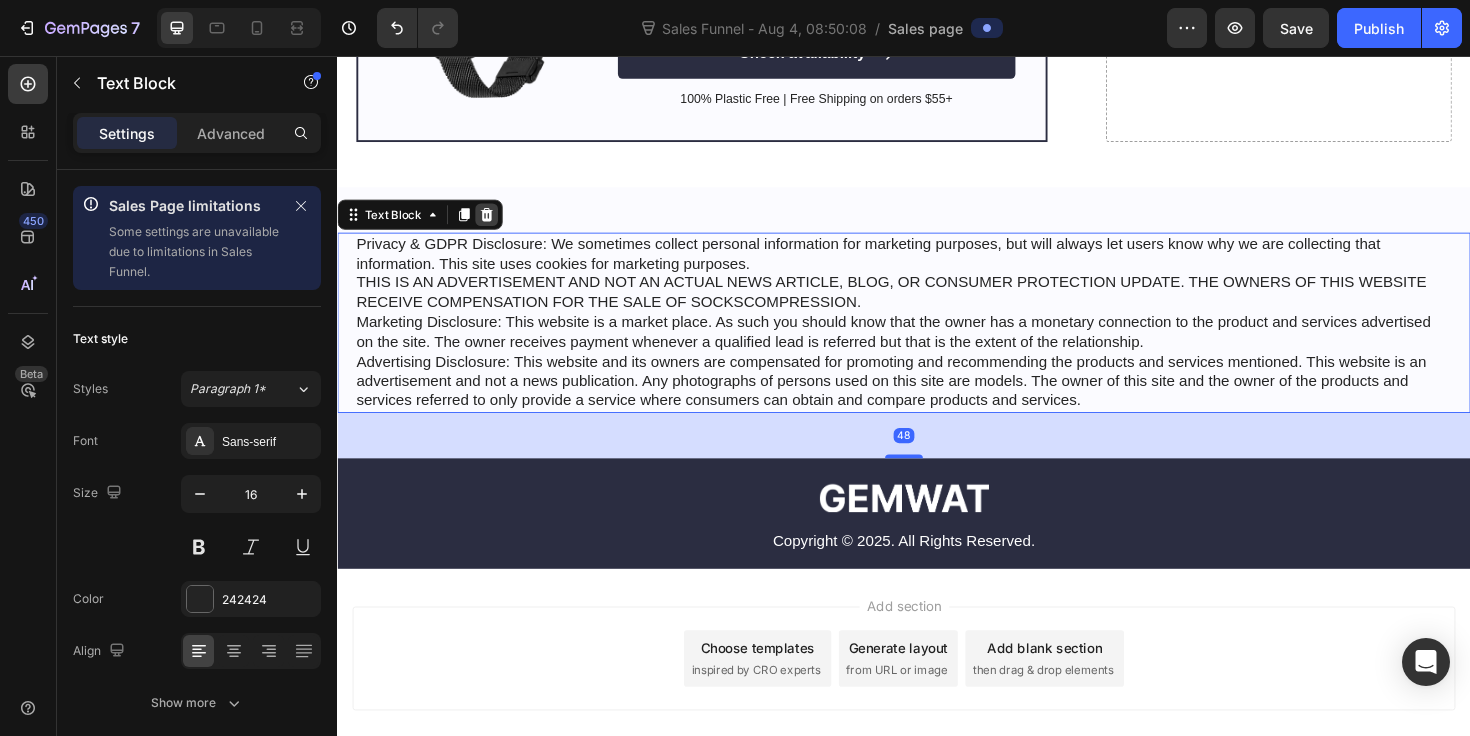 click at bounding box center [495, 224] 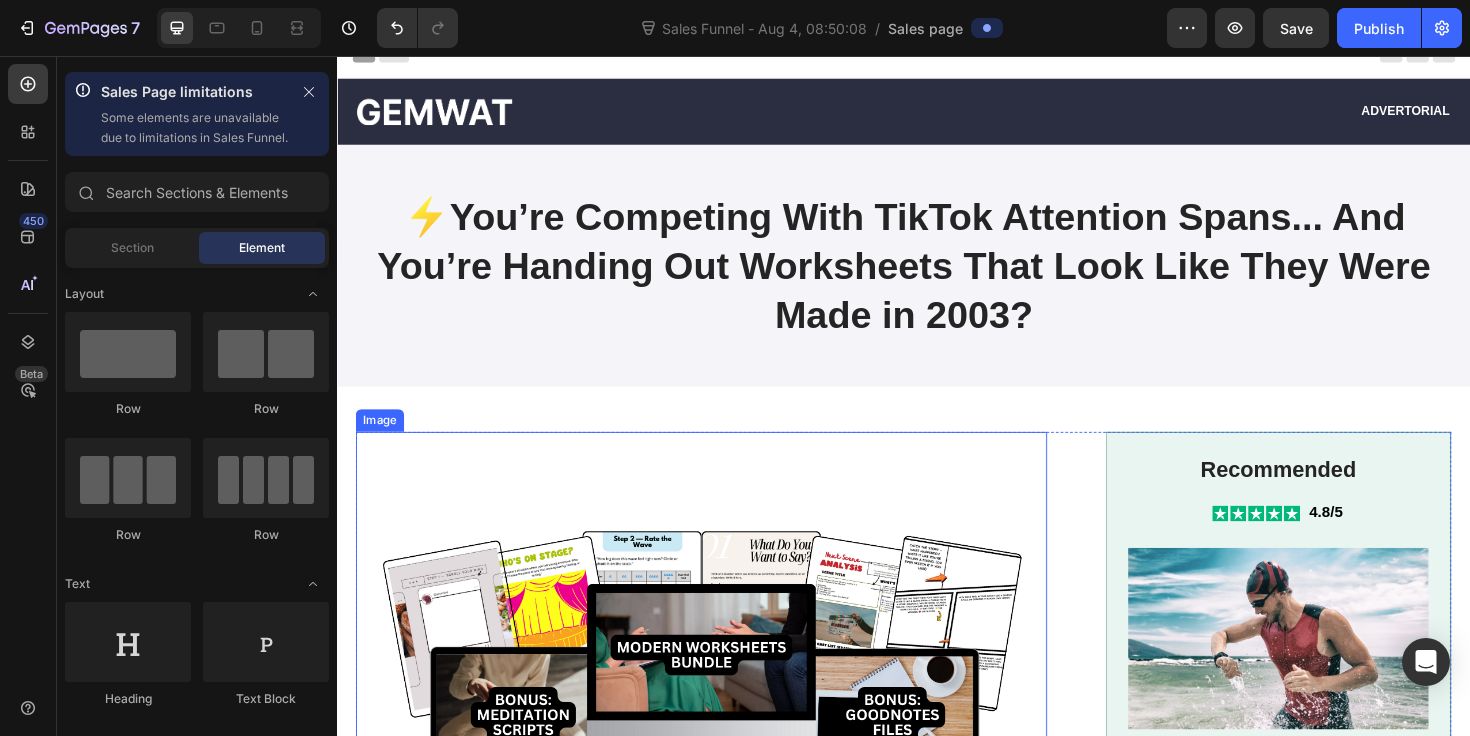 scroll, scrollTop: 19, scrollLeft: 0, axis: vertical 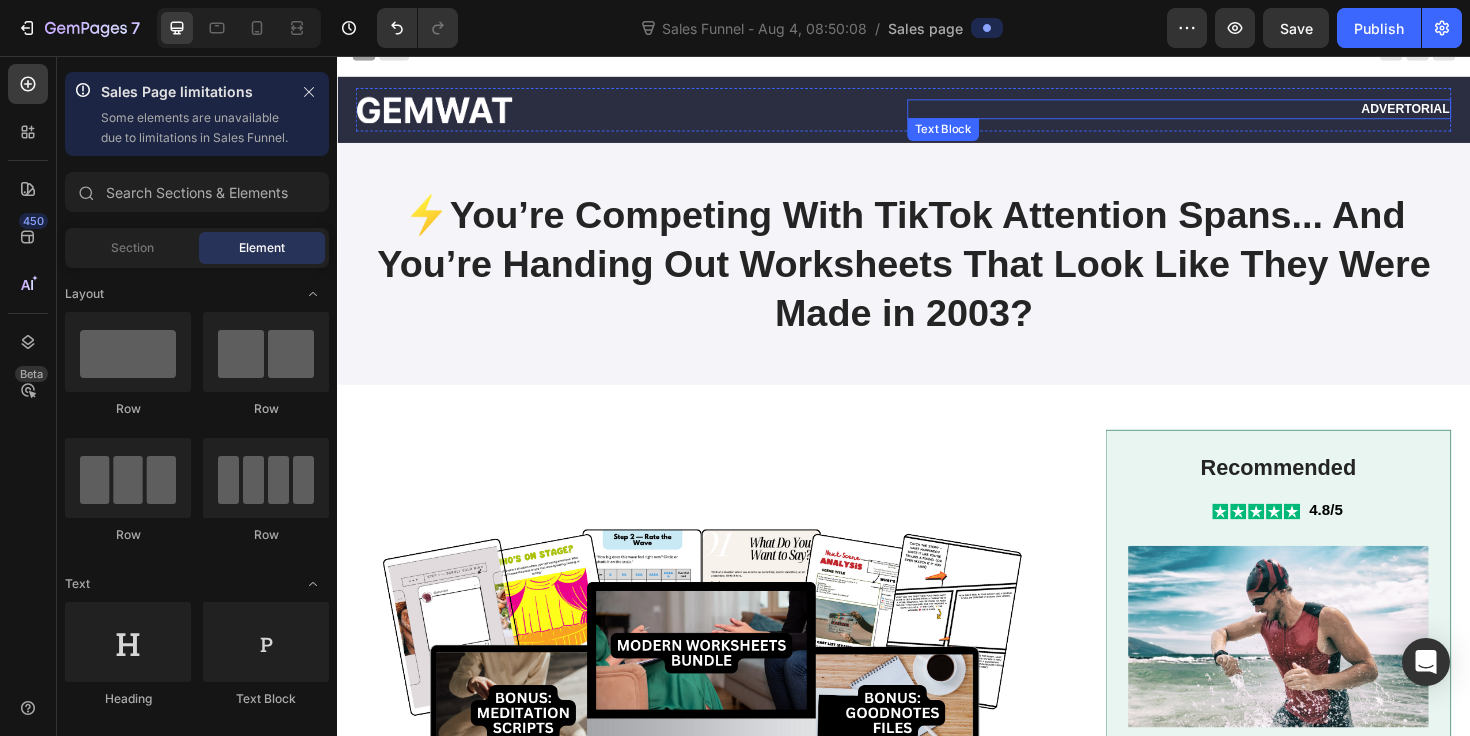 click on "Advertorial" at bounding box center [1229, 112] 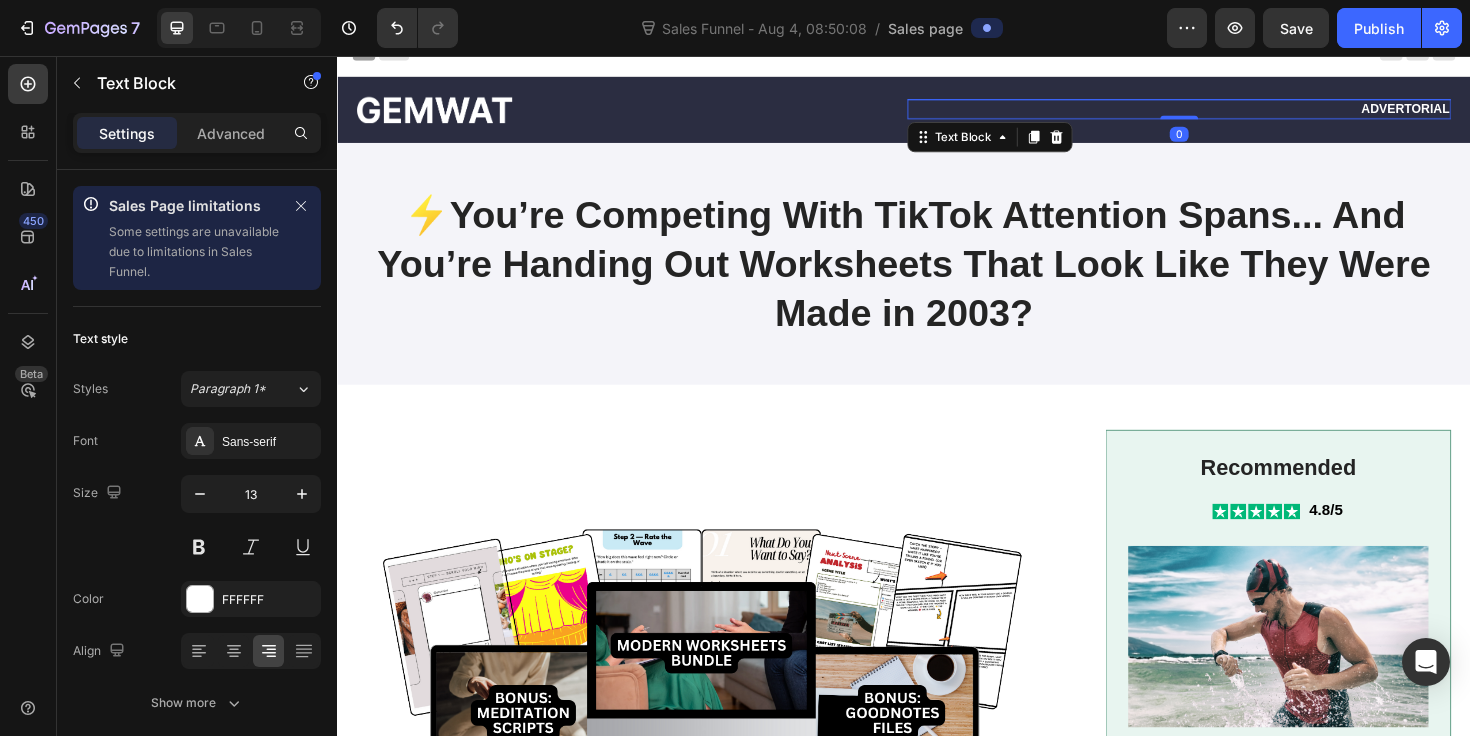 click on "Advertorial" at bounding box center [1229, 112] 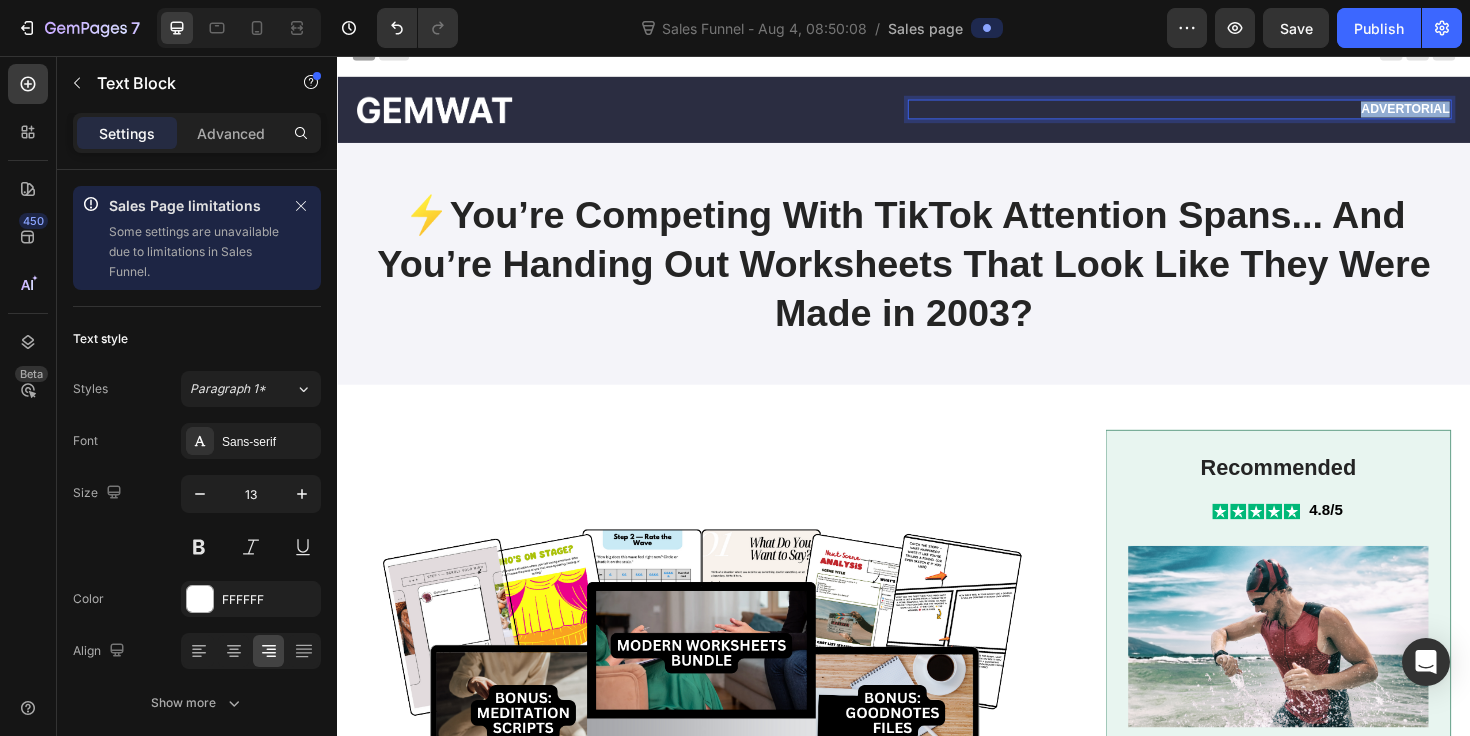 click on "Advertorial" at bounding box center (1229, 112) 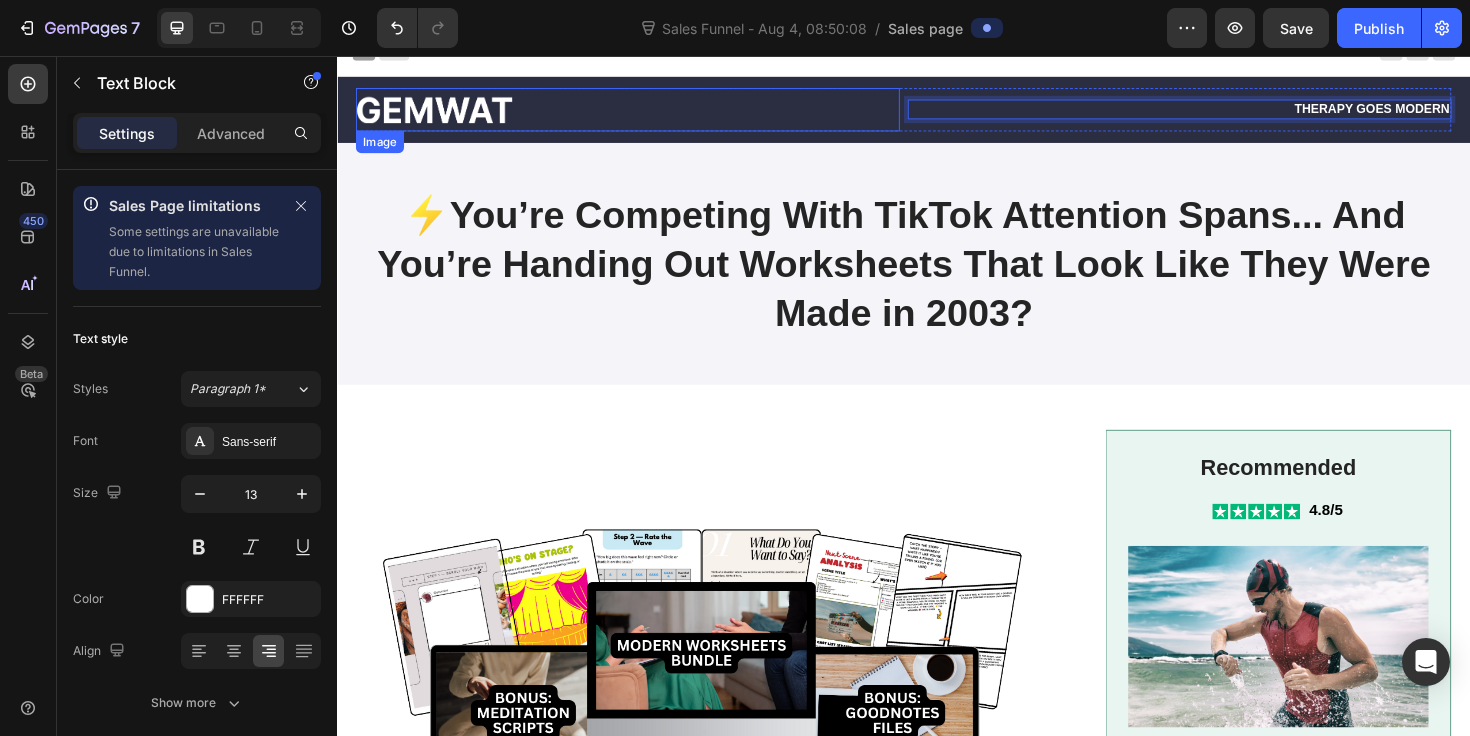 click at bounding box center [645, 113] 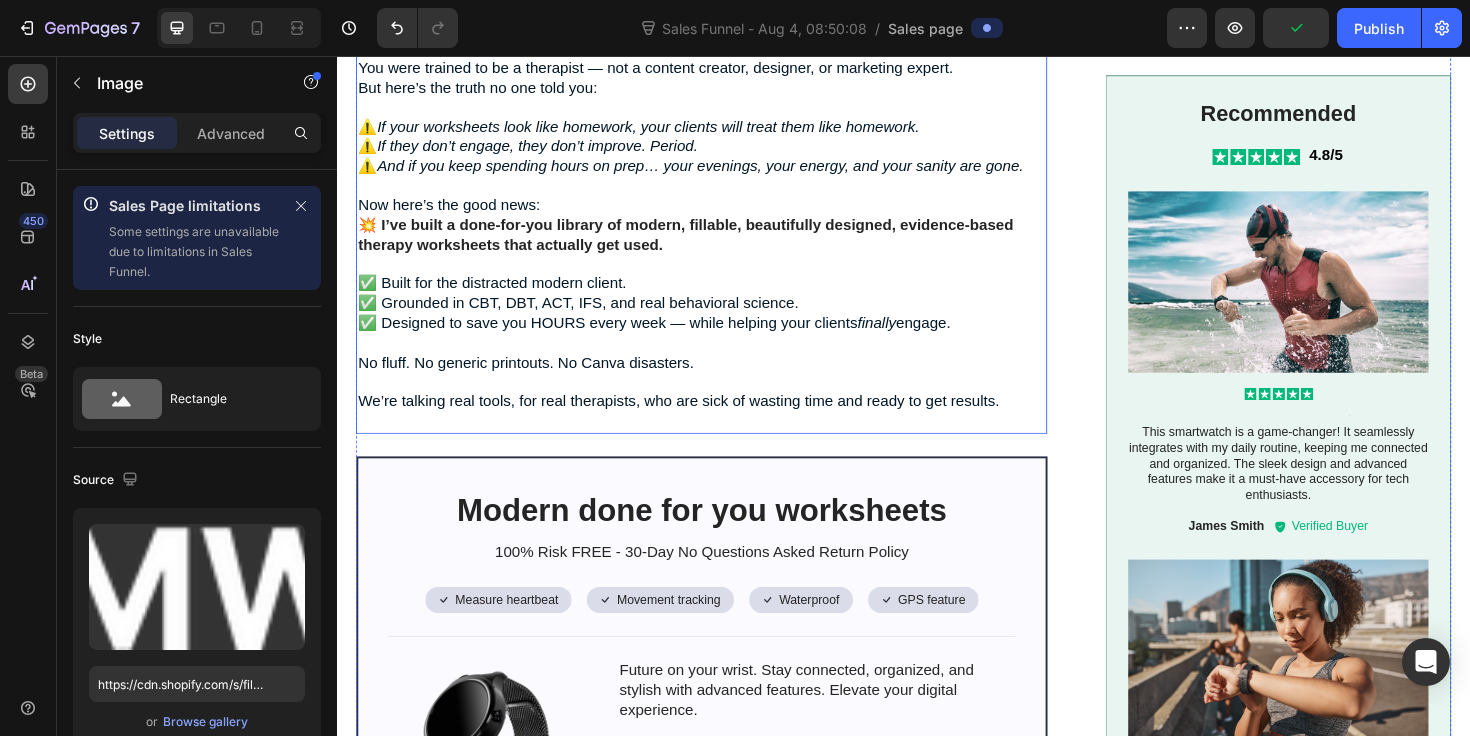scroll, scrollTop: 1192, scrollLeft: 0, axis: vertical 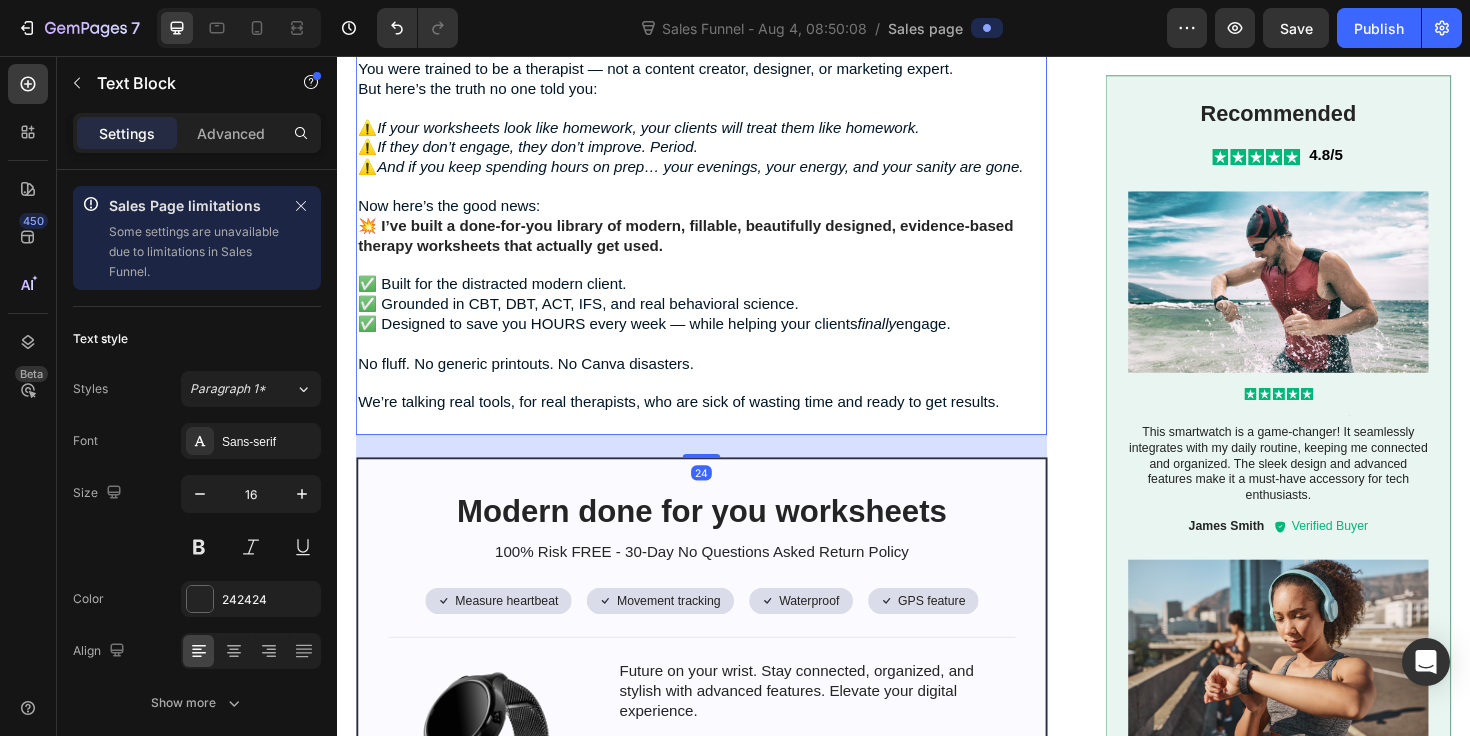 click on "💥 I’ve built a done-for-you library of modern, fillable, beautifully designed, evidence-based therapy worksheets that actually get used." at bounding box center (706, 246) 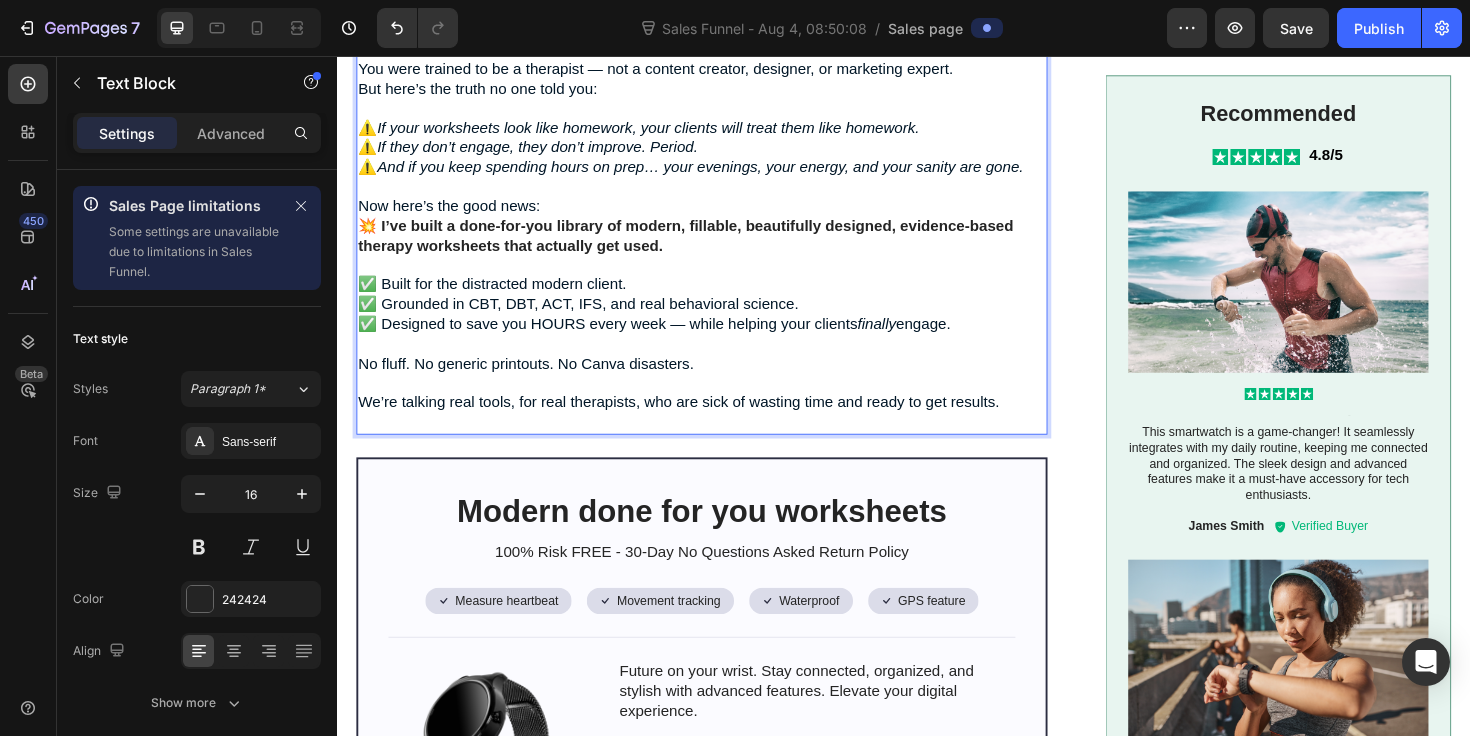 click on "💥 I’ve built a done-for-you library of modern, fillable, beautifully designed, evidence-based therapy worksheets that actually get used." at bounding box center (706, 246) 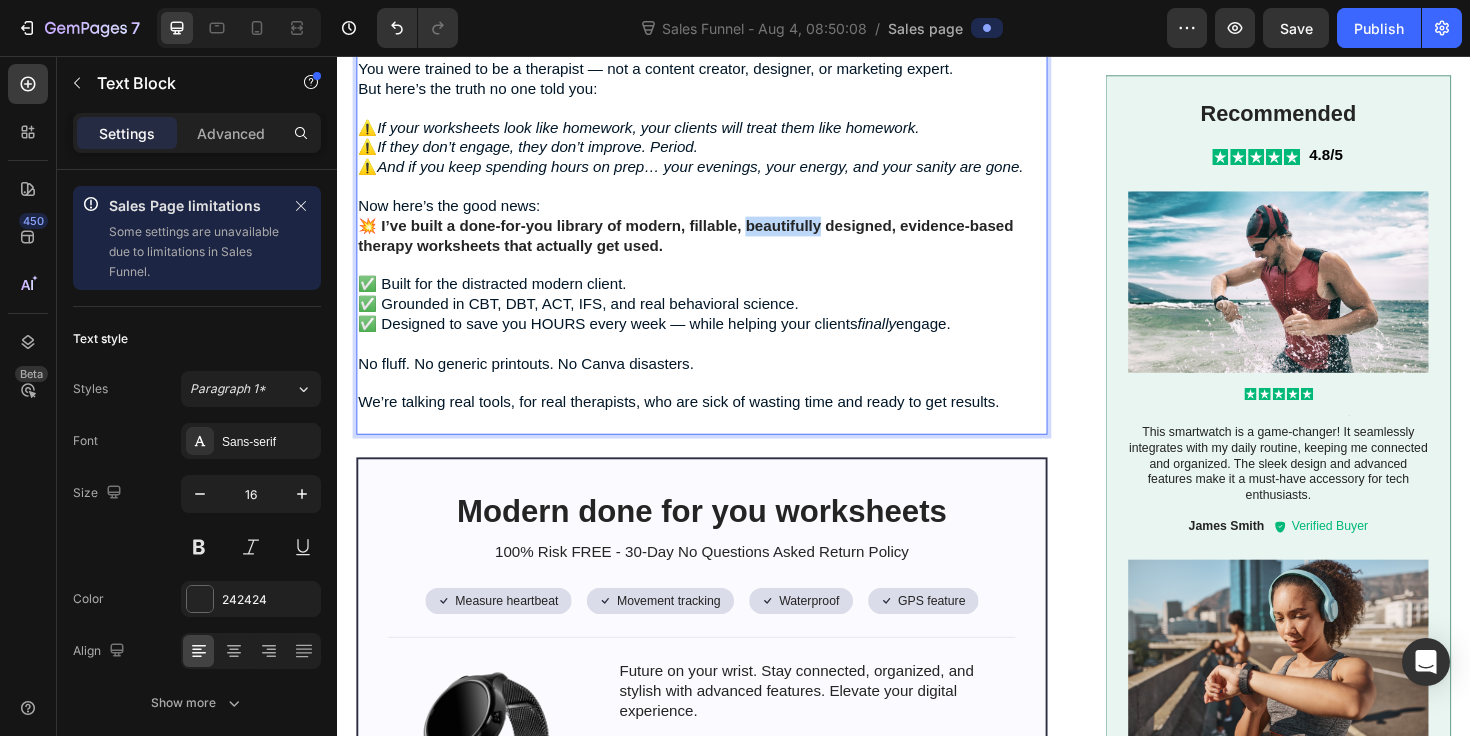 click on "💥 I’ve built a done-for-you library of modern, fillable, beautifully designed, evidence-based therapy worksheets that actually get used." at bounding box center (706, 246) 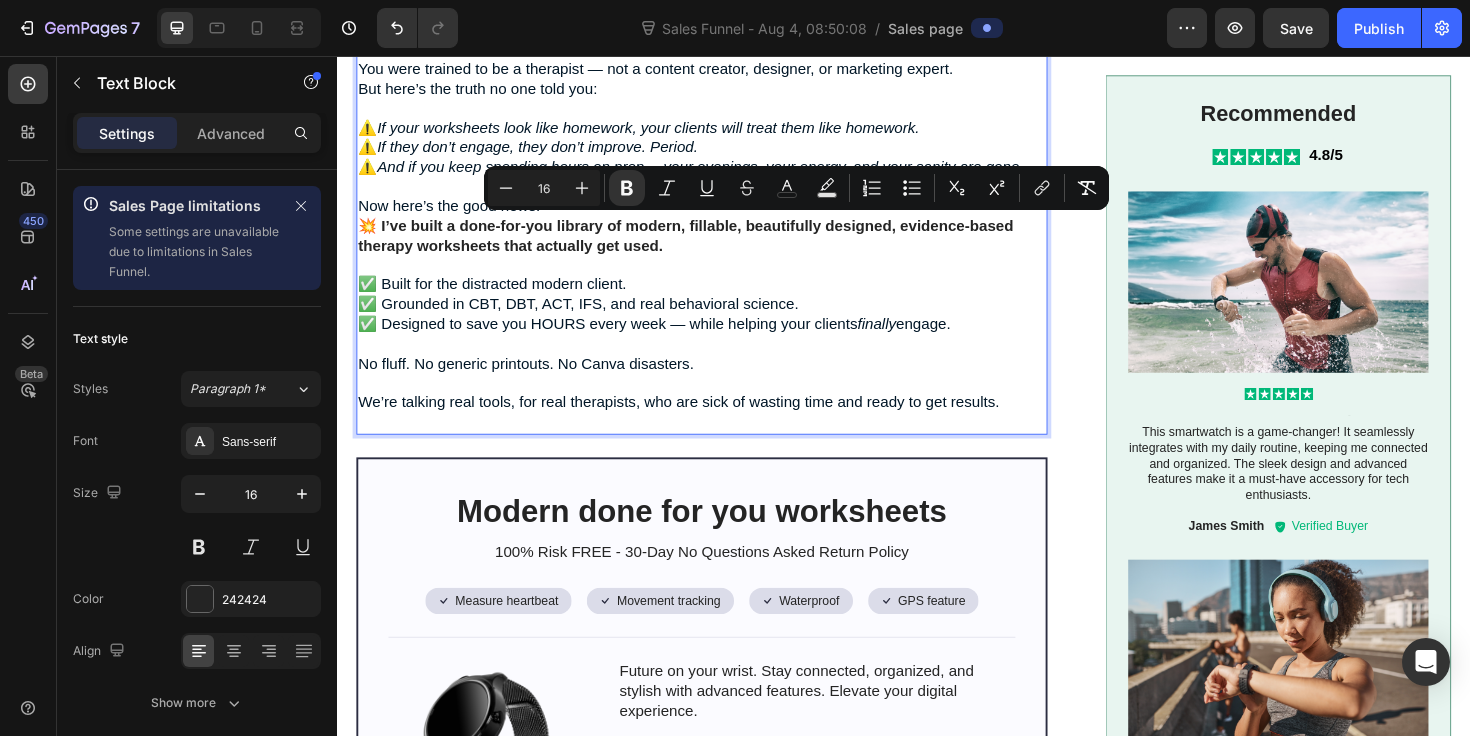 click on "💥 I’ve built a done-for-you library of modern, fillable, beautifully designed, evidence-based therapy worksheets that actually get used." at bounding box center (706, 246) 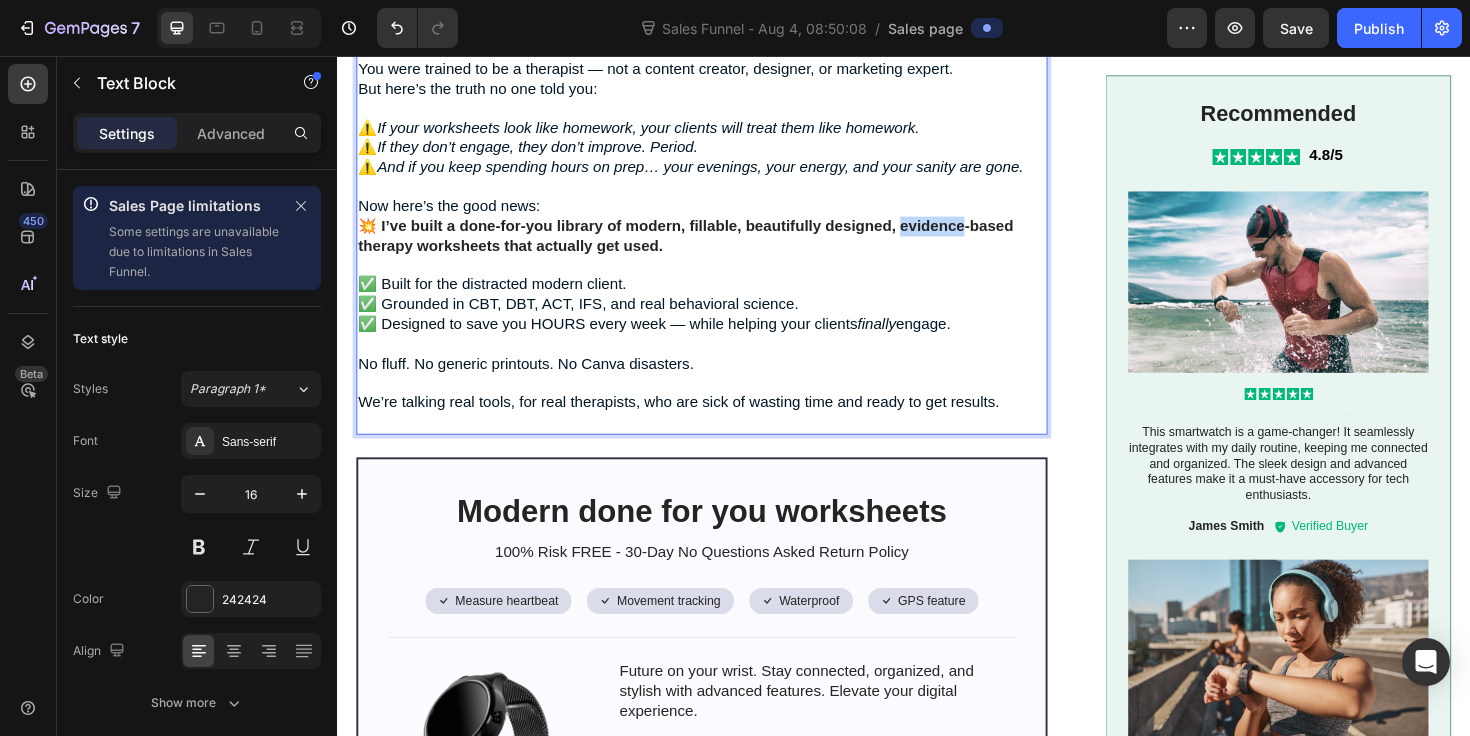 click on "💥 I’ve built a done-for-you library of modern, fillable, beautifully designed, evidence-based therapy worksheets that actually get used." at bounding box center (706, 246) 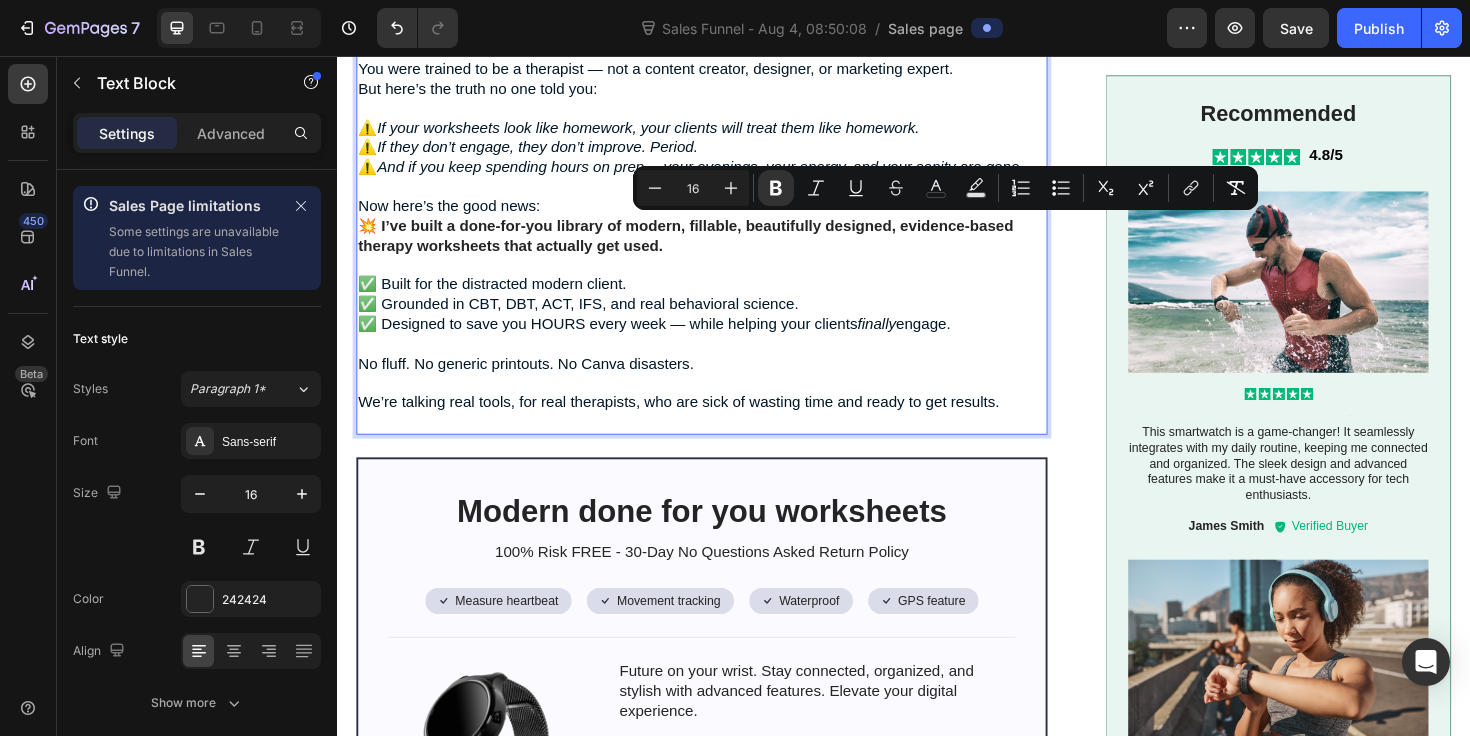 click on "✅ Built for the distracted modern client. ✅ Grounded in CBT, DBT, ACT, IFS, and real behavioral science. ✅ Designed to save you HOURS every week — while helping your clients  finally  engage." at bounding box center [723, 319] 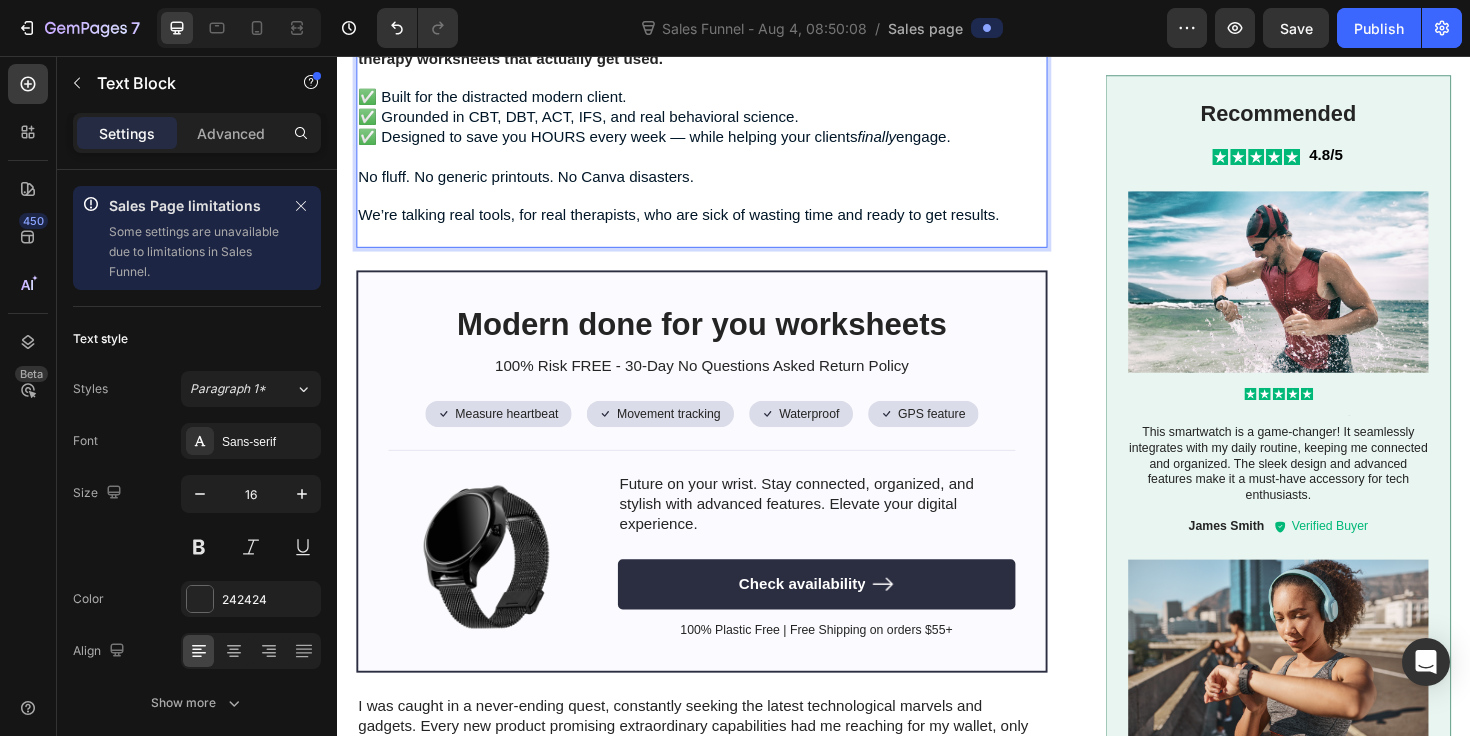 scroll, scrollTop: 1394, scrollLeft: 0, axis: vertical 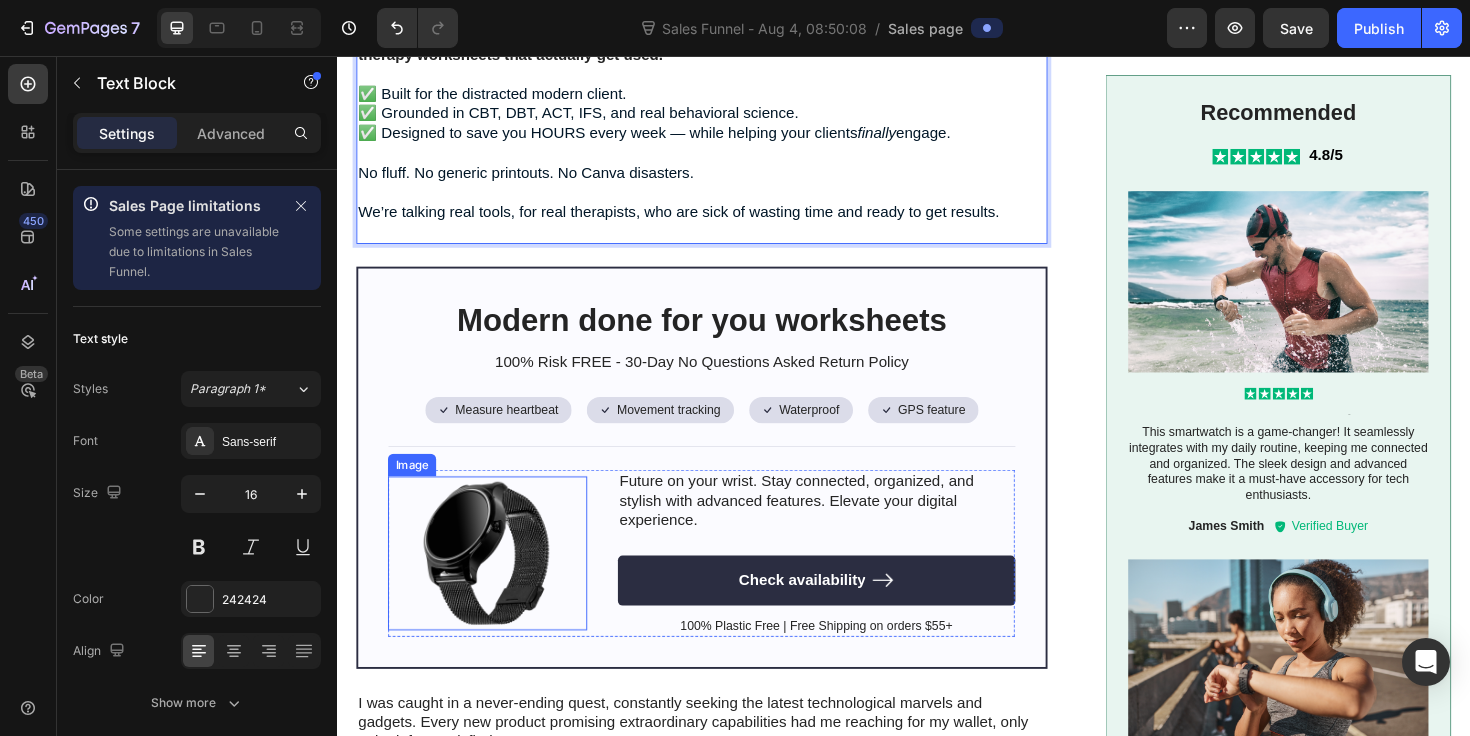 click at bounding box center [496, 582] 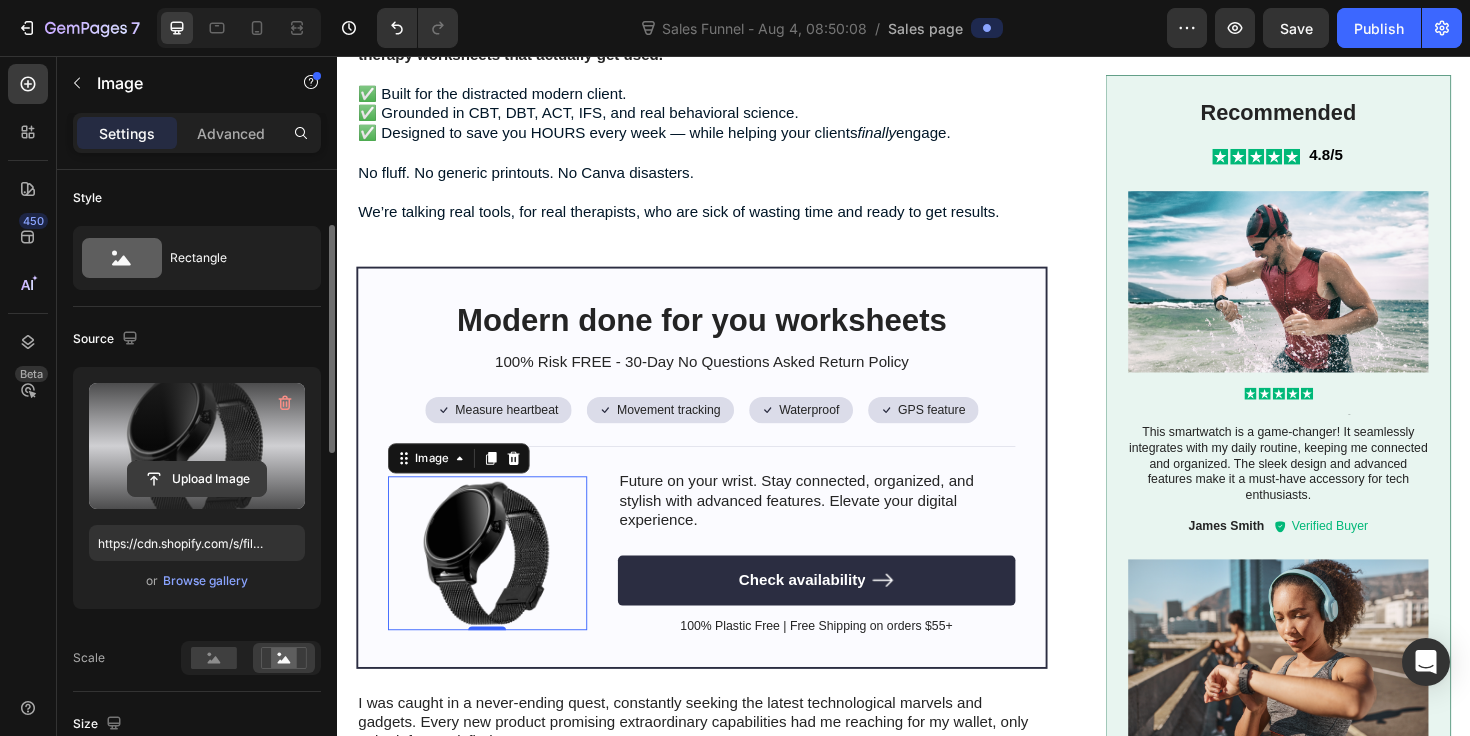 scroll, scrollTop: 144, scrollLeft: 0, axis: vertical 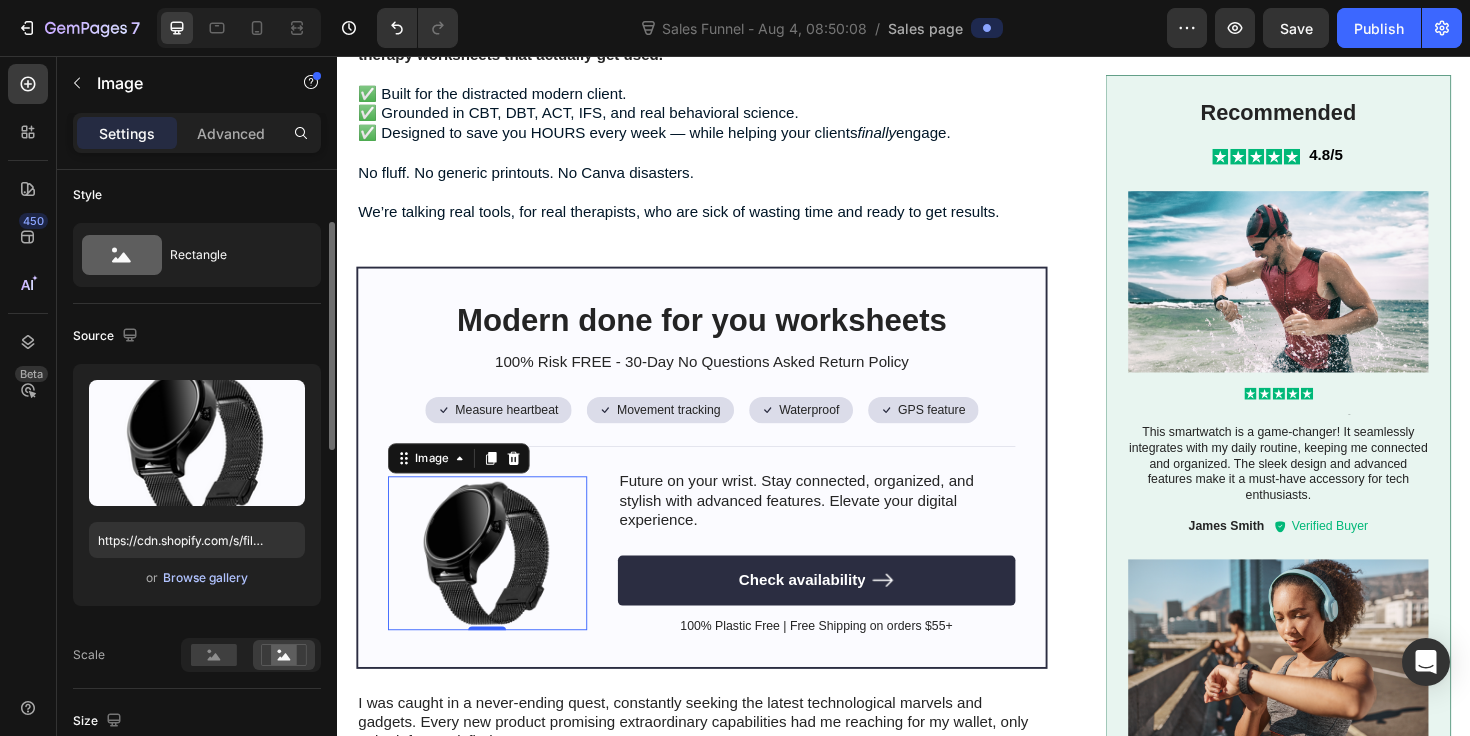 click on "Browse gallery" at bounding box center (205, 578) 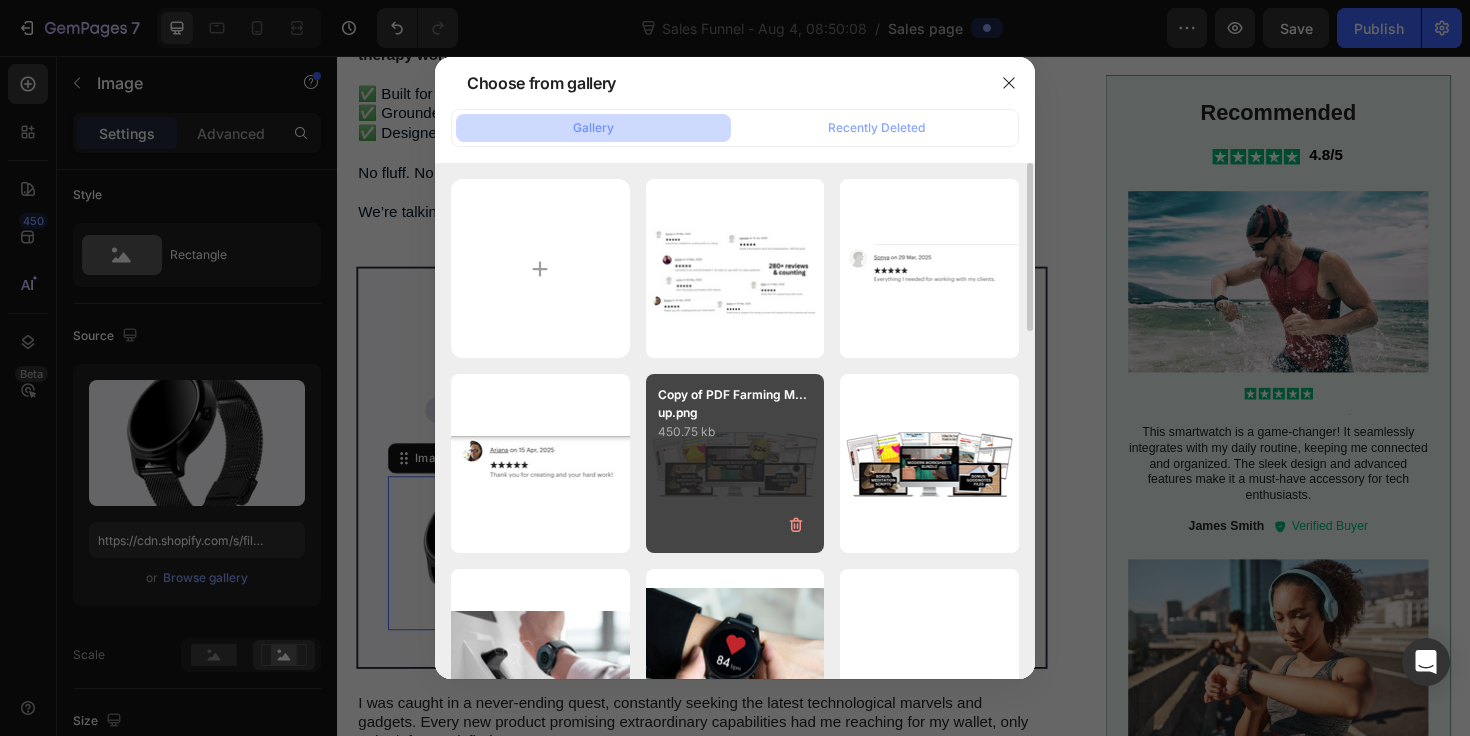 click on "Copy of PDF Farming M...up.png 450.75 kb" at bounding box center (735, 463) 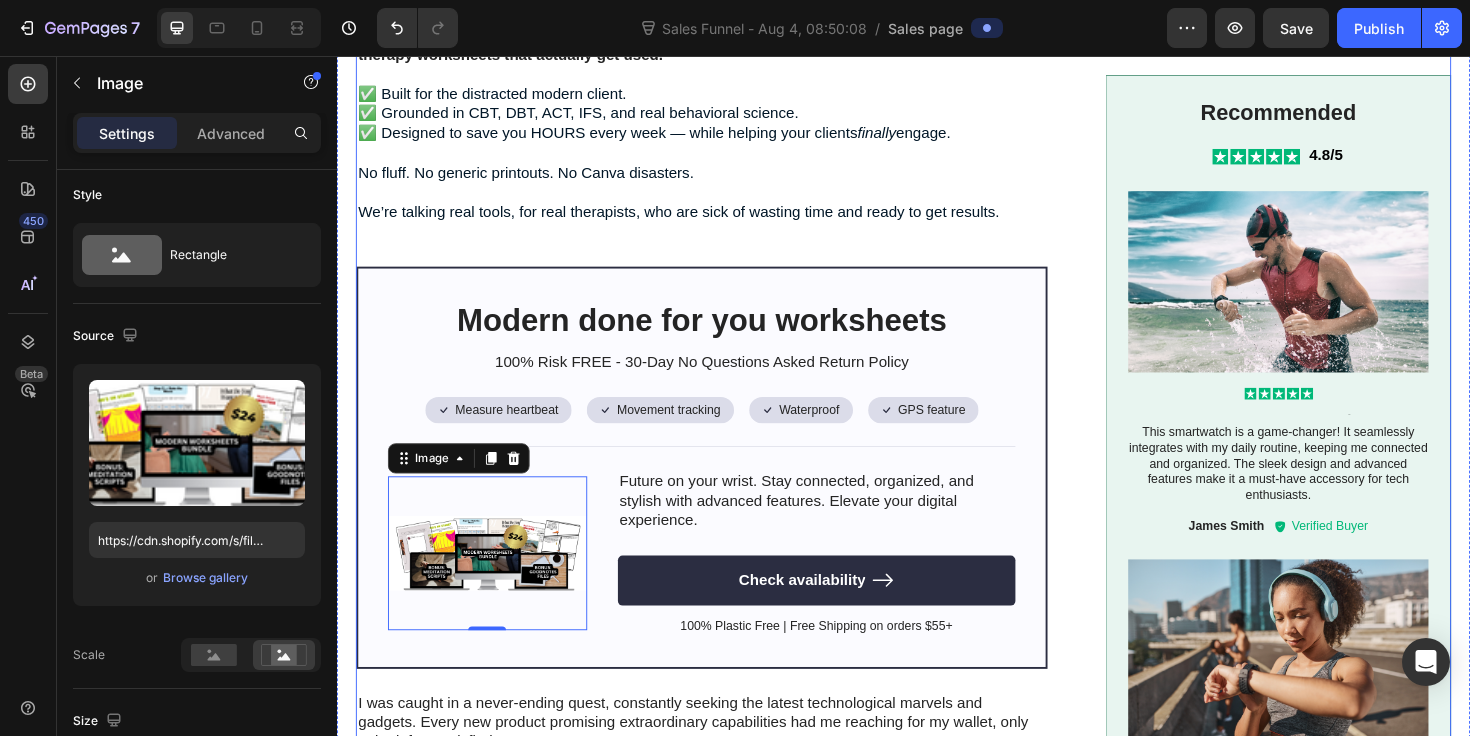 click on "Image Let's be honest Heading Clients aren’t engaging with your handouts — not because they’re lazy. Because they’re bored. Distracted. Burned out. Just like you. And handing them 7 pages of Times New Roman and bullet points? That’s not “evidence-based.” That’s  client-repellent . Meanwhile, you’re staying up late — hacking together Word docs, screenshotting PDFs, duct-taping together a therapy experience that’s meant to change lives… but just looks outdated and exhausting. That’s not your fault. You were trained to be a therapist — not a content creator, designer, or marketing expert. But here’s the truth no one told you: ⚠️  If your worksheets look like homework, your clients will treat them like homework. ⚠️  If they don’t engage, they don’t improve. Period. ⚠️  And if you keep spending hours on prep… your evenings, your energy, and your sanity are gone. Now here’s the good news: ✅ Built for the distracted modern client. finally  engage. Text Block" at bounding box center [937, 656] 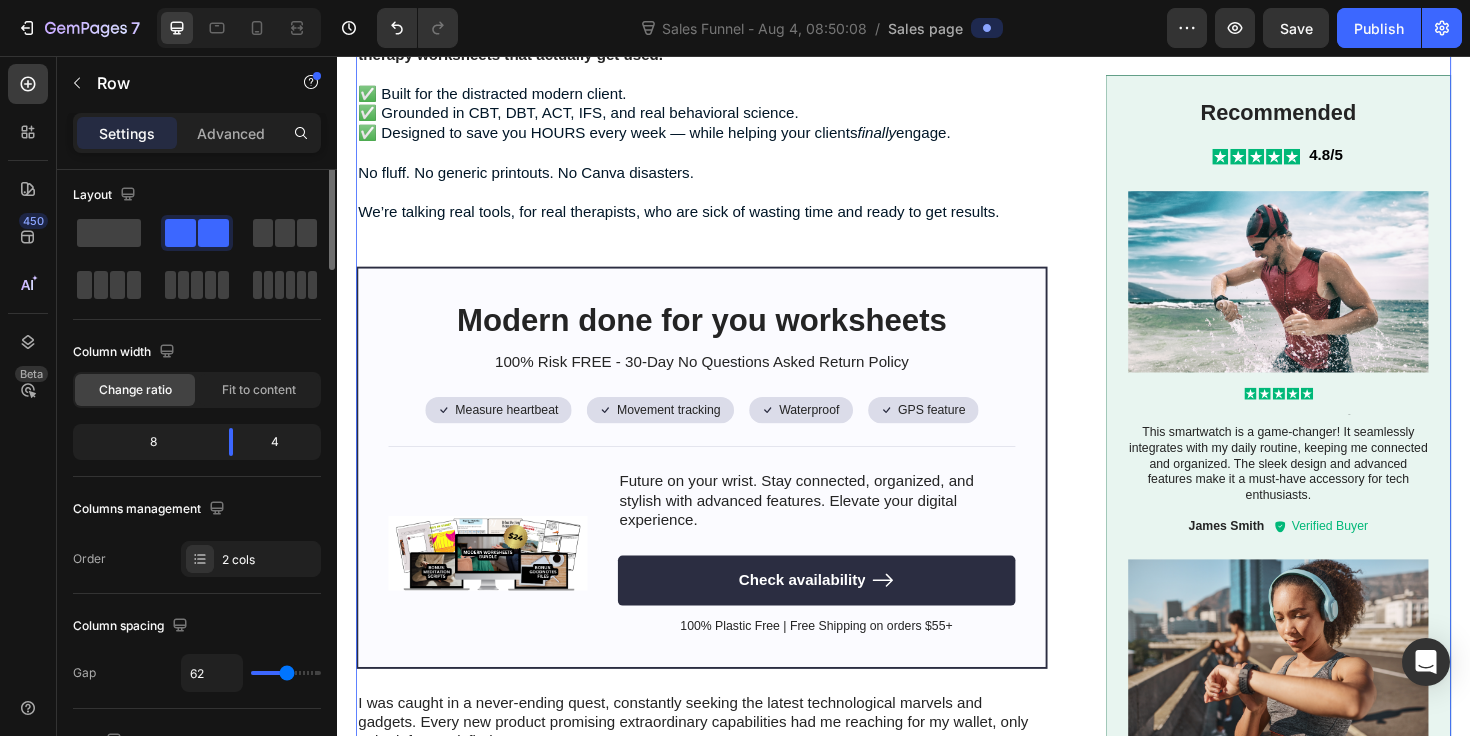 scroll, scrollTop: 0, scrollLeft: 0, axis: both 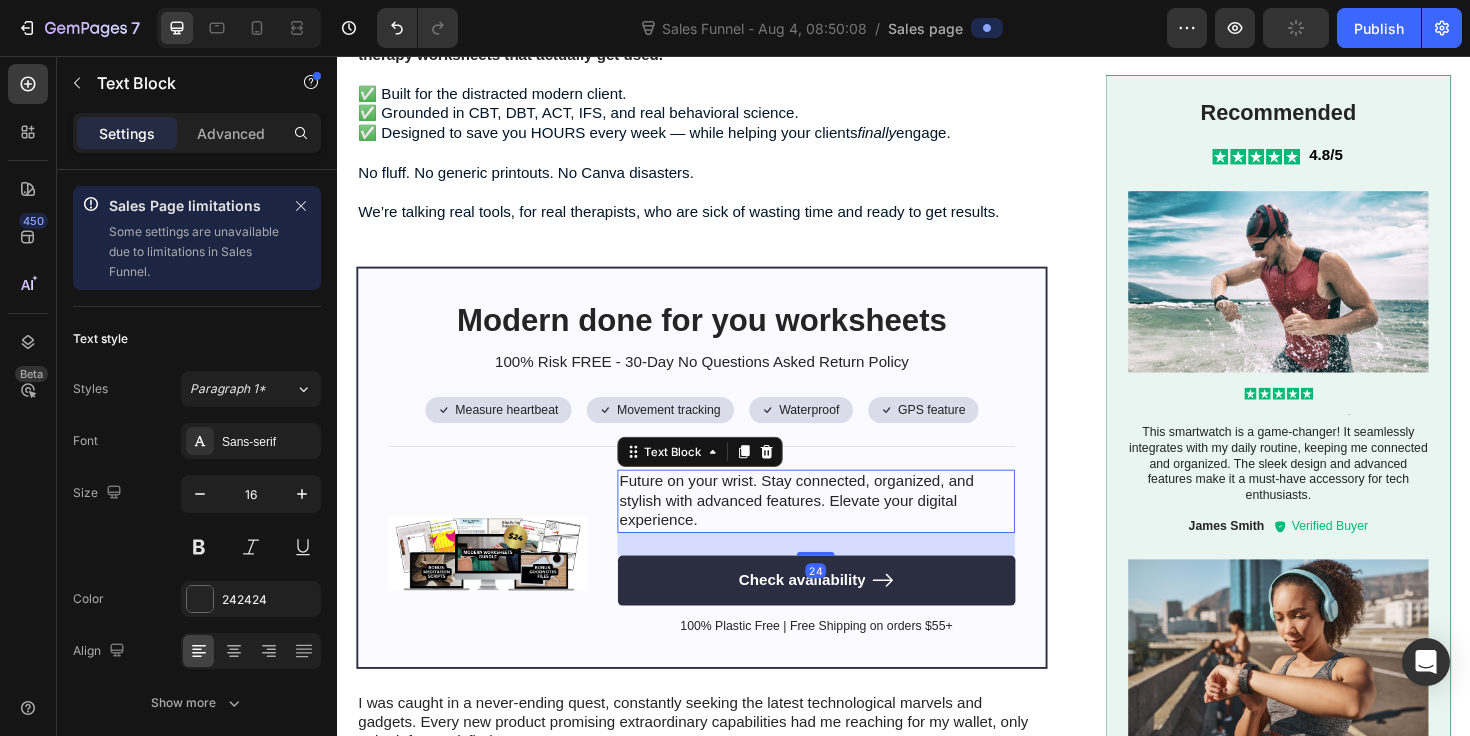 click on "Future on your wrist. Stay connected, organized, and stylish with advanced features. Elevate your digital experience." at bounding box center (844, 527) 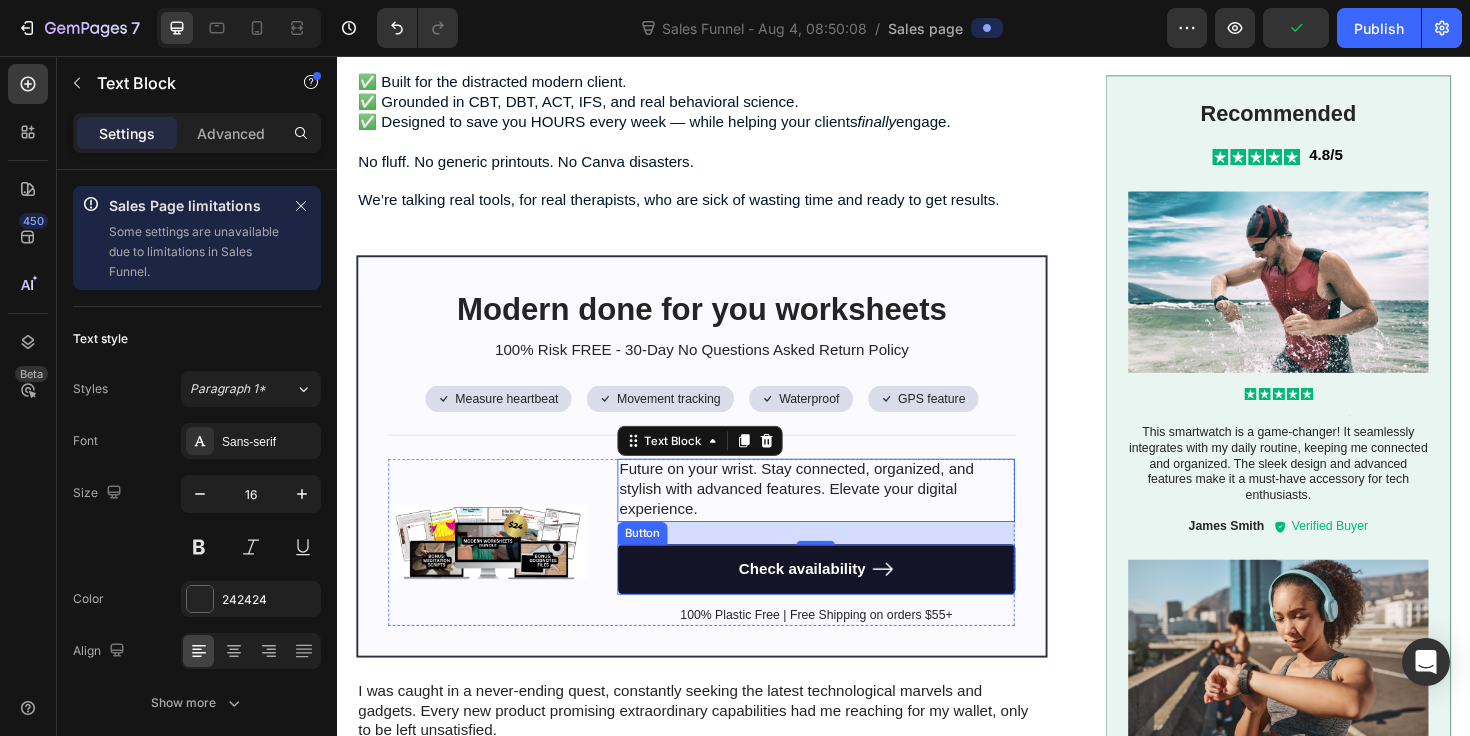 click on "Check availability" at bounding box center [844, 599] 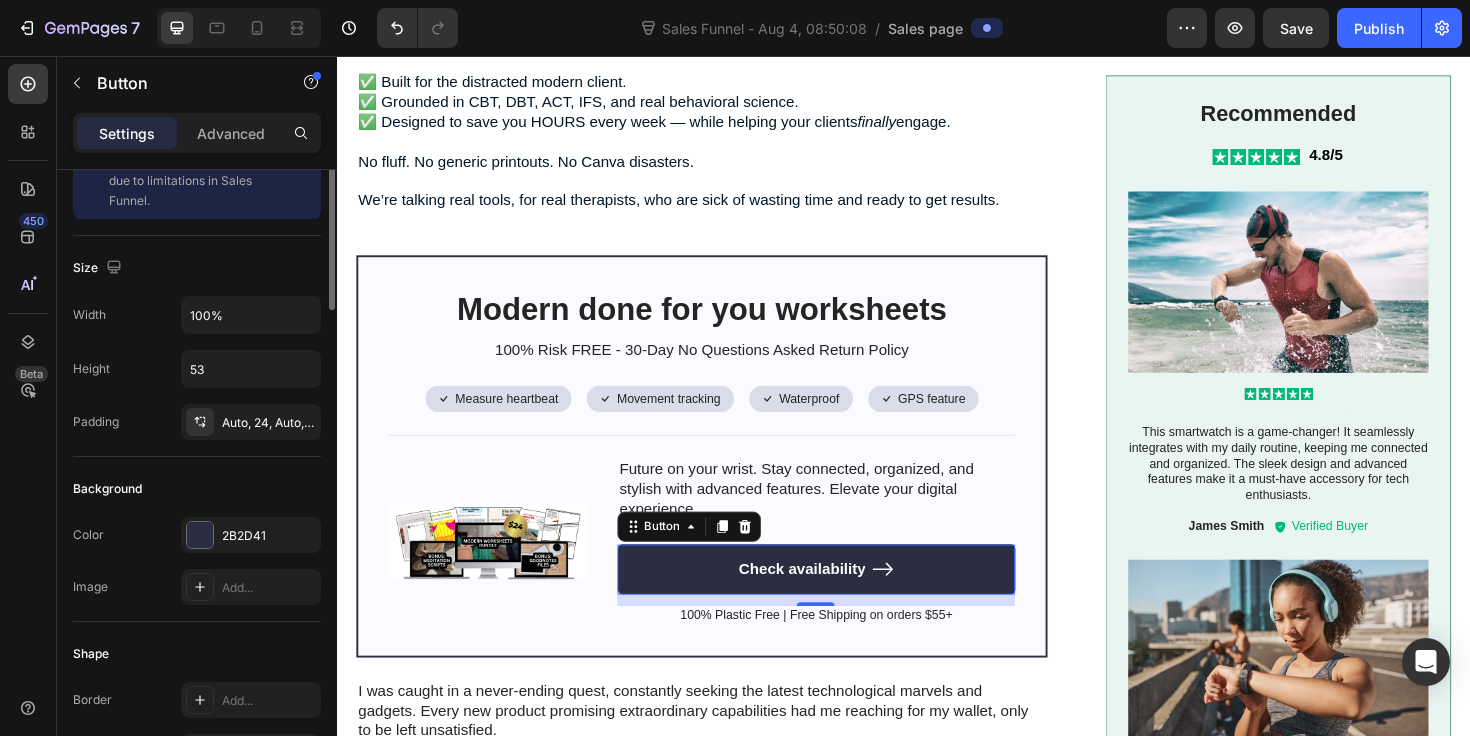 scroll, scrollTop: 0, scrollLeft: 0, axis: both 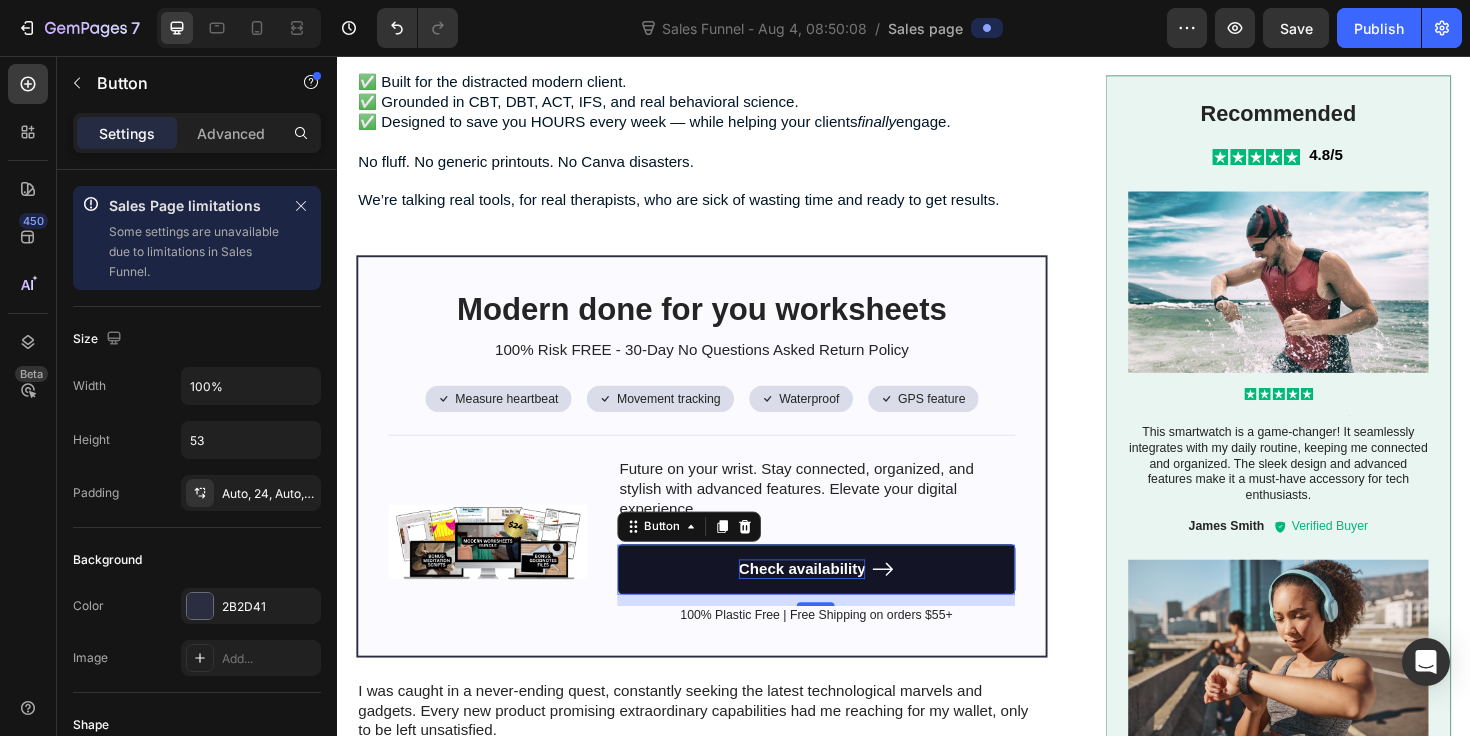 click on "Check availability" at bounding box center (829, 599) 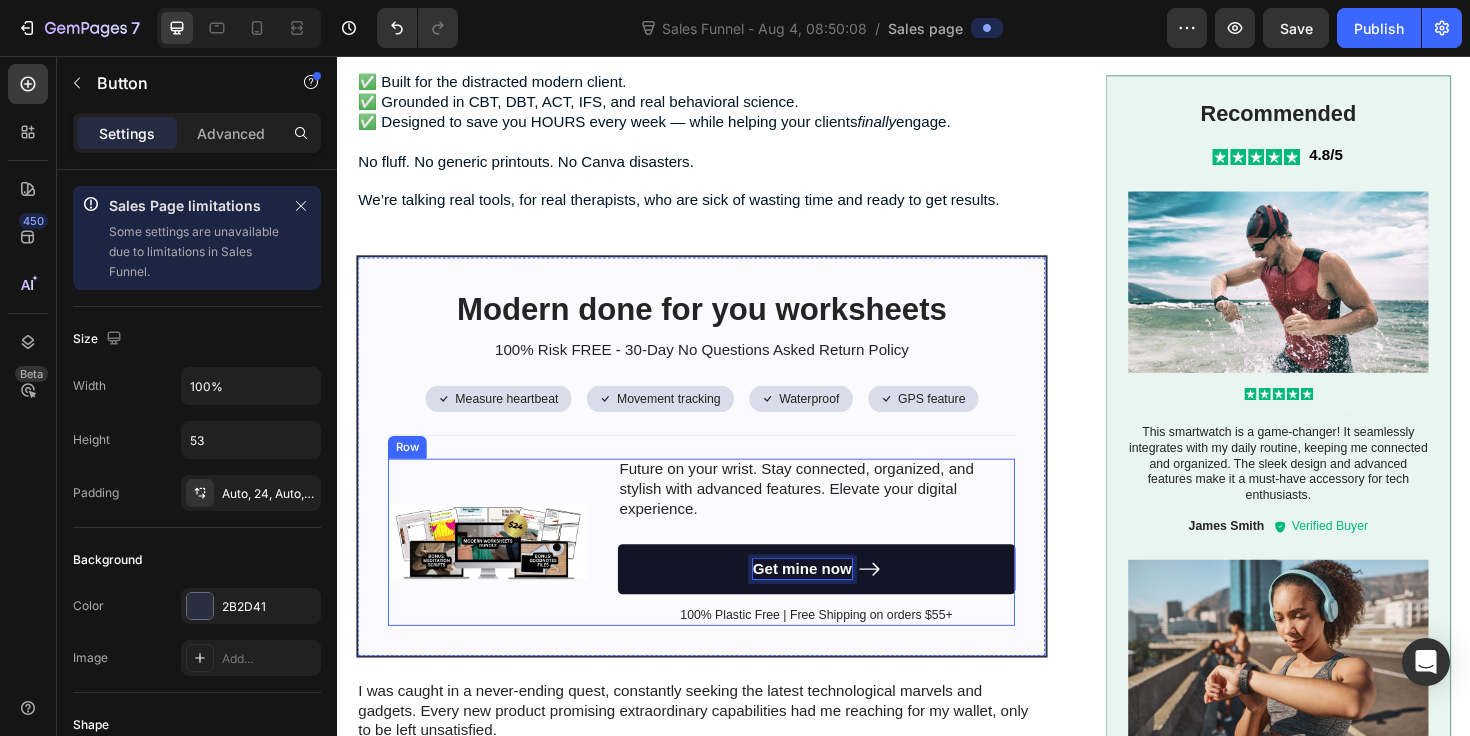 click on "Image Future on your wrist. Stay connected, organized, and stylish with advanced features. Elevate your digital experience. Text Block
Get mine now Button   12 100% Plastic Free | Free Shipping on orders $55+ Text Block Row" at bounding box center [723, 570] 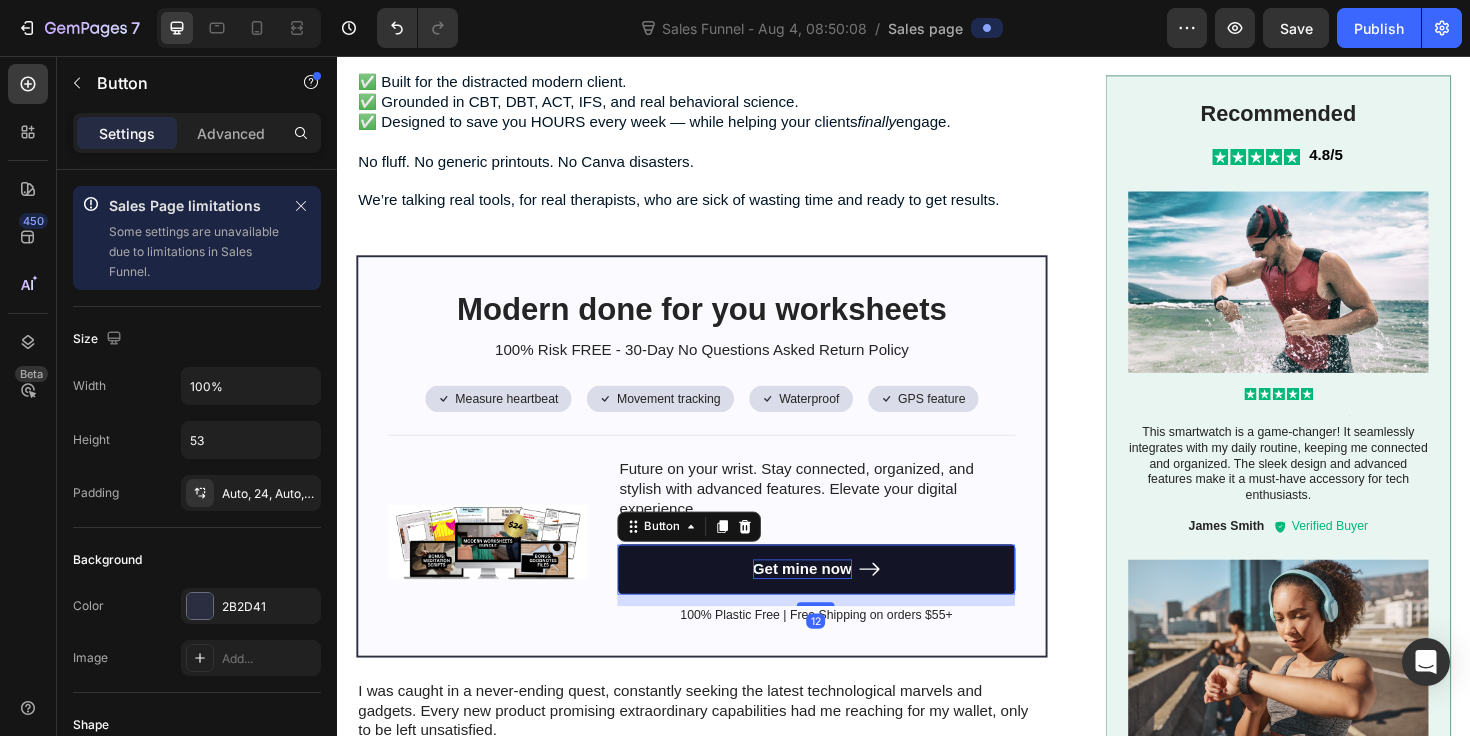 click on "Get mine now" at bounding box center (844, 599) 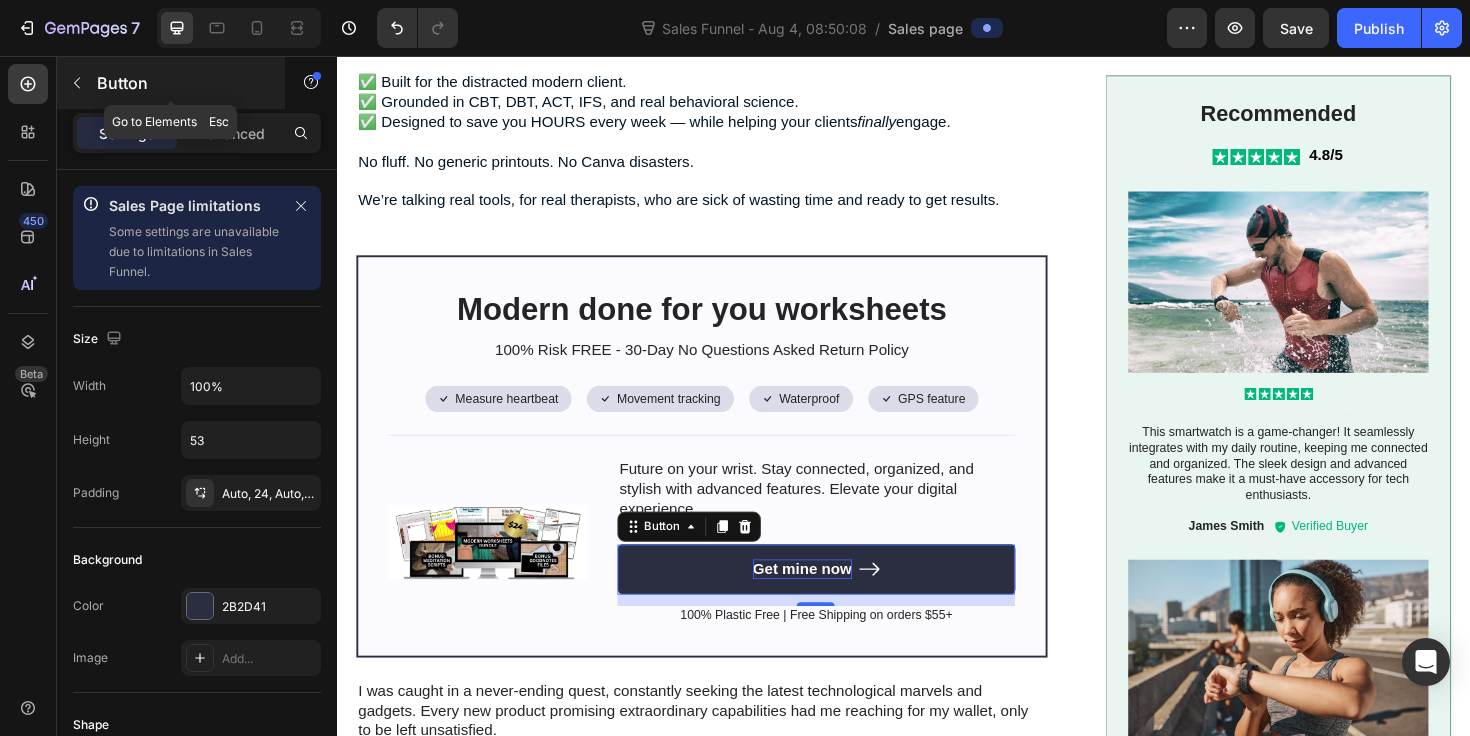 click 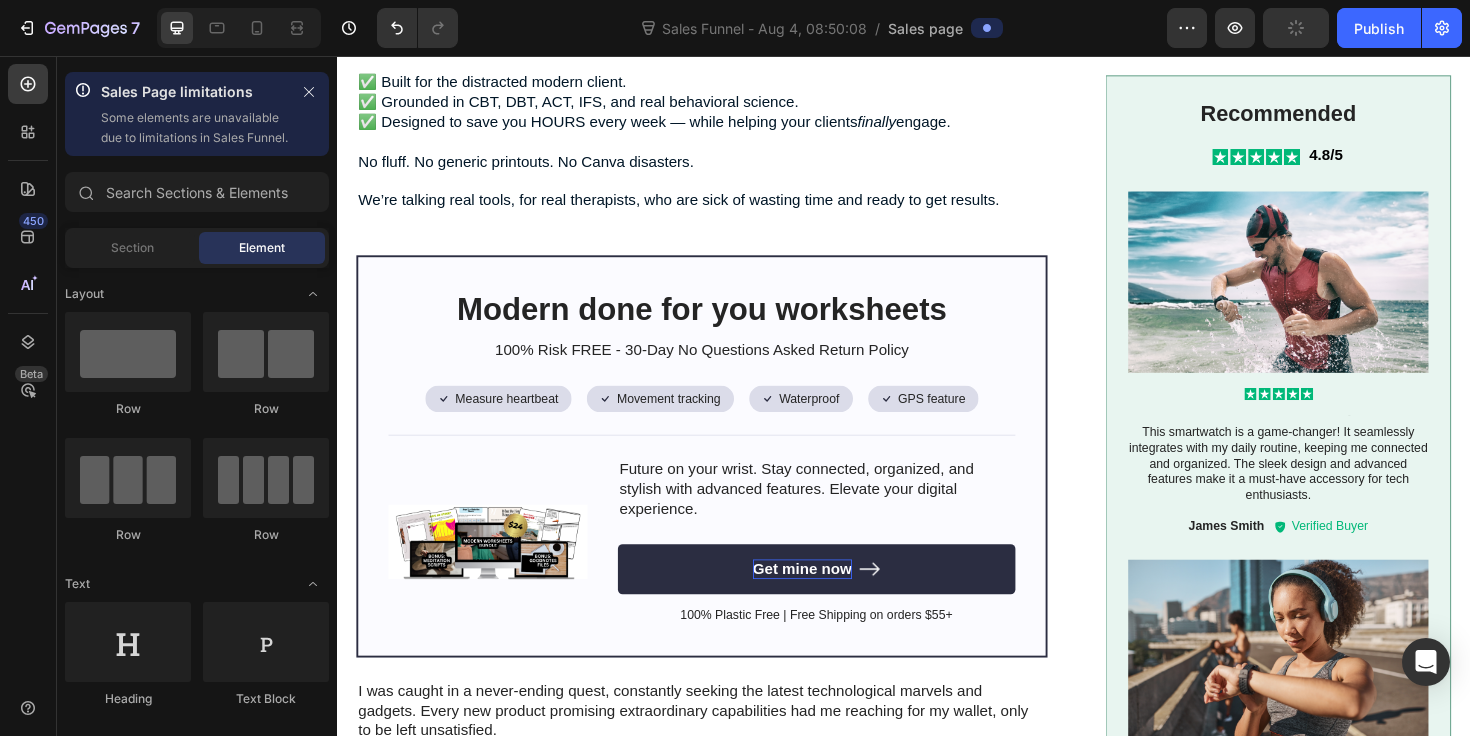 click on "Sales Page limitations Some elements are unavailable due to limitations in Sales Funnel." at bounding box center (197, 114) 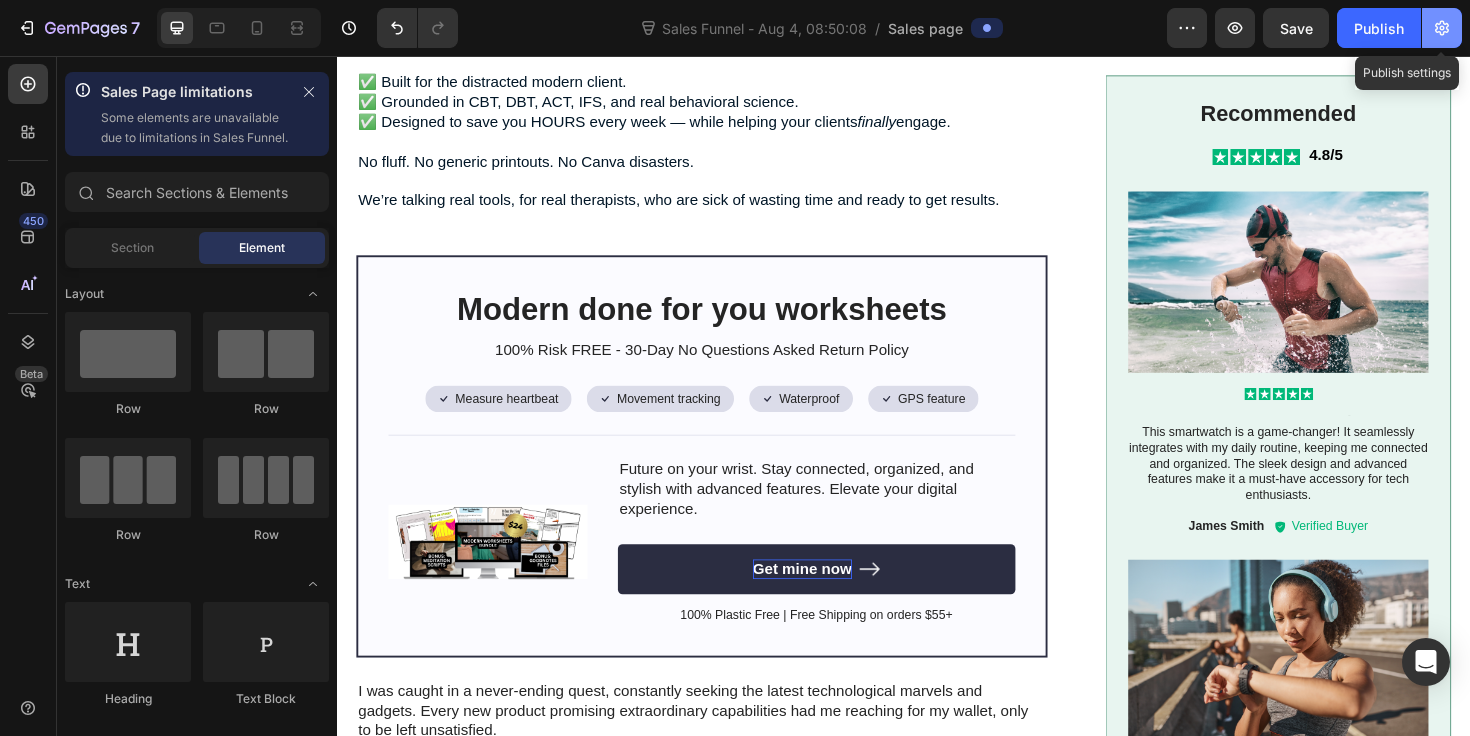 click 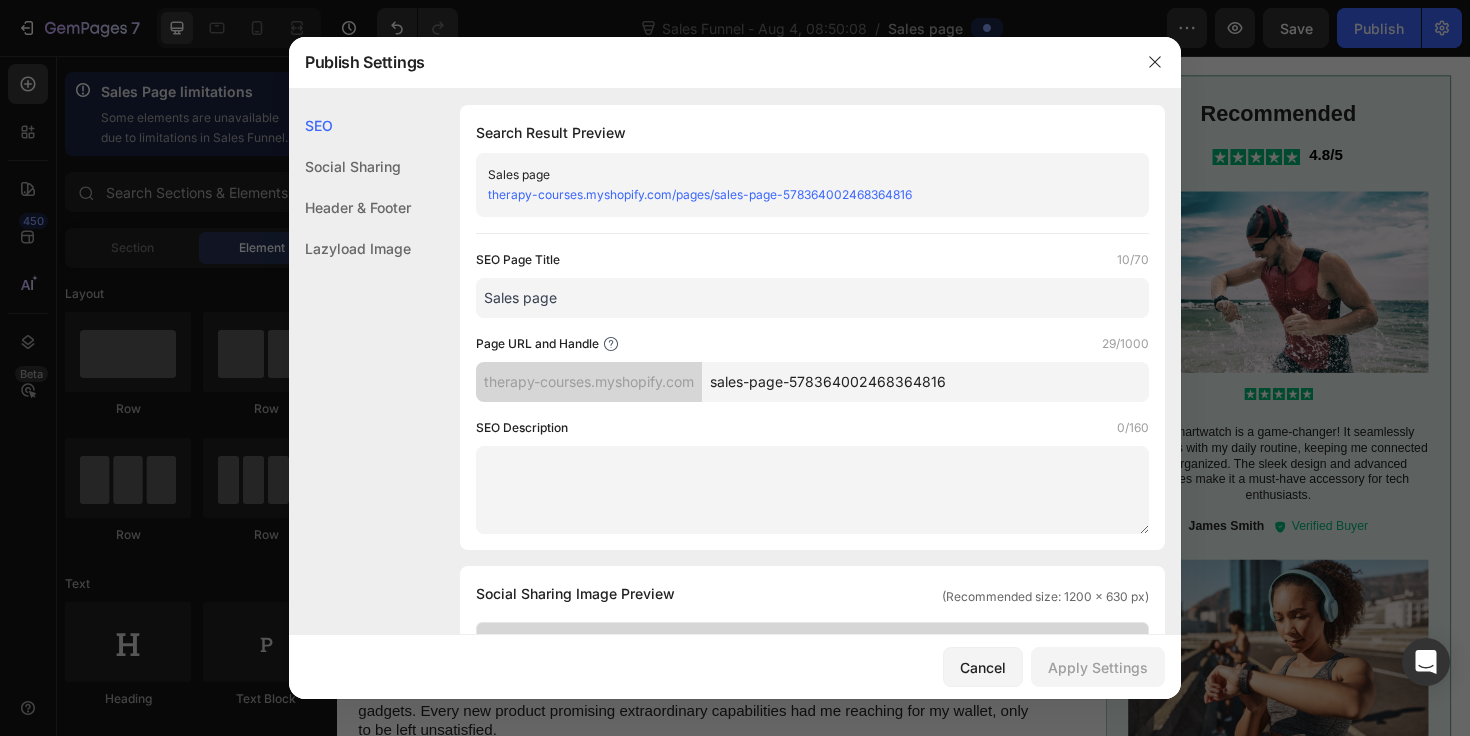 click on "SEO Page Title  10/70  Sales page  Page URL and Handle  29/1000  therapy-courses.myshopify.com sales-page-578364002468364816  SEO Description  0/160" 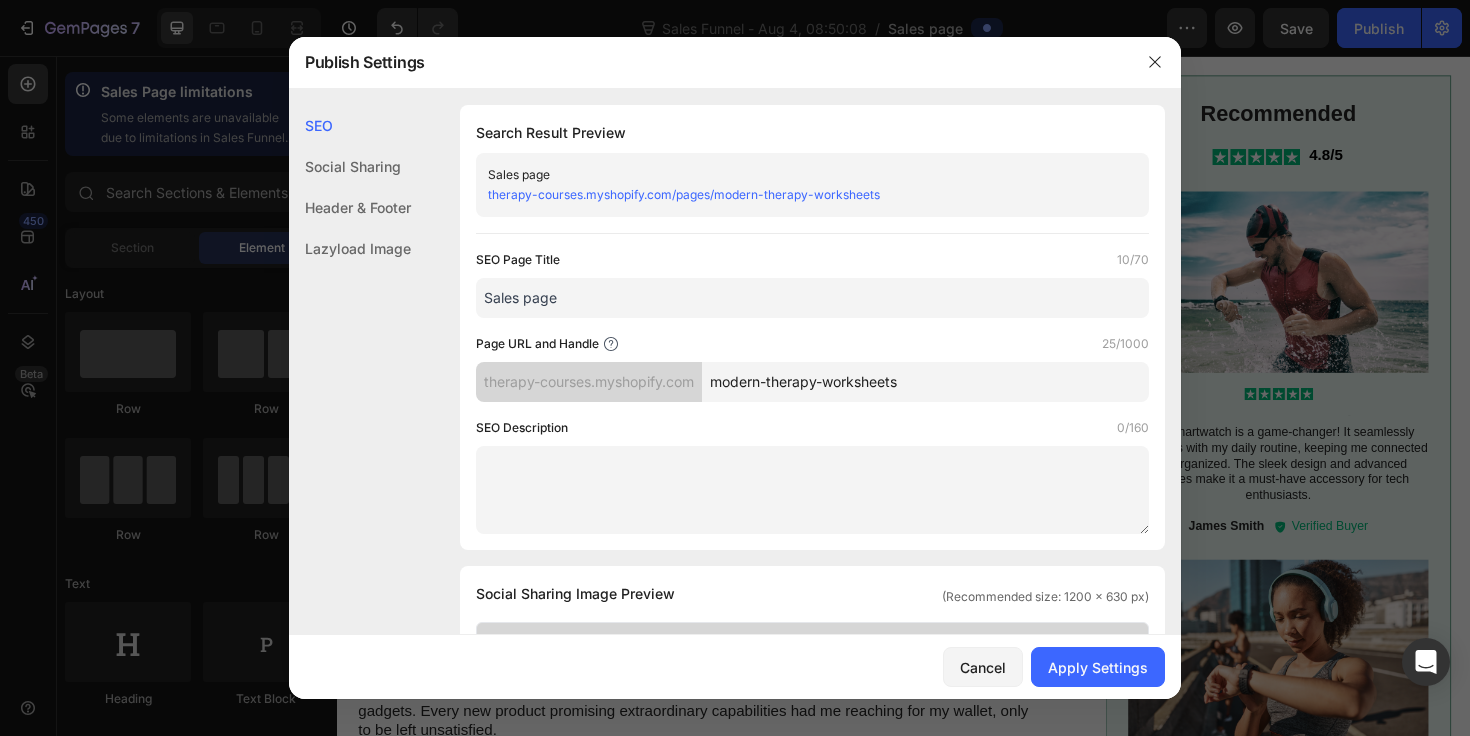 type on "modern-therapy-worksheets" 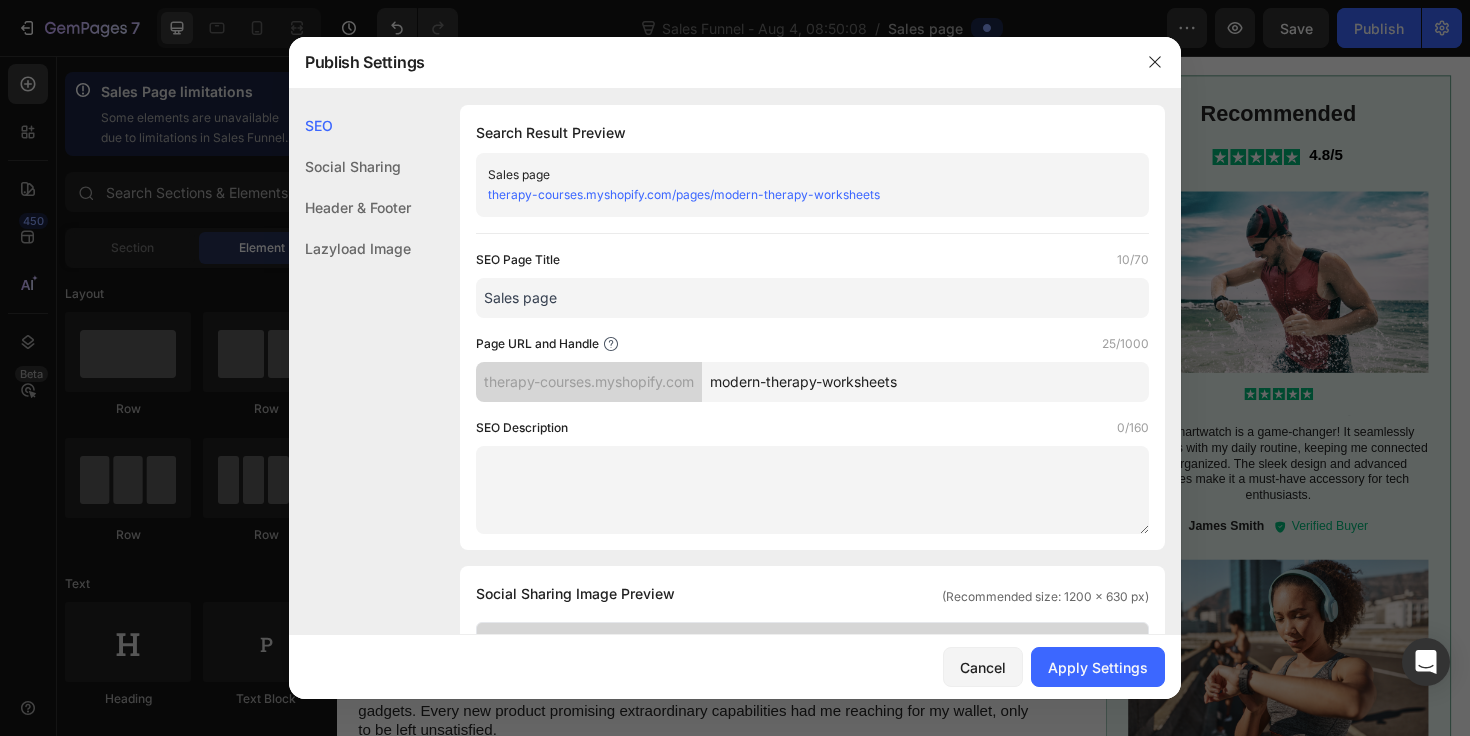 click at bounding box center (812, 490) 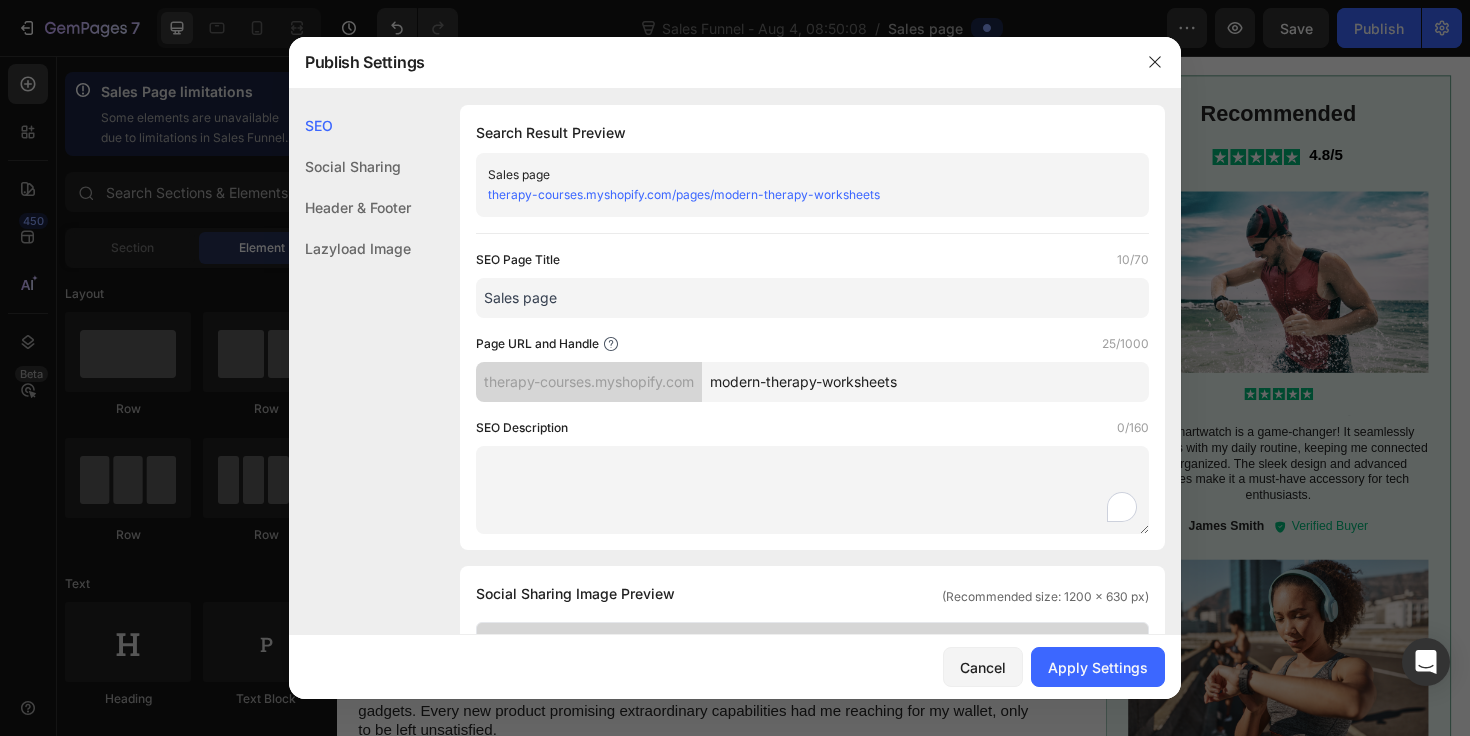 scroll, scrollTop: 134, scrollLeft: 0, axis: vertical 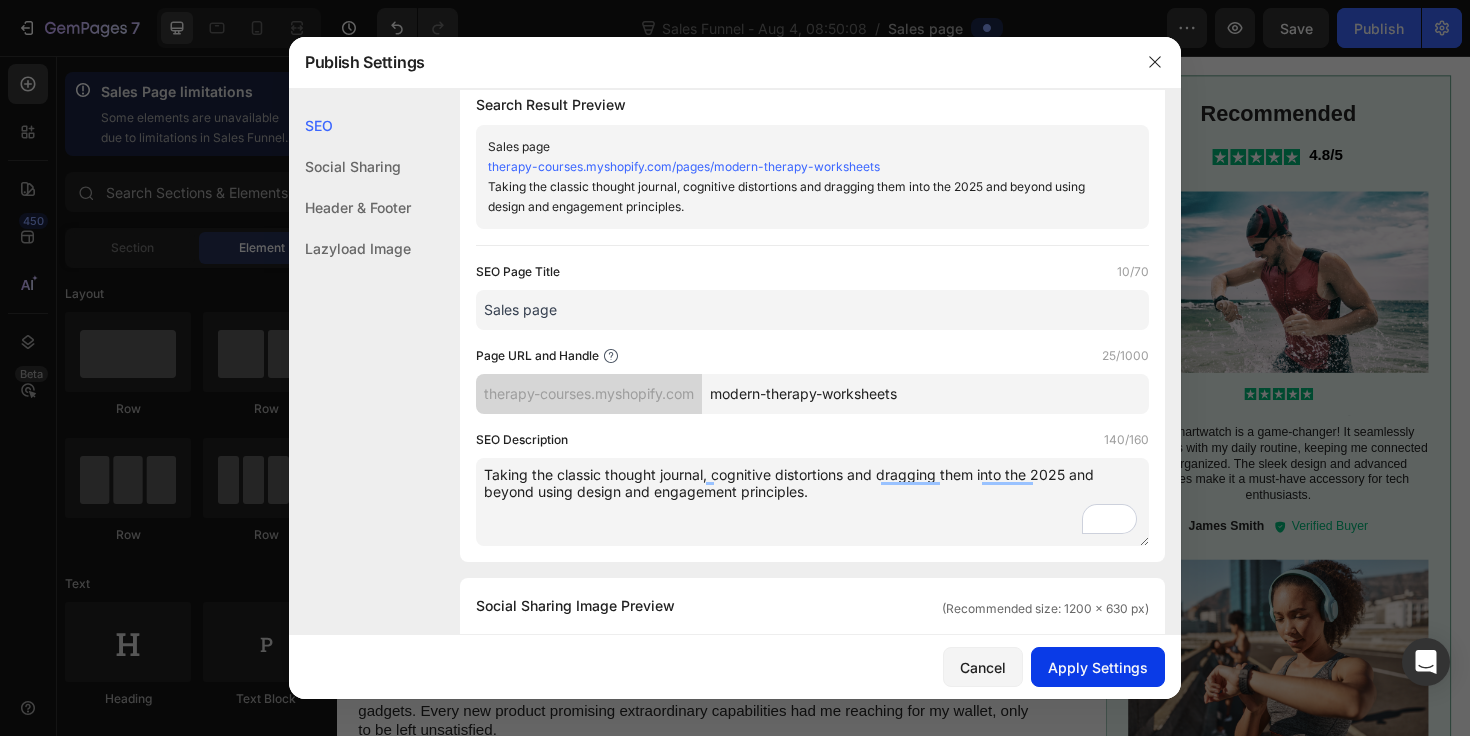 type on "Taking the classic thought journal, cognitive distortions and dragging them into the 2025 and beyond using design and engagement principles." 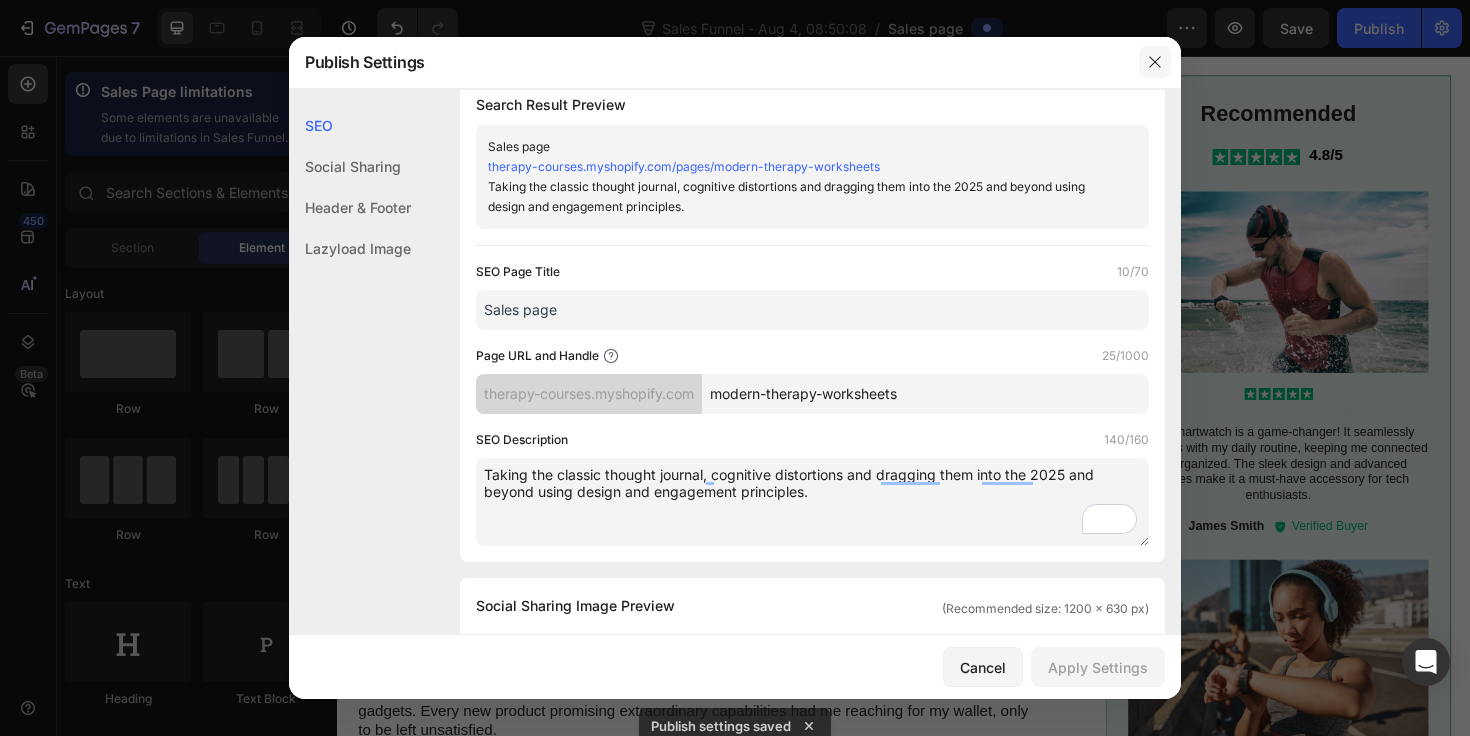 click 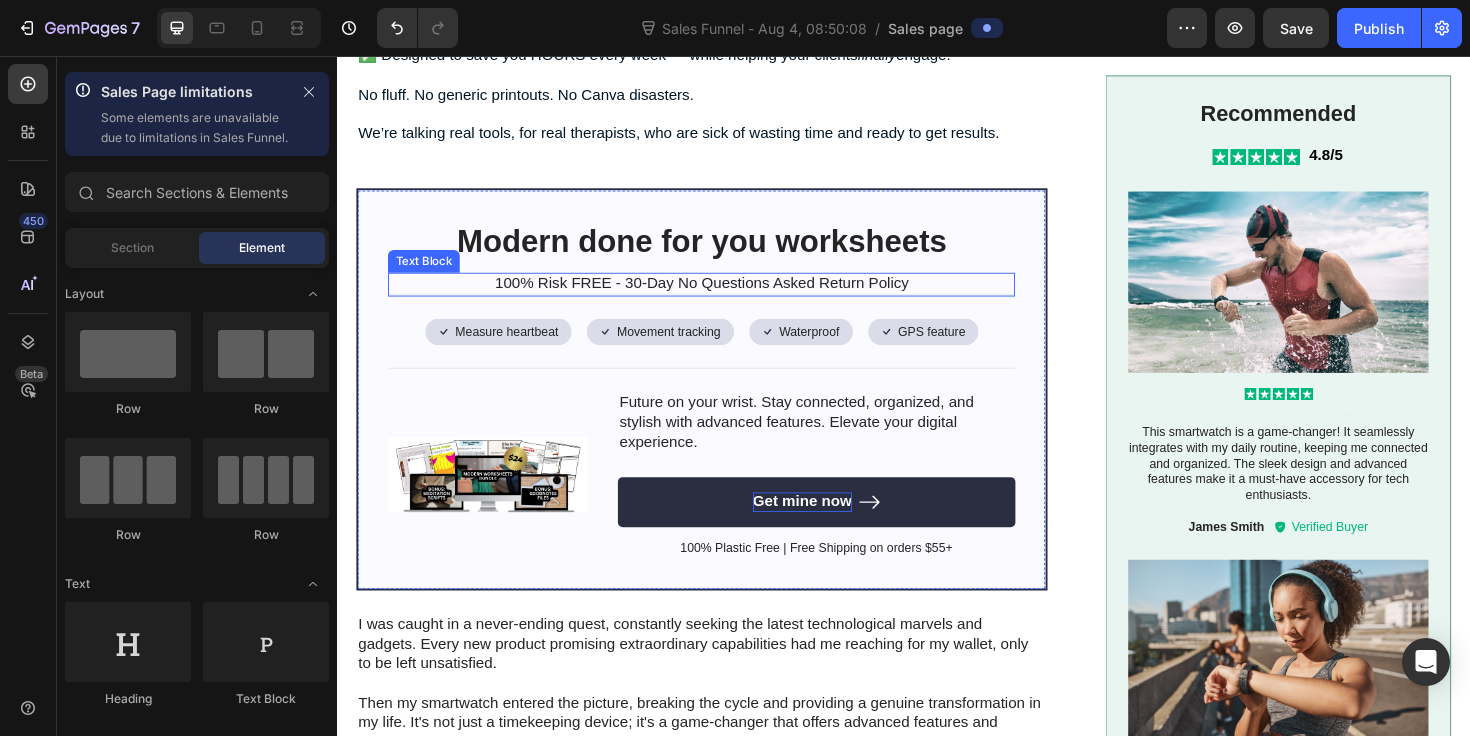 scroll, scrollTop: 1618, scrollLeft: 0, axis: vertical 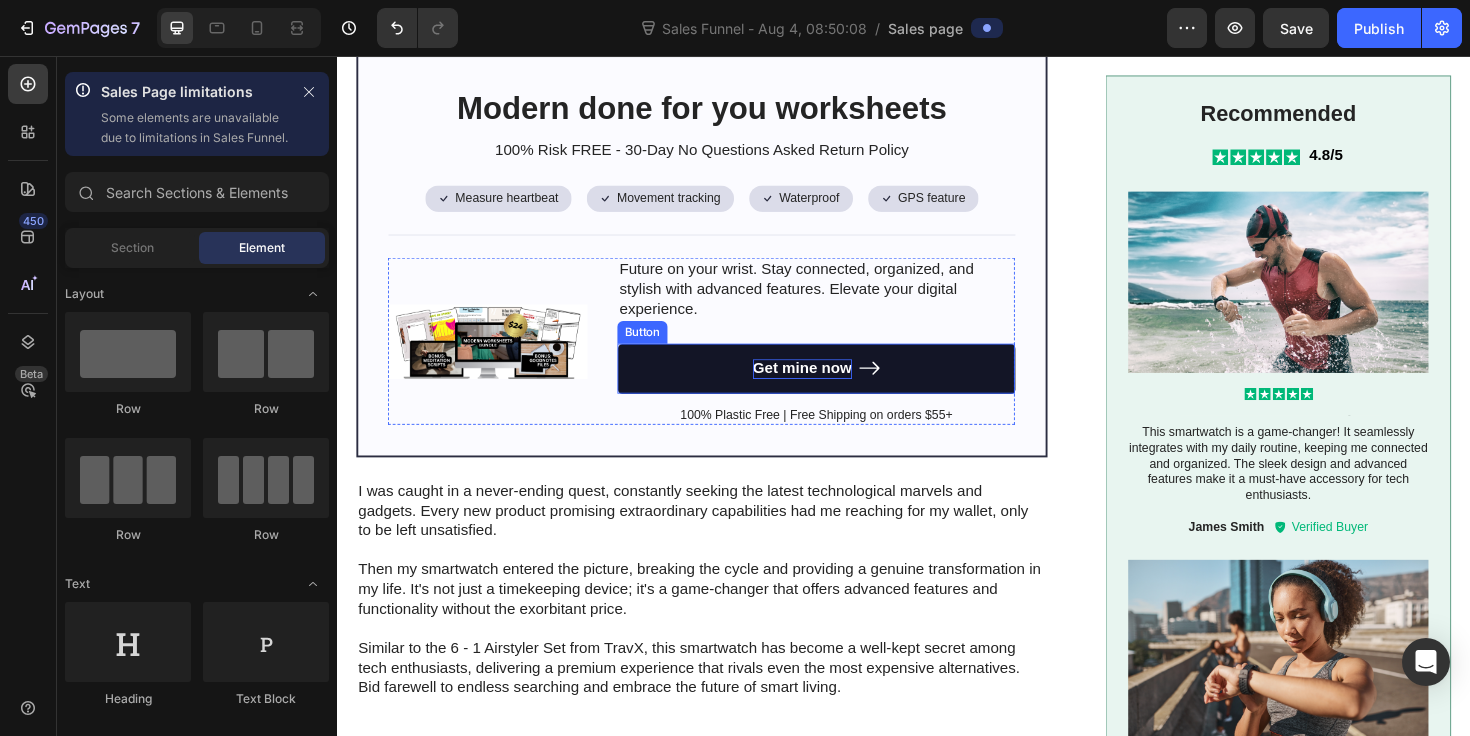 click on "Get mine now" at bounding box center (844, 387) 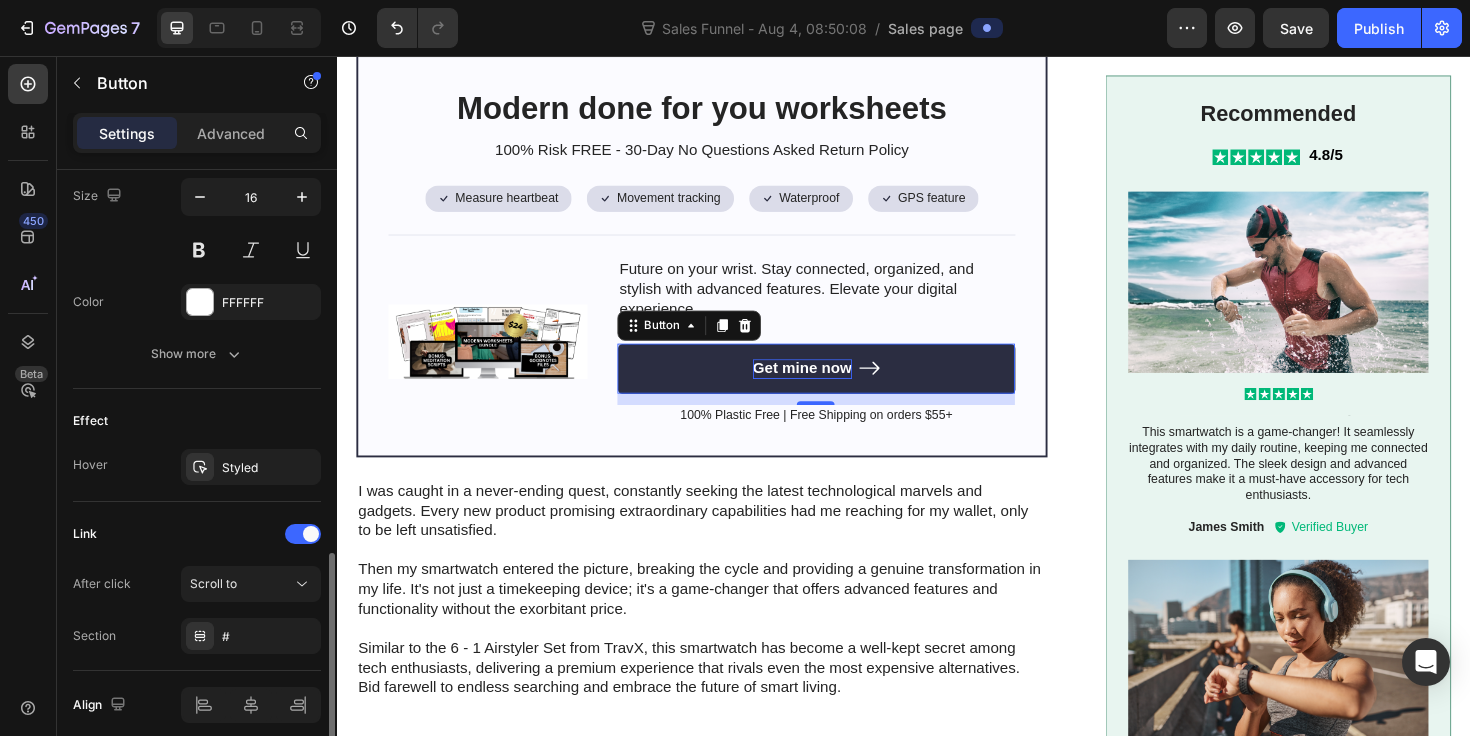 scroll, scrollTop: 1210, scrollLeft: 0, axis: vertical 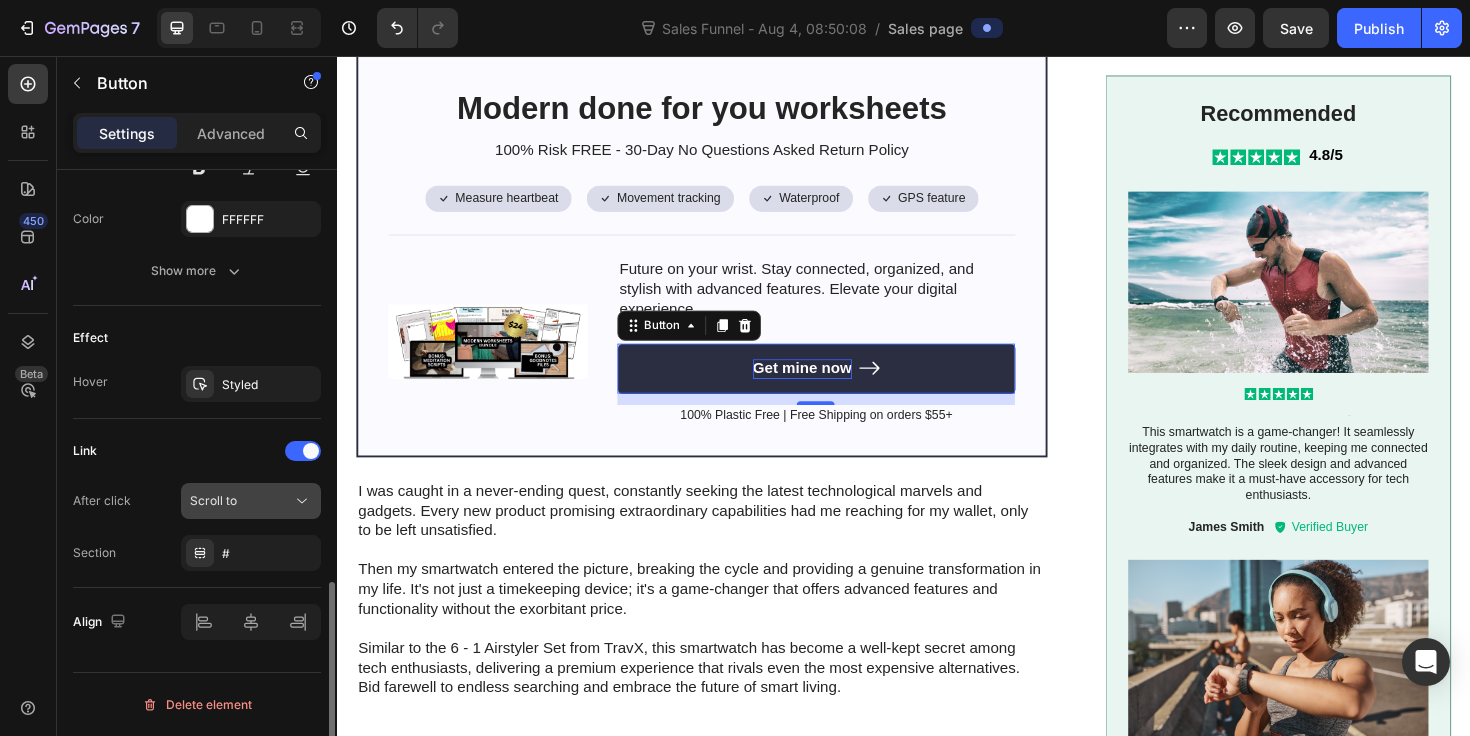 click on "Scroll to" 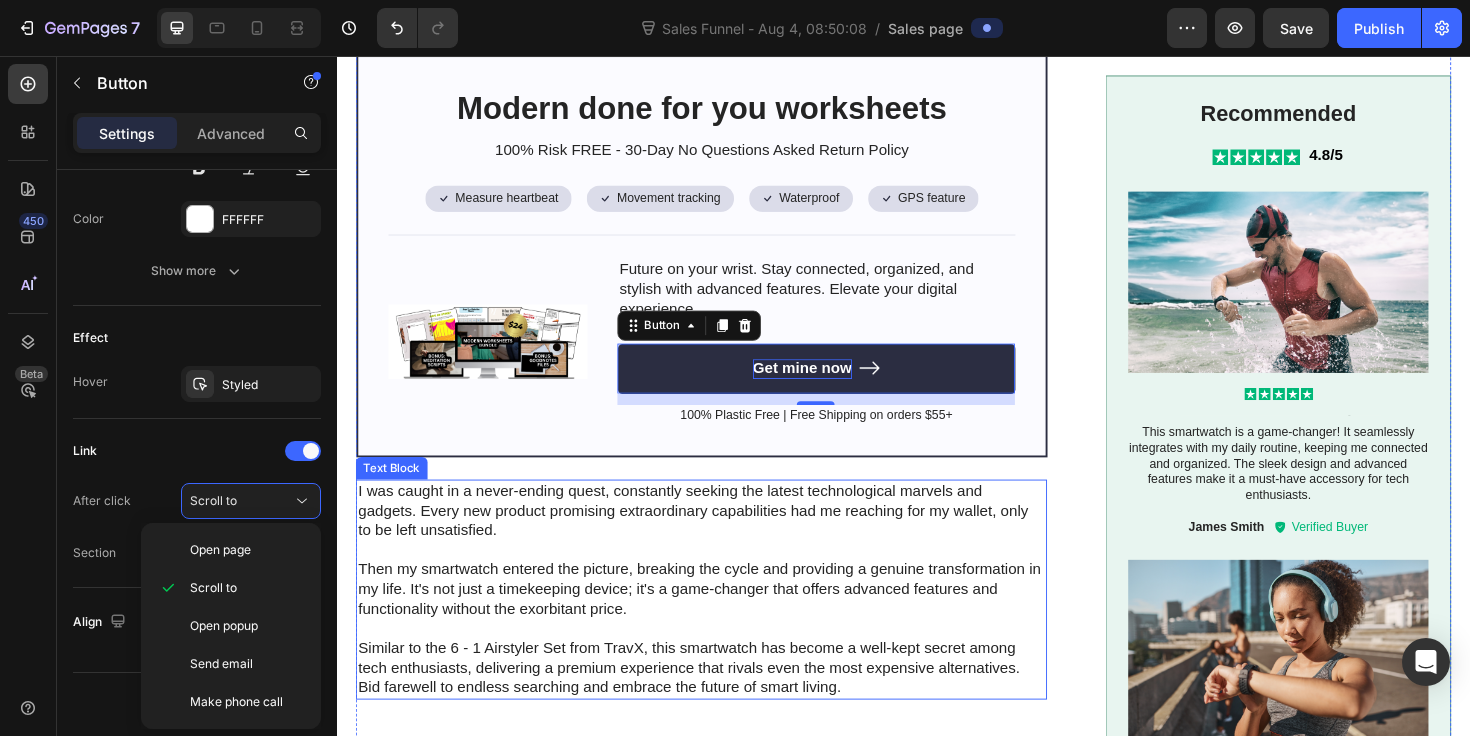 click on "Then my smartwatch entered the picture, breaking the cycle and providing a genuine transformation in my life. It's not just a timekeeping device; it's a game-changer that offers advanced features and functionality without the exorbitant price." at bounding box center (721, 621) 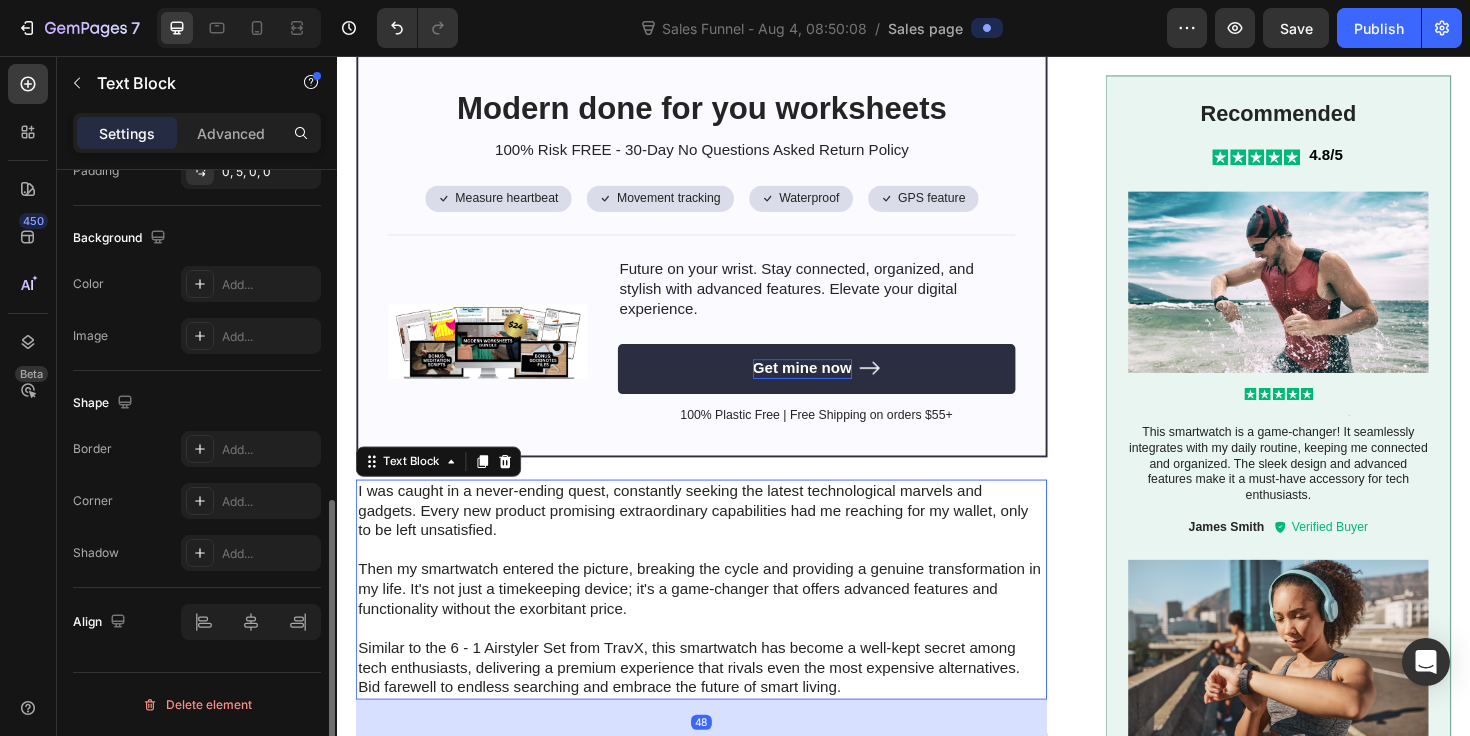 scroll, scrollTop: 0, scrollLeft: 0, axis: both 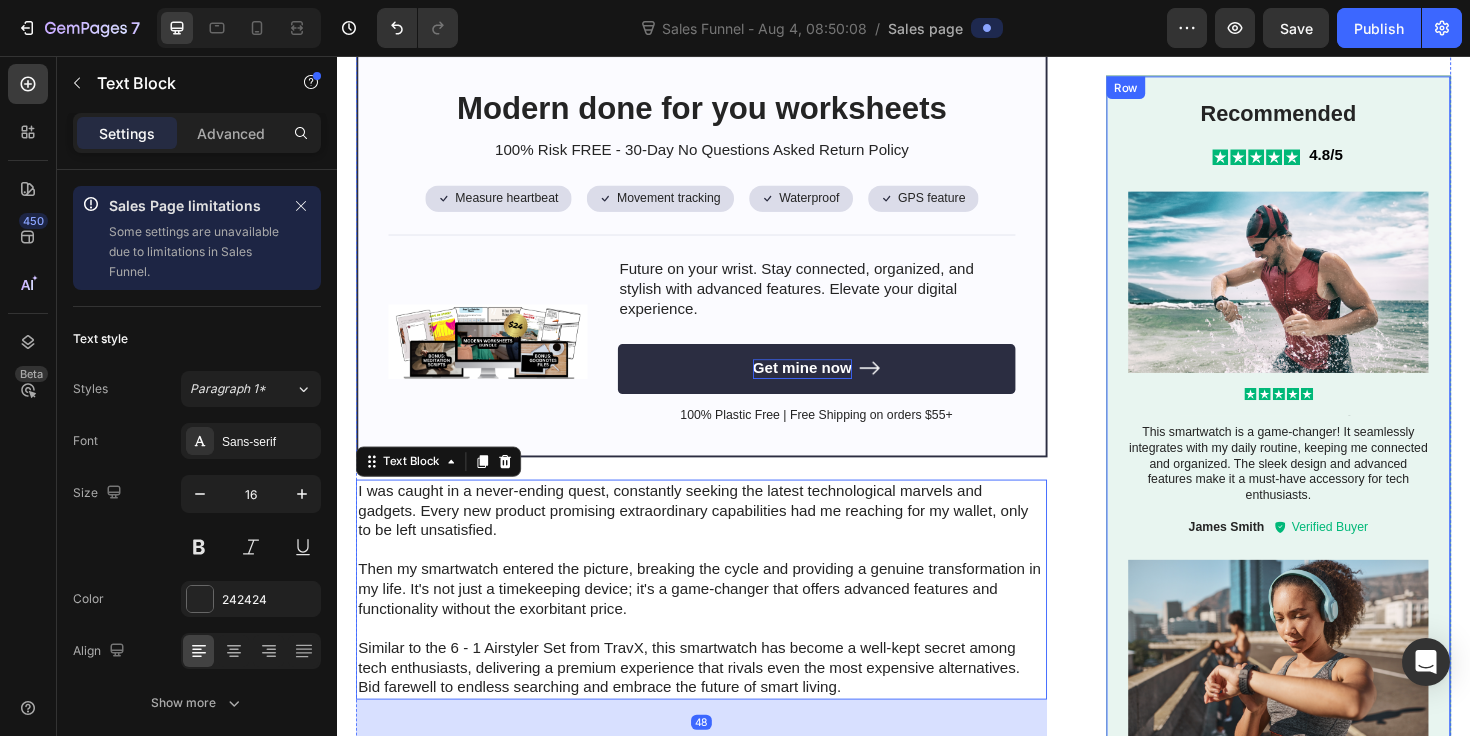 click on "Image Let's be honest Heading Clients aren’t engaging with your handouts — not because they’re lazy. Because they’re bored. Distracted. Burned out. Just like you. And handing them 7 pages of Times New Roman and bullet points? That’s not “evidence-based.” That’s  client-repellent . Meanwhile, you’re staying up late — hacking together Word docs, screenshotting PDFs, duct-taping together a therapy experience that’s meant to change lives… but just looks outdated and exhausting. That’s not your fault. You were trained to be a therapist — not a content creator, designer, or marketing expert. But here’s the truth no one told you: ⚠️  If your worksheets look like homework, your clients will treat them like homework. ⚠️  If they don’t engage, they don’t improve. Period. ⚠️  And if you keep spending hours on prep… your evenings, your energy, and your sanity are gone. Now here’s the good news: ✅ Built for the distracted modern client. finally  engage. Text Block" at bounding box center [937, 432] 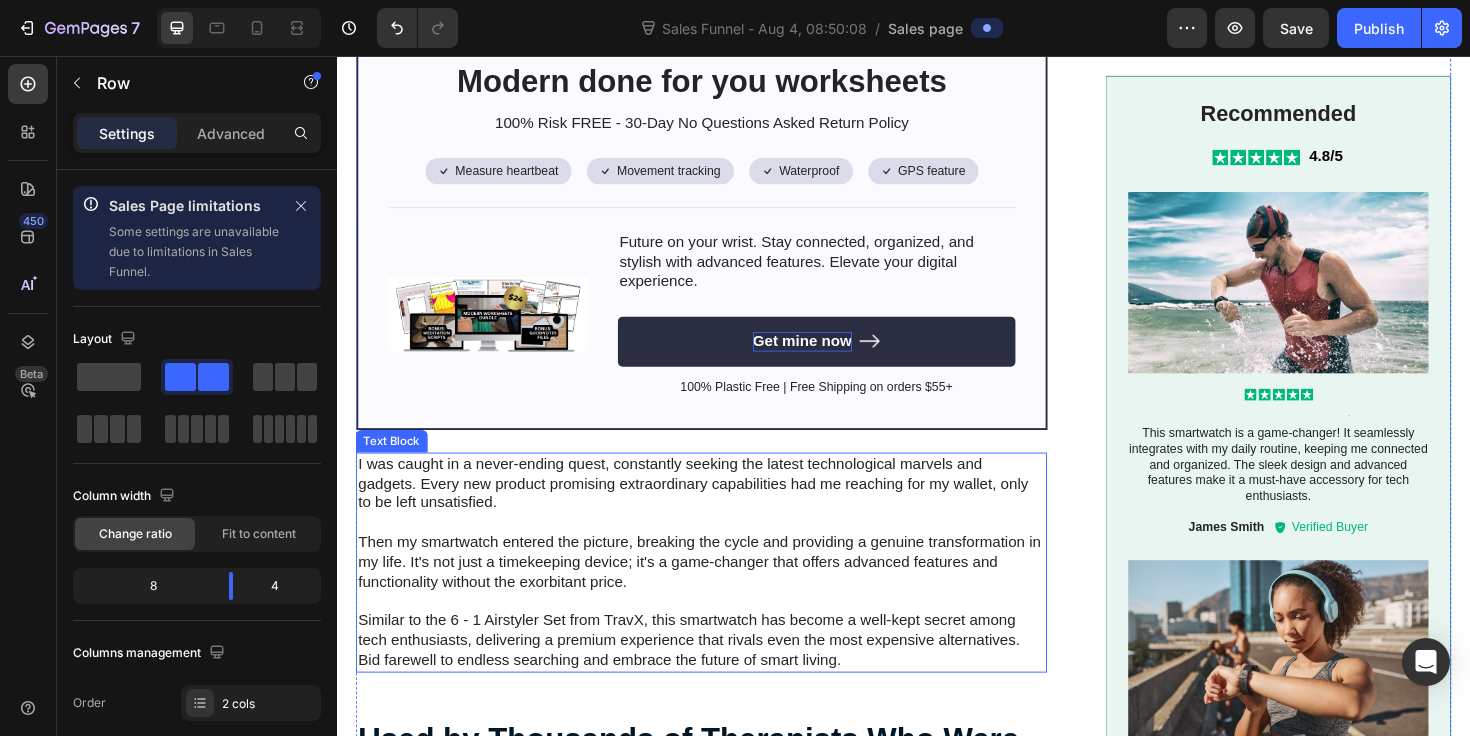 scroll, scrollTop: 1650, scrollLeft: 0, axis: vertical 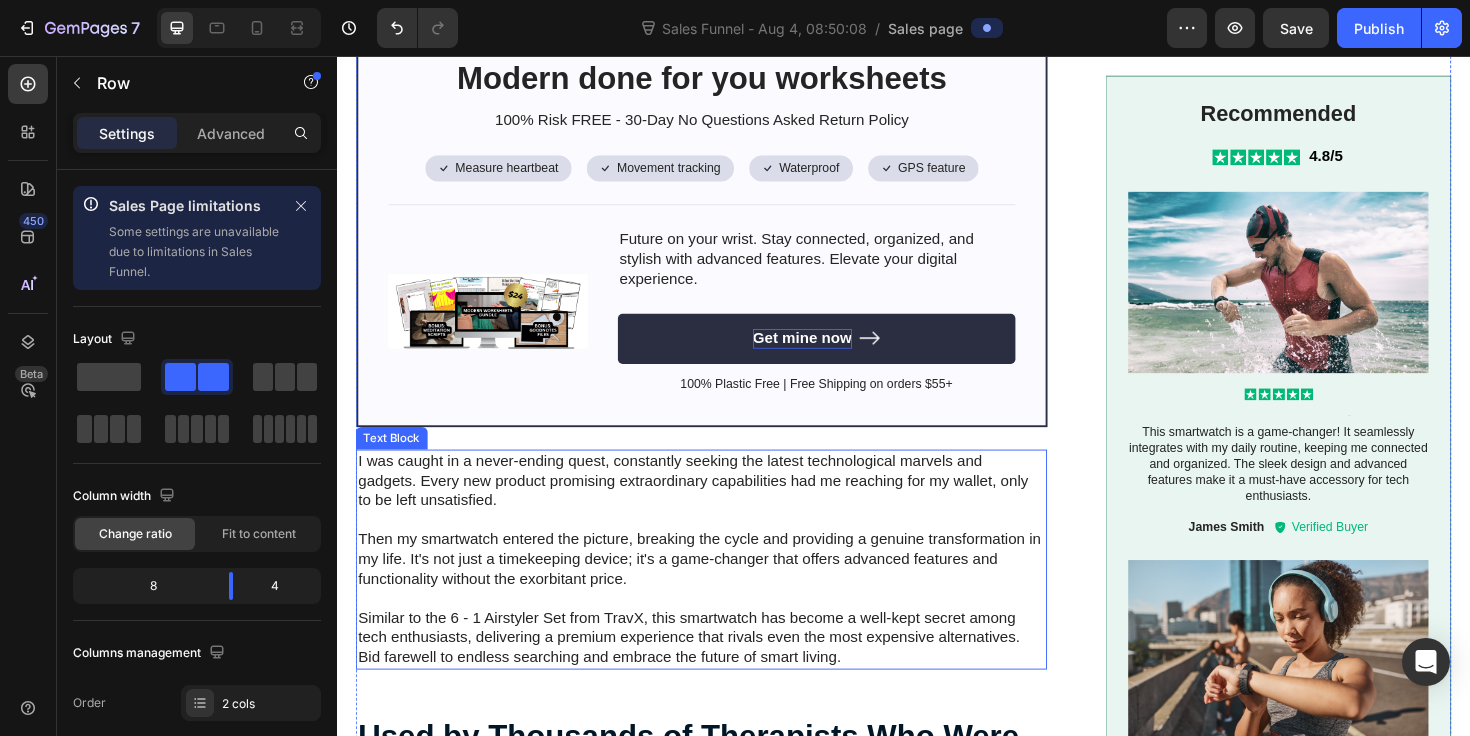 click on "I was caught in a never-ending quest, constantly seeking the latest technological marvels and gadgets. Every new product promising extraordinary capabilities had me reaching for my wallet, only to be left unsatisfied." at bounding box center (721, 506) 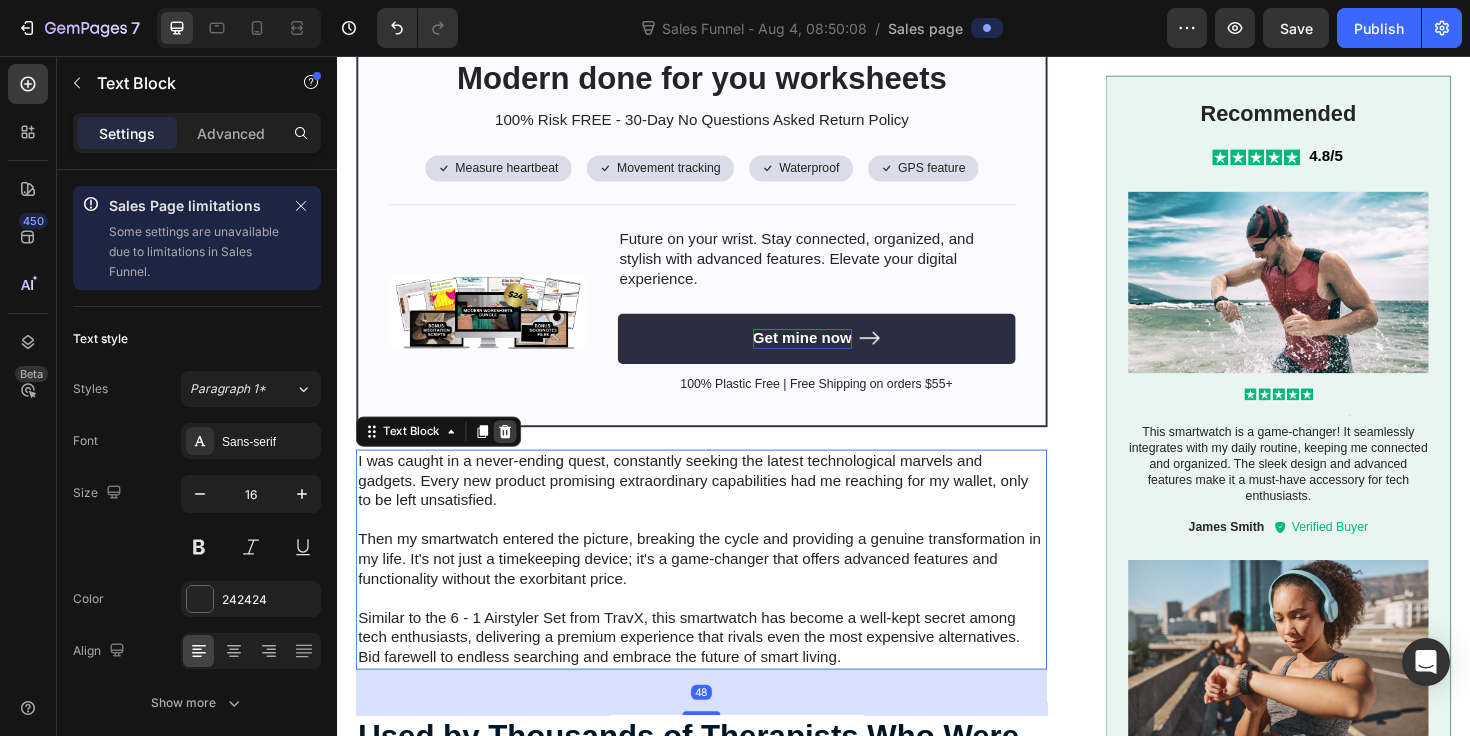 click at bounding box center [515, 454] 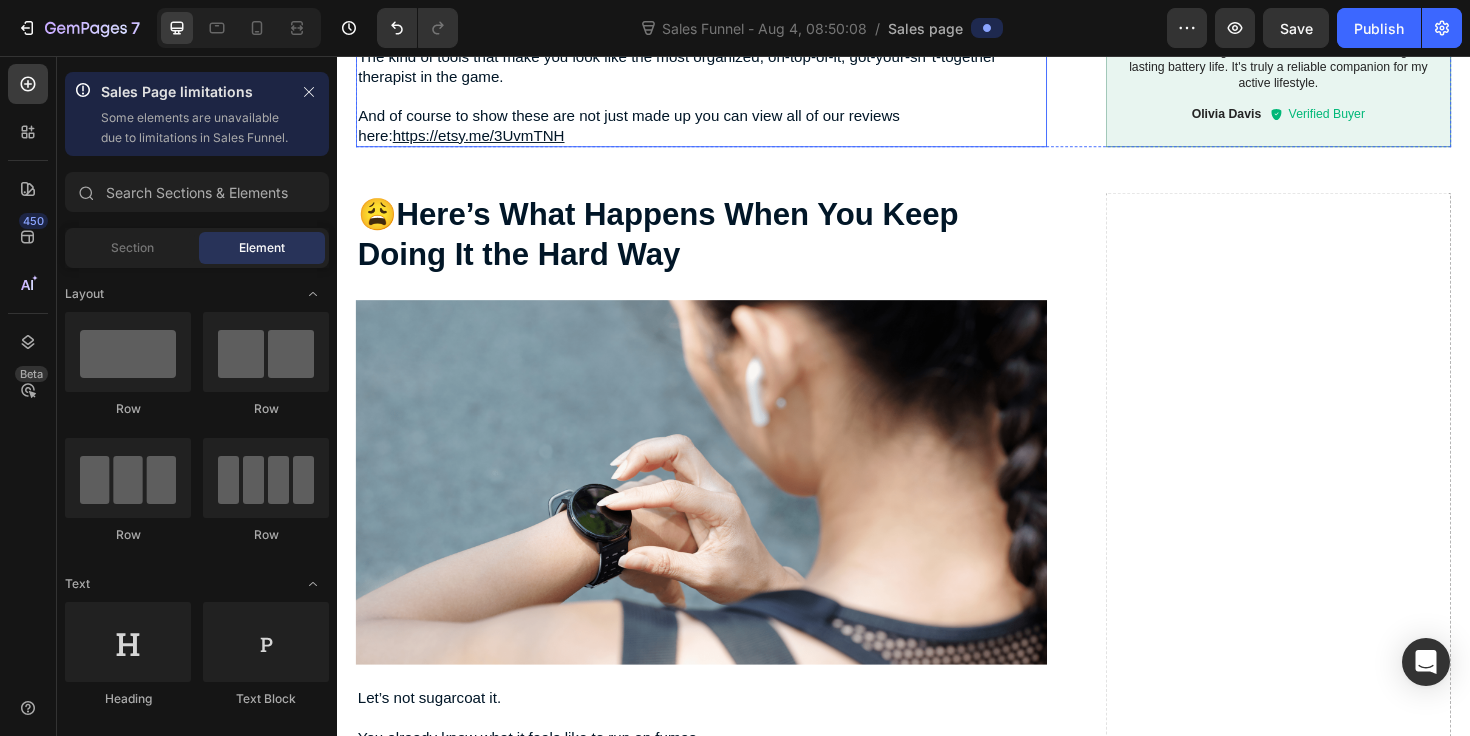 scroll, scrollTop: 3222, scrollLeft: 0, axis: vertical 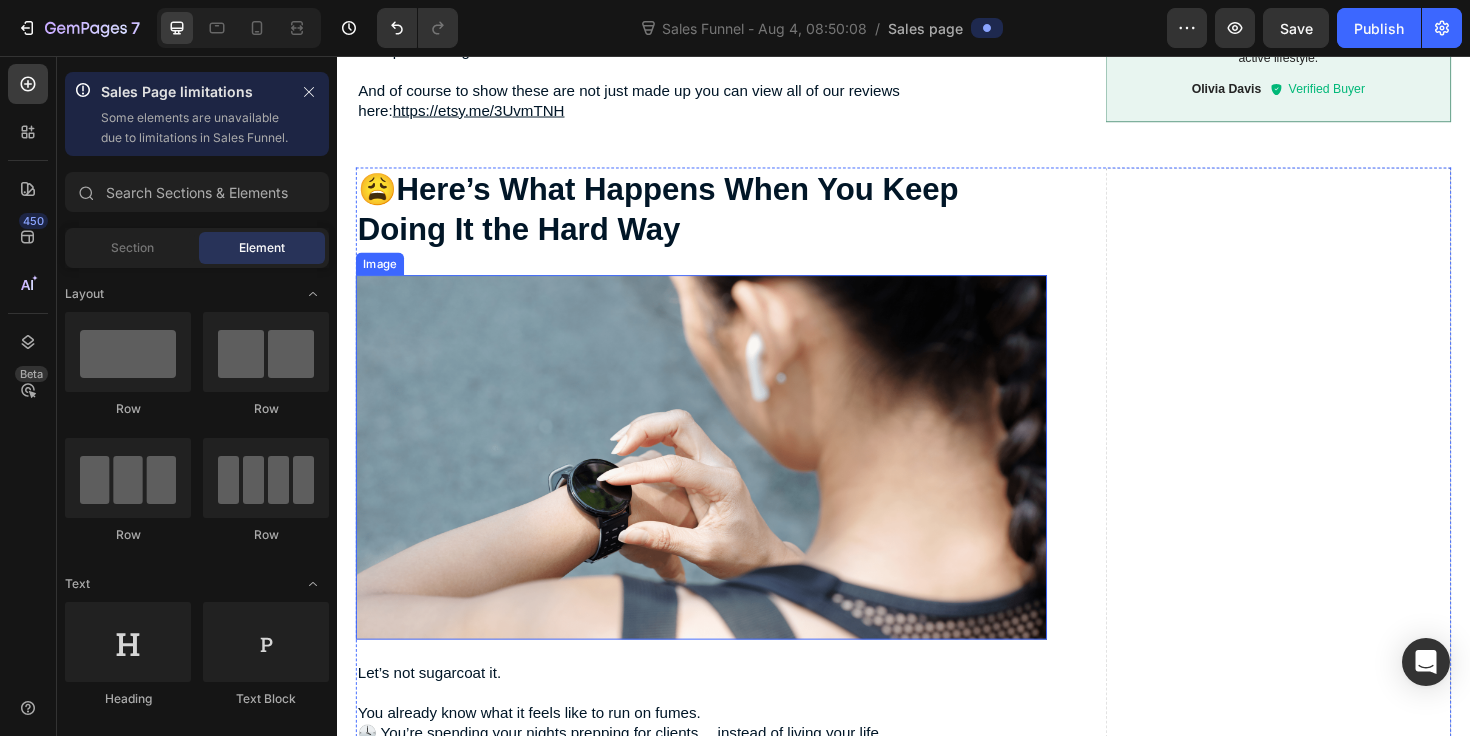 click at bounding box center (723, 481) 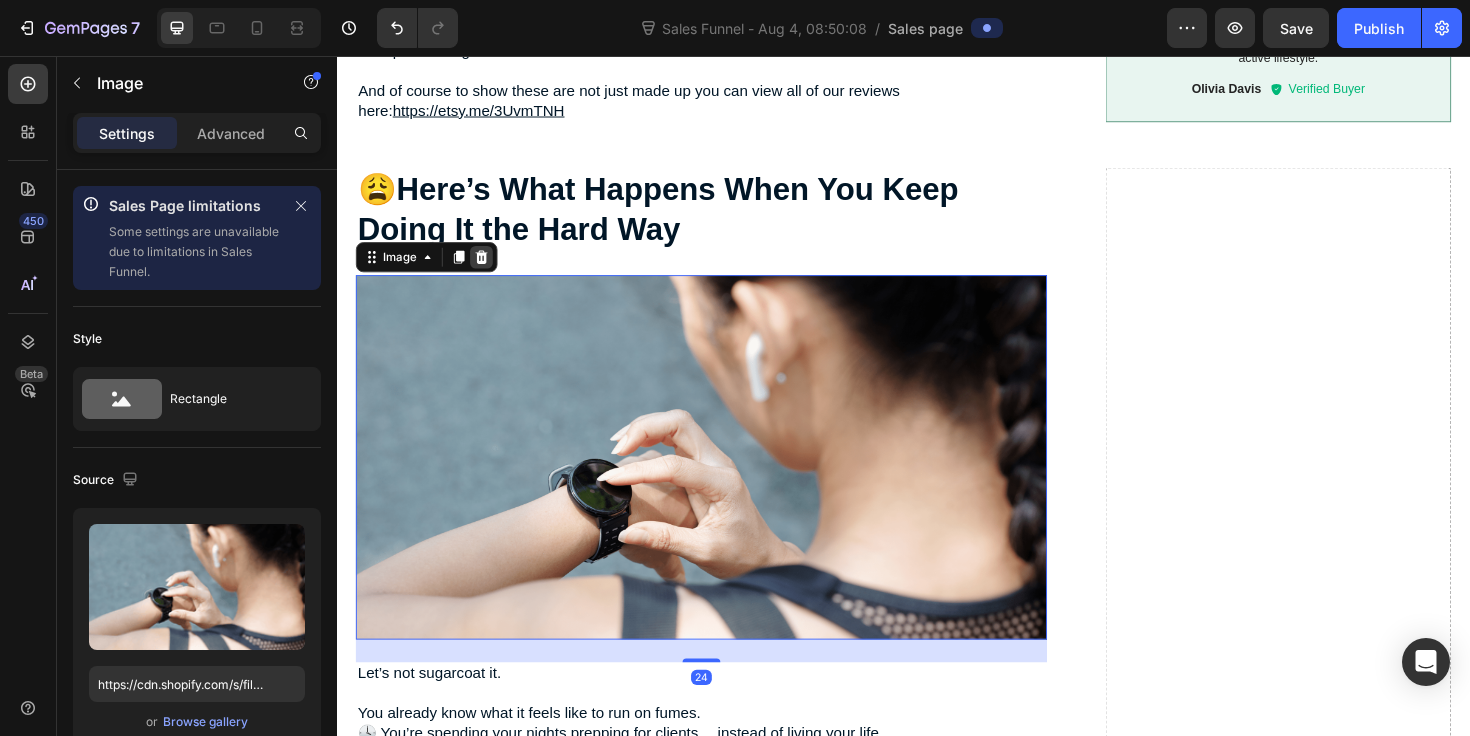 click 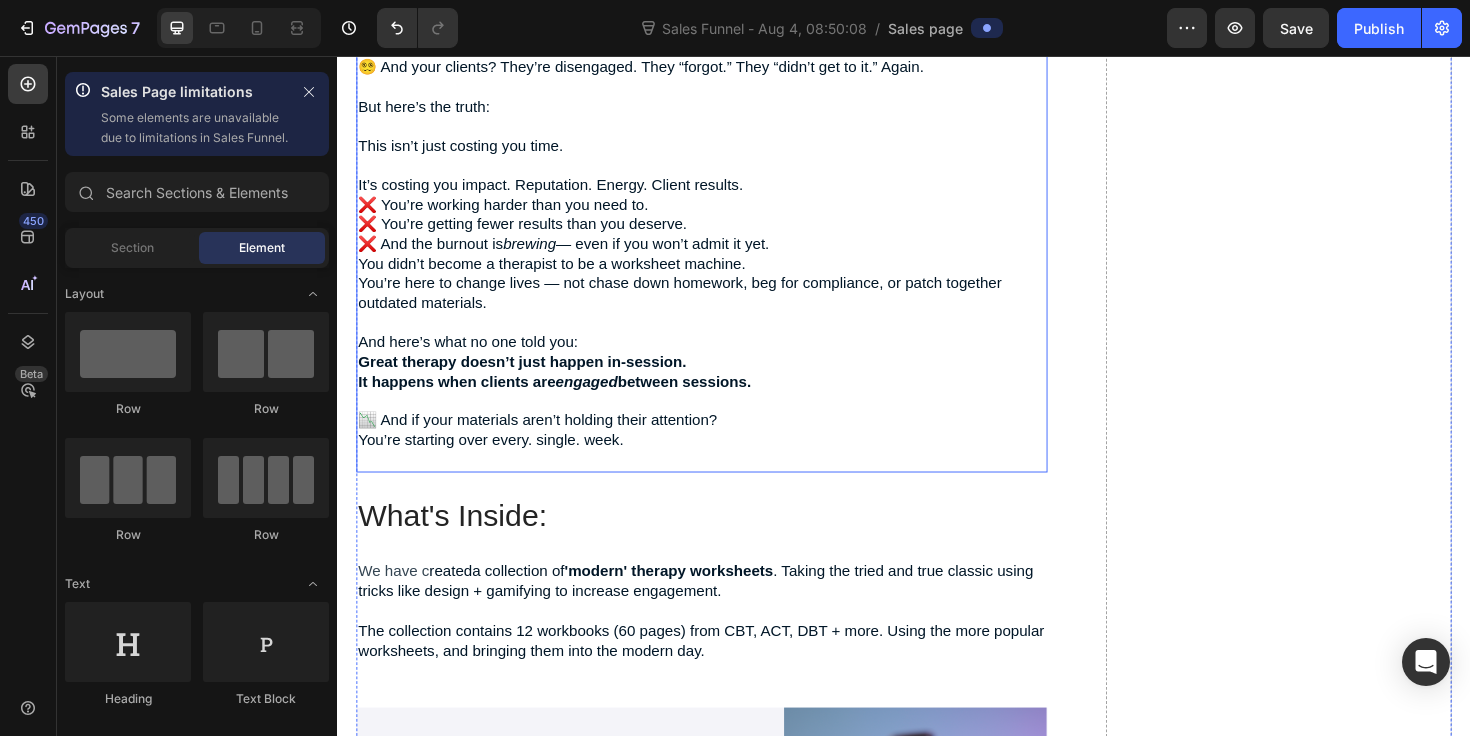 scroll, scrollTop: 3570, scrollLeft: 0, axis: vertical 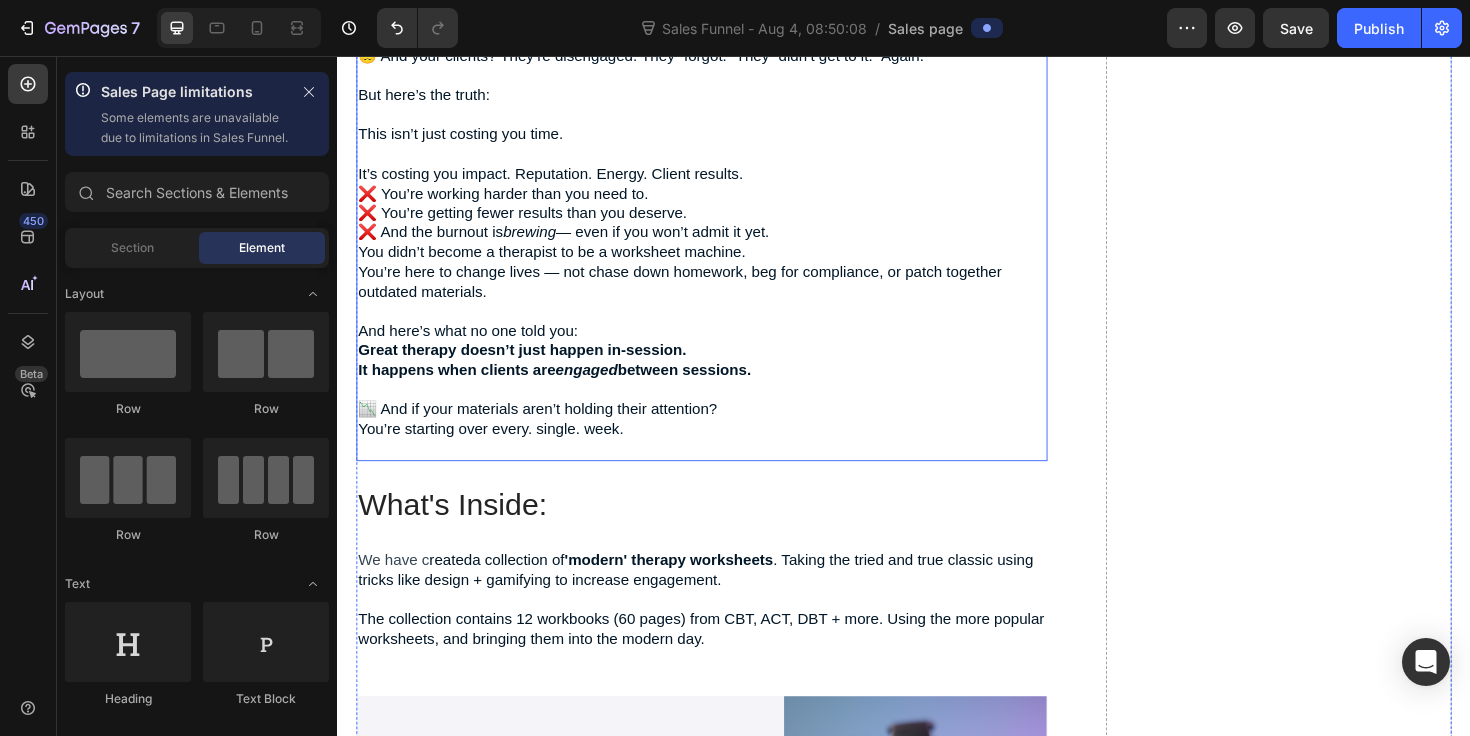click on "It’s costing you impact. Reputation. Energy. Client results." at bounding box center [723, 171] 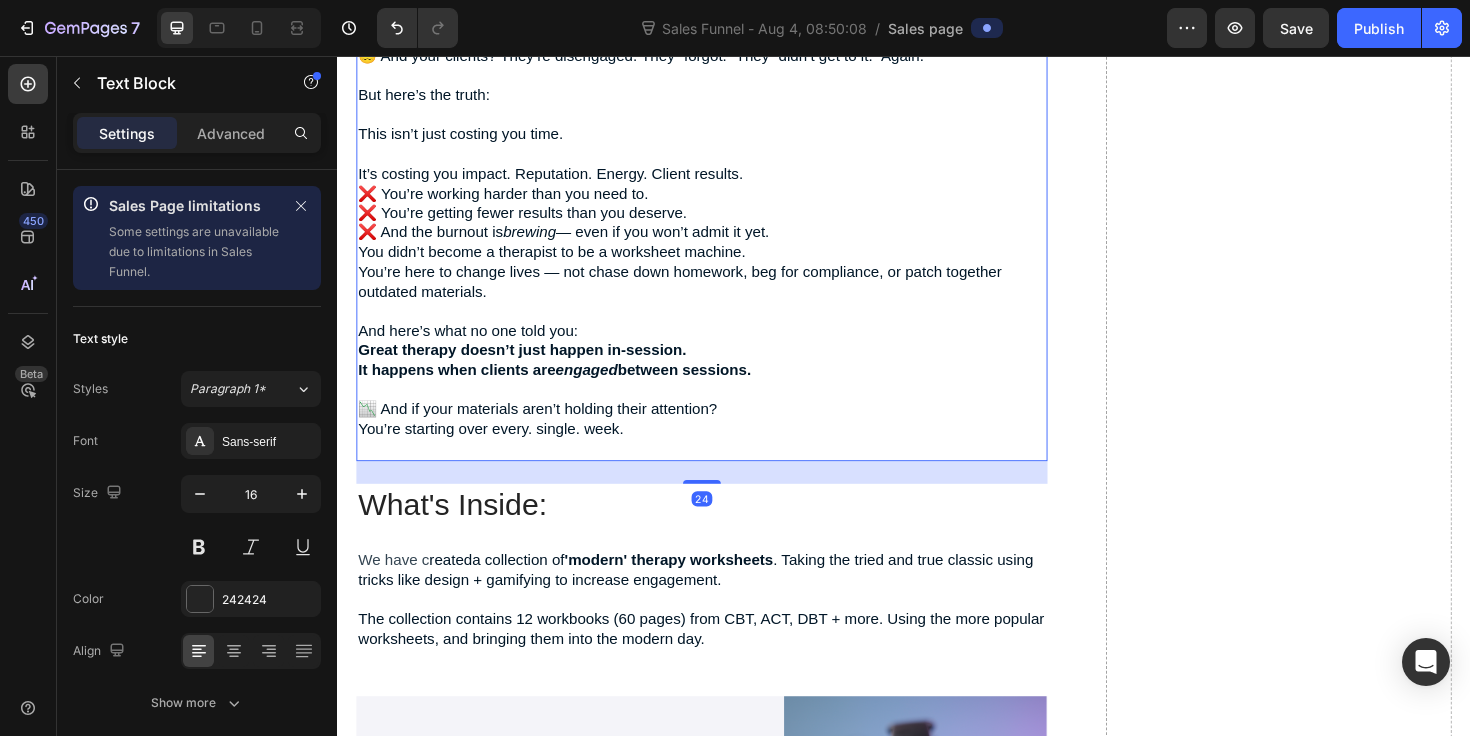 click on "It’s costing you impact. Reputation. Energy. Client results." at bounding box center (723, 171) 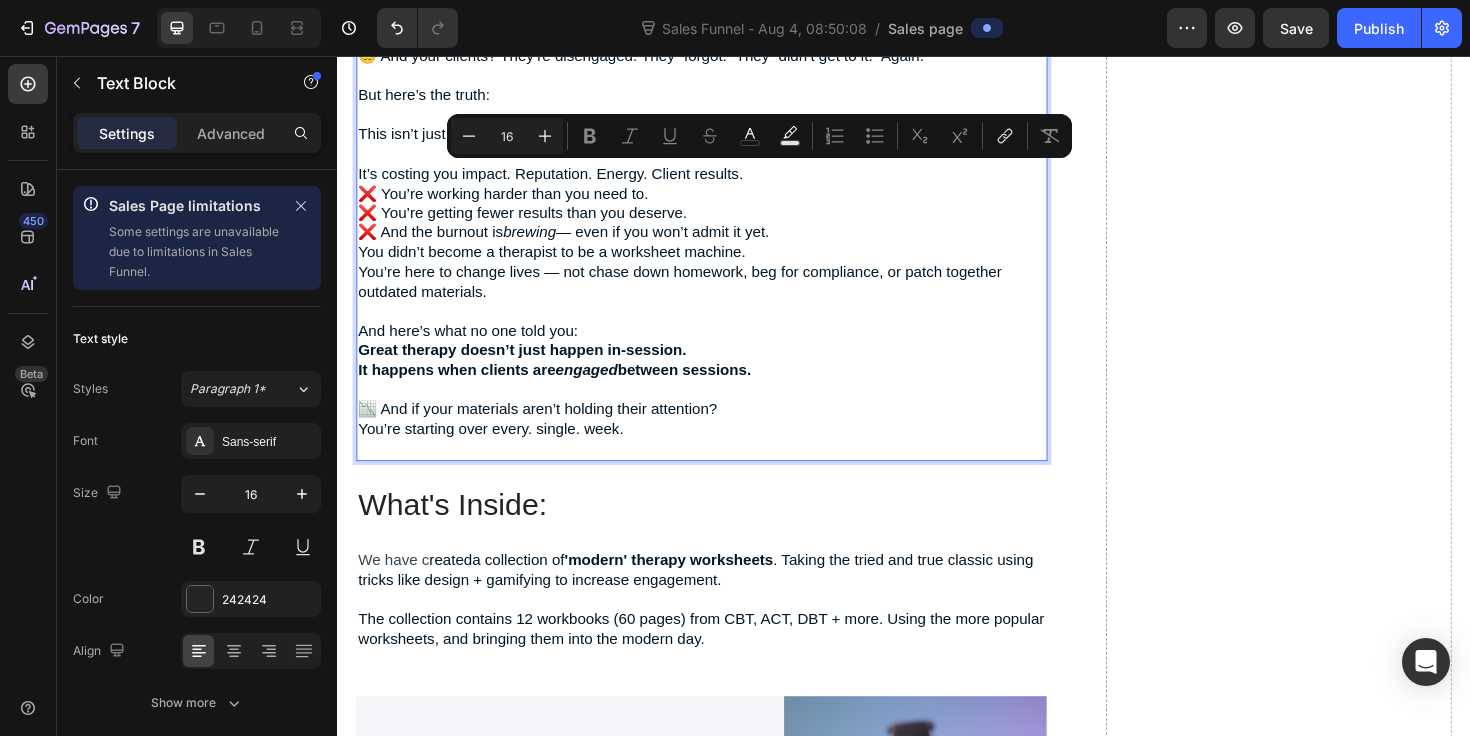 click on "It’s costing you impact. Reputation. Energy. Client results." at bounding box center (723, 171) 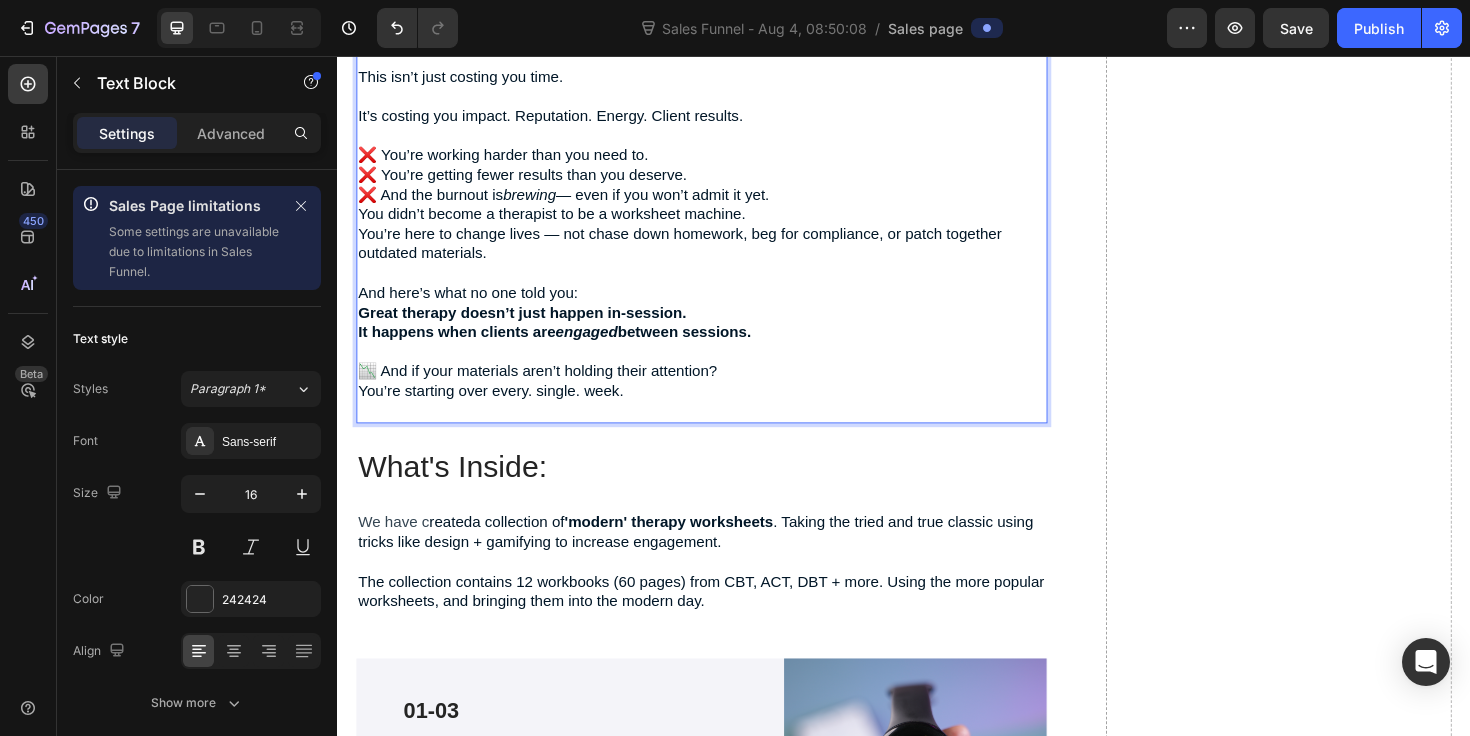 scroll, scrollTop: 3633, scrollLeft: 0, axis: vertical 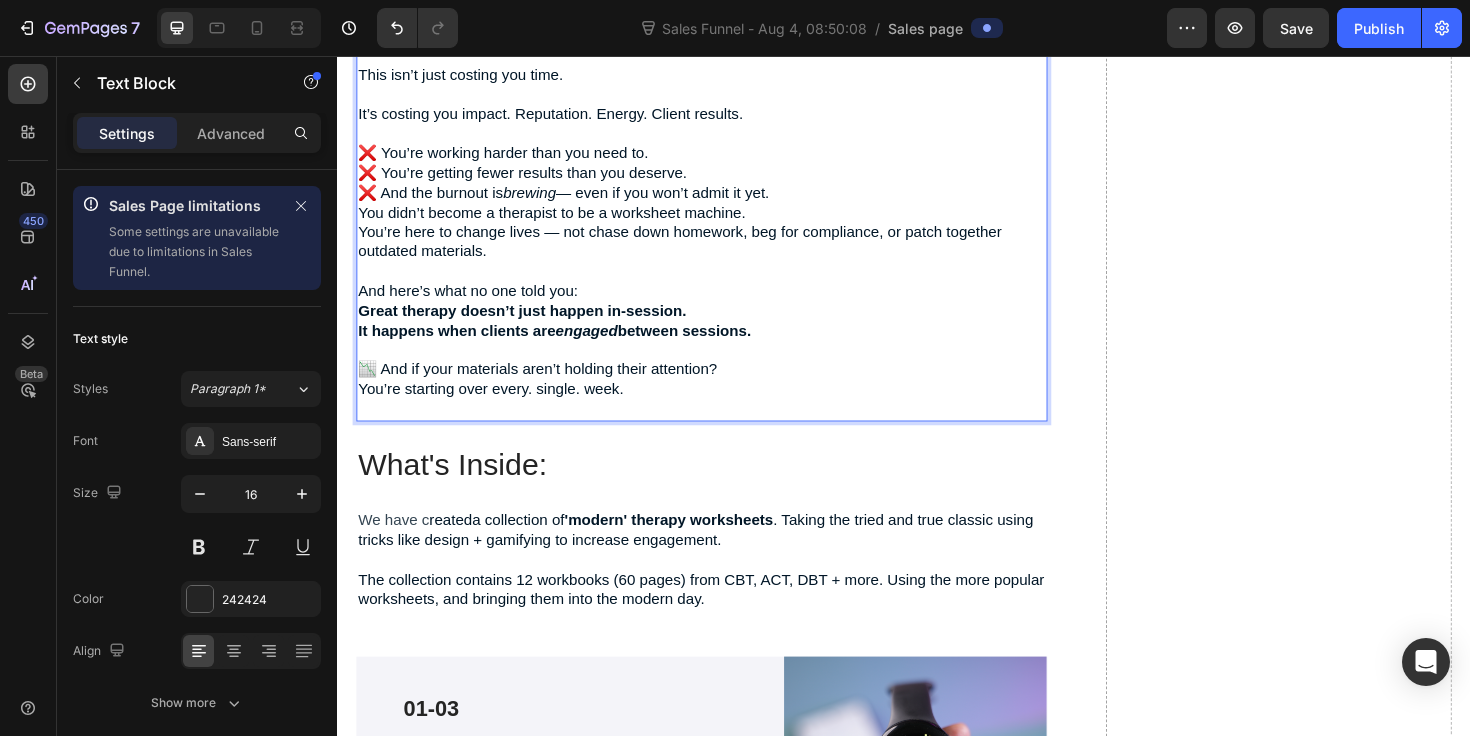 click on "You didn’t become a therapist to be a worksheet machine." at bounding box center [564, 221] 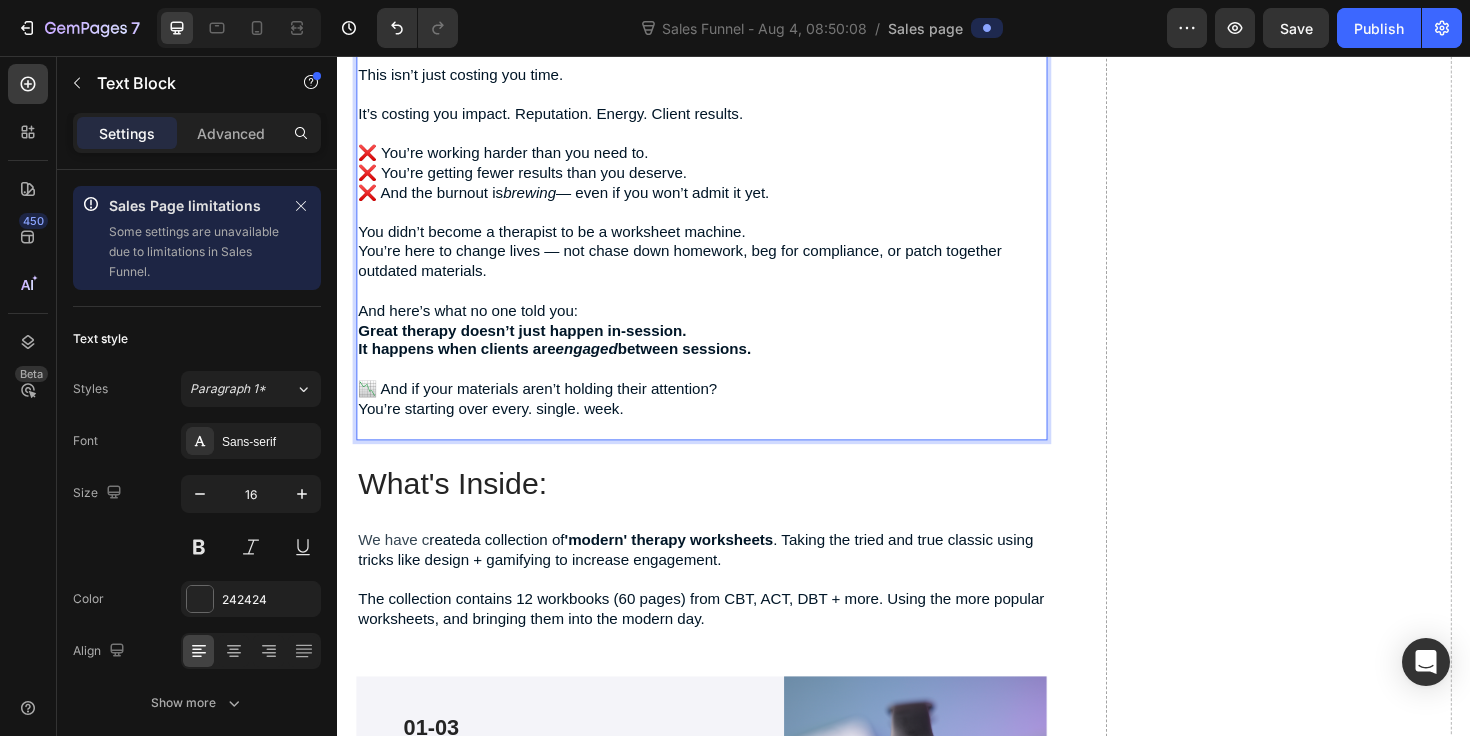click on "❌ You’re working harder than you need to. ❌ You’re getting fewer results than you deserve. ❌ And the burnout is  brewing  — even if you won’t admit it yet." at bounding box center (723, 180) 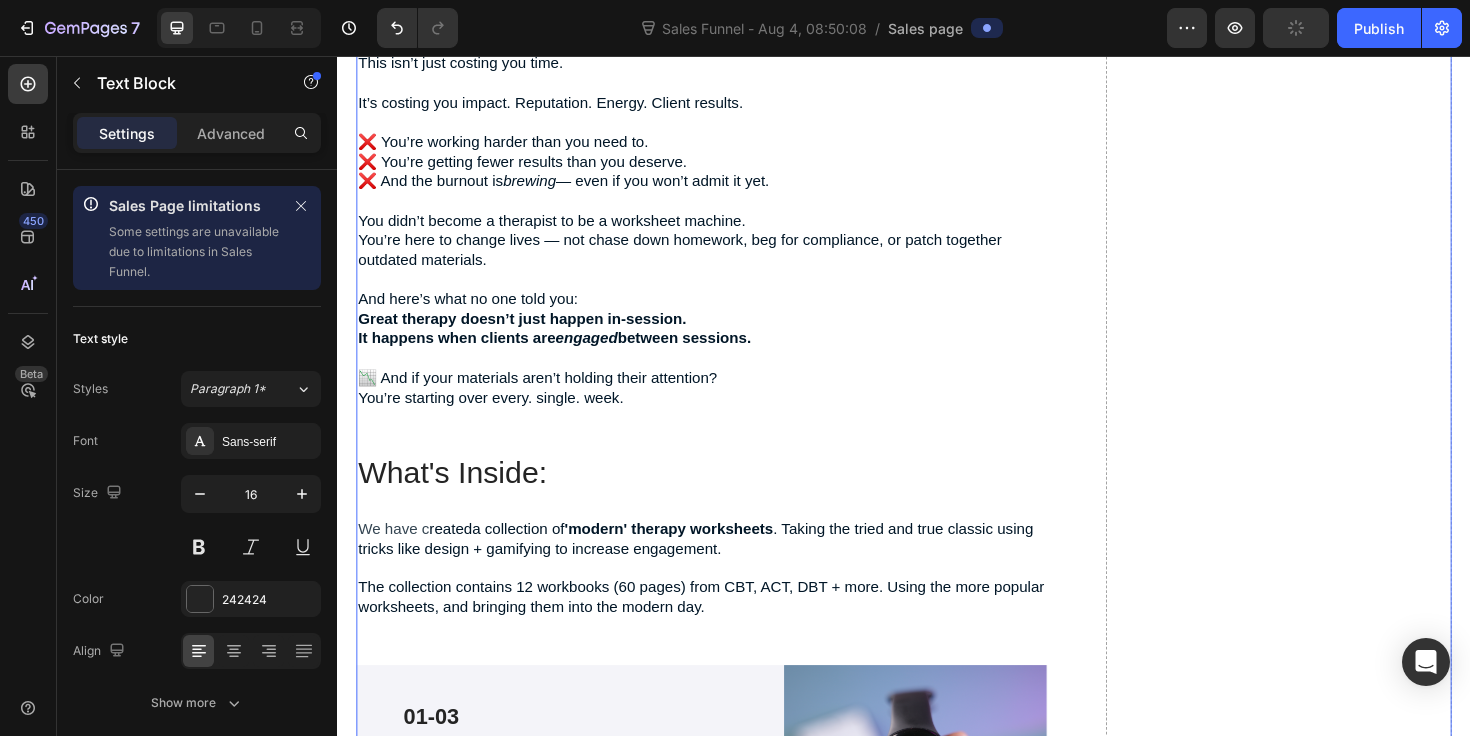 click on "😩  Here’s What Happens When You Keep Doing It the Hard Way Heading Let’s not sugarcoat it. You already know what it feels like to run on fumes. 🕓 You’re spending your nights prepping for clients… instead of living your life. 📎 You’re recycling the same clunky worksheets that  you  wouldn’t even want to fill out. 😵‍💫 And your clients? They’re disengaged. They “forgot.” They “didn’t get to it.” Again. But here’s the truth: This isn’t just costing you time. It’s costing you impact. Reputation. Energy. Client results. ❌ You’re working harder than you need to. ❌ You’re getting fewer results than you deserve. ❌ And the burnout is  brewing  — even if you won’t admit it yet. You didn’t become a therapist to be a worksheet machine. You’re here to change lives — not chase down homework, beg for compliance, or patch together outdated materials. And here’s what no one told you: Great therapy doesn’t just happen in-session. It happens when clients are" at bounding box center [937, 1030] 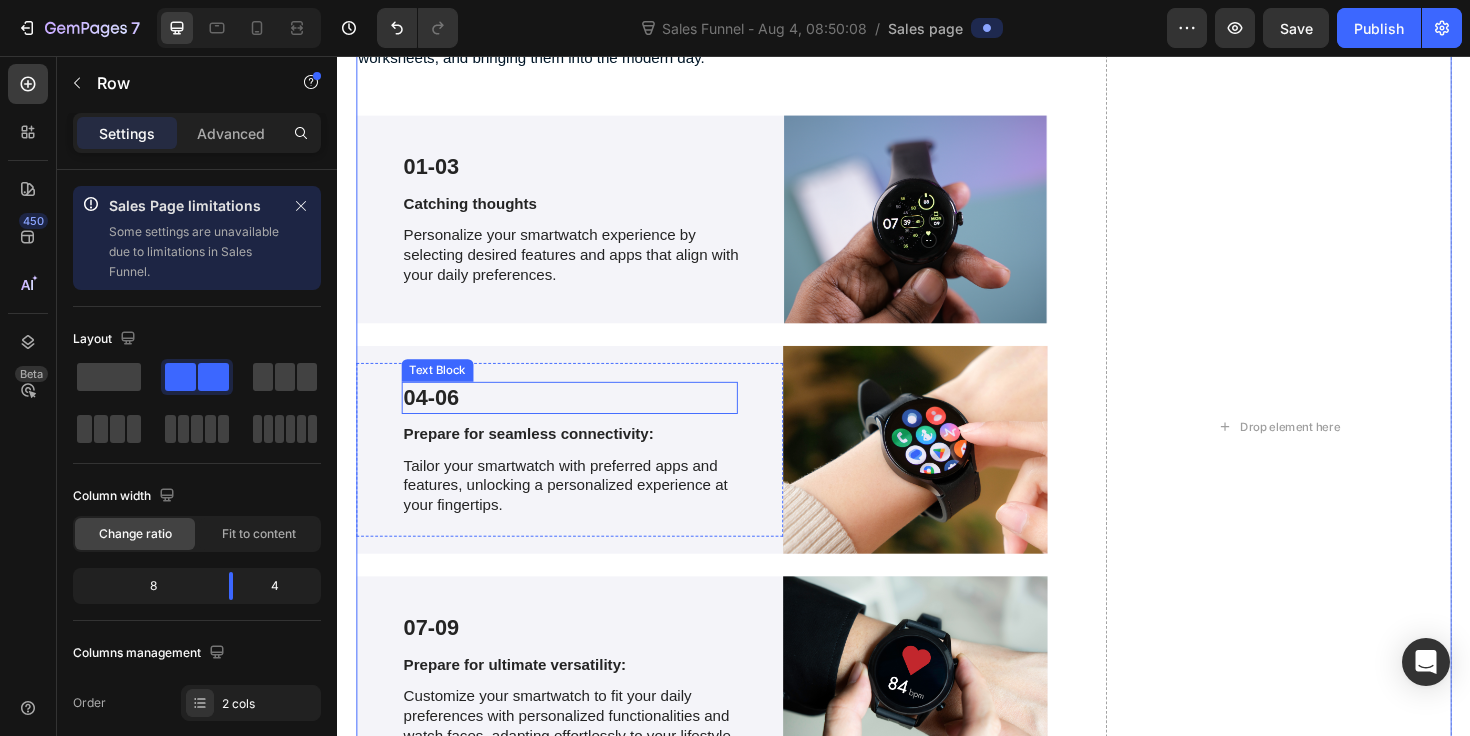 scroll, scrollTop: 4347, scrollLeft: 0, axis: vertical 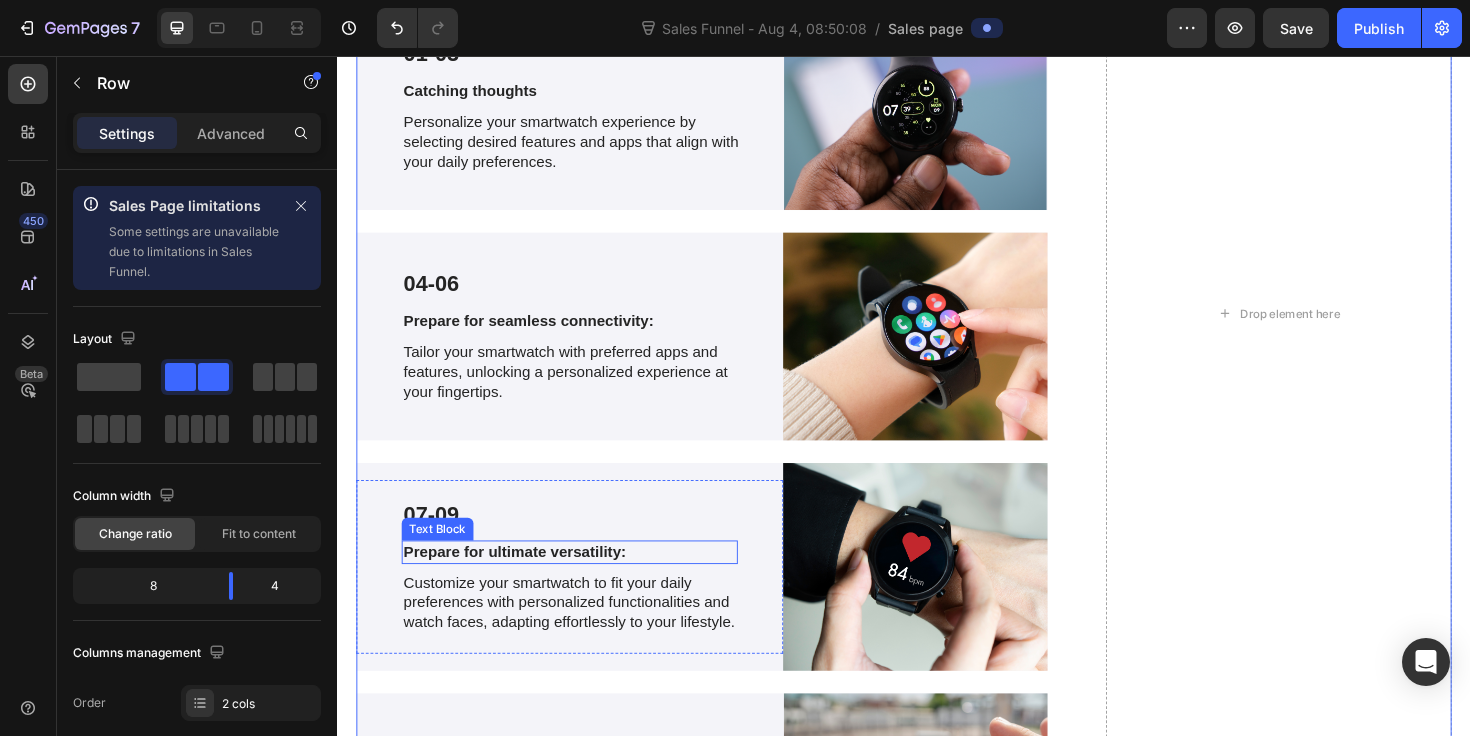 click on "Prepare for ultimate versatility:" at bounding box center (583, 581) 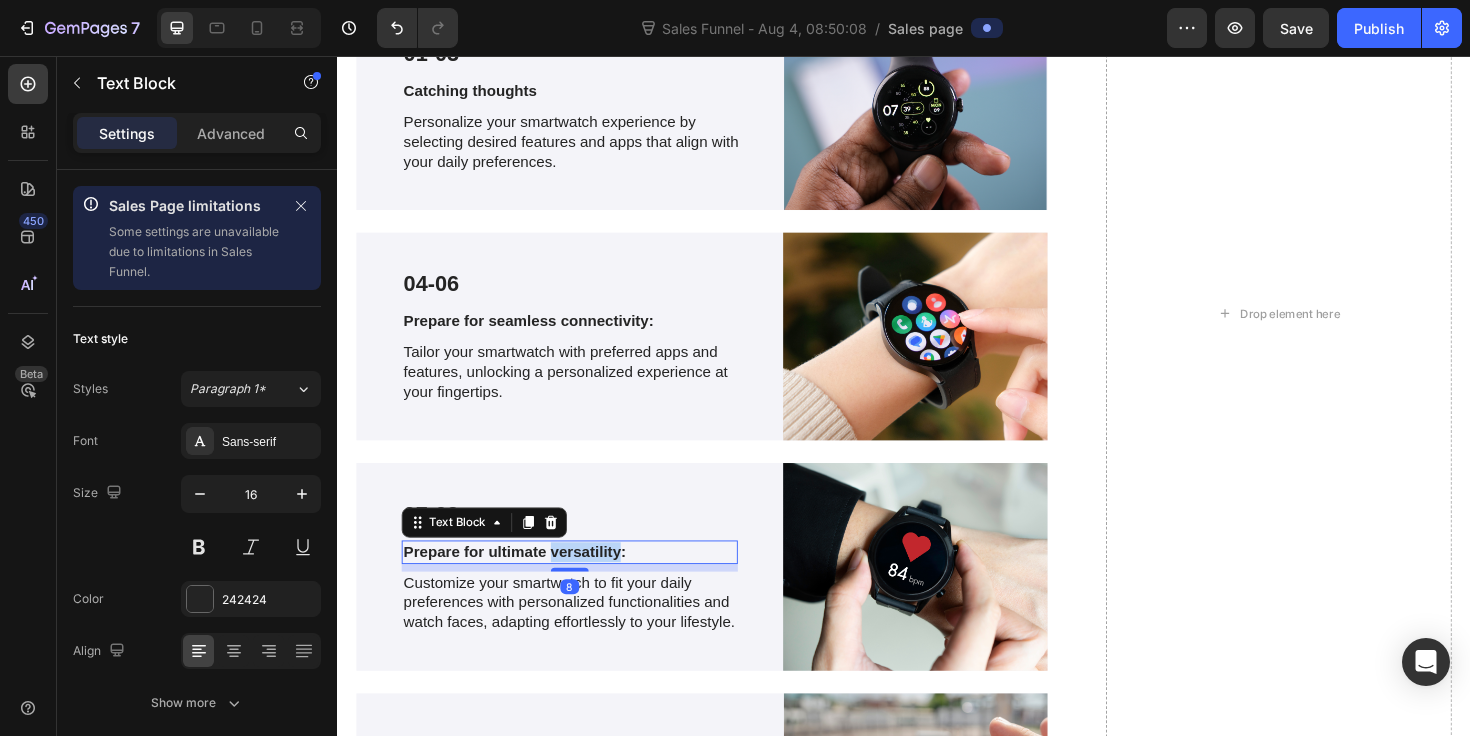 click on "Prepare for ultimate versatility:" at bounding box center (583, 581) 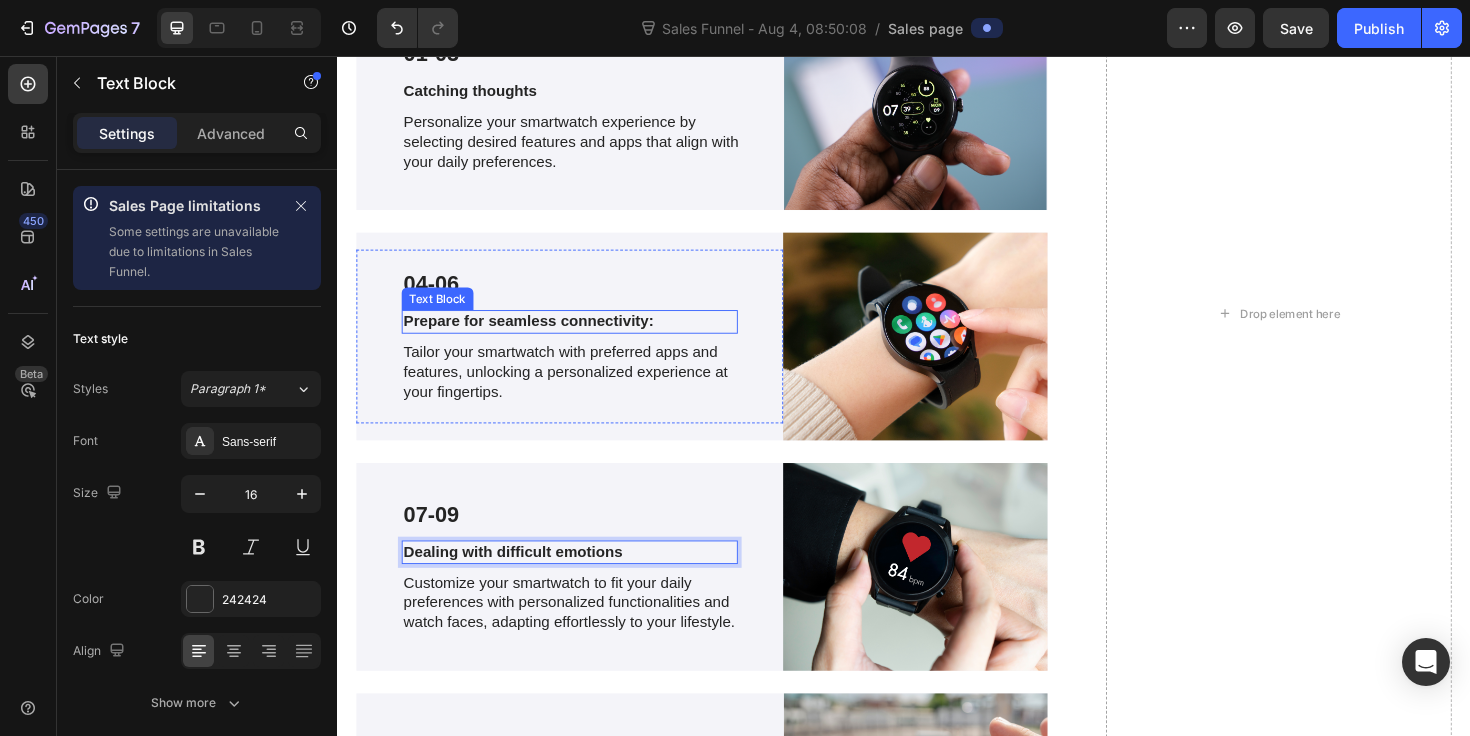 click on "Prepare for seamless connectivity:" at bounding box center [583, 337] 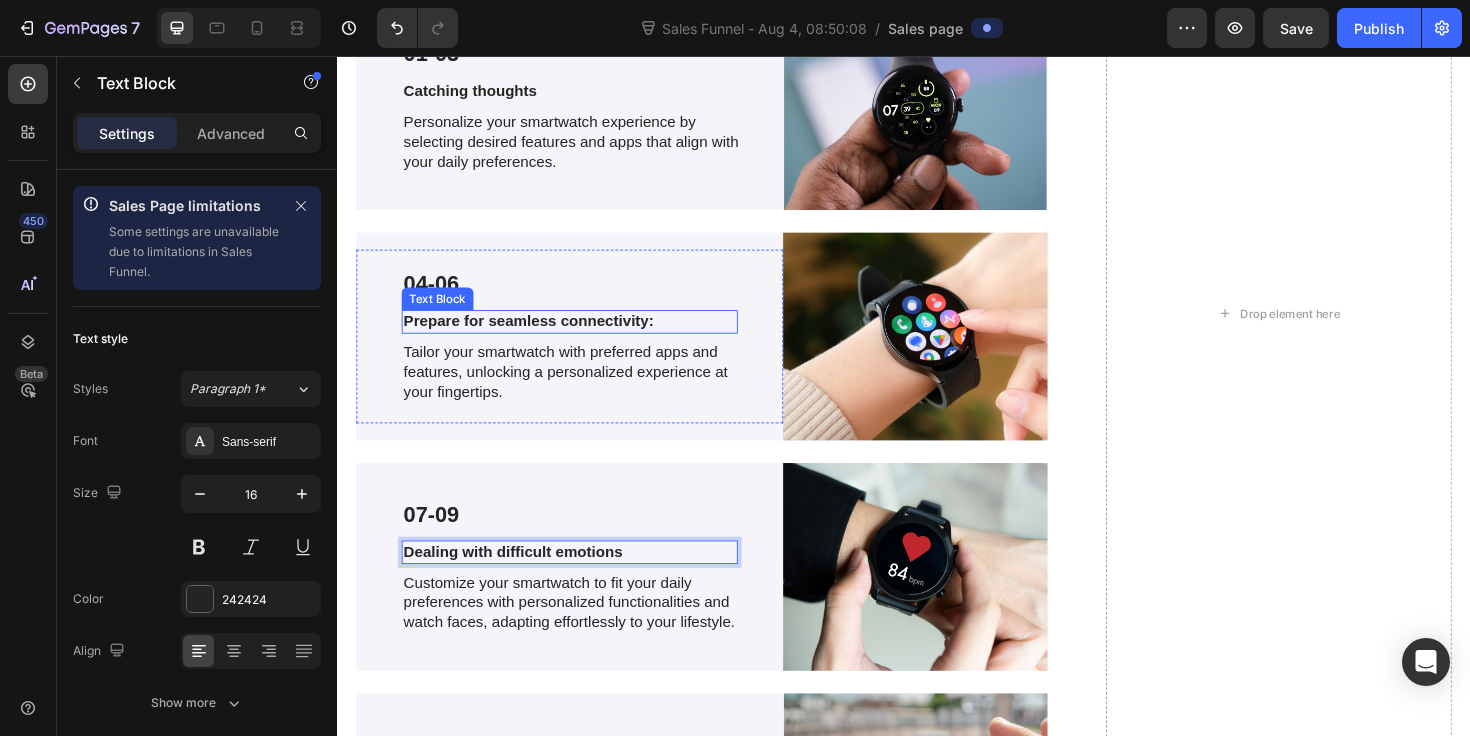 click on "Prepare for seamless connectivity:" at bounding box center [583, 337] 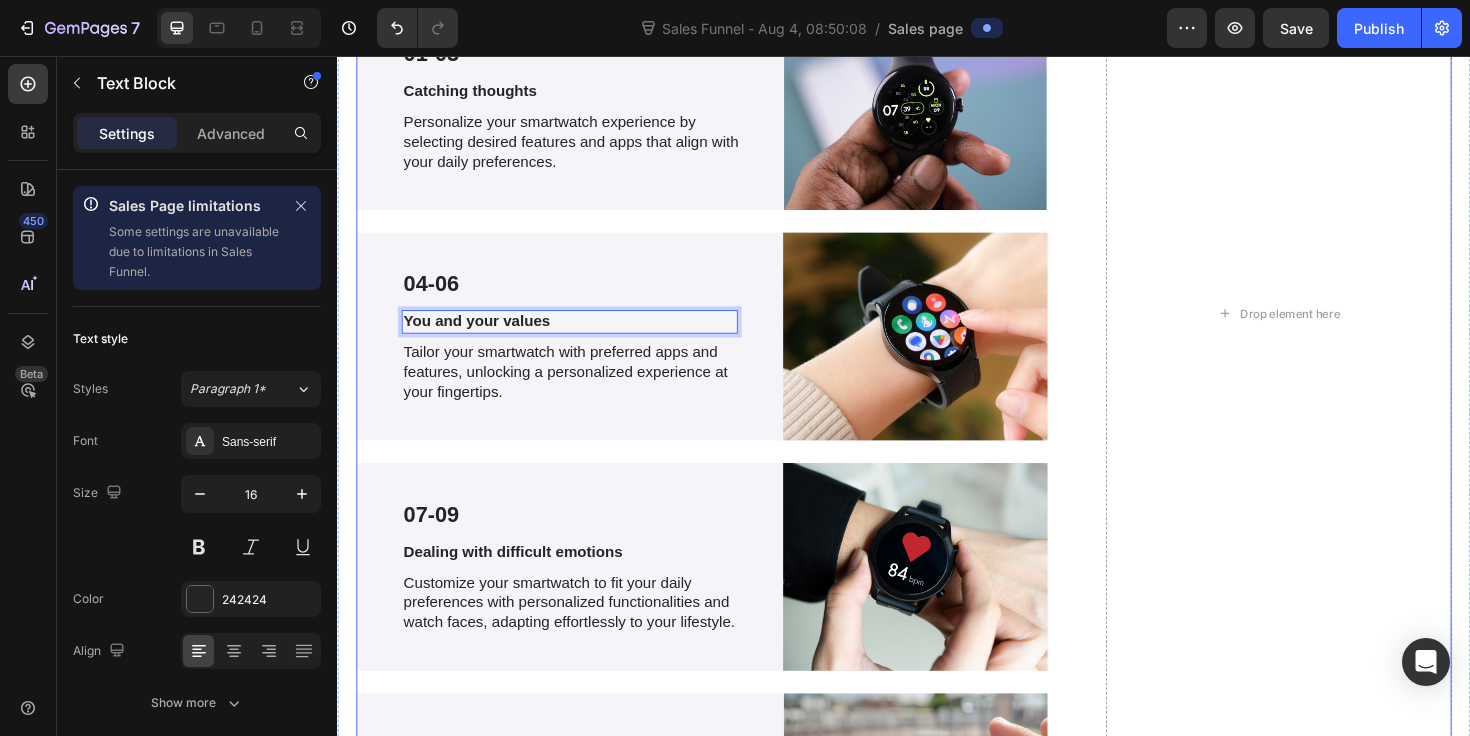 click on "😩  Here’s What Happens When You Keep Doing It the Hard Way Heading Let’s not sugarcoat it. You already know what it feels like to run on fumes. 🕓 You’re spending your nights prepping for clients… instead of living your life. 📎 You’re recycling the same clunky worksheets that  you  wouldn’t even want to fill out. 😵‍💫 And your clients? They’re disengaged. They “forgot.” They “didn’t get to it.” Again. But here’s the truth: This isn’t just costing you time. It’s costing you impact. Reputation. Energy. Client results. ❌ You’re working harder than you need to. ❌ You’re getting fewer results than you deserve. ❌ And the burnout is  brewing  — even if you won’t admit it yet. You didn’t become a therapist to be a worksheet machine. You’re here to change lives — not chase down homework, beg for compliance, or patch together outdated materials. And here’s what no one told you: Great therapy doesn’t just happen in-session. It happens when clients are" at bounding box center [937, 328] 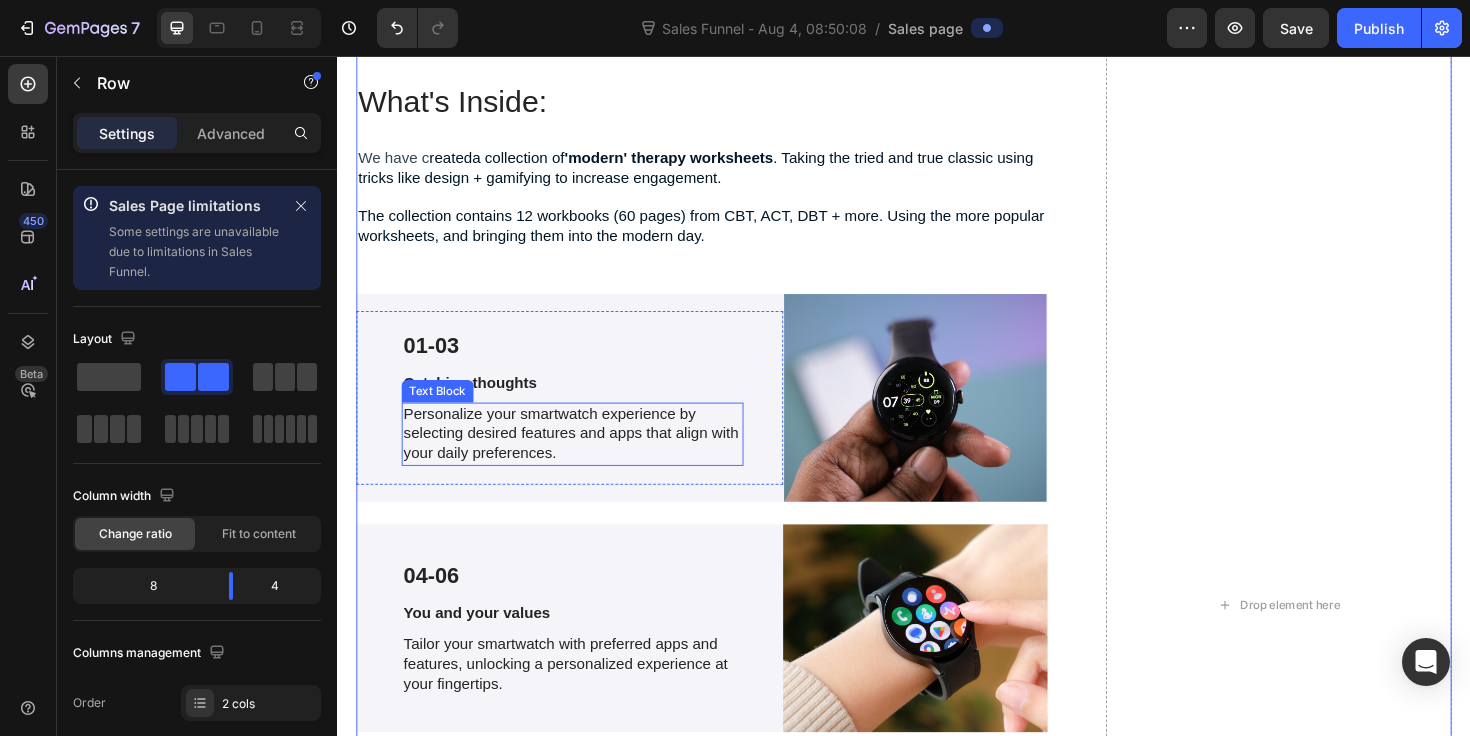 scroll, scrollTop: 4030, scrollLeft: 0, axis: vertical 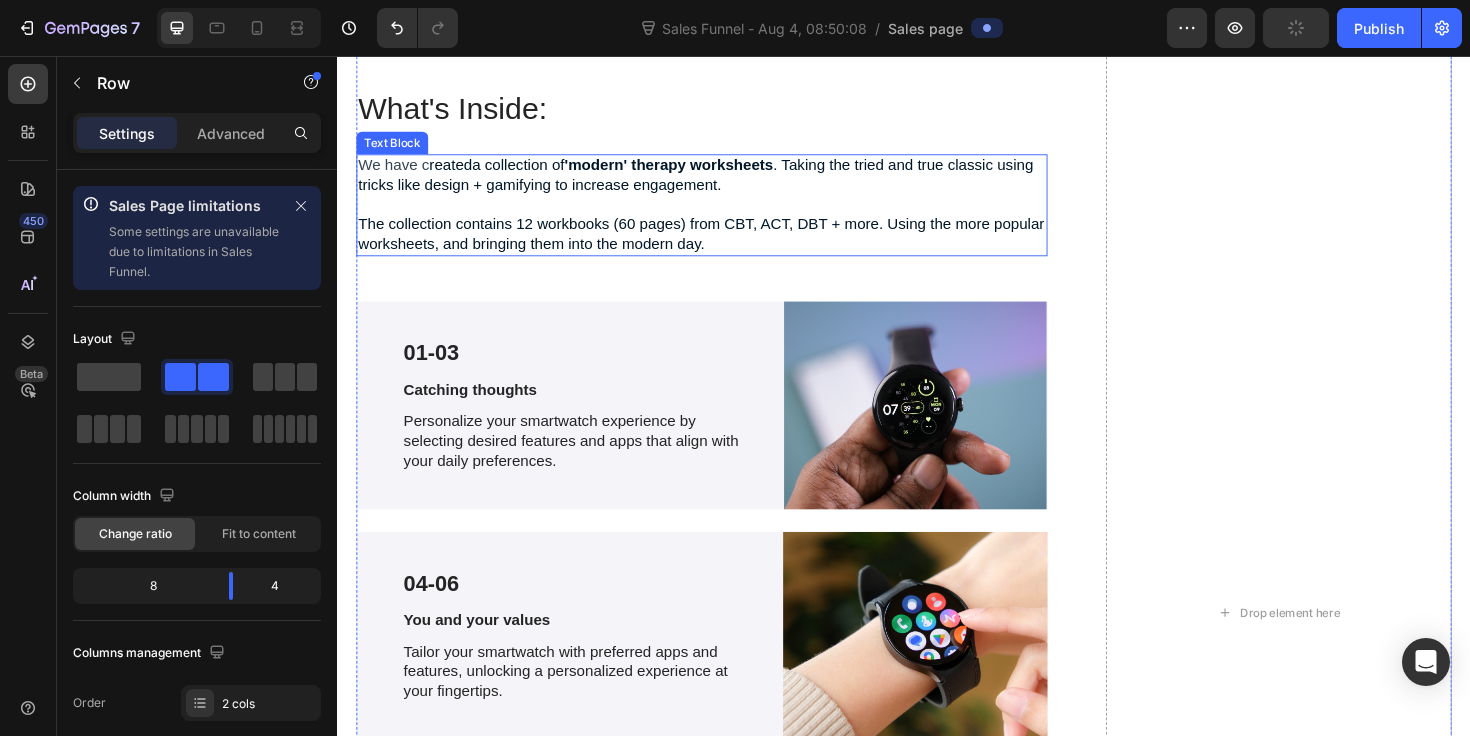 click on "The collection contains 12 workbooks (60 pages) from CBT, ACT, DBT + more. Using the more popular worksheets, and bringing them into the modern day." at bounding box center [723, 245] 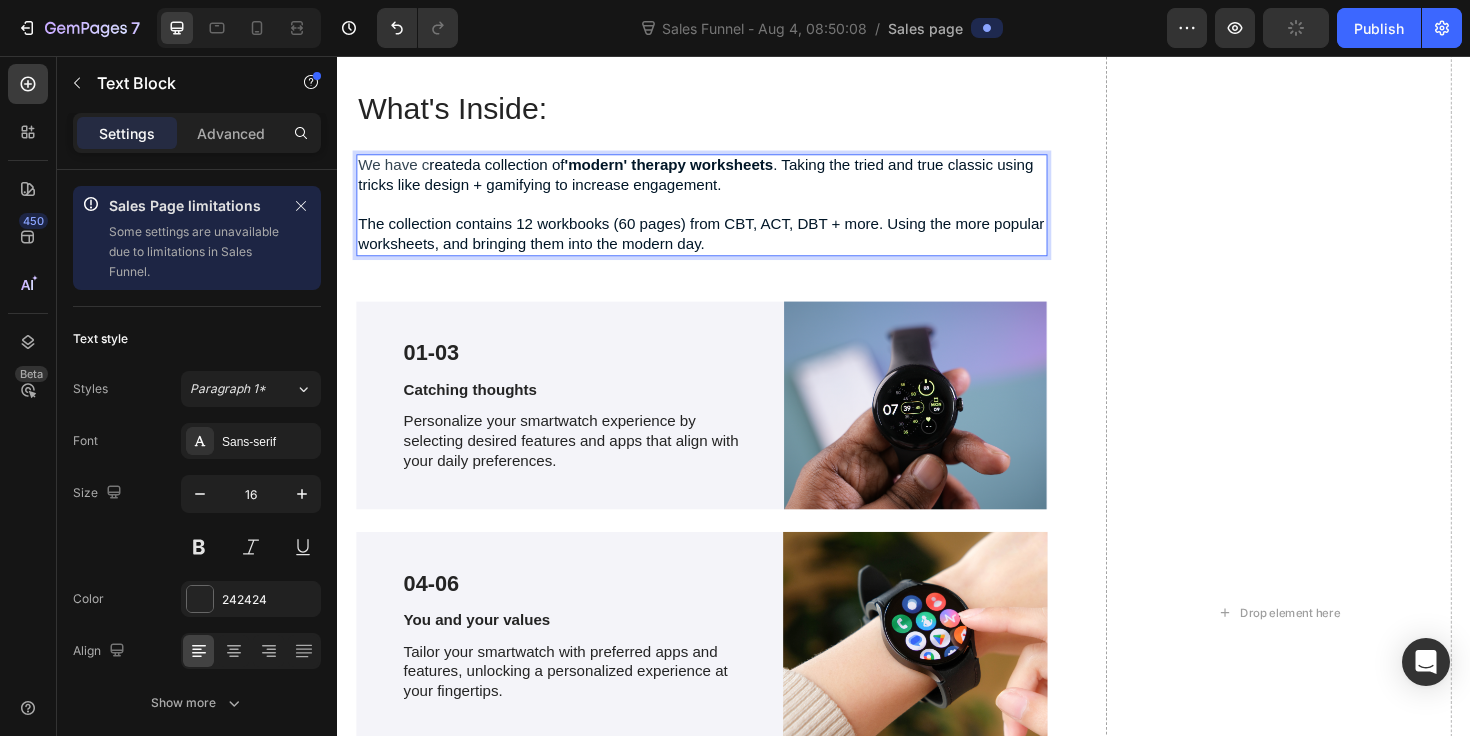 click on "The collection contains 12 workbooks (60 pages) from CBT, ACT, DBT + more. Using the more popular worksheets, and bringing them into the modern day." at bounding box center (723, 245) 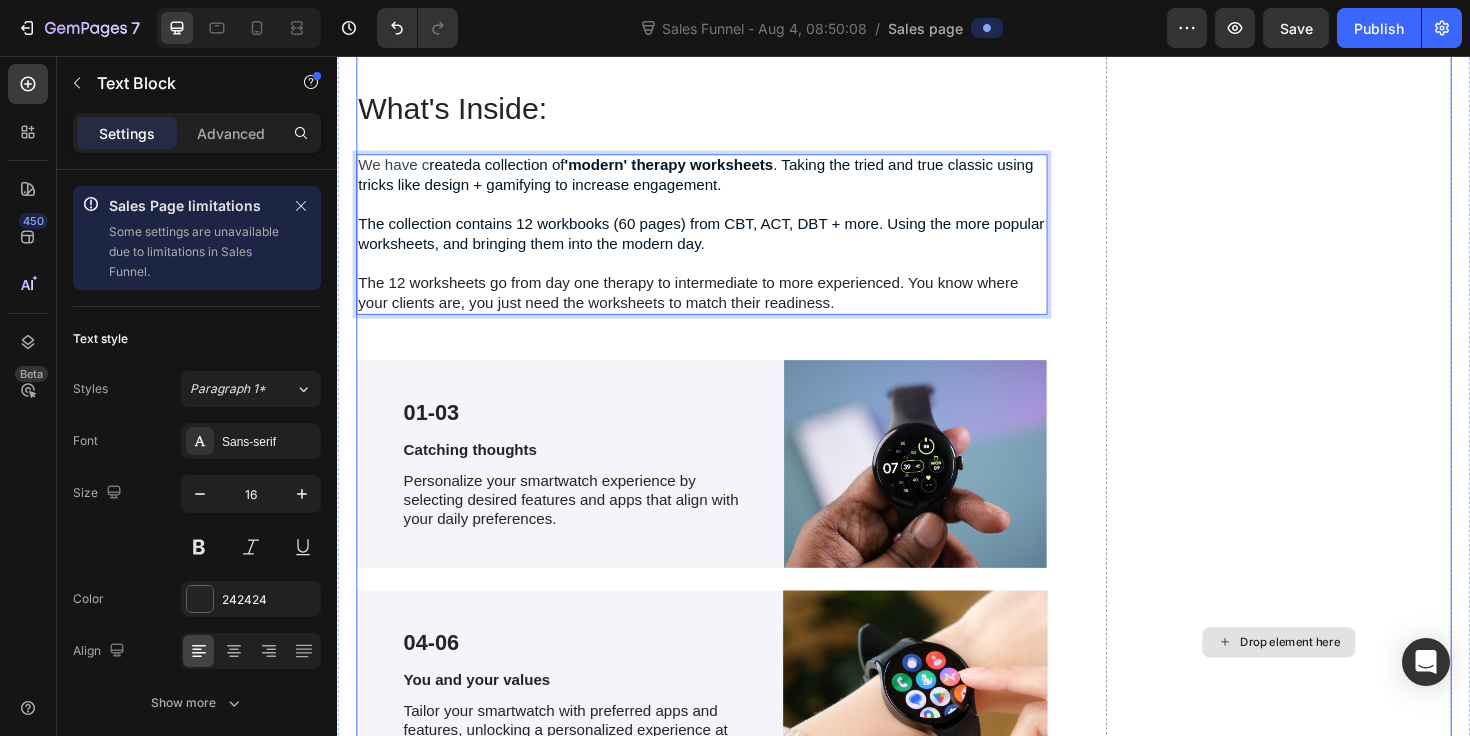 click on "Drop element here" at bounding box center (1334, 676) 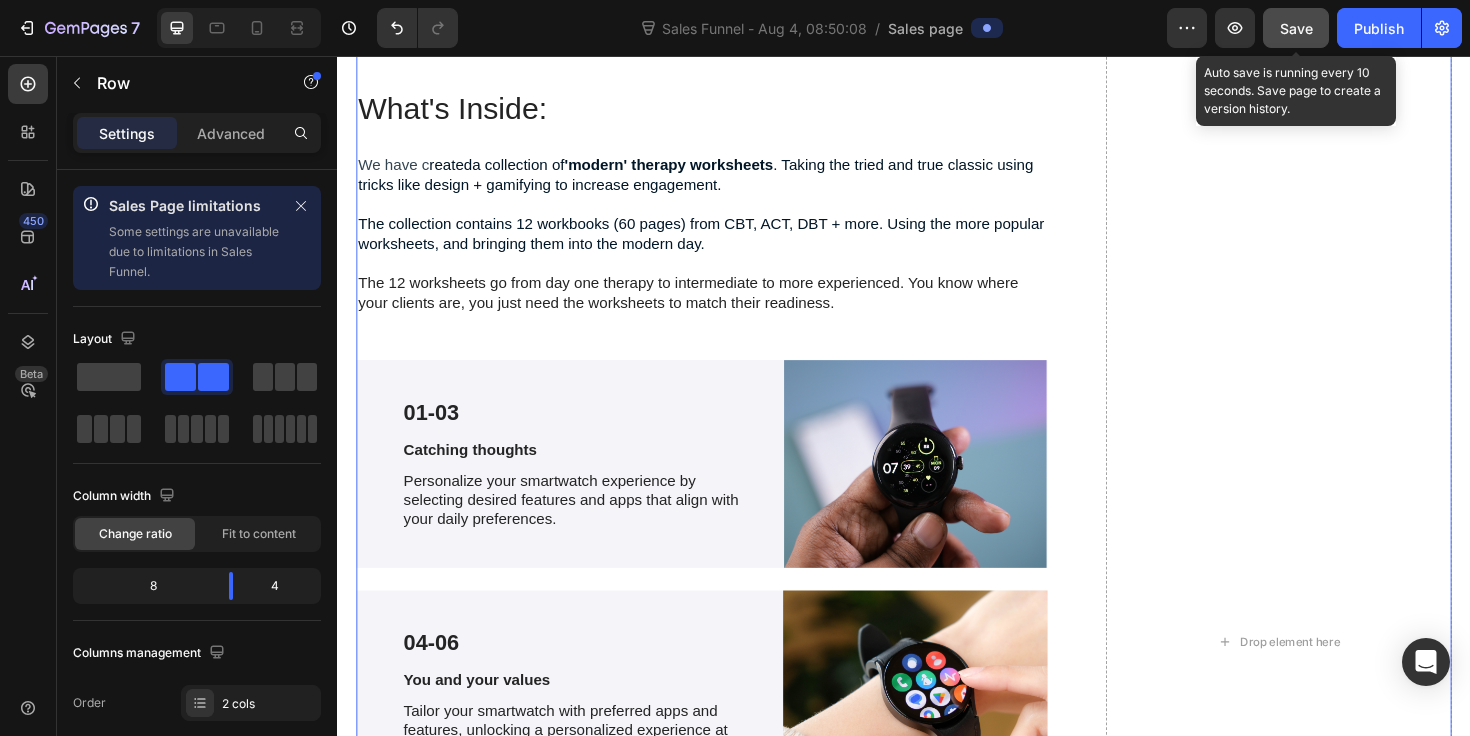 click on "Save" 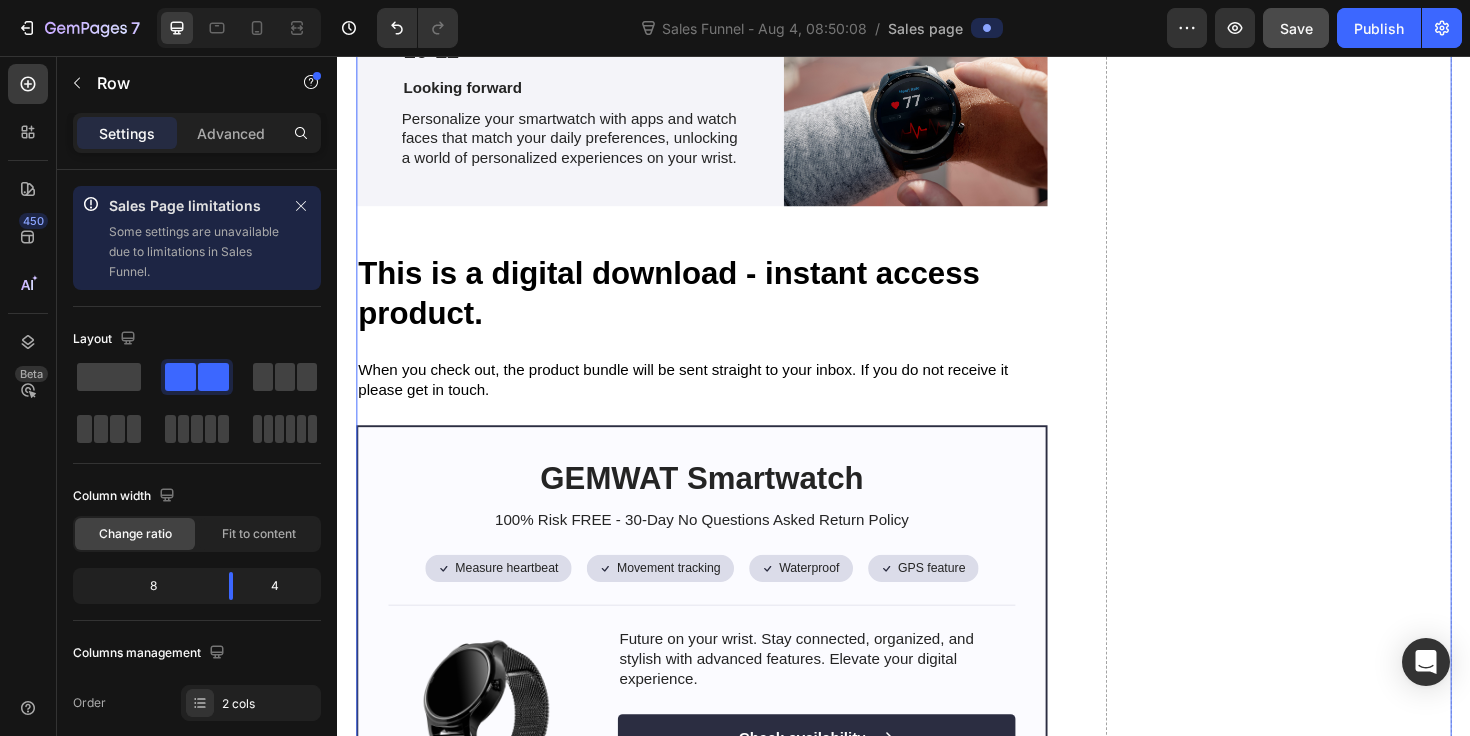 scroll, scrollTop: 5467, scrollLeft: 0, axis: vertical 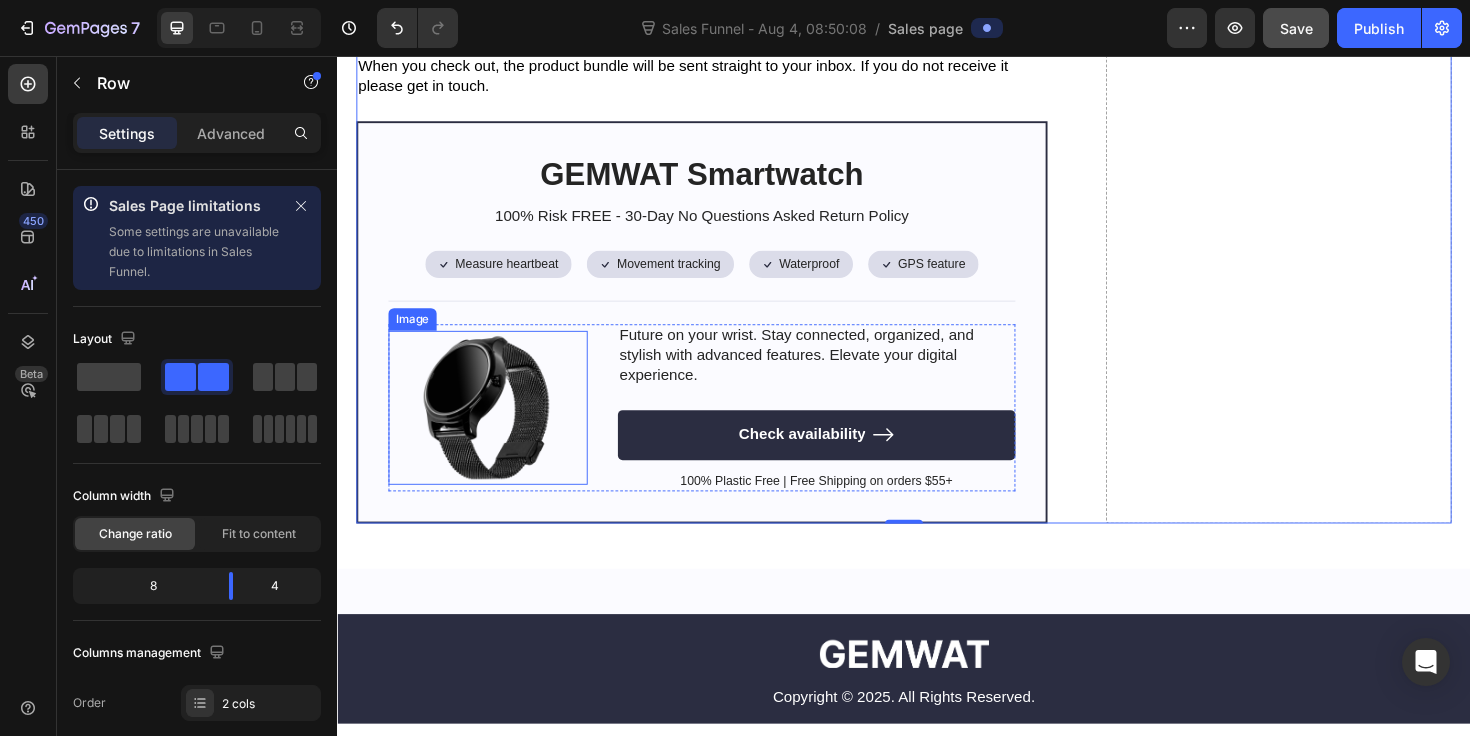 click at bounding box center (496, 428) 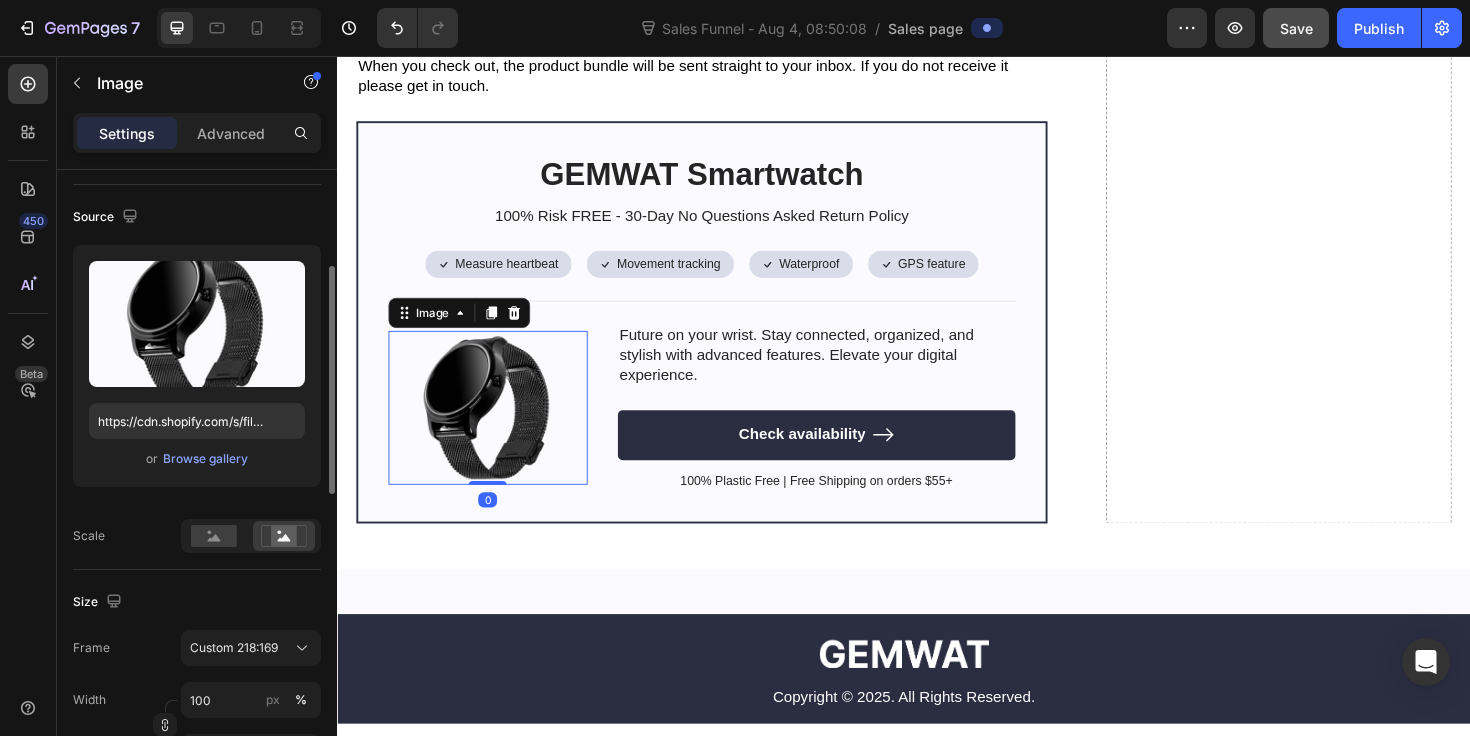 scroll, scrollTop: 287, scrollLeft: 0, axis: vertical 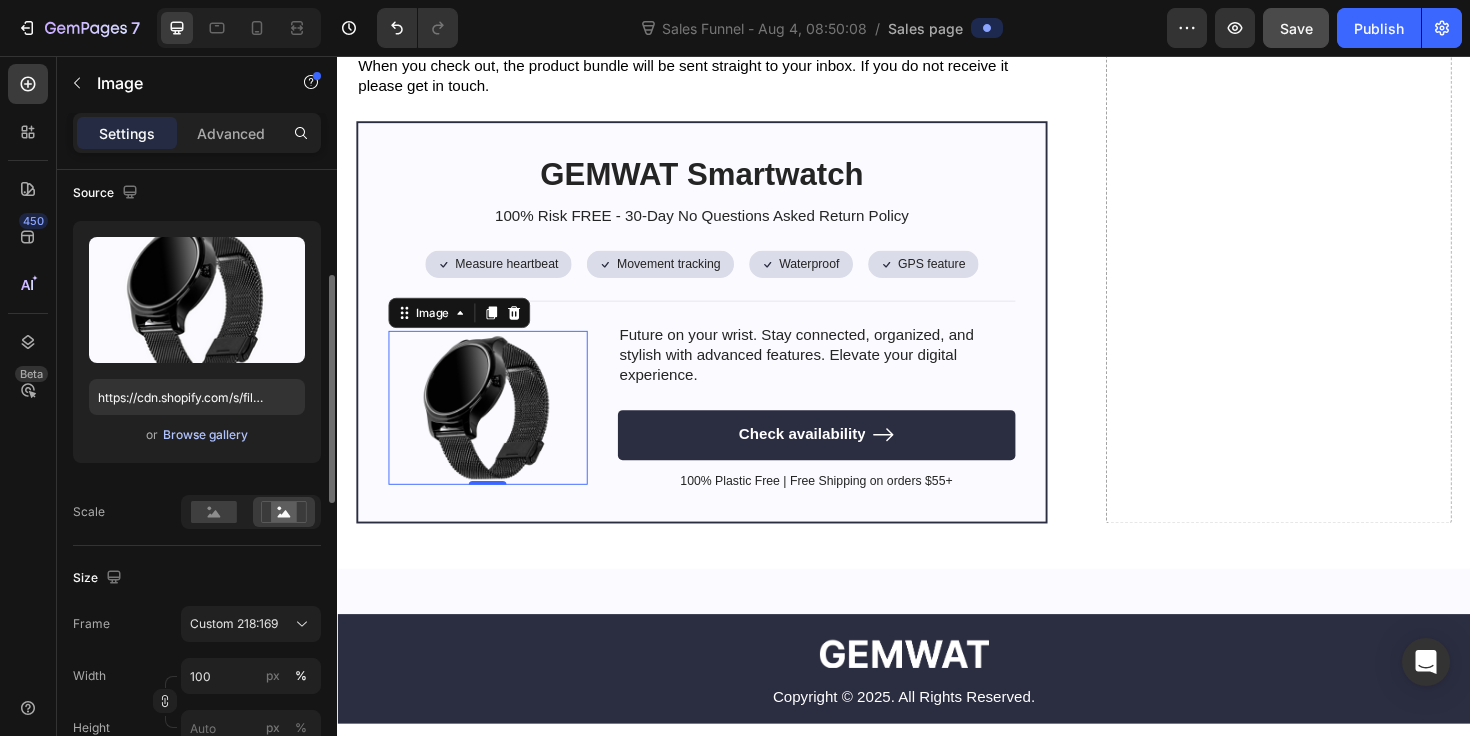click on "Browse gallery" at bounding box center (205, 435) 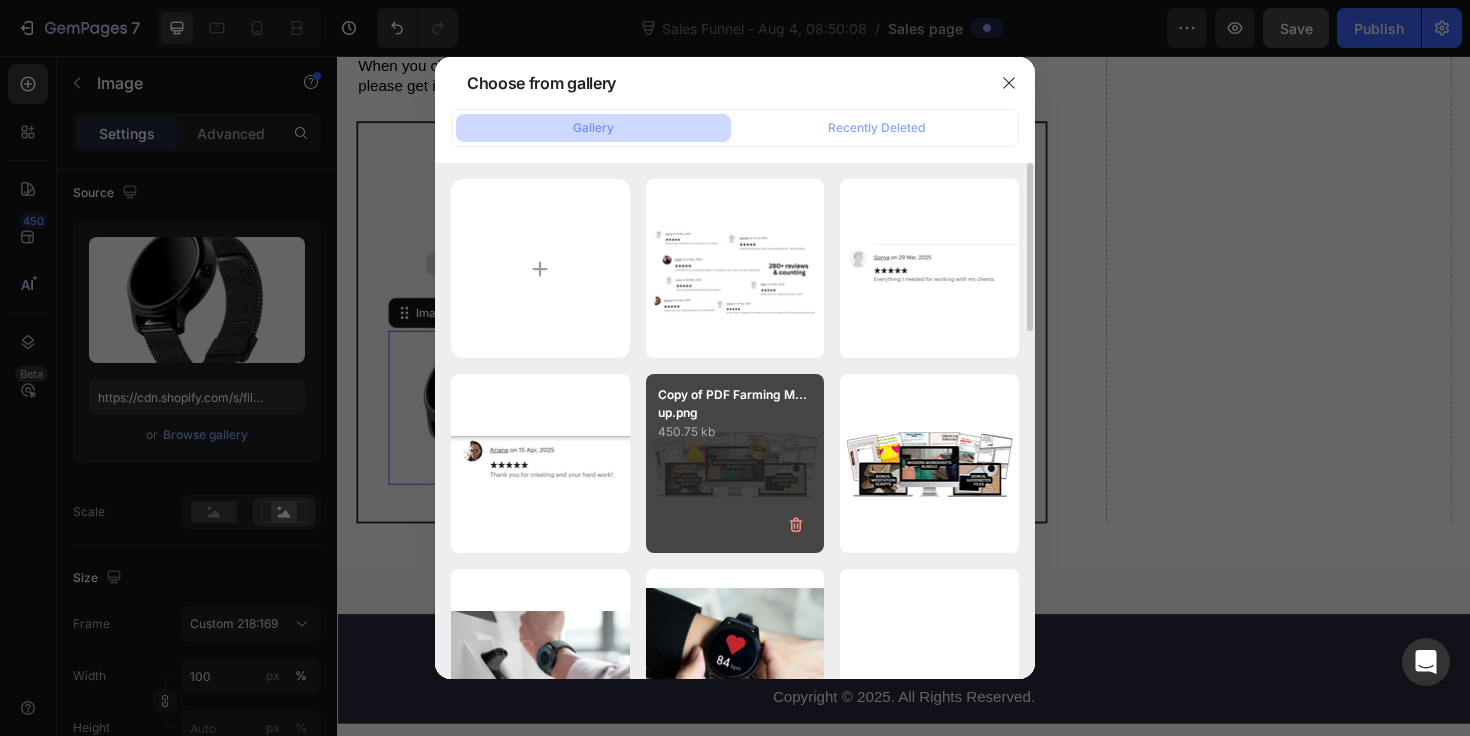 click on "Copy of PDF Farming M...up.png 450.75 kb" at bounding box center [735, 463] 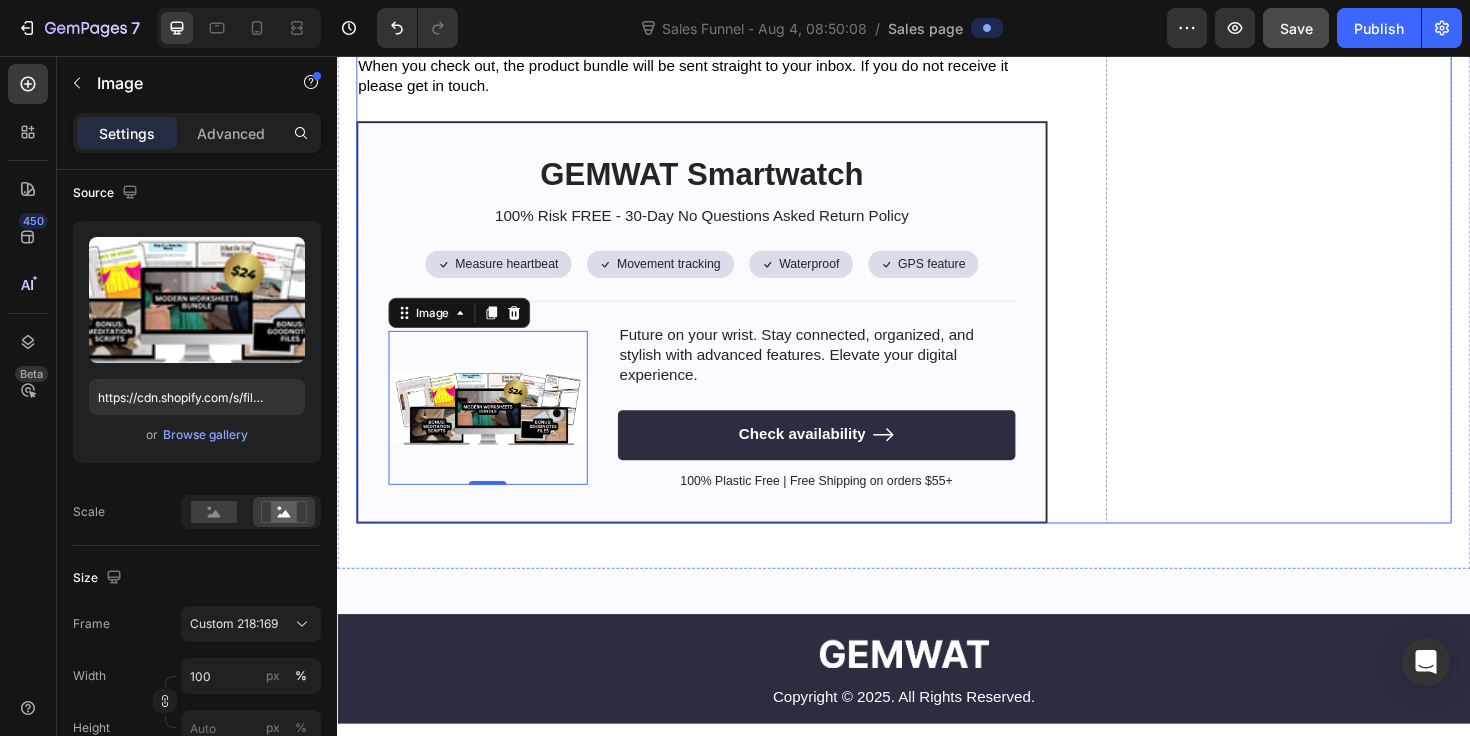 click on "😩  Here’s What Happens When You Keep Doing It the Hard Way Heading Let’s not sugarcoat it. You already know what it feels like to run on fumes. 🕓 You’re spending your nights prepping for clients… instead of living your life. 📎 You’re recycling the same clunky worksheets that  you  wouldn’t even want to fill out. 😵‍💫 And your clients? They’re disengaged. They “forgot.” They “didn’t get to it.” Again. But here’s the truth: This isn’t just costing you time. It’s costing you impact. Reputation. Energy. Client results. ❌ You’re working harder than you need to. ❌ You’re getting fewer results than you deserve. ❌ And the burnout is  brewing  — even if you won’t admit it yet. You didn’t become a therapist to be a worksheet machine. You’re here to change lives — not chase down homework, beg for compliance, or patch together outdated materials. And here’s what no one told you: Great therapy doesn’t just happen in-session. It happens when clients are" at bounding box center (937, -761) 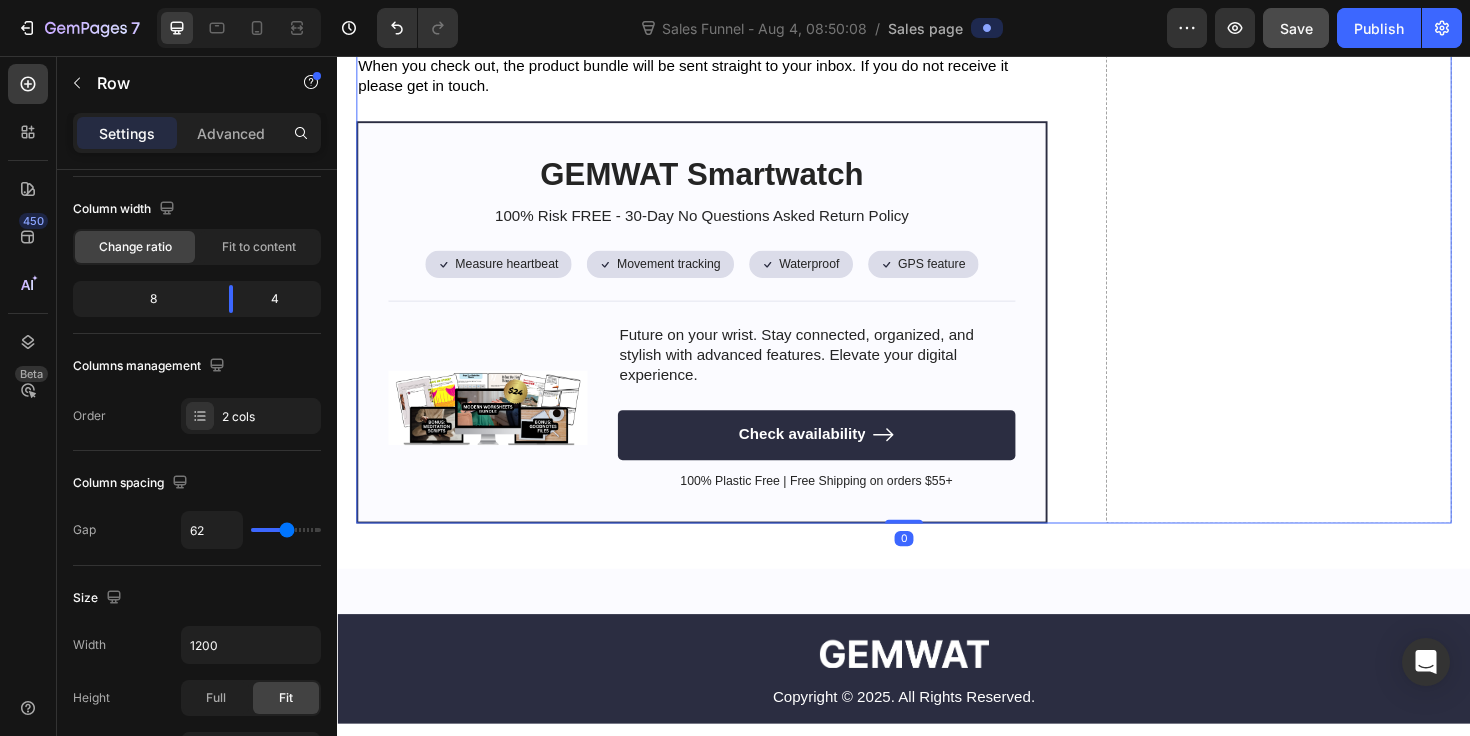 scroll, scrollTop: 0, scrollLeft: 0, axis: both 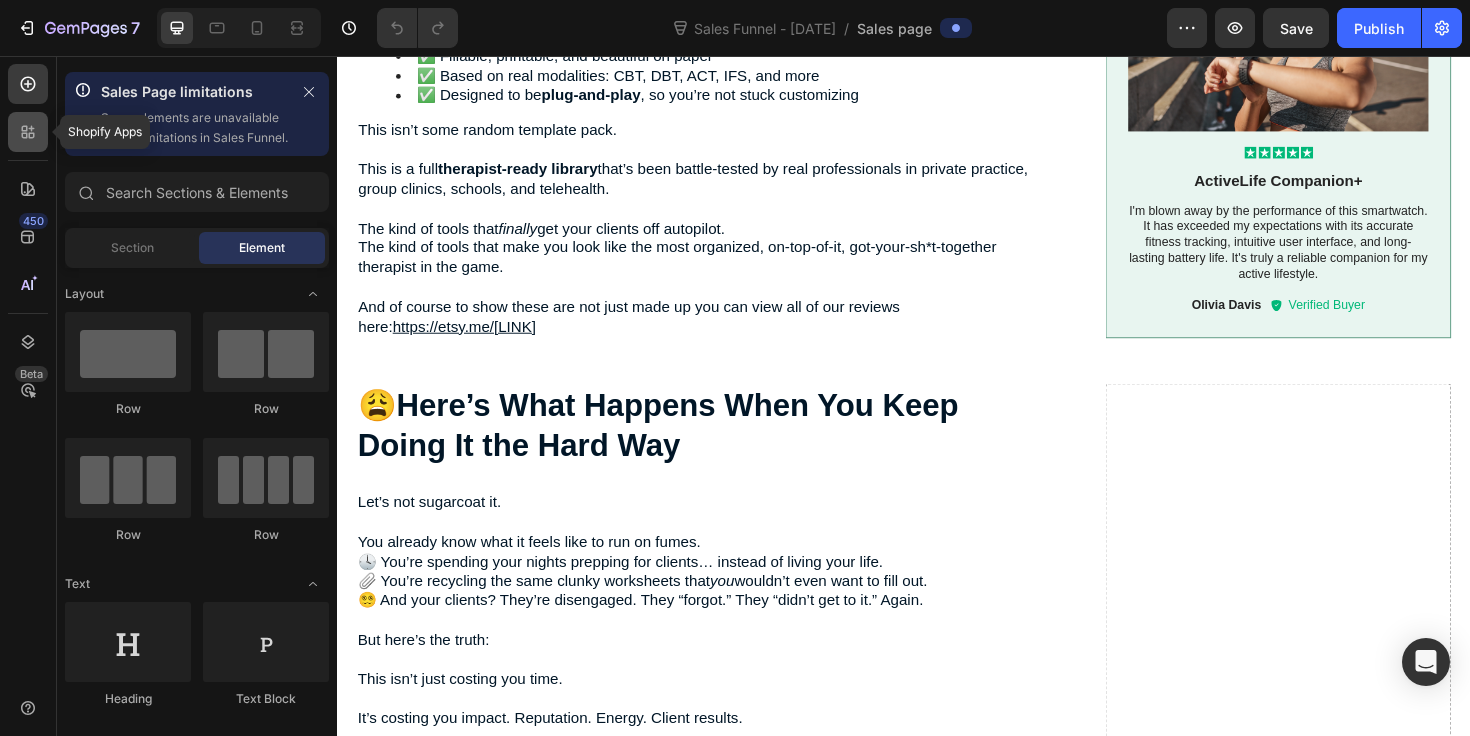 click 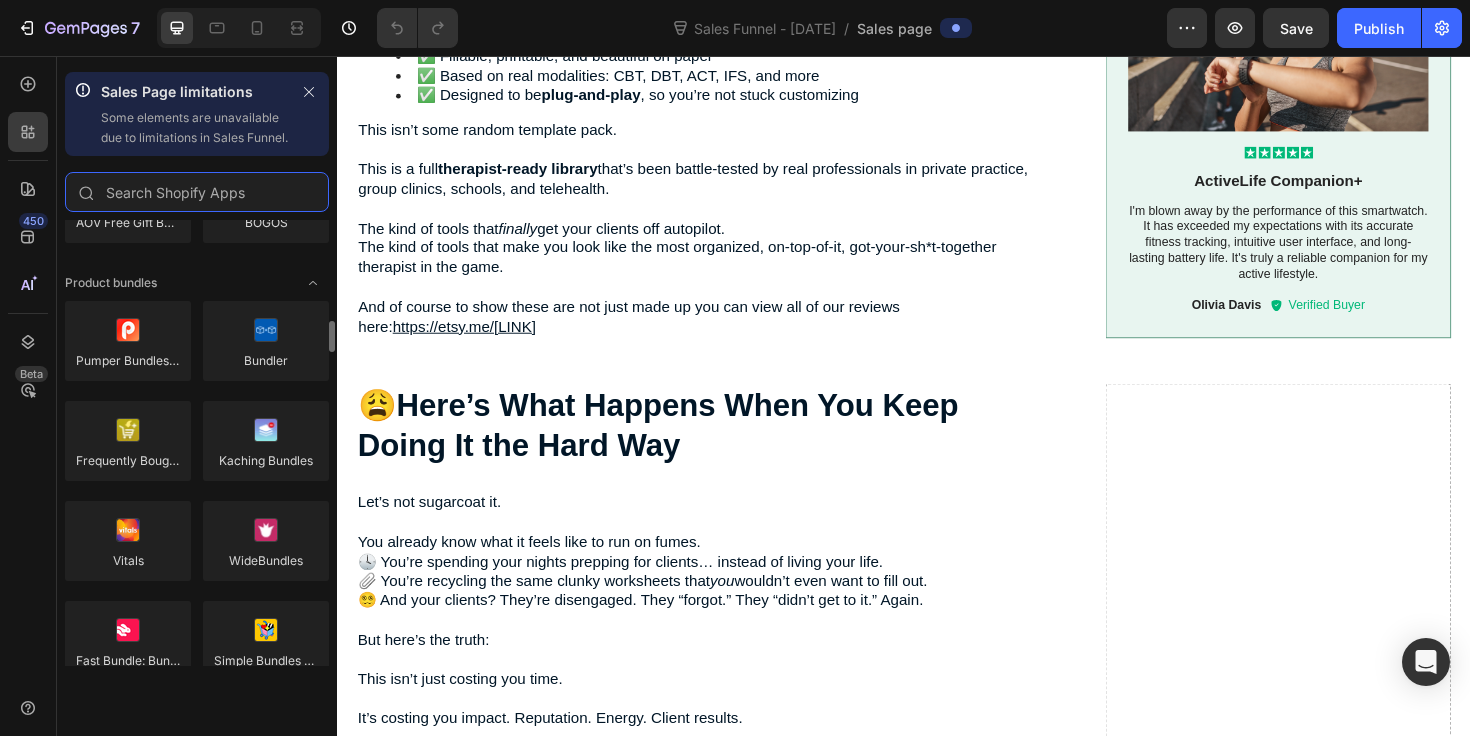 scroll, scrollTop: 1432, scrollLeft: 0, axis: vertical 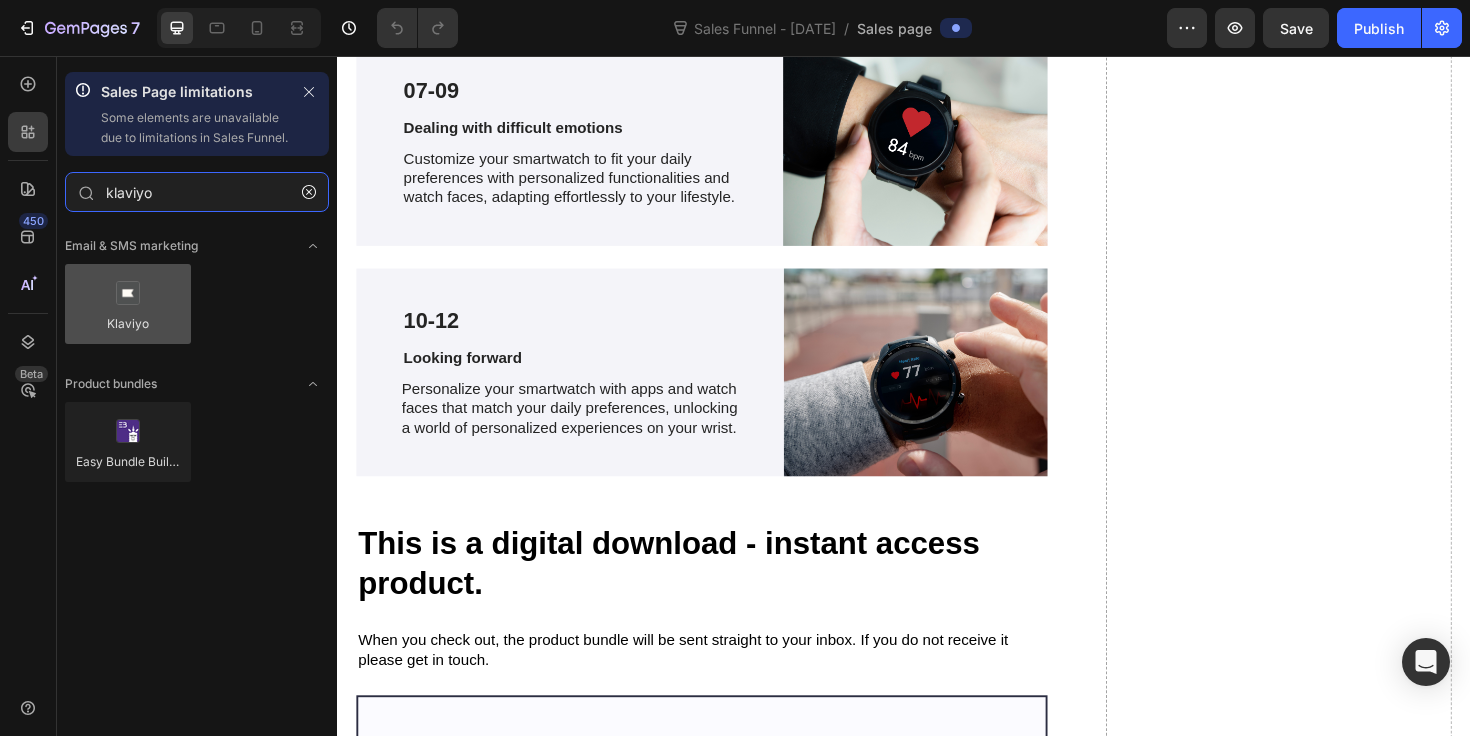 type on "klaviyo" 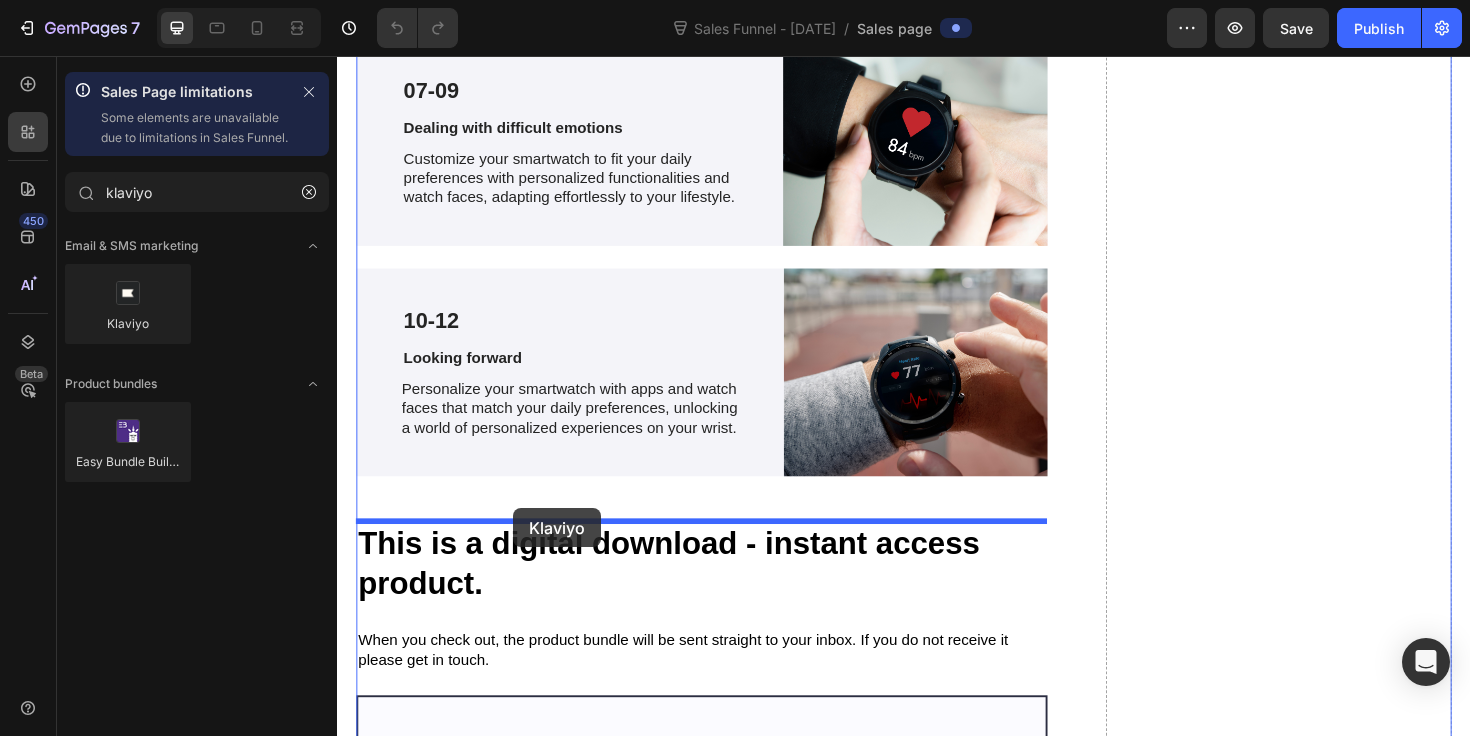 drag, startPoint x: 464, startPoint y: 356, endPoint x: 528, endPoint y: 541, distance: 195.7575 